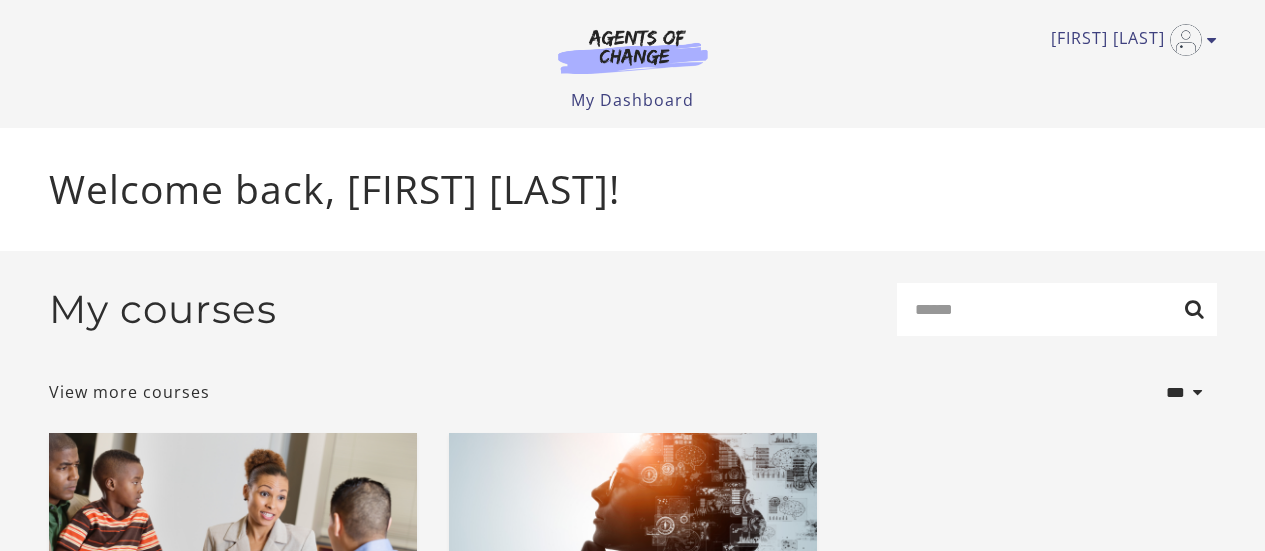 scroll, scrollTop: 0, scrollLeft: 0, axis: both 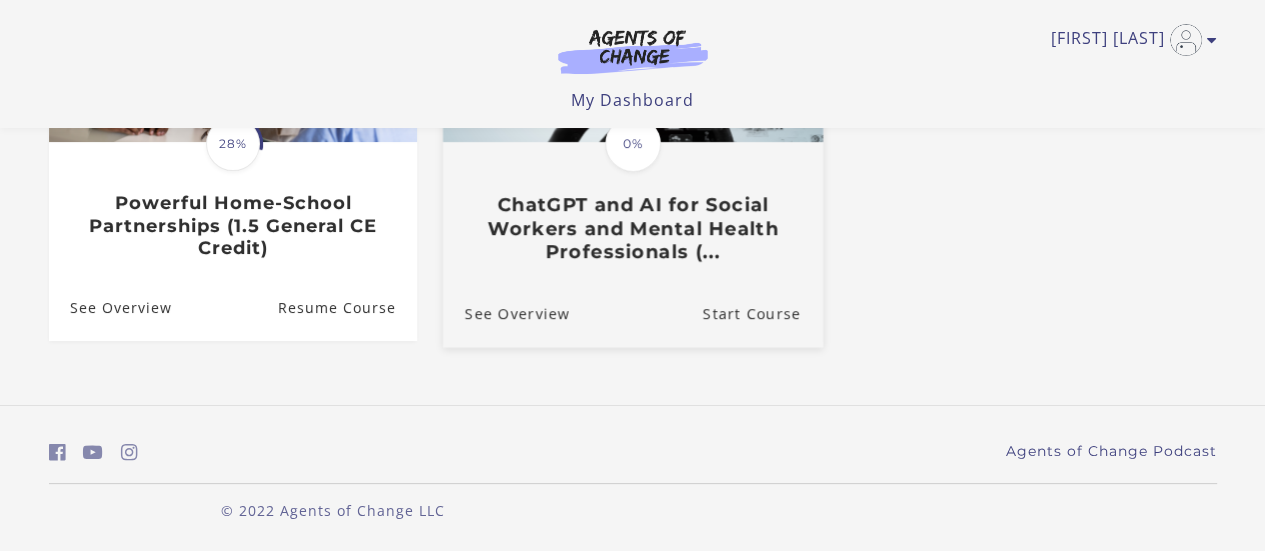 click on "ChatGPT and AI for Social Workers and Mental Health Professionals (..." at bounding box center [632, 229] 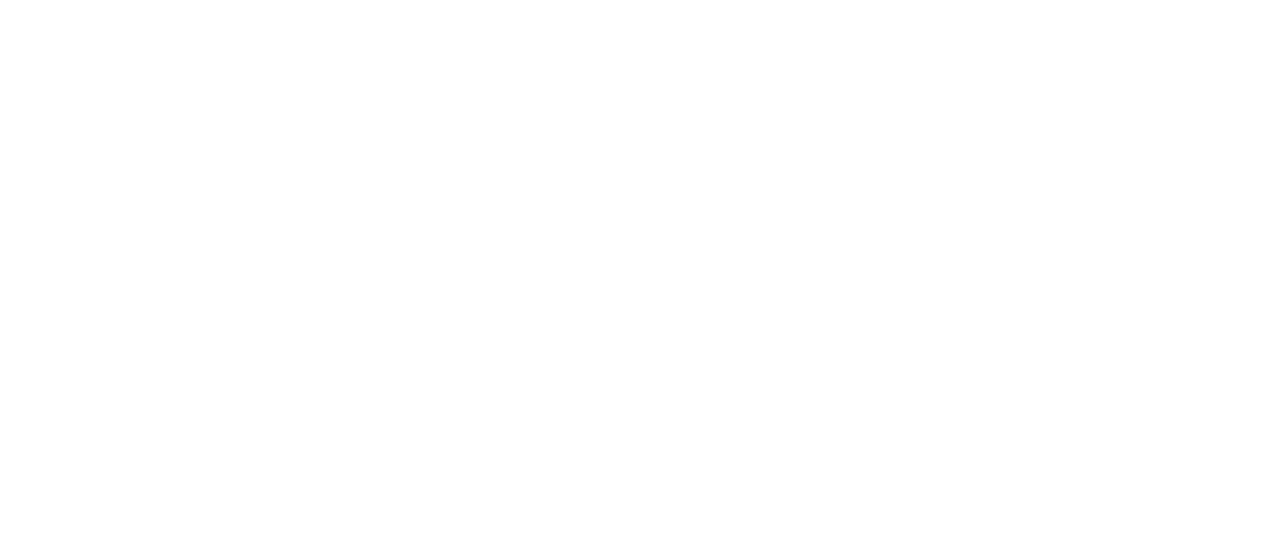 scroll, scrollTop: 0, scrollLeft: 0, axis: both 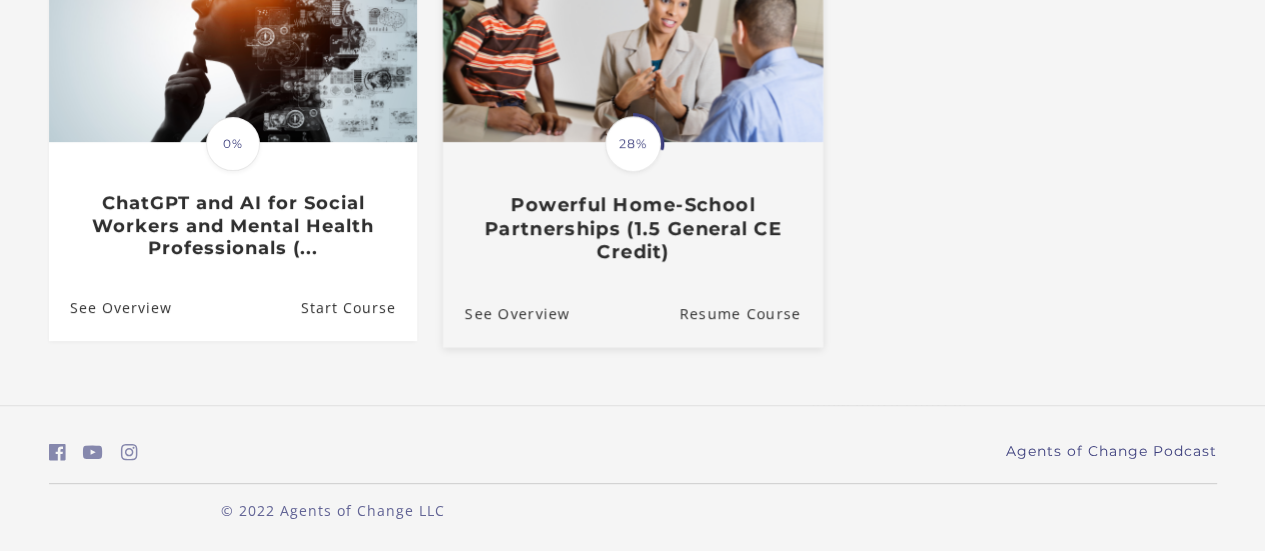 click on "Powerful Home-School Partnerships (1.5 General CE Credit)" at bounding box center [632, 229] 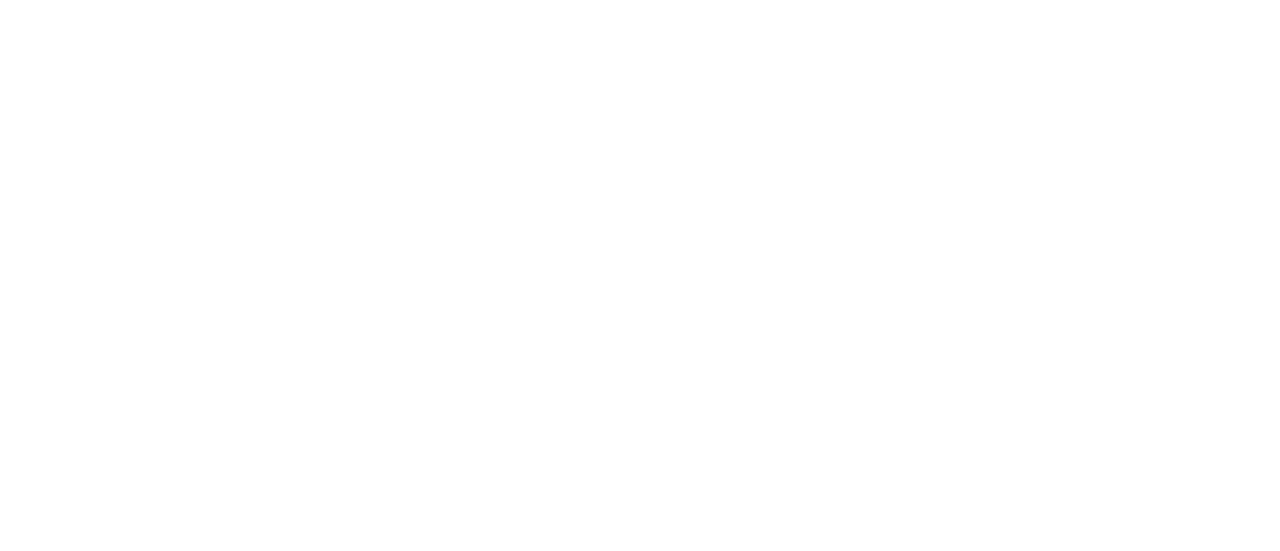 scroll, scrollTop: 0, scrollLeft: 0, axis: both 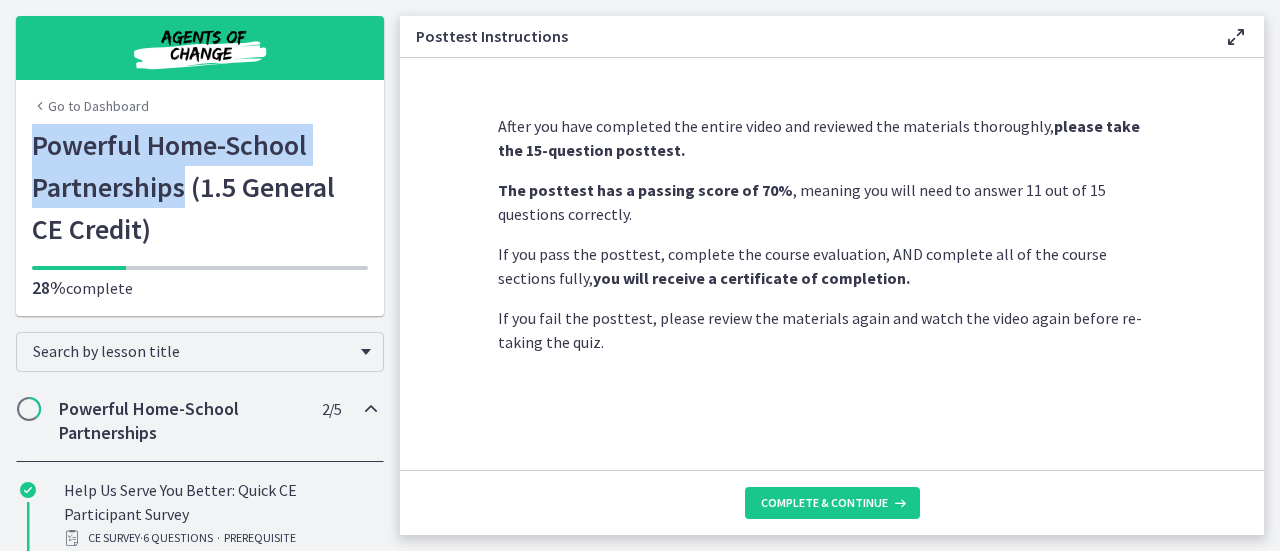 drag, startPoint x: 26, startPoint y: 149, endPoint x: 180, endPoint y: 189, distance: 159.11003 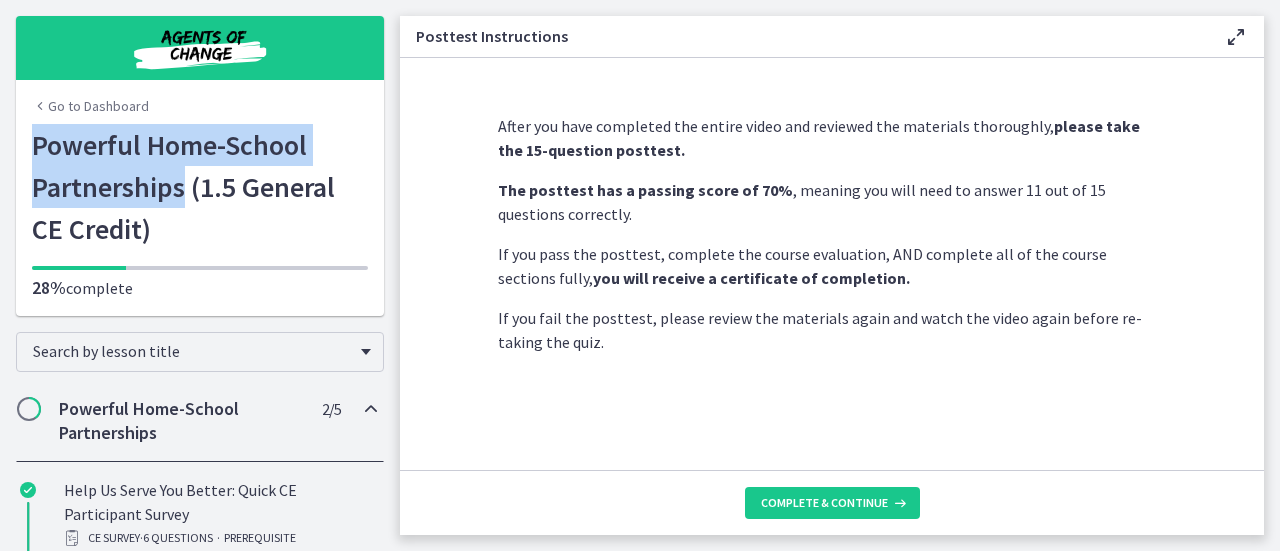 copy on "Powerful Home-School Partnerships" 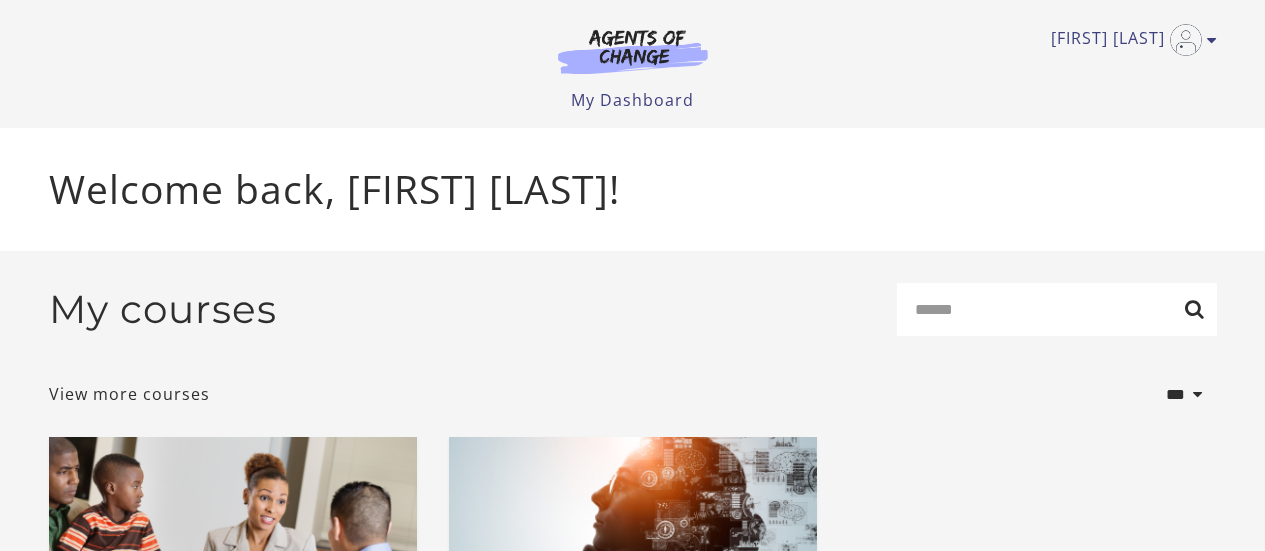 scroll, scrollTop: 0, scrollLeft: 0, axis: both 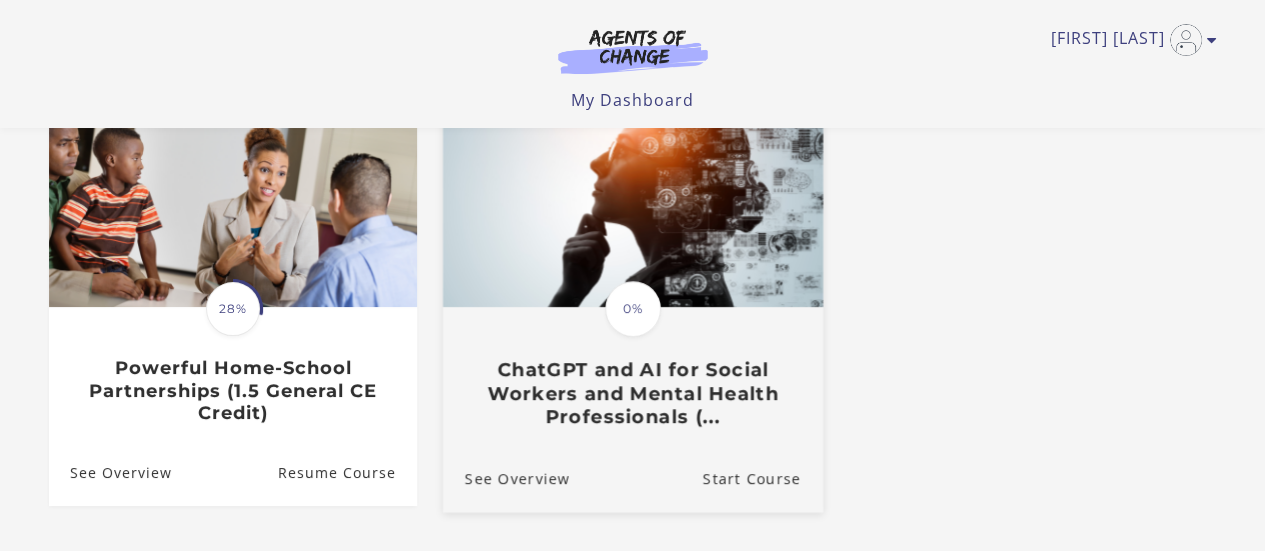 click on "ChatGPT and AI for Social Workers and Mental Health Professionals (..." at bounding box center (632, 394) 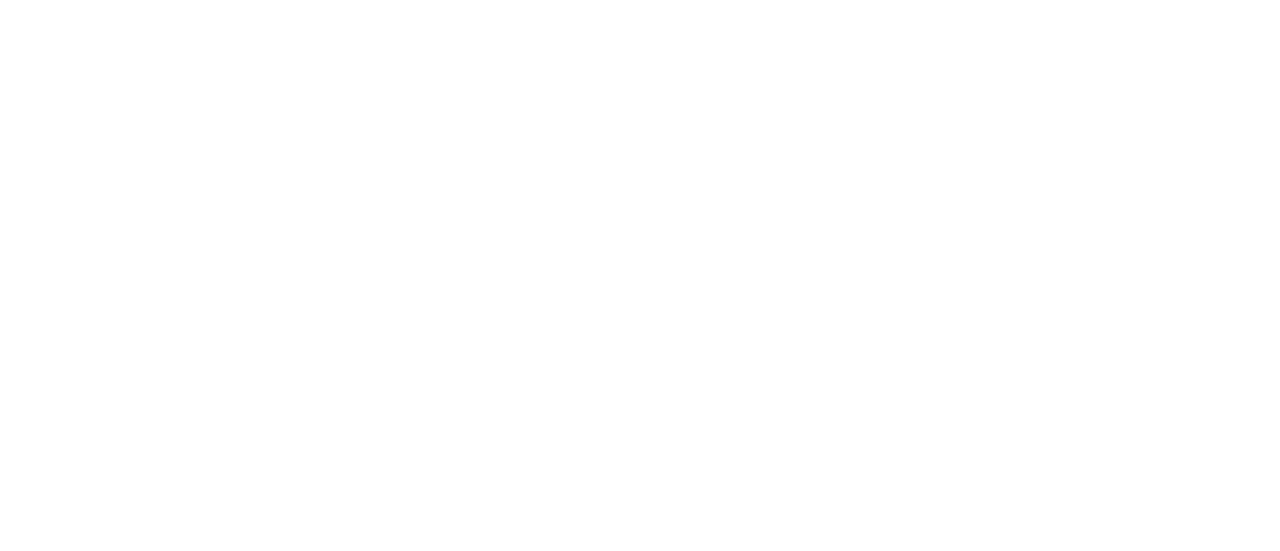 scroll, scrollTop: 0, scrollLeft: 0, axis: both 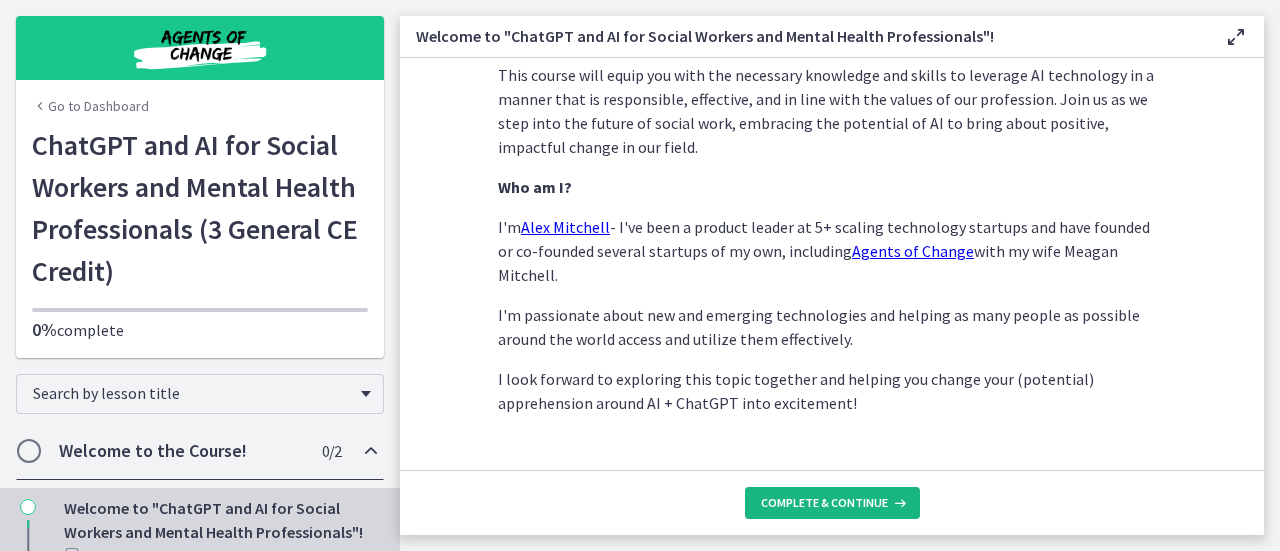 click on "Complete & continue" at bounding box center [824, 503] 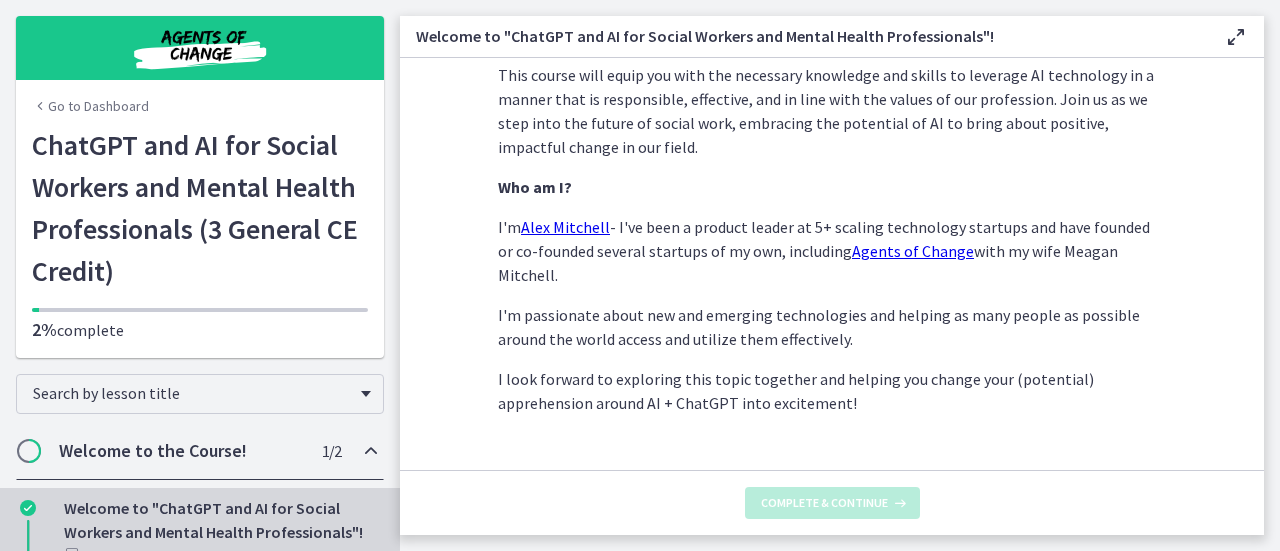 scroll, scrollTop: 0, scrollLeft: 0, axis: both 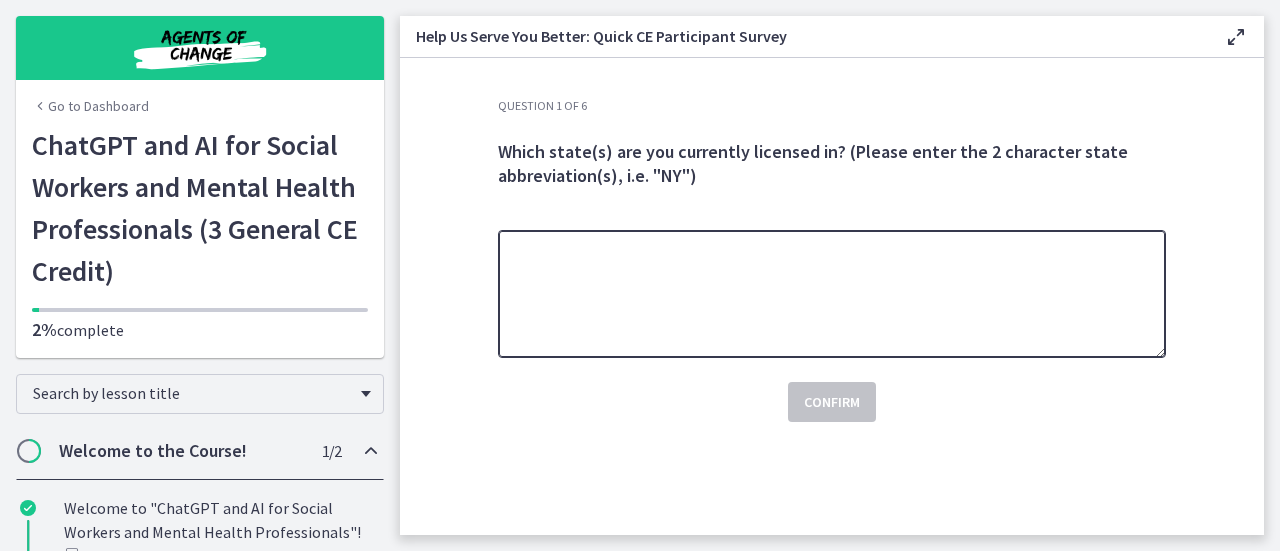 click at bounding box center (832, 294) 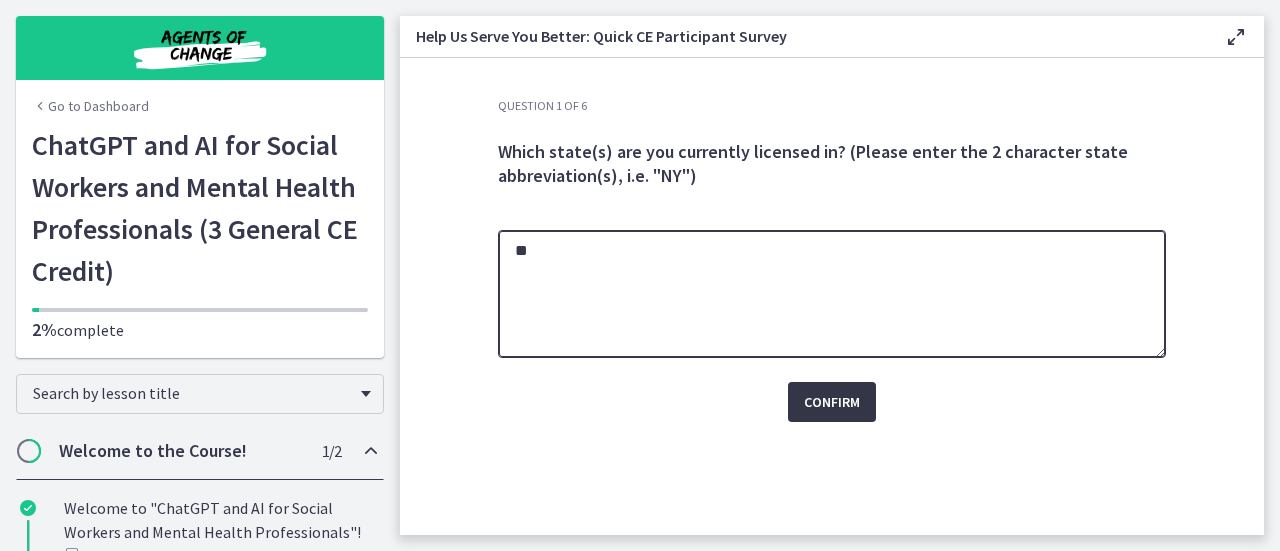 type on "**" 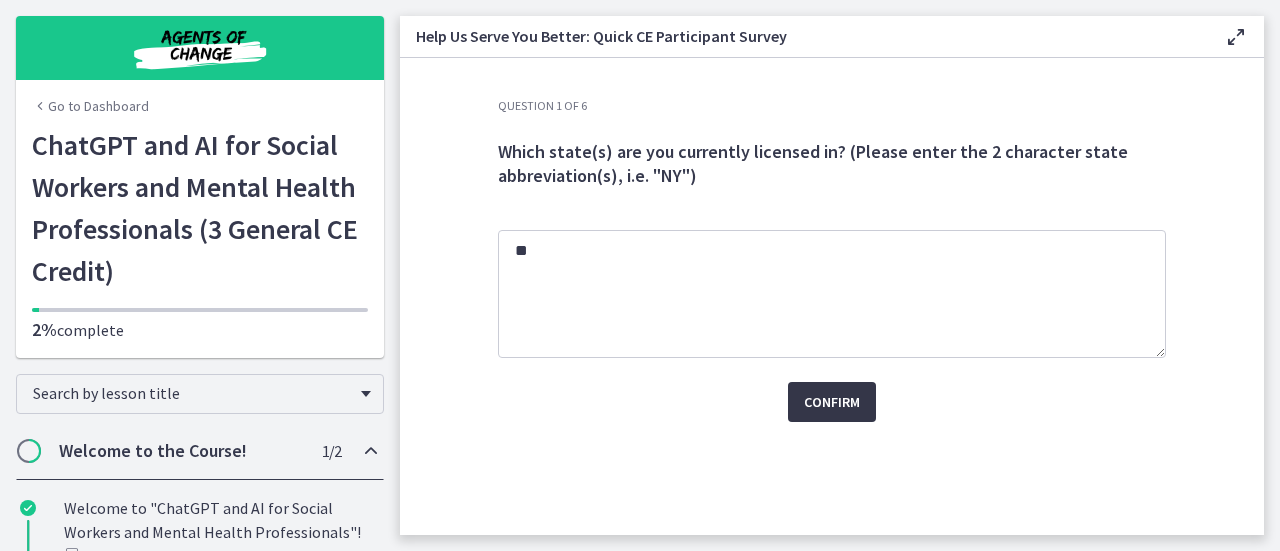 click on "Confirm" at bounding box center [832, 402] 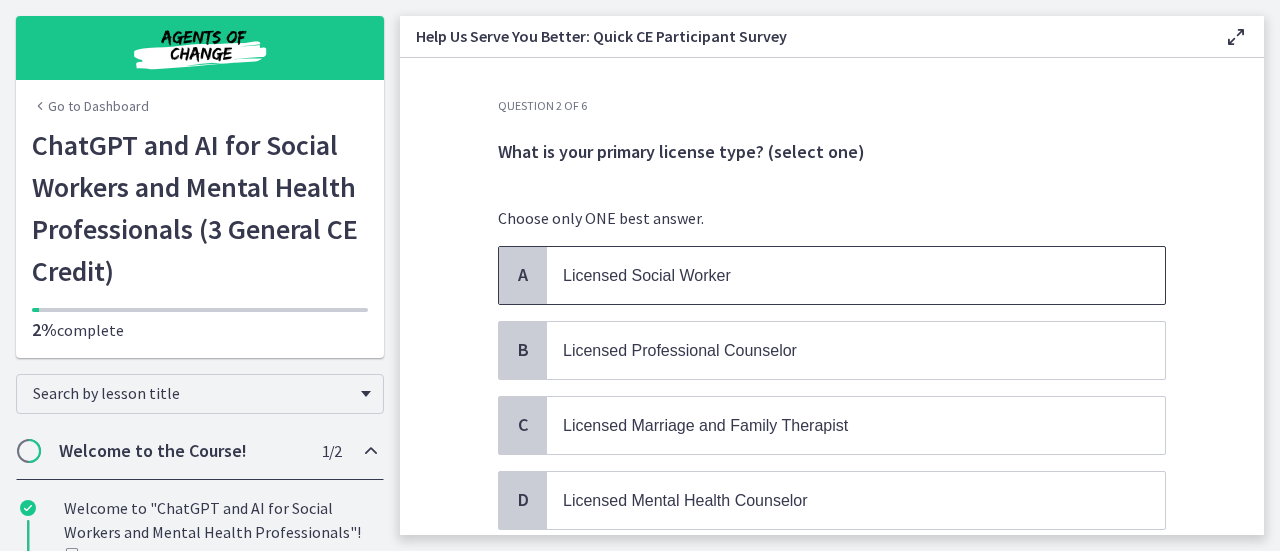 click on "Licensed Social Worker" at bounding box center [856, 275] 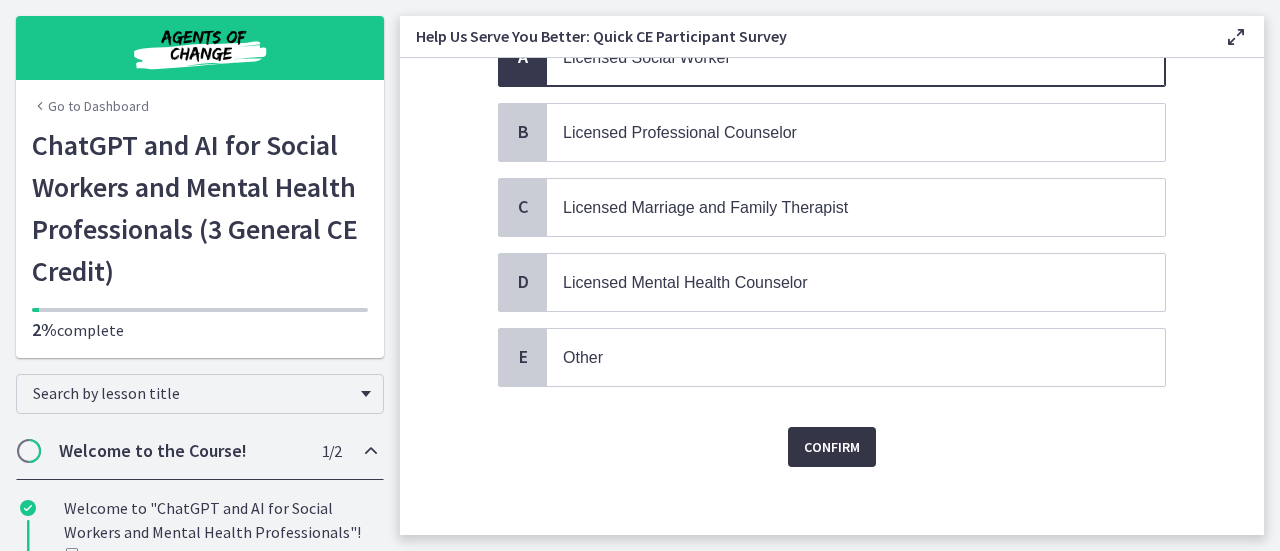 scroll, scrollTop: 222, scrollLeft: 0, axis: vertical 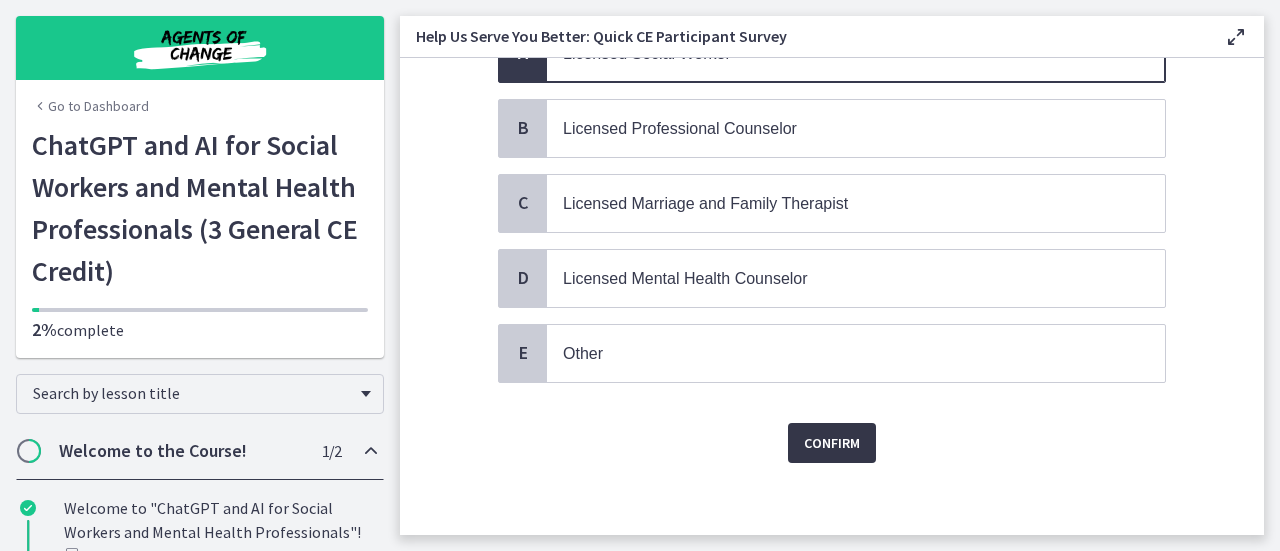 click on "Confirm" at bounding box center (832, 443) 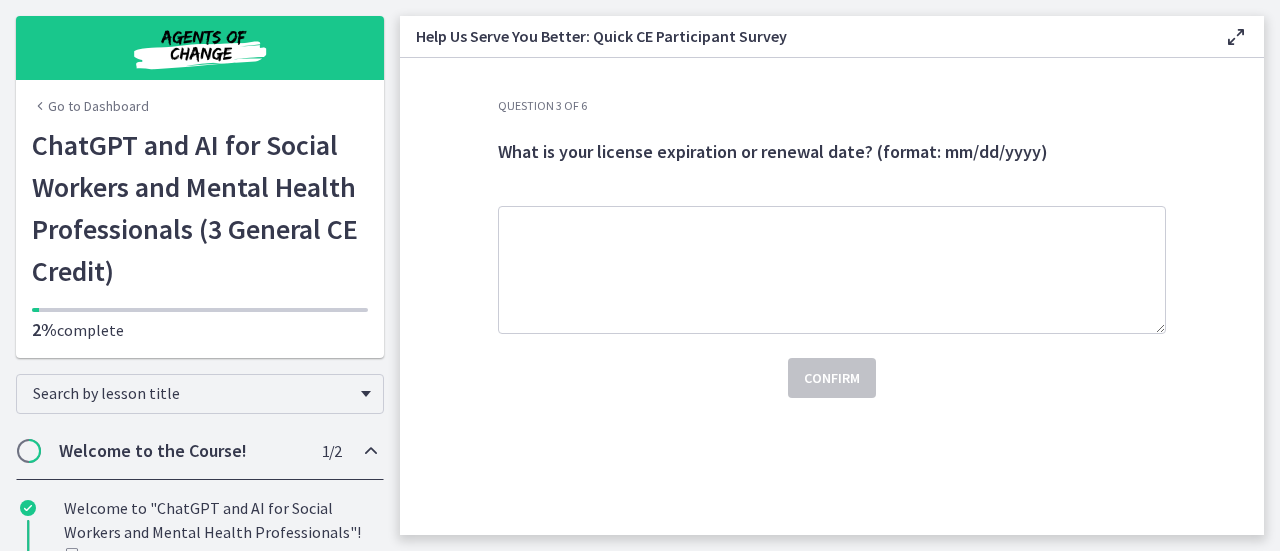 scroll, scrollTop: 0, scrollLeft: 0, axis: both 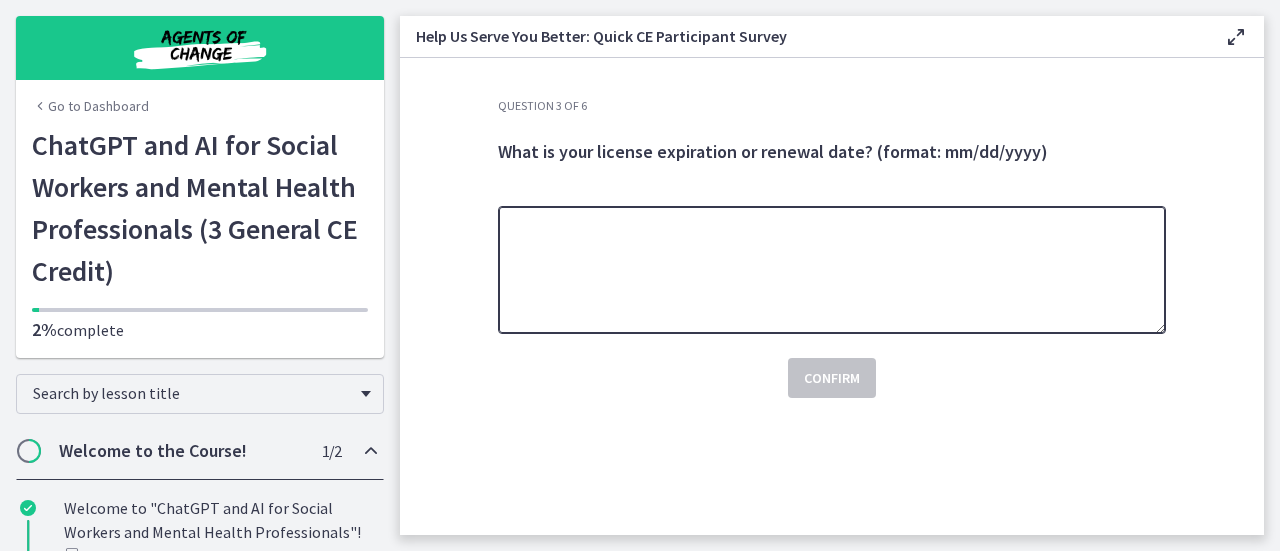 click at bounding box center [832, 270] 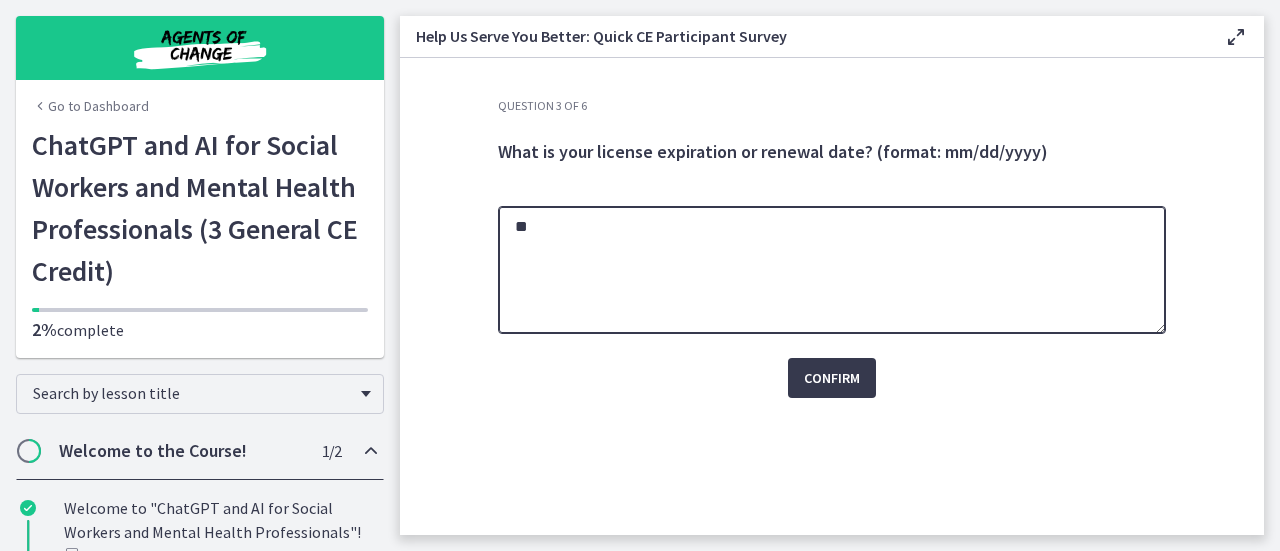 type on "*" 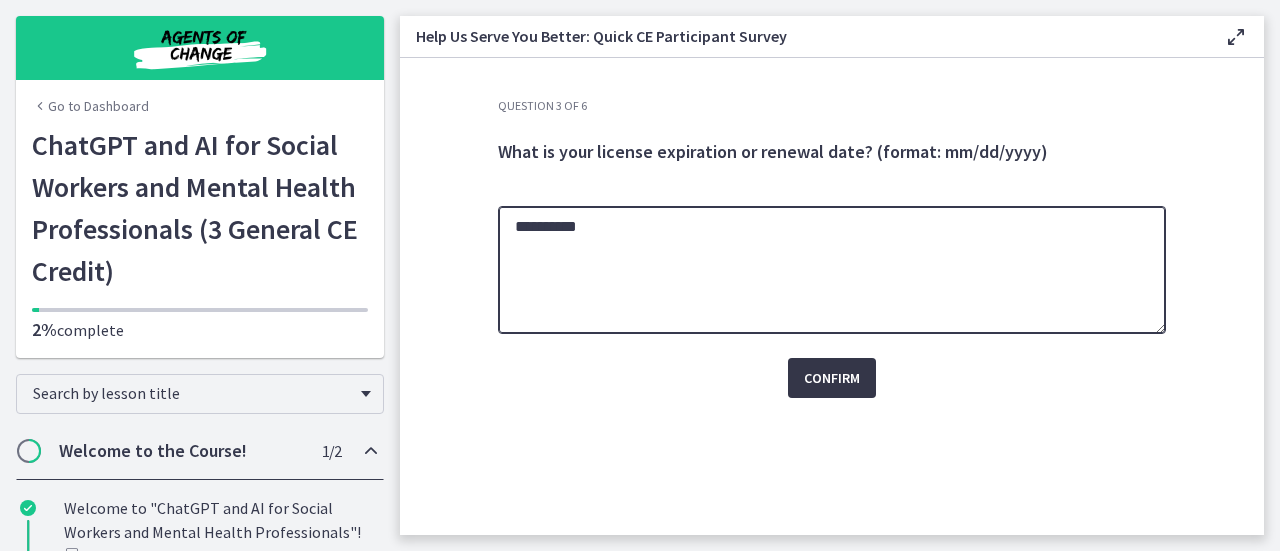 type on "**********" 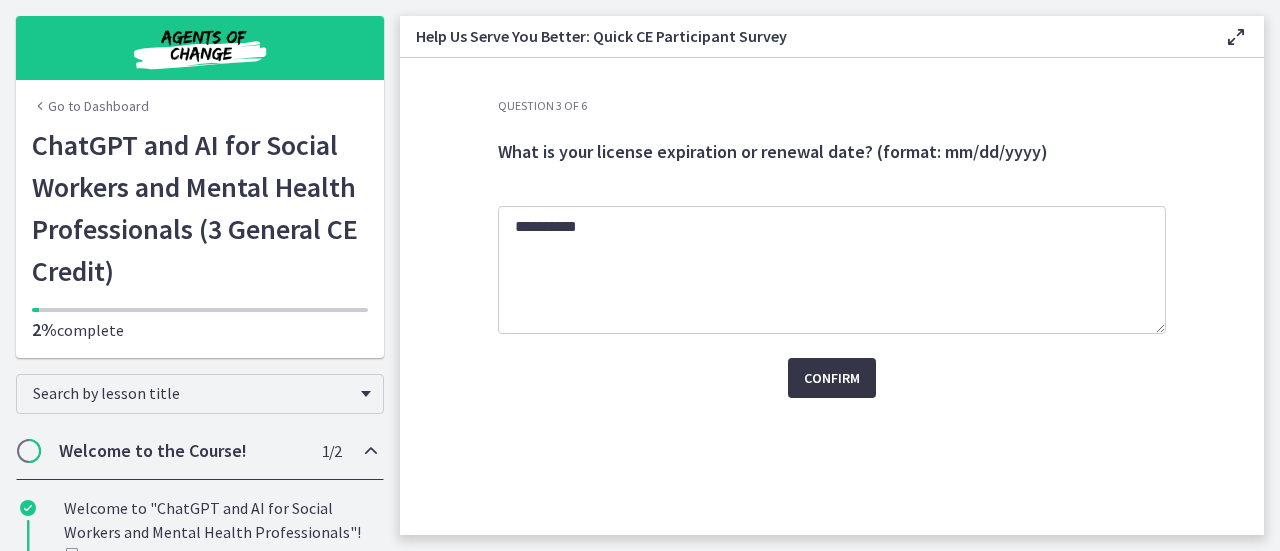 click on "Confirm" at bounding box center (832, 378) 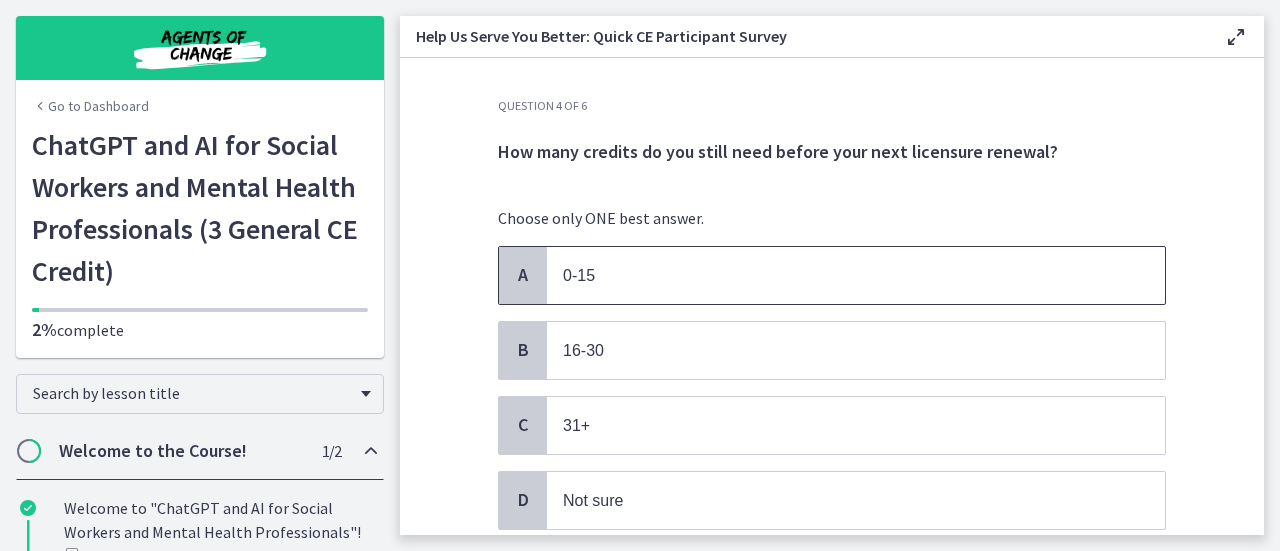 click on "0-15" at bounding box center (836, 275) 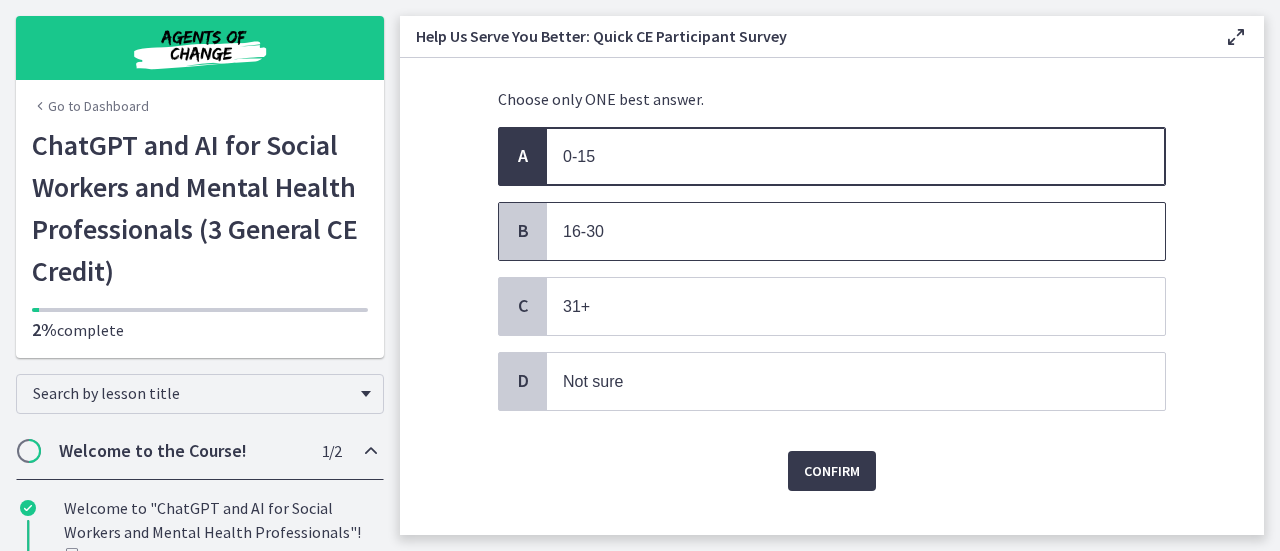 scroll, scrollTop: 148, scrollLeft: 0, axis: vertical 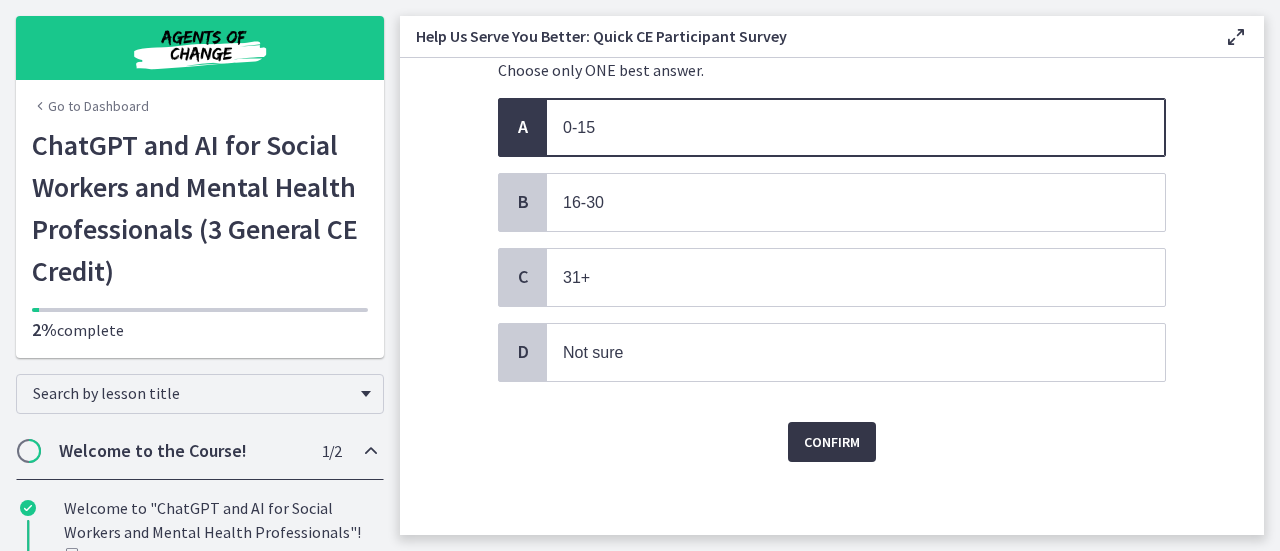 click on "Confirm" at bounding box center [832, 442] 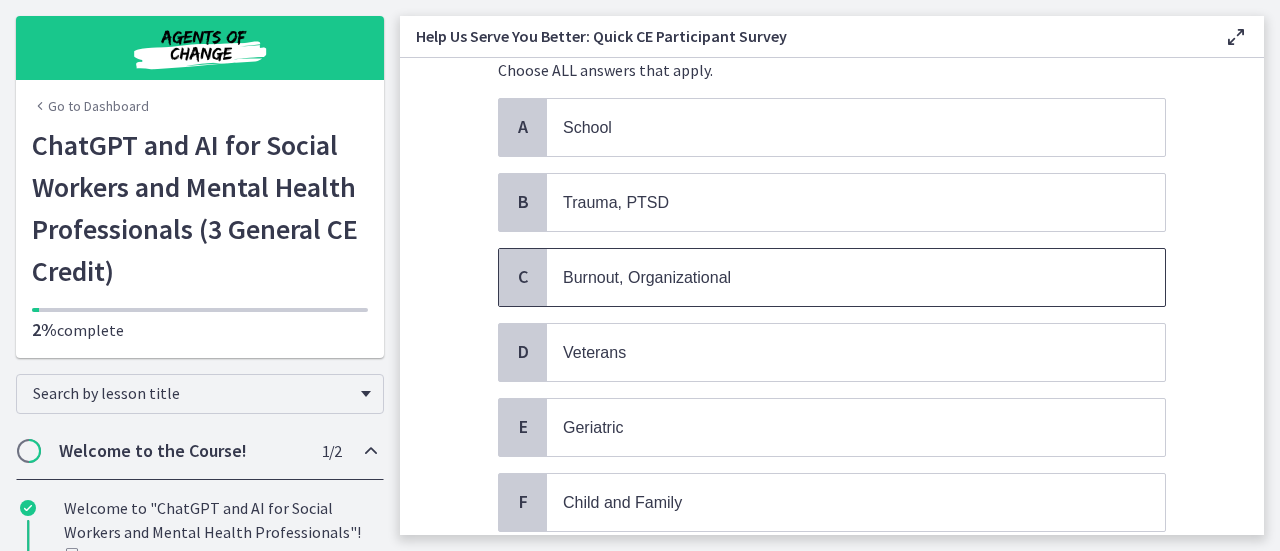 scroll, scrollTop: 0, scrollLeft: 0, axis: both 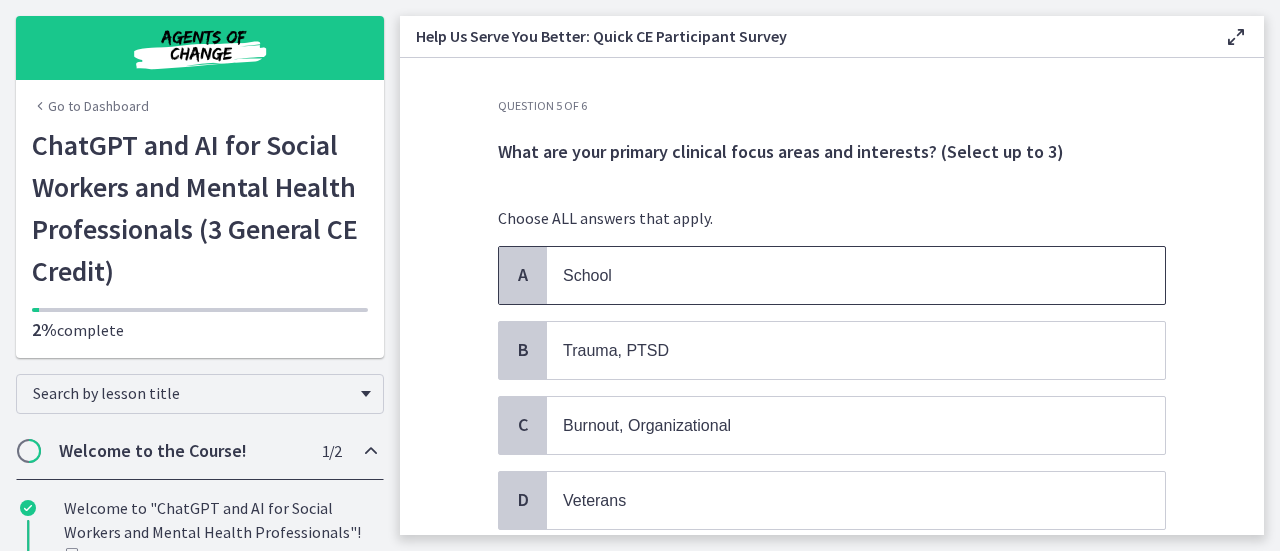 click on "School" at bounding box center [836, 275] 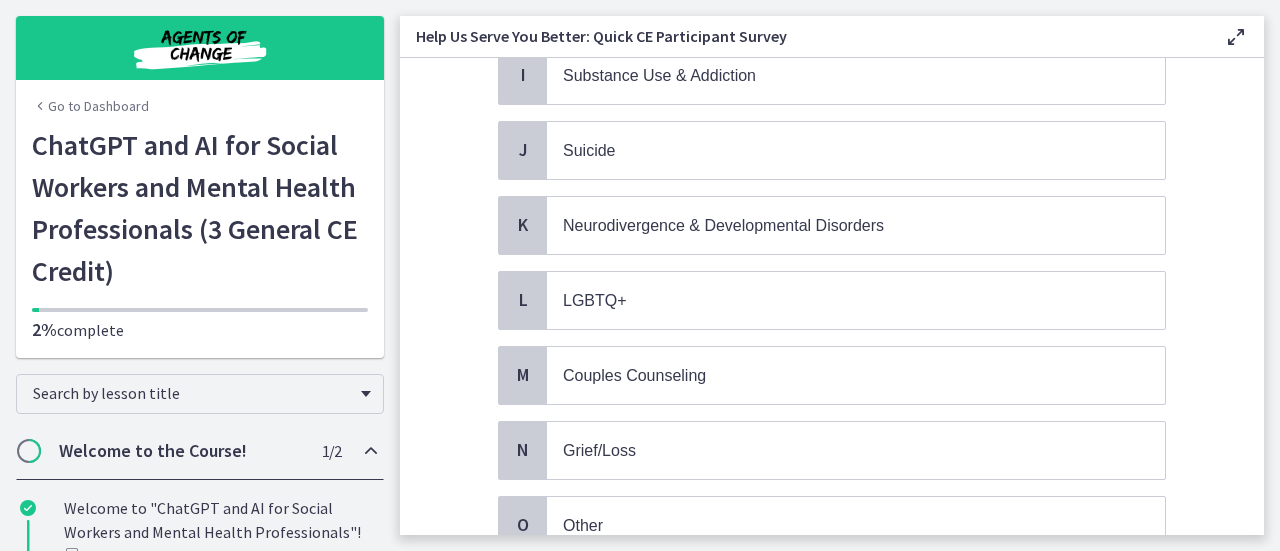 scroll, scrollTop: 958, scrollLeft: 0, axis: vertical 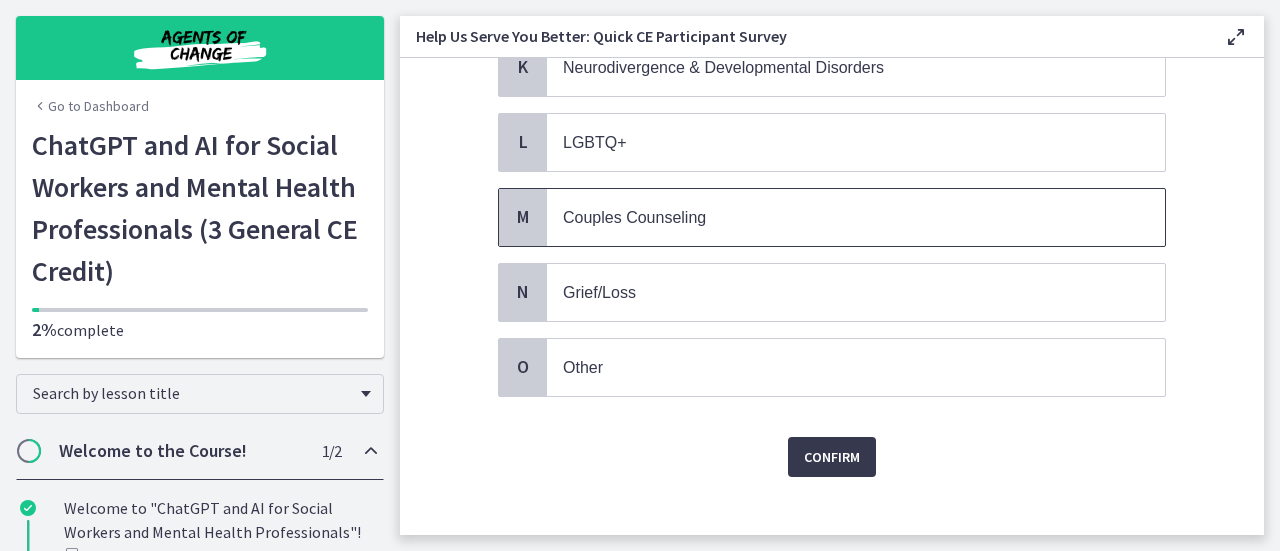 click on "Couples Counseling" at bounding box center (836, 217) 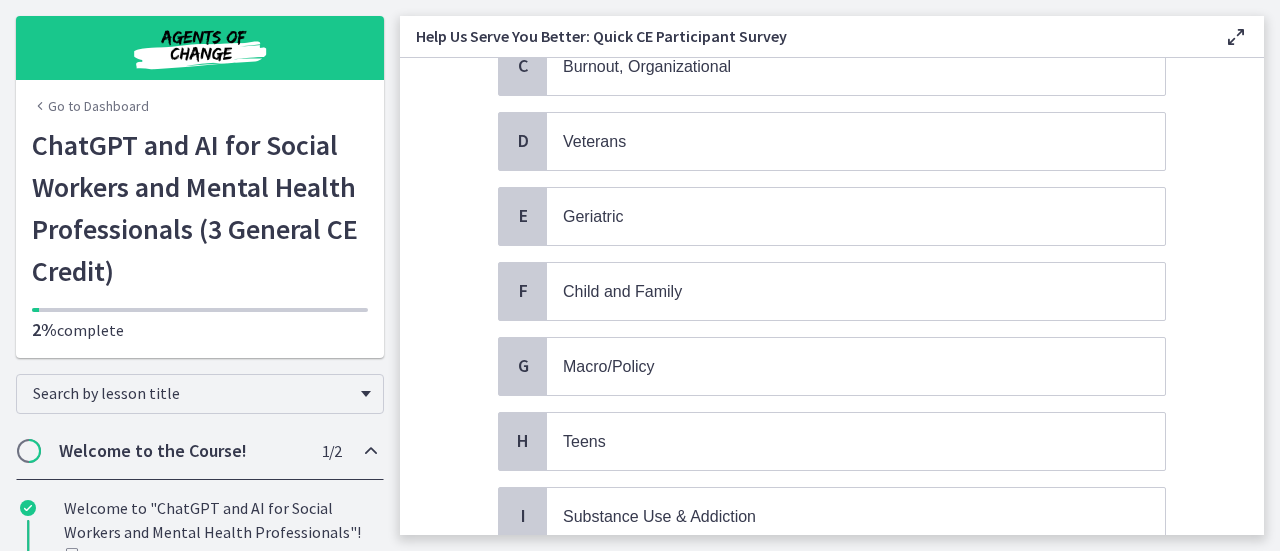 scroll, scrollTop: 159, scrollLeft: 0, axis: vertical 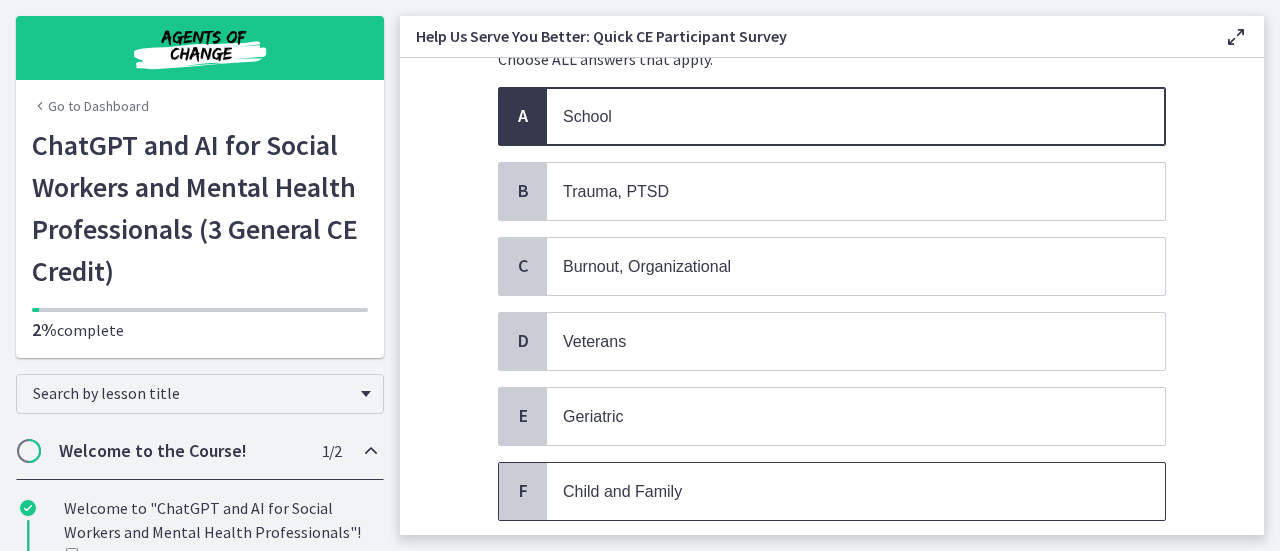 click on "Child and Family" at bounding box center [856, 491] 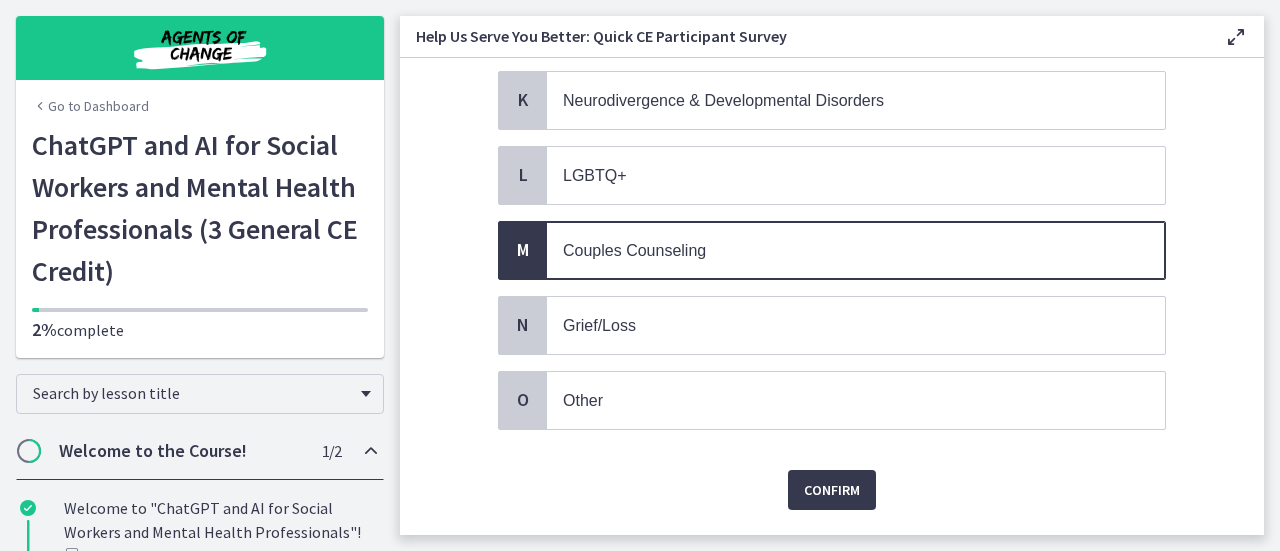 scroll, scrollTop: 958, scrollLeft: 0, axis: vertical 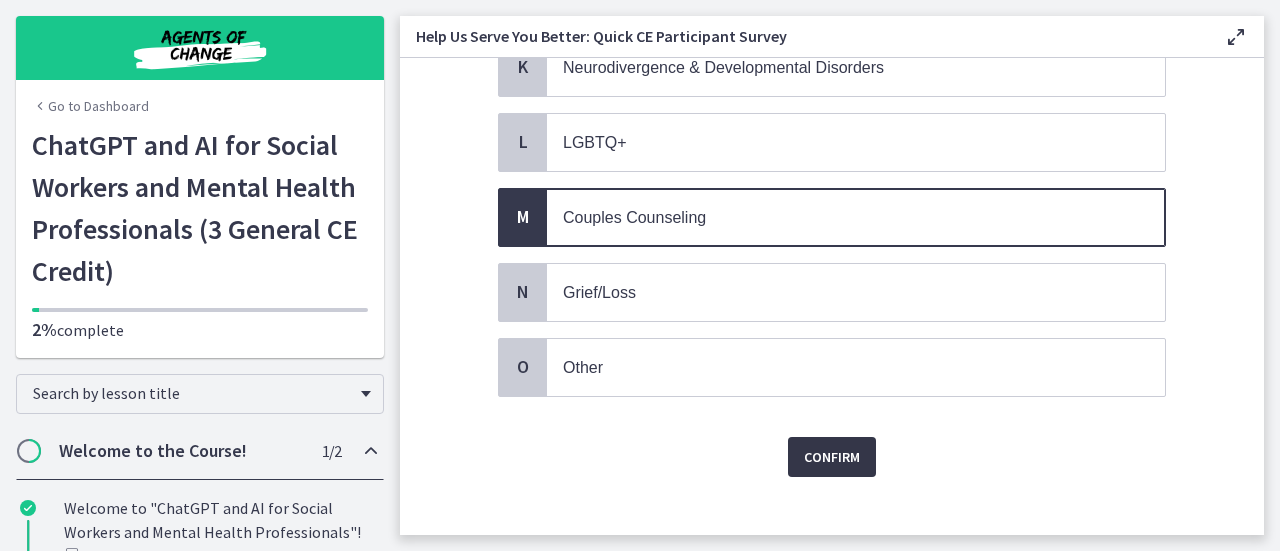 click on "Confirm" at bounding box center (832, 457) 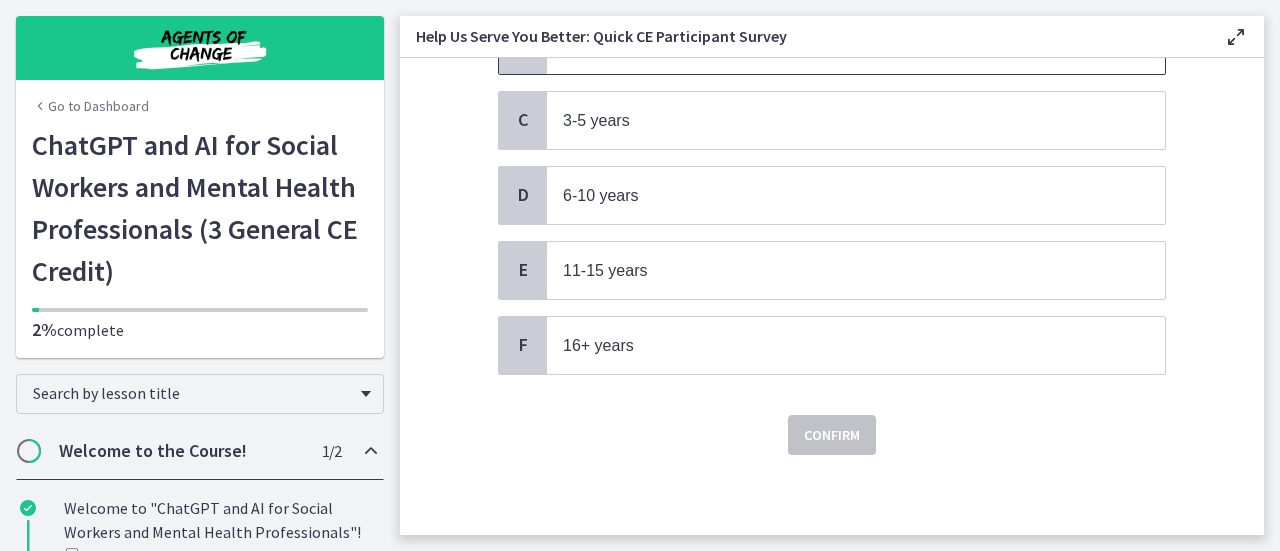 scroll, scrollTop: 0, scrollLeft: 0, axis: both 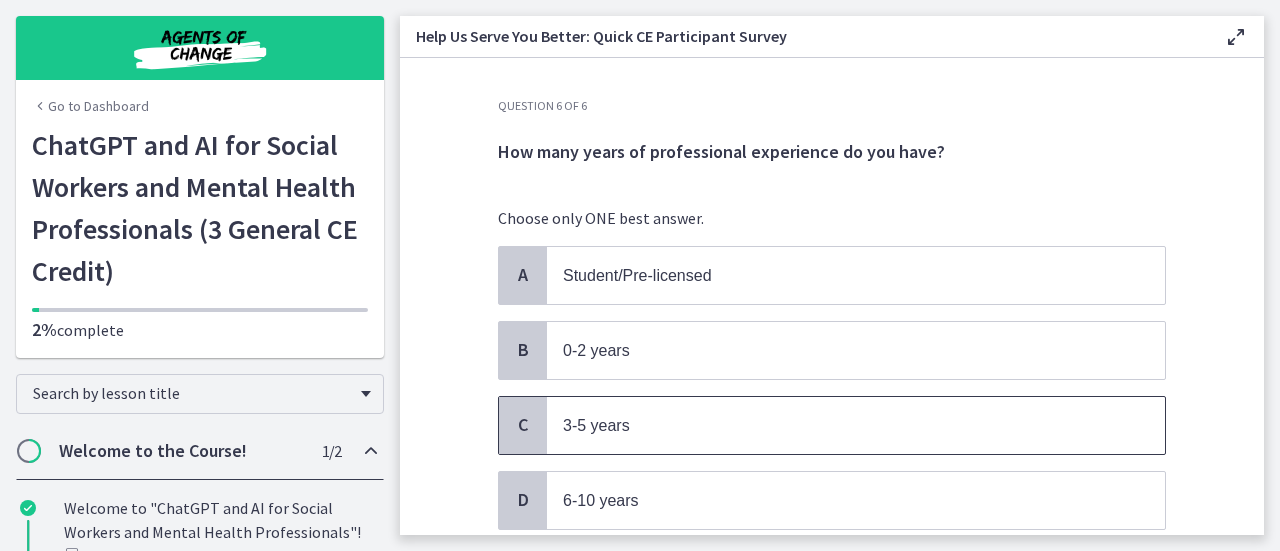 click on "3-5 years" at bounding box center (856, 425) 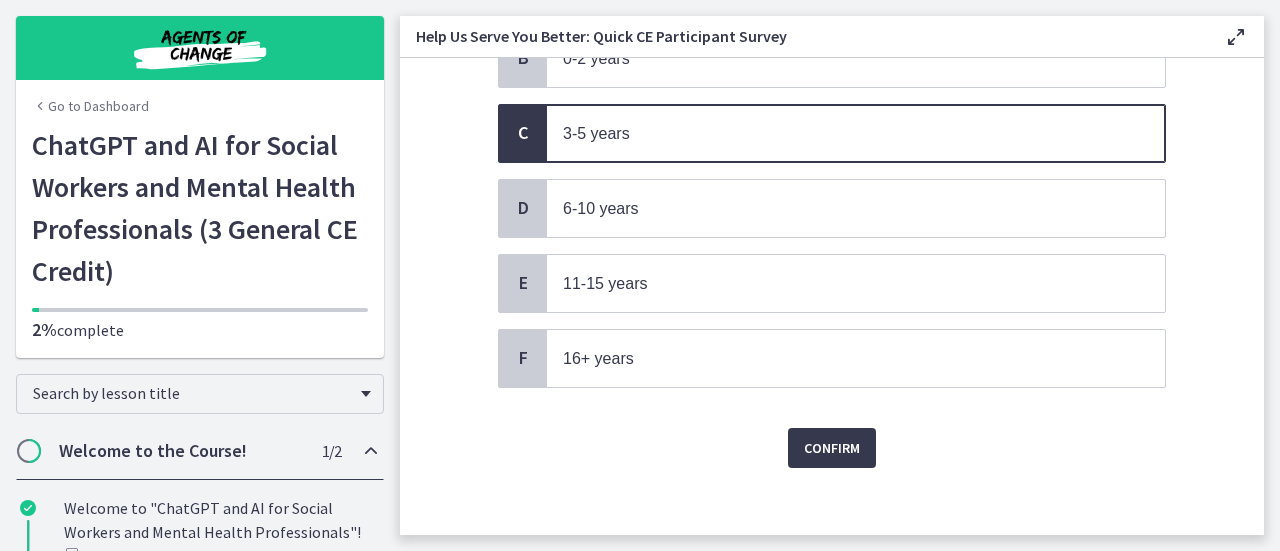 scroll, scrollTop: 296, scrollLeft: 0, axis: vertical 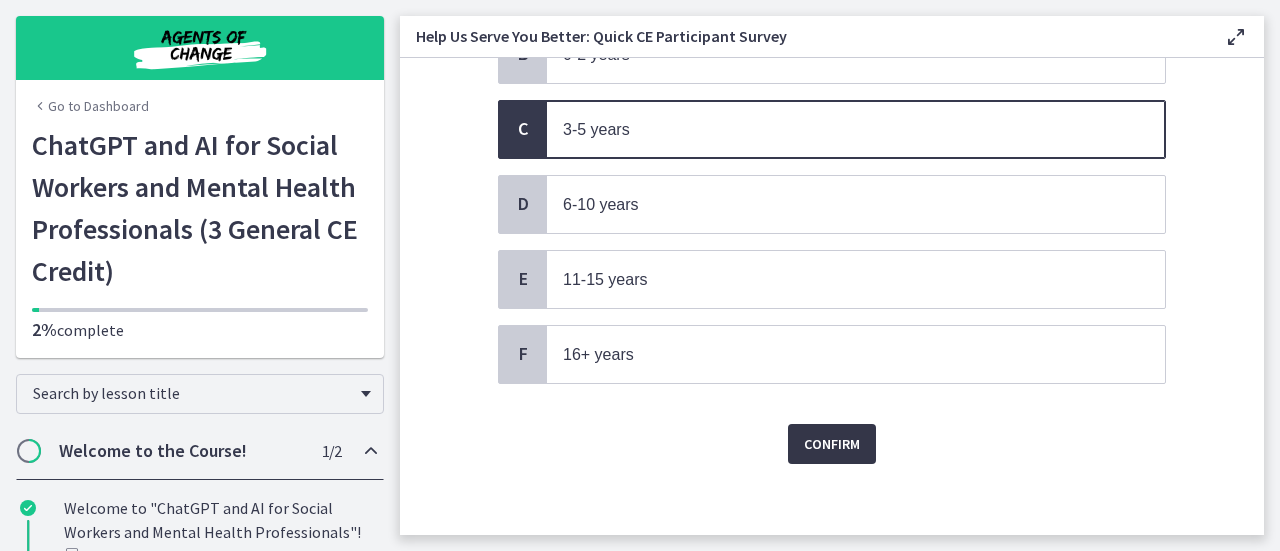 click on "Confirm" at bounding box center [832, 444] 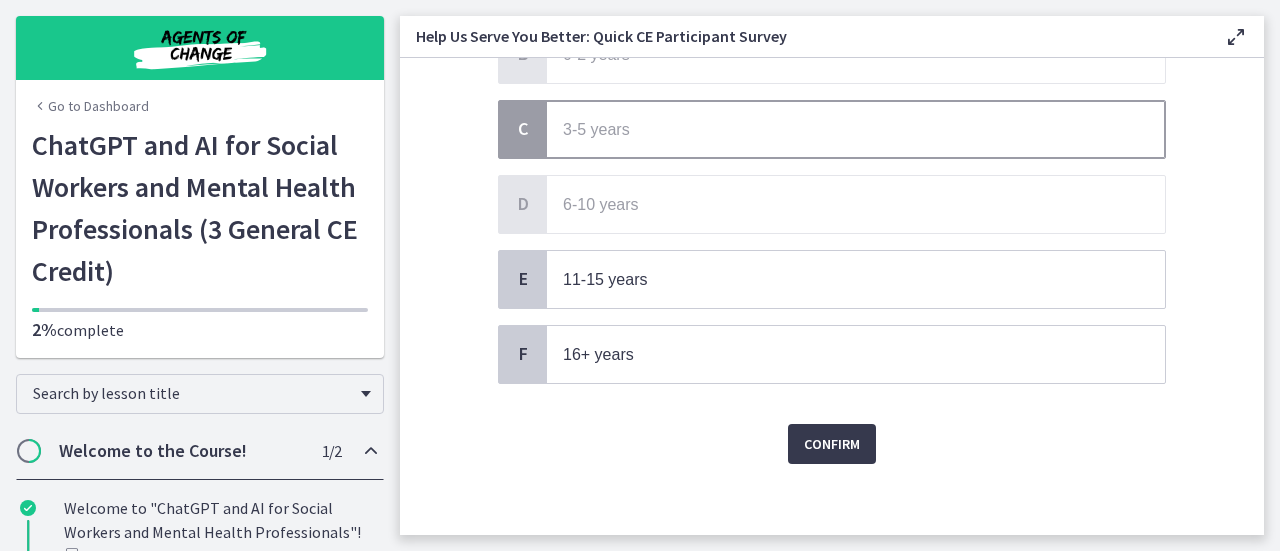 scroll, scrollTop: 0, scrollLeft: 0, axis: both 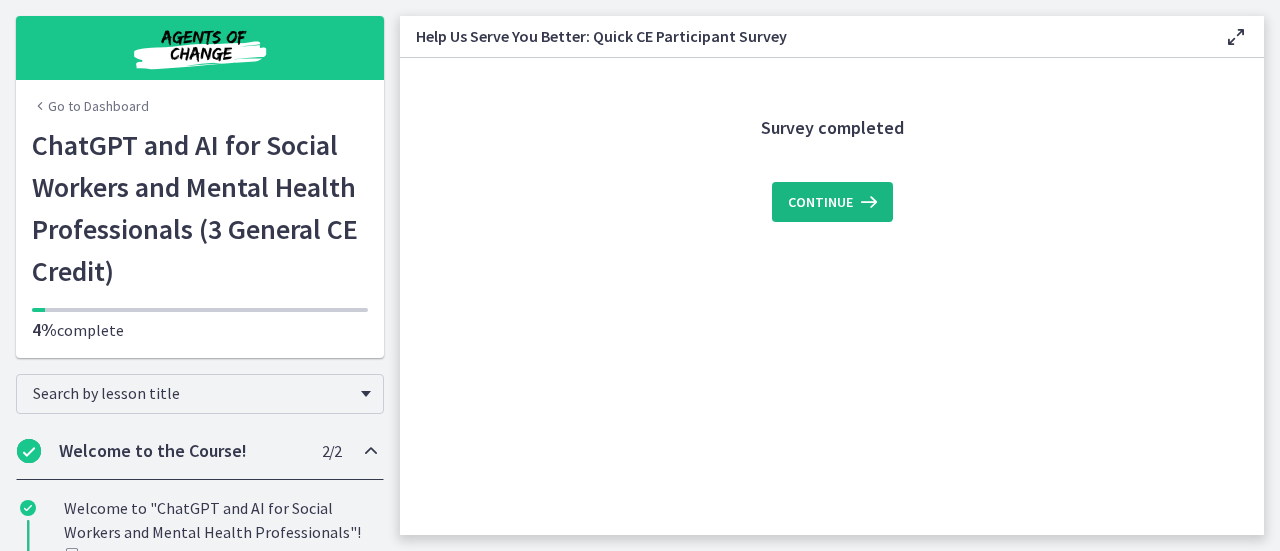 click on "Continue" at bounding box center [820, 202] 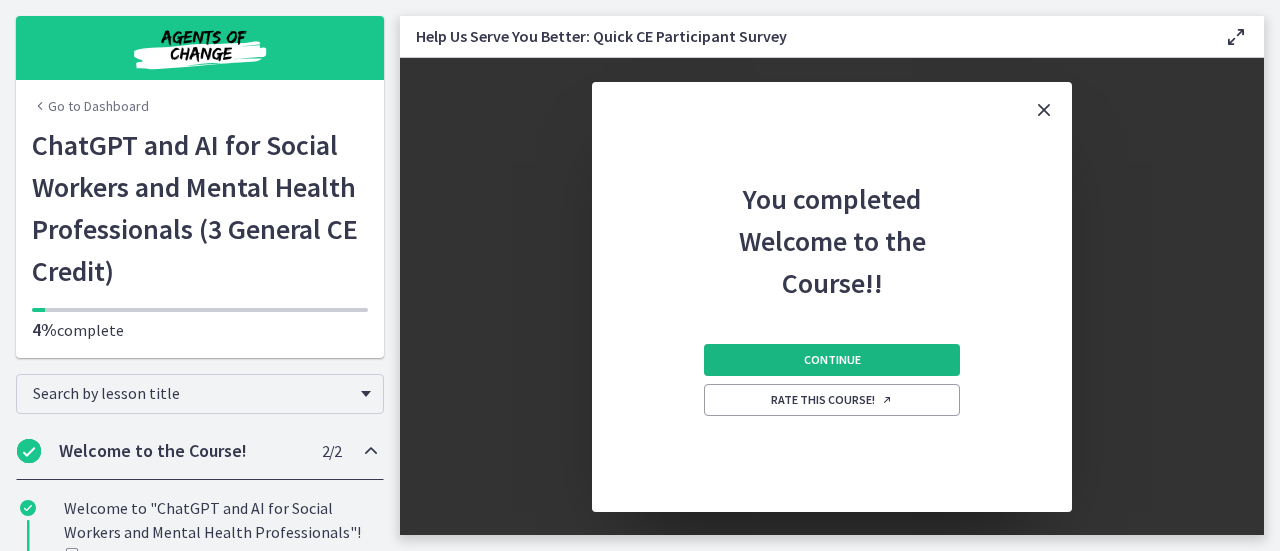 click on "Continue" at bounding box center [832, 360] 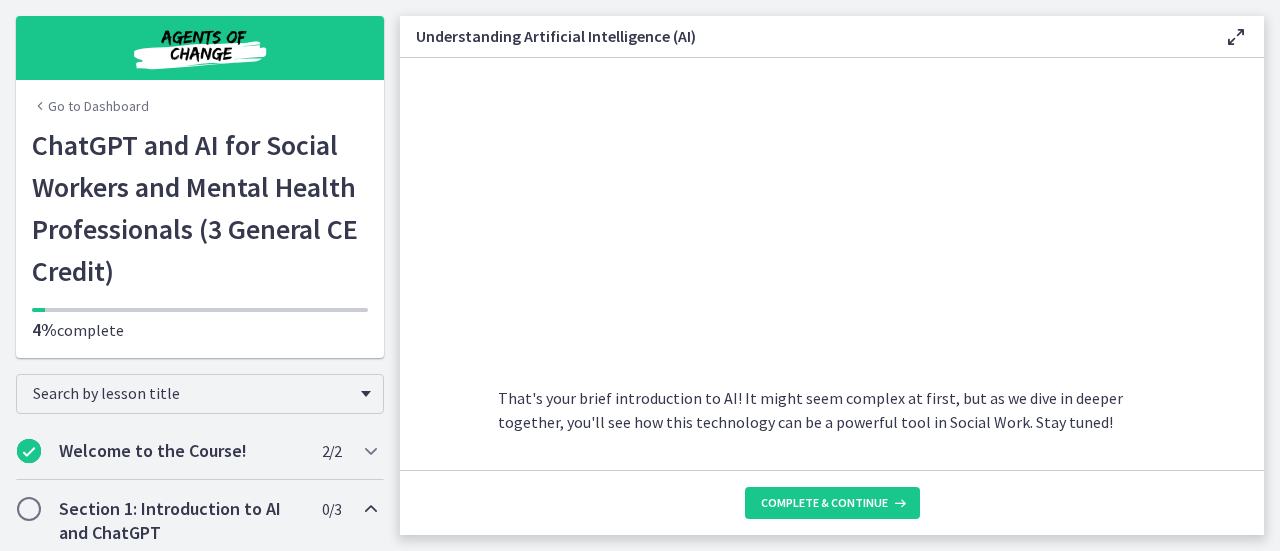 scroll, scrollTop: 1057, scrollLeft: 0, axis: vertical 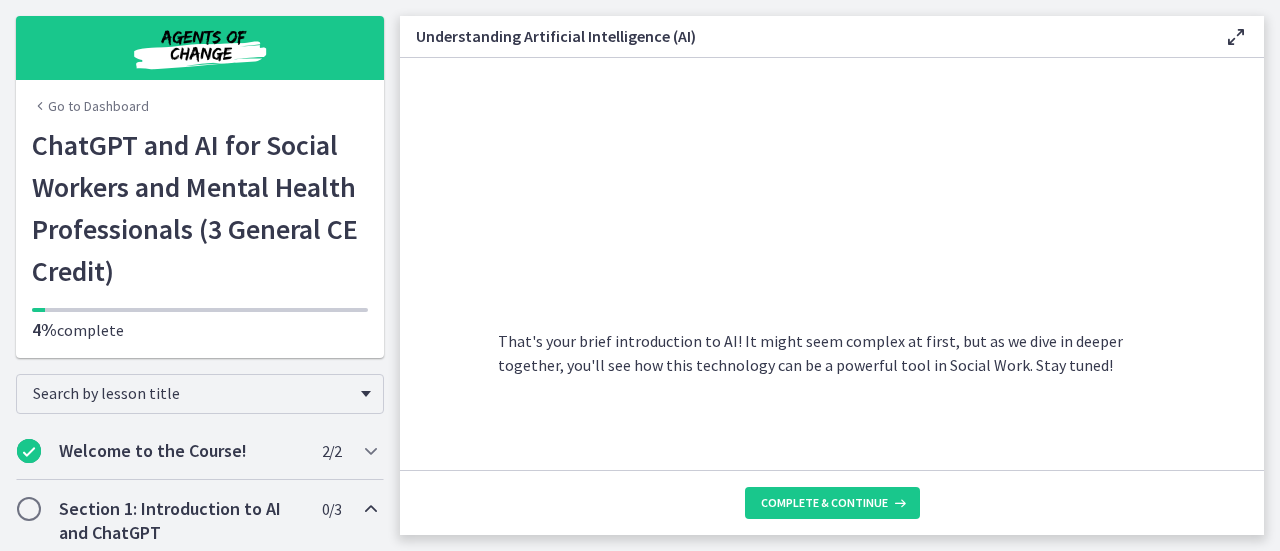 click on "Complete & continue" at bounding box center (832, 502) 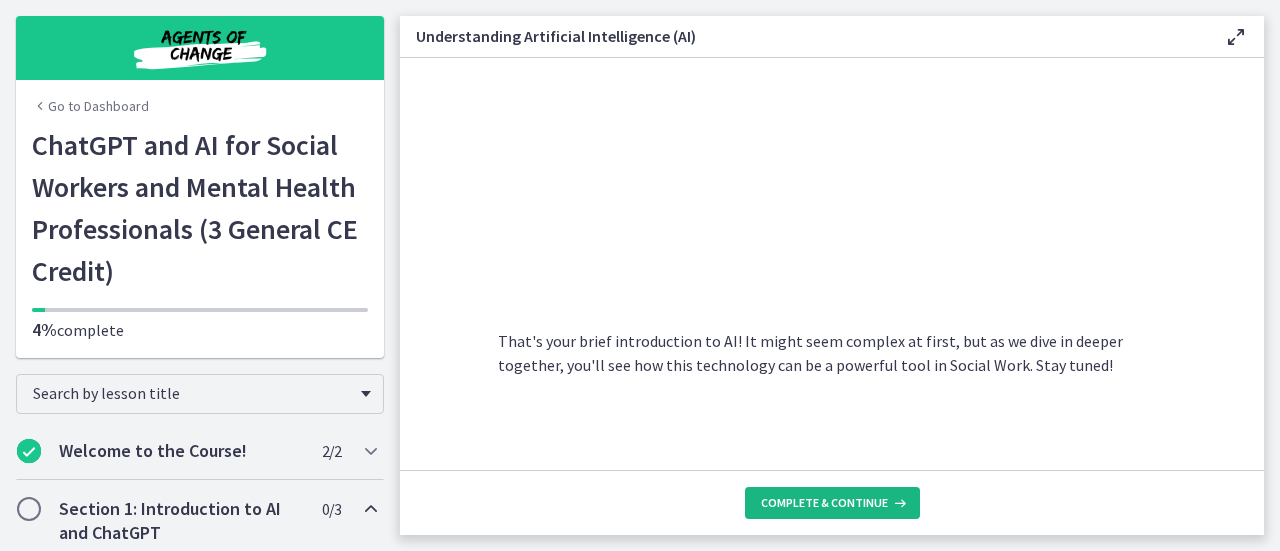 click on "Complete & continue" at bounding box center (824, 503) 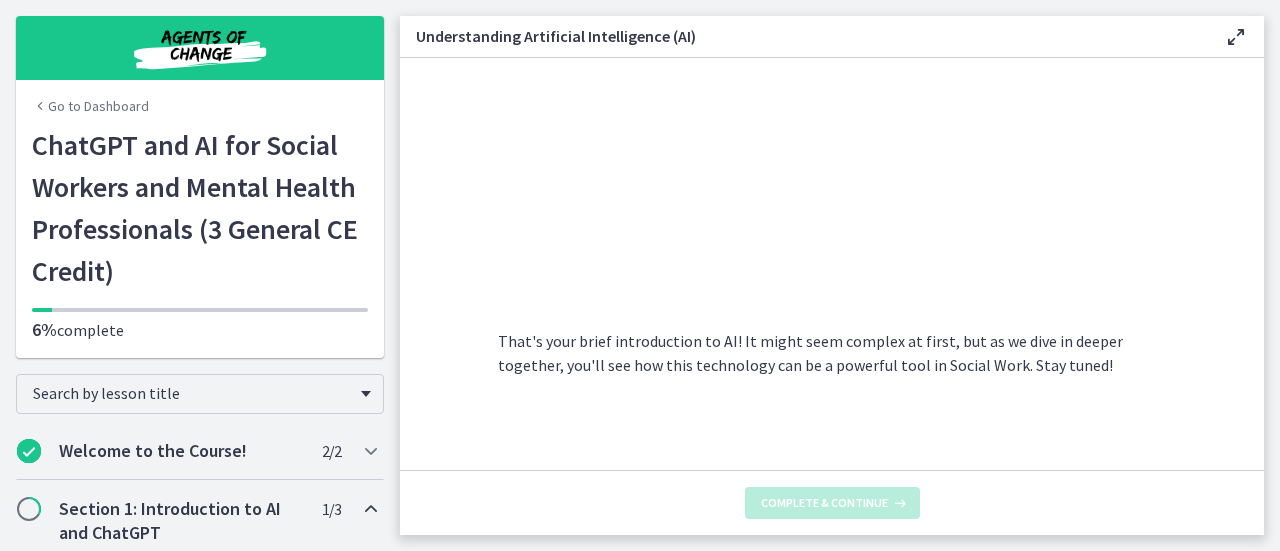 scroll, scrollTop: 0, scrollLeft: 0, axis: both 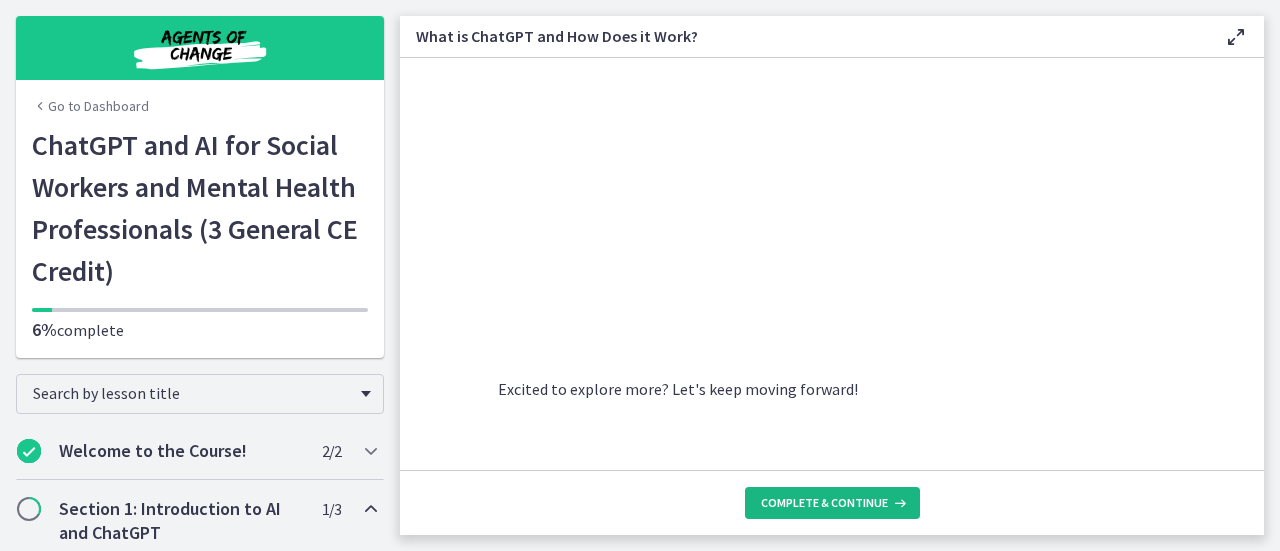 click at bounding box center (898, 503) 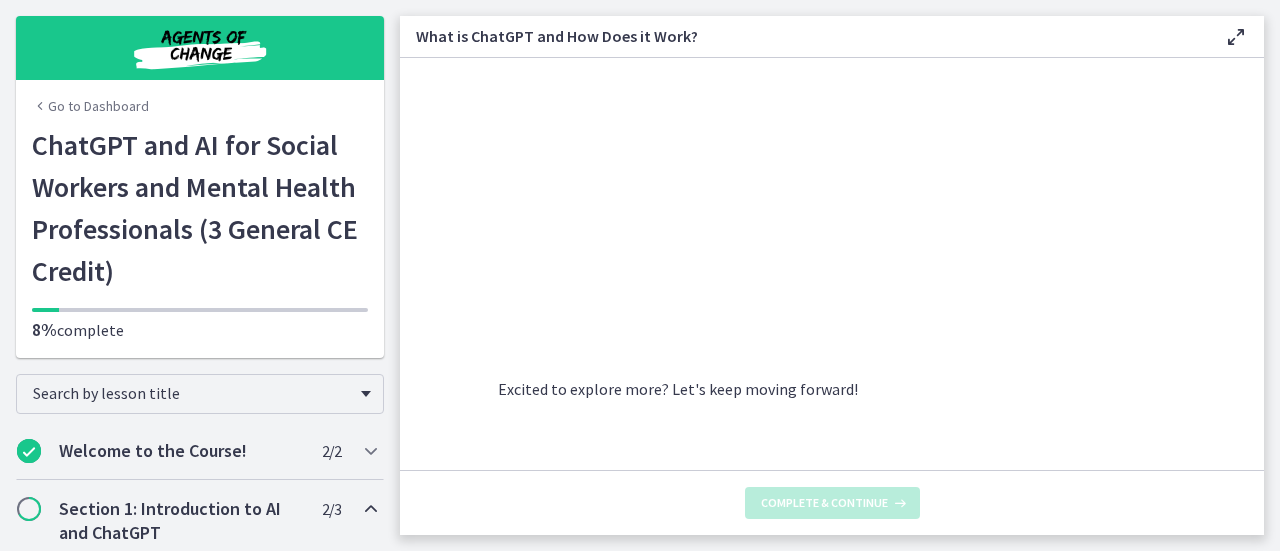 scroll, scrollTop: 0, scrollLeft: 0, axis: both 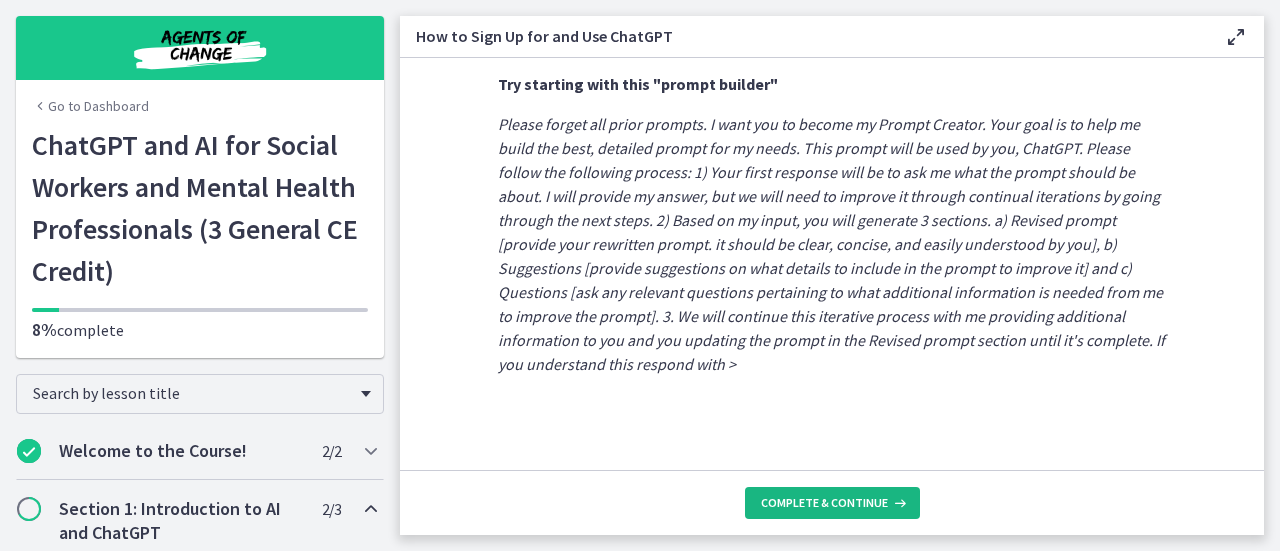 click on "Complete & continue" at bounding box center [832, 503] 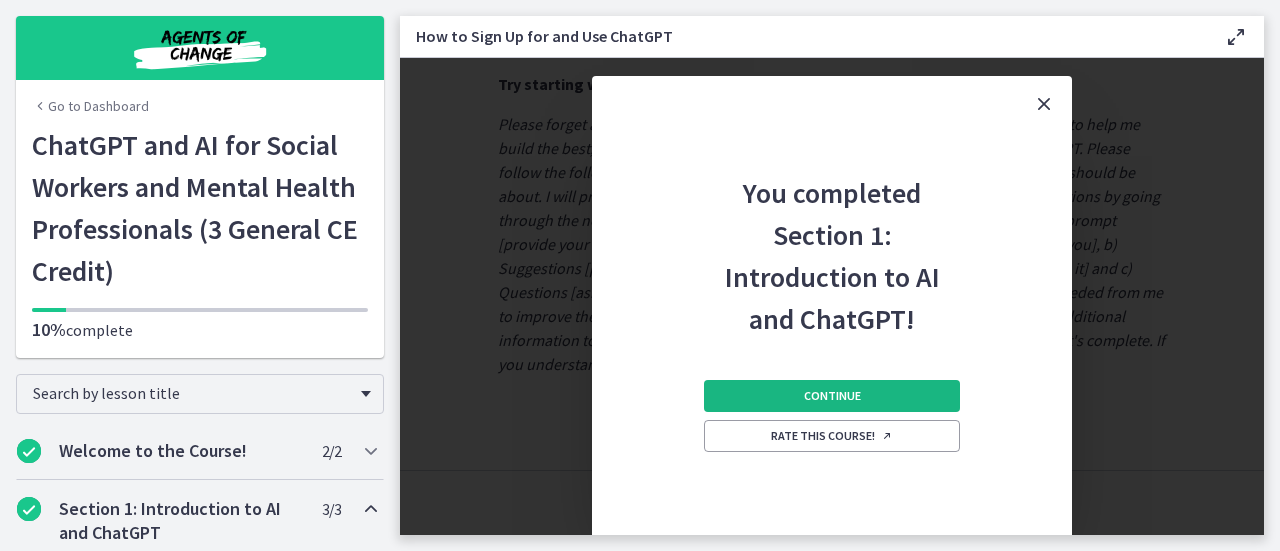 click on "Continue" at bounding box center (832, 396) 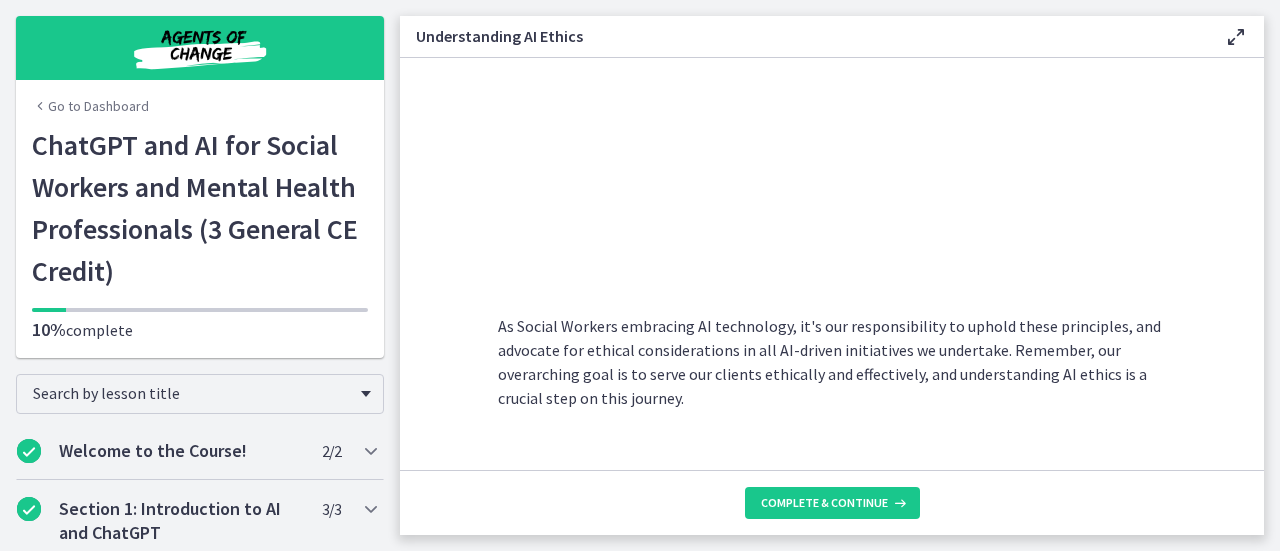 scroll, scrollTop: 1185, scrollLeft: 0, axis: vertical 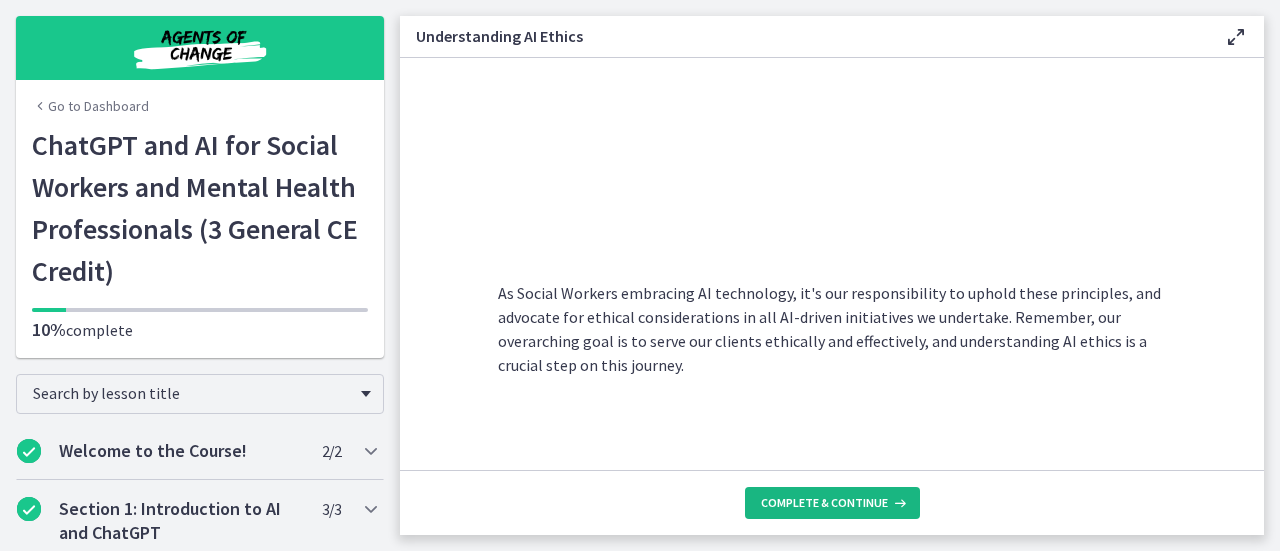 click on "Complete & continue" at bounding box center [832, 503] 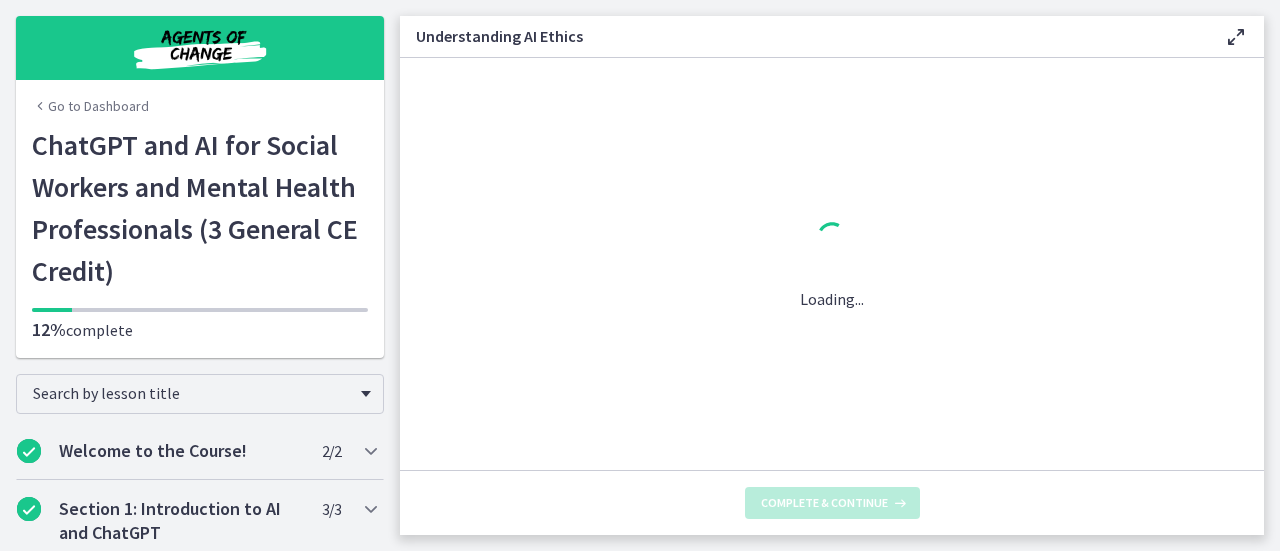 scroll, scrollTop: 0, scrollLeft: 0, axis: both 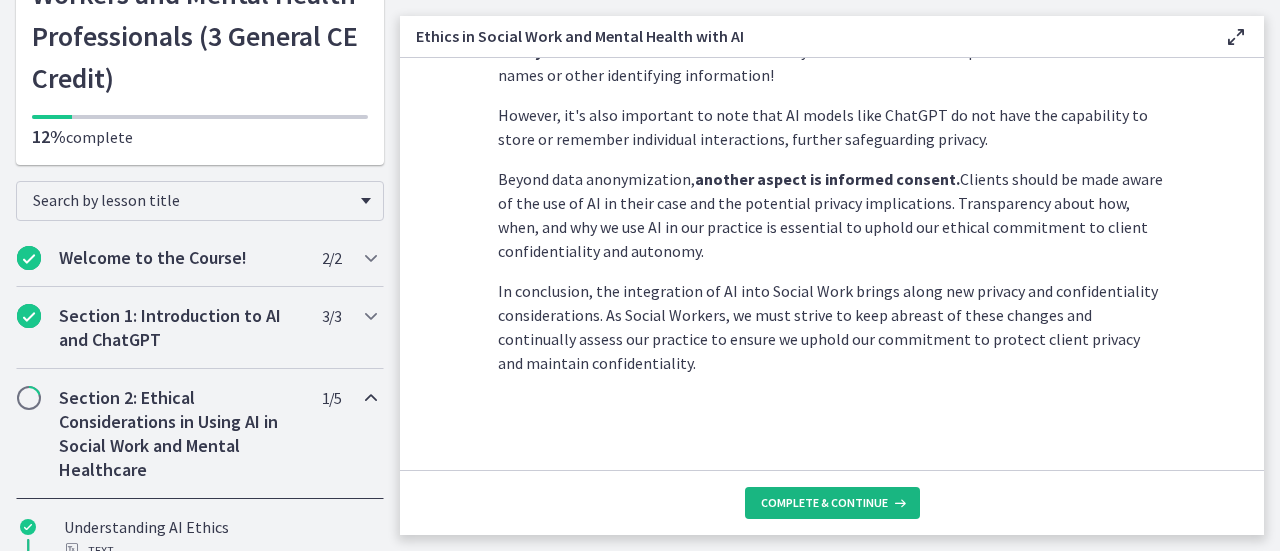 click on "Complete & continue" at bounding box center [824, 503] 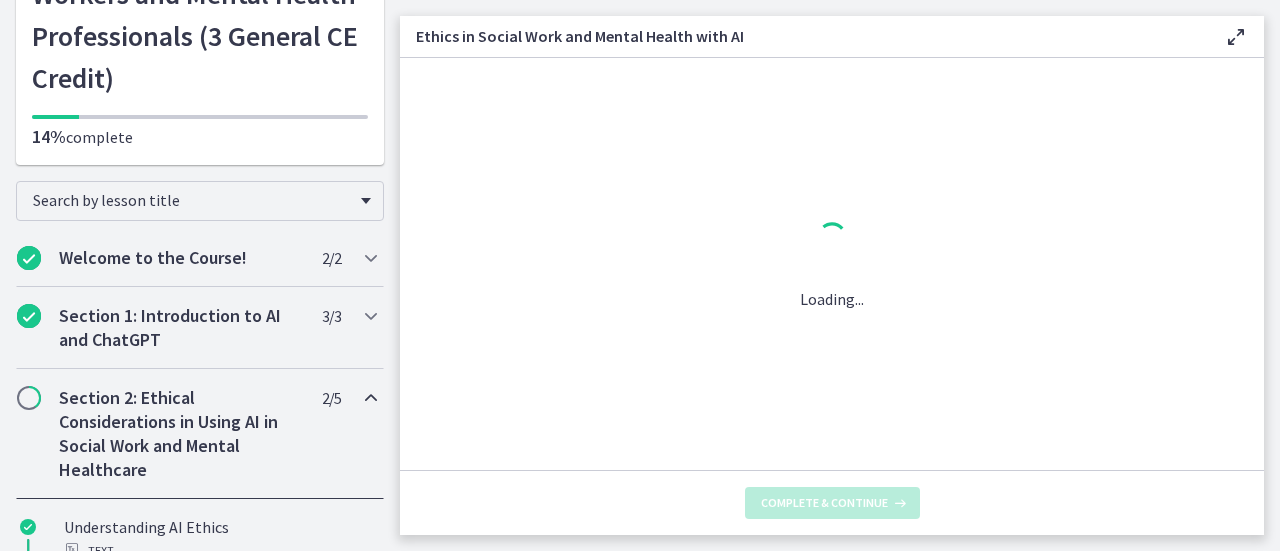 scroll, scrollTop: 0, scrollLeft: 0, axis: both 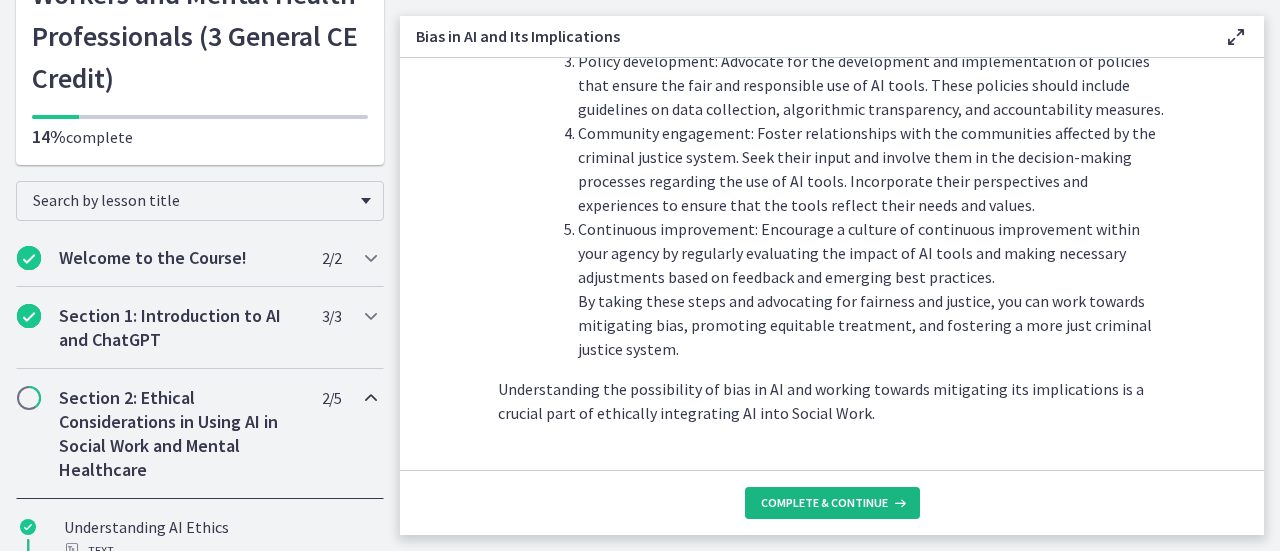 click on "Complete & continue" at bounding box center [832, 503] 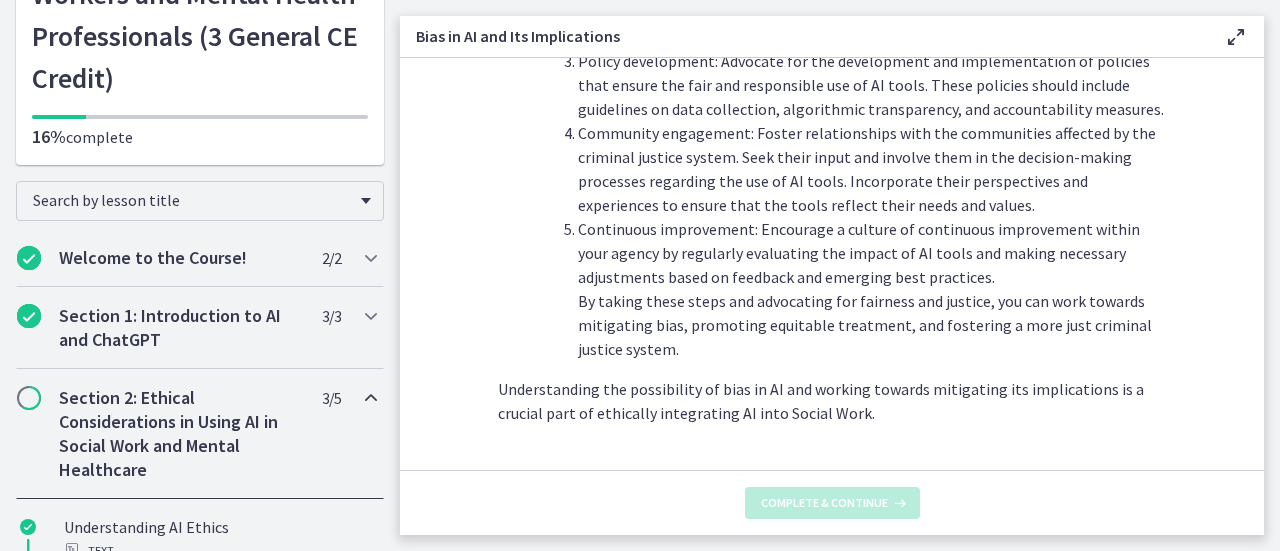 scroll, scrollTop: 0, scrollLeft: 0, axis: both 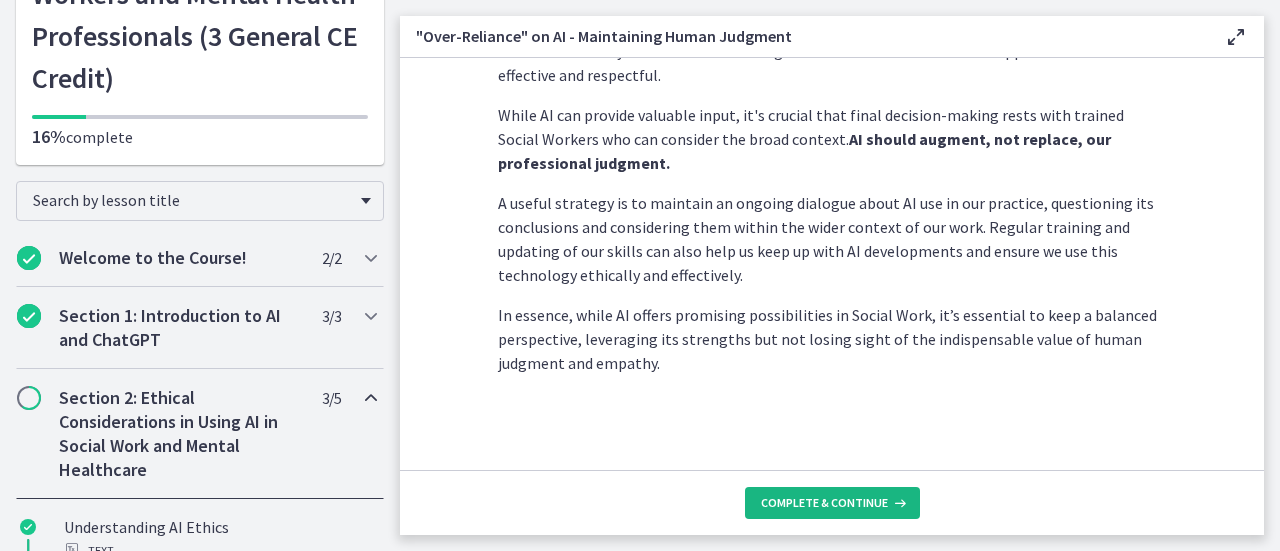click on "Complete & continue" at bounding box center (824, 503) 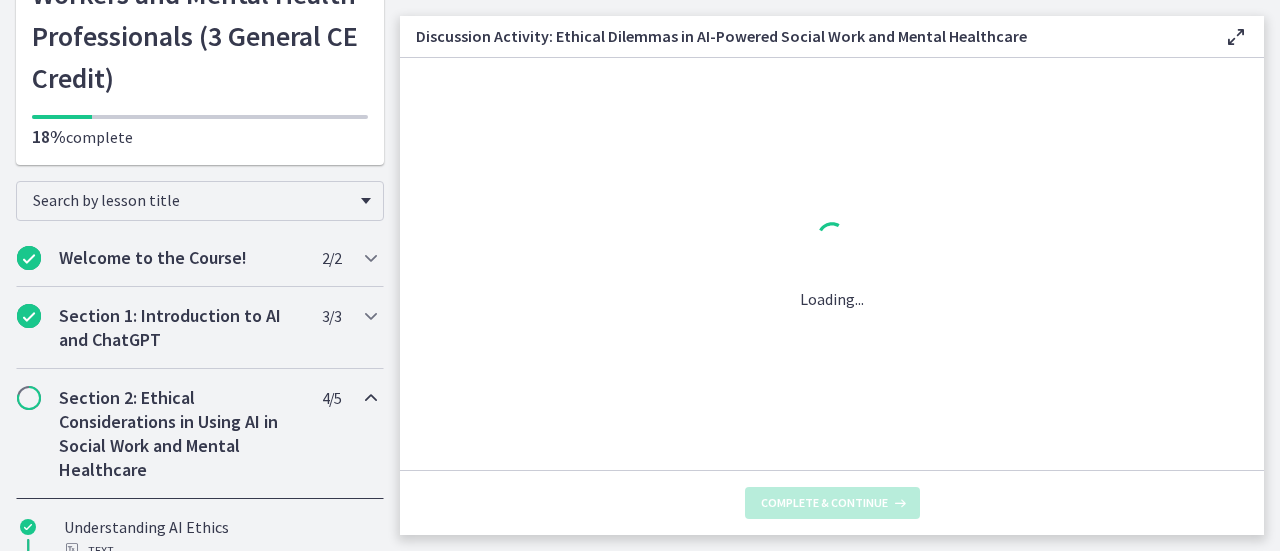 scroll, scrollTop: 0, scrollLeft: 0, axis: both 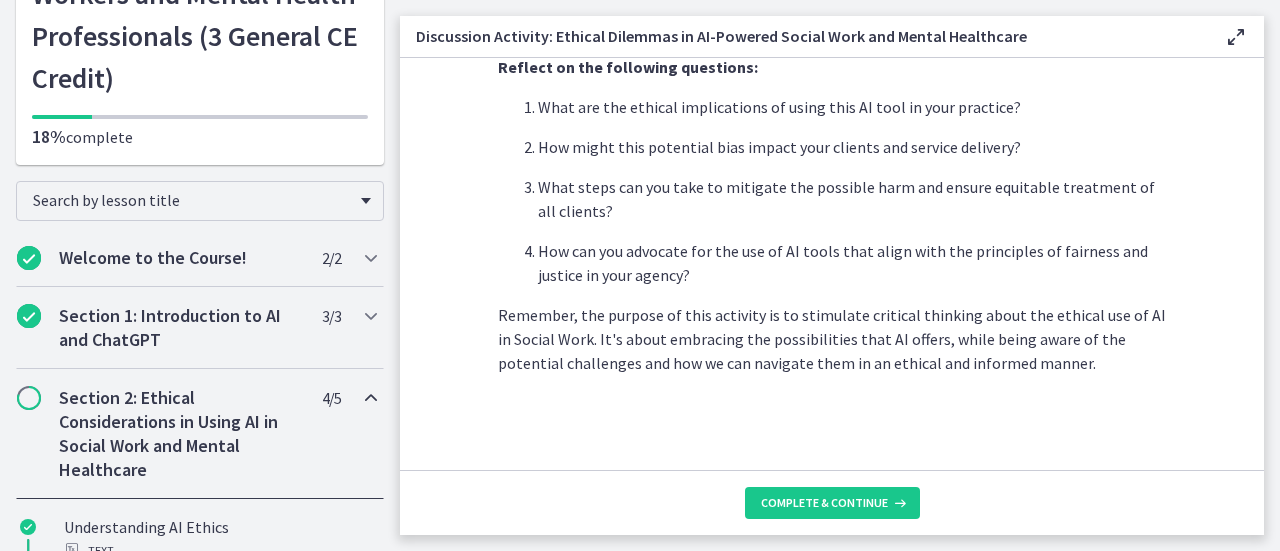 click on "Complete & continue" at bounding box center [832, 502] 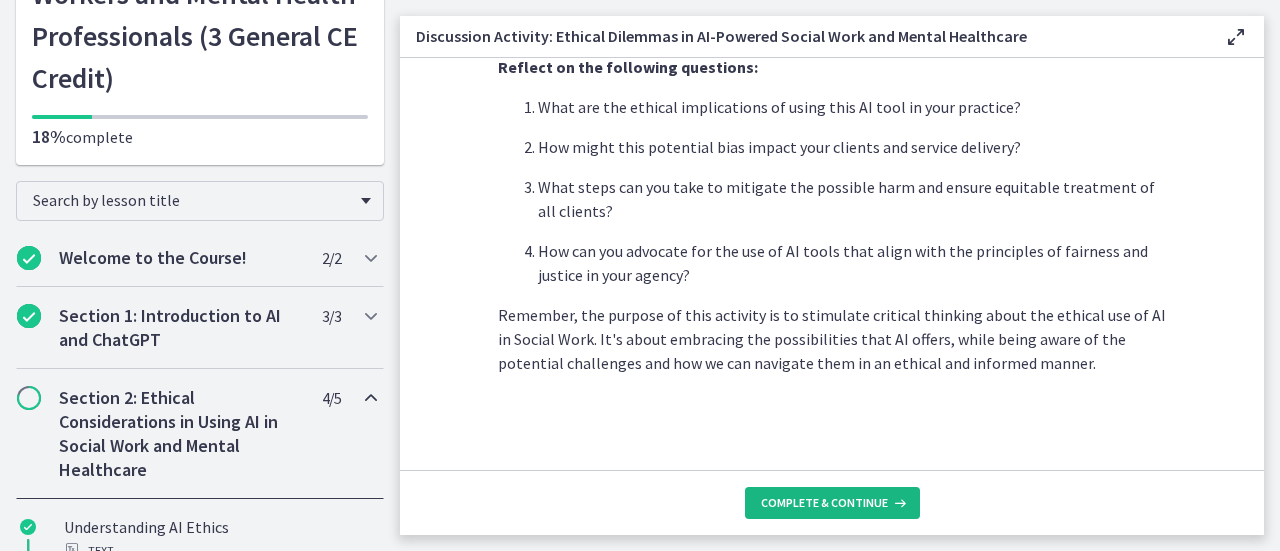 click on "Complete & continue" at bounding box center (832, 503) 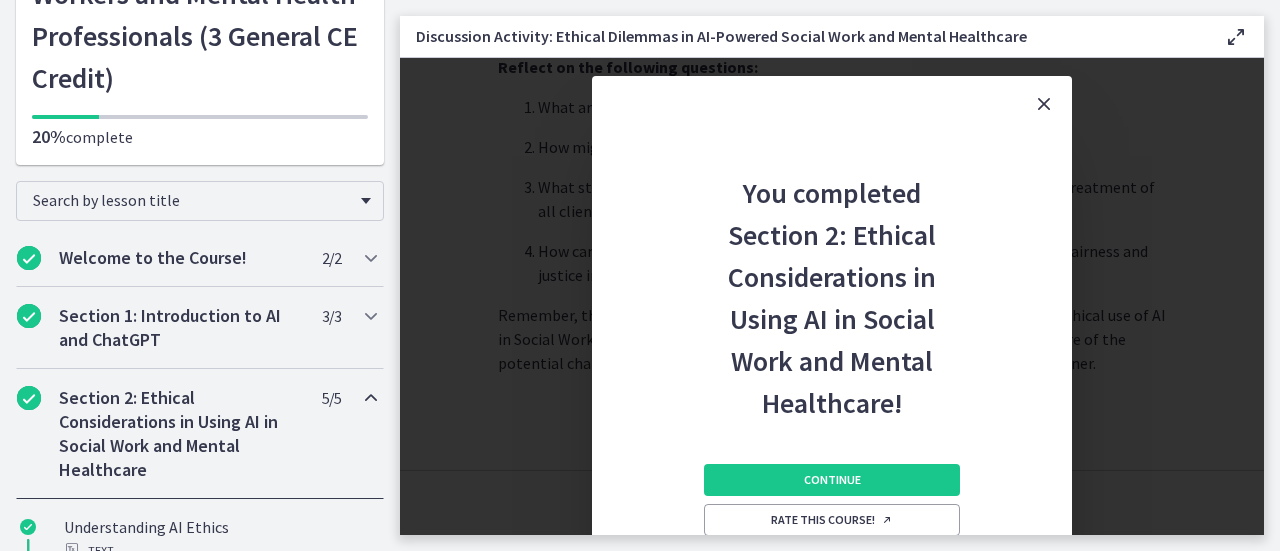 click on "Continue
Rate this course!" at bounding box center (832, 528) 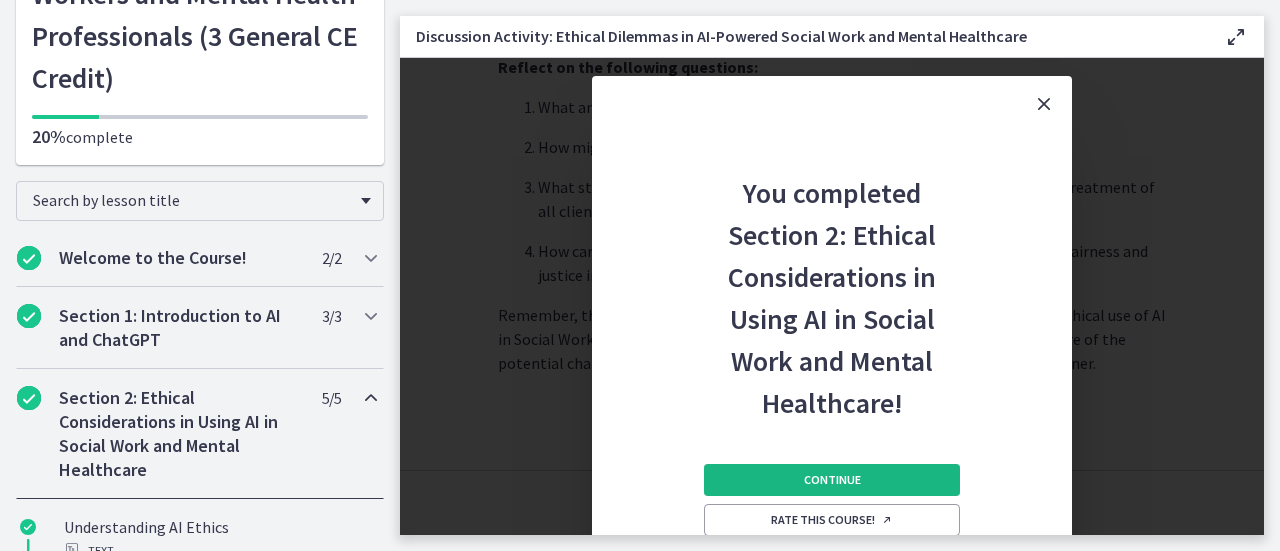 click on "Continue" at bounding box center (832, 480) 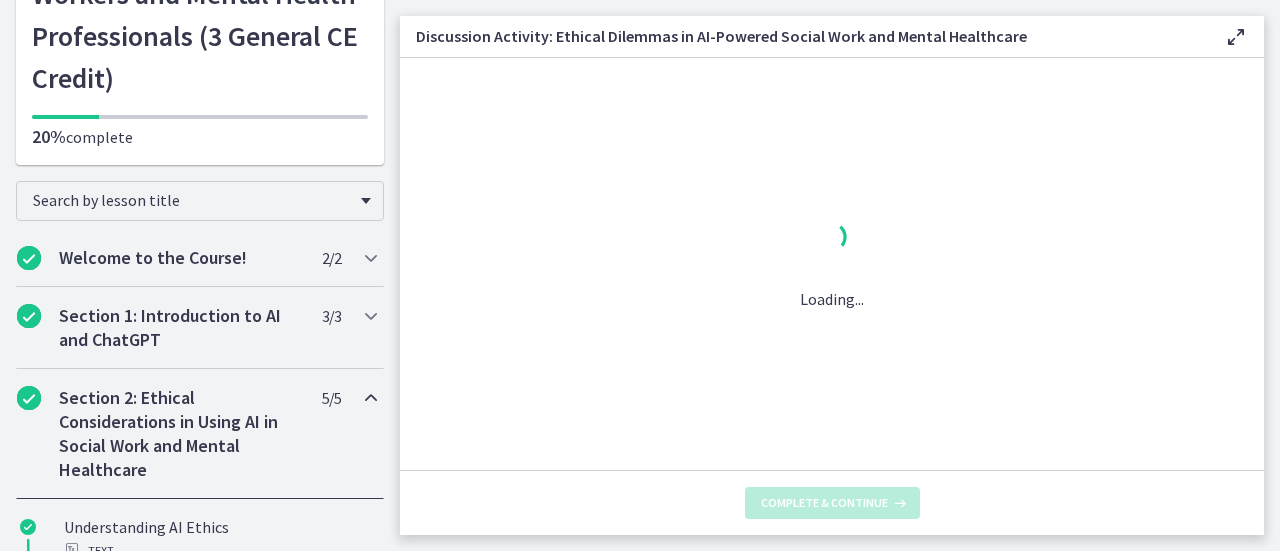 scroll, scrollTop: 0, scrollLeft: 0, axis: both 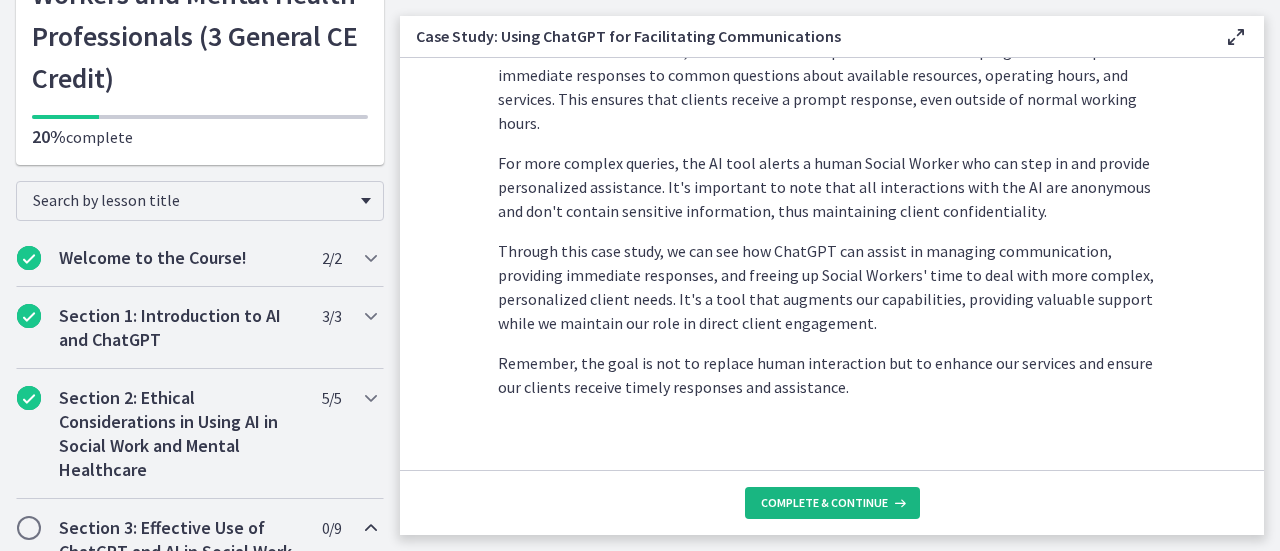 click on "Complete & continue" at bounding box center [832, 503] 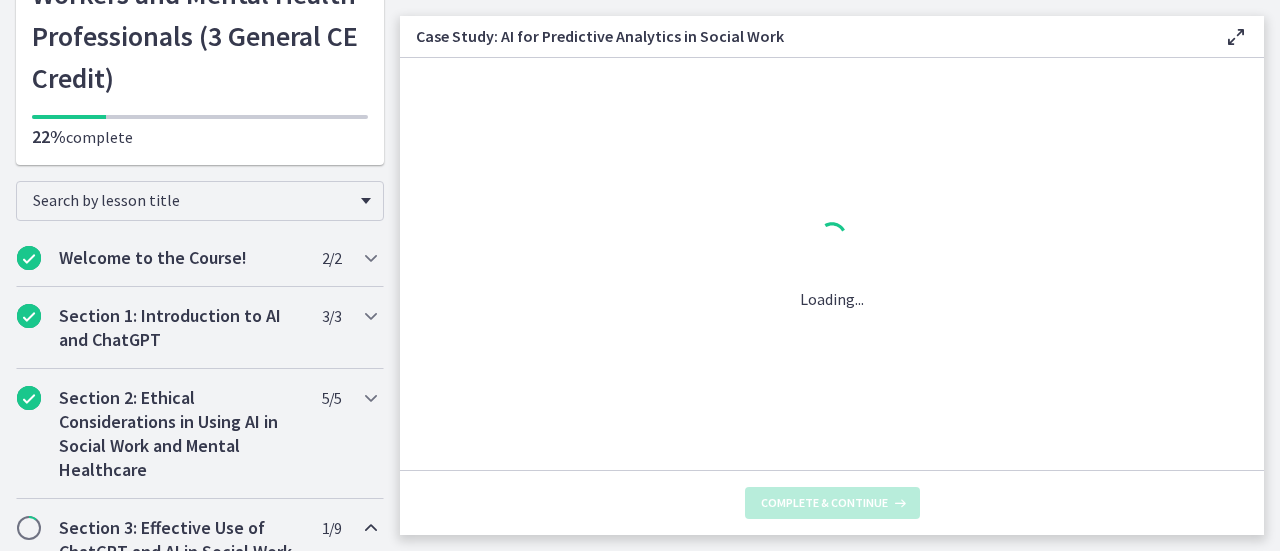 scroll, scrollTop: 0, scrollLeft: 0, axis: both 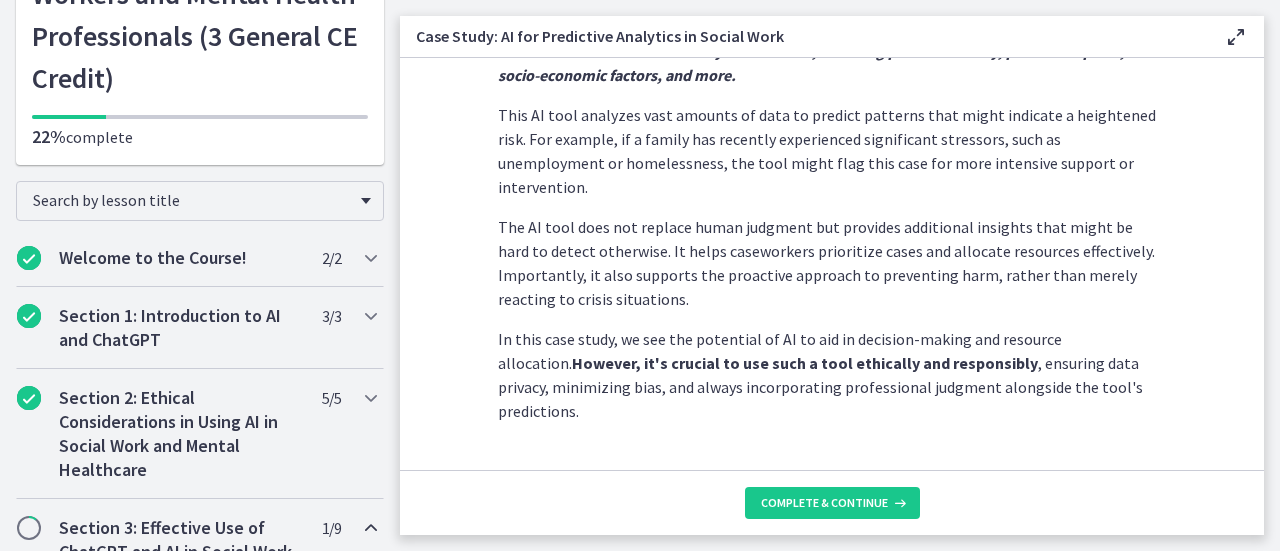 click on "Complete & continue" at bounding box center (832, 502) 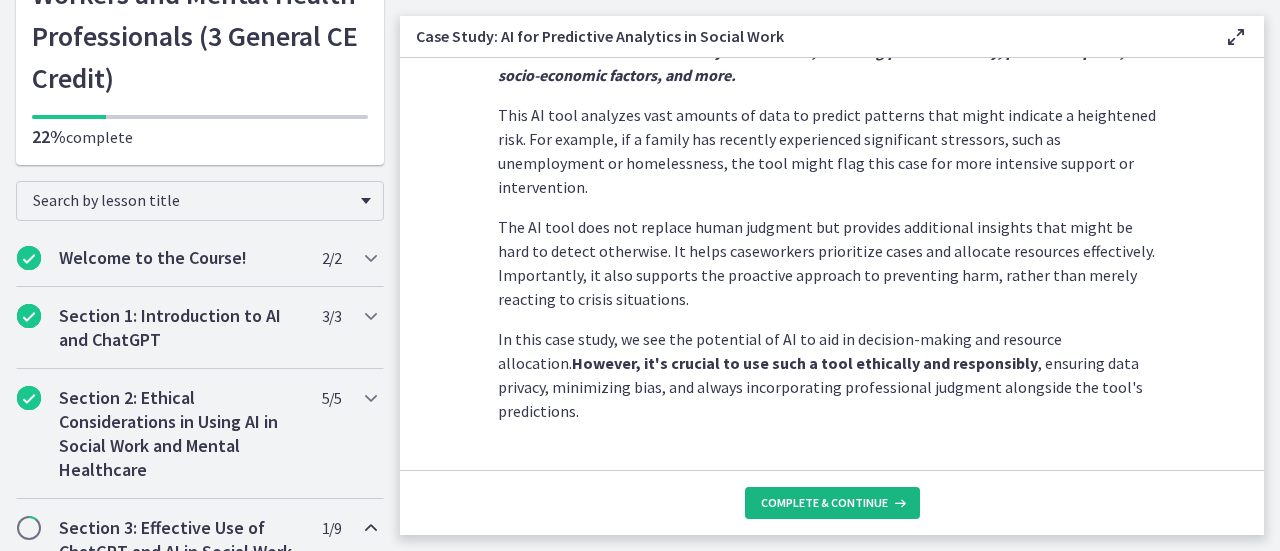 click on "Complete & continue" at bounding box center [824, 503] 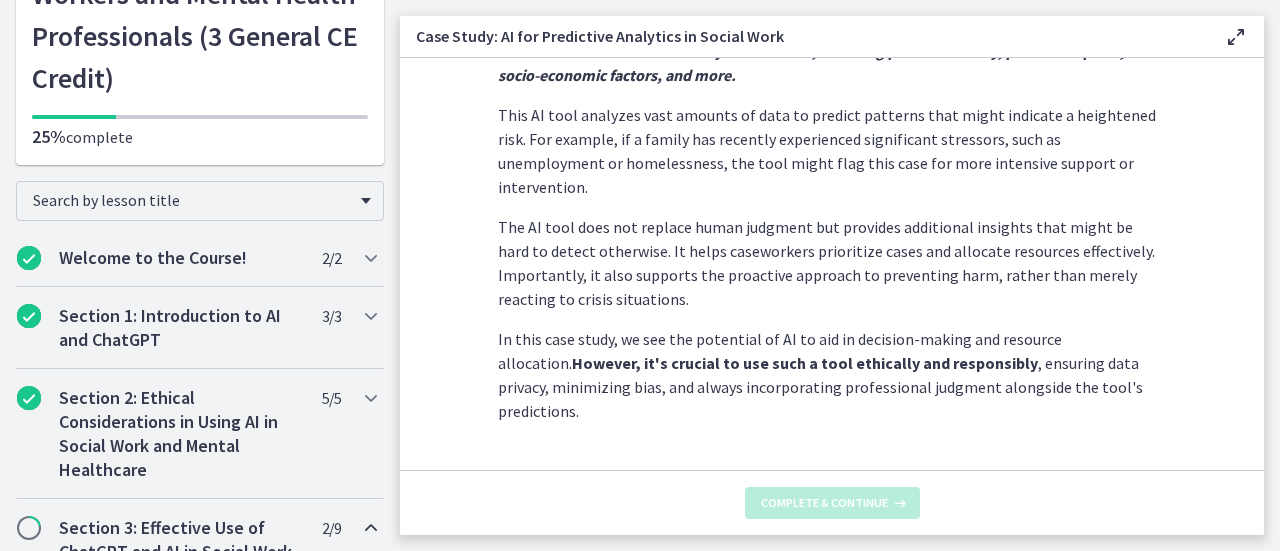 scroll, scrollTop: 0, scrollLeft: 0, axis: both 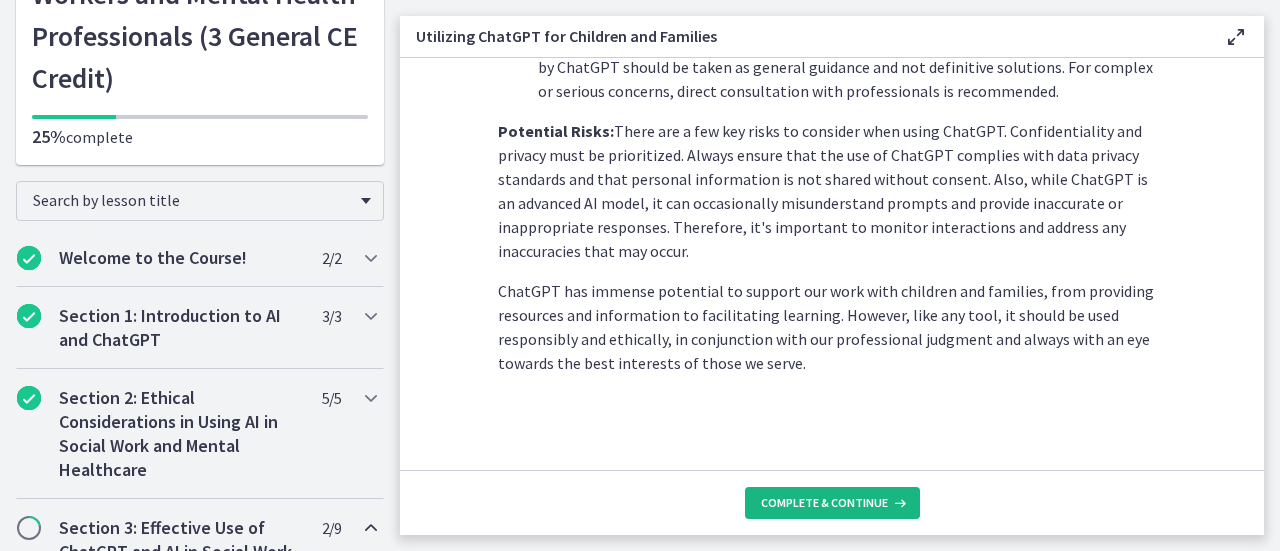 click on "Complete & continue" at bounding box center [832, 502] 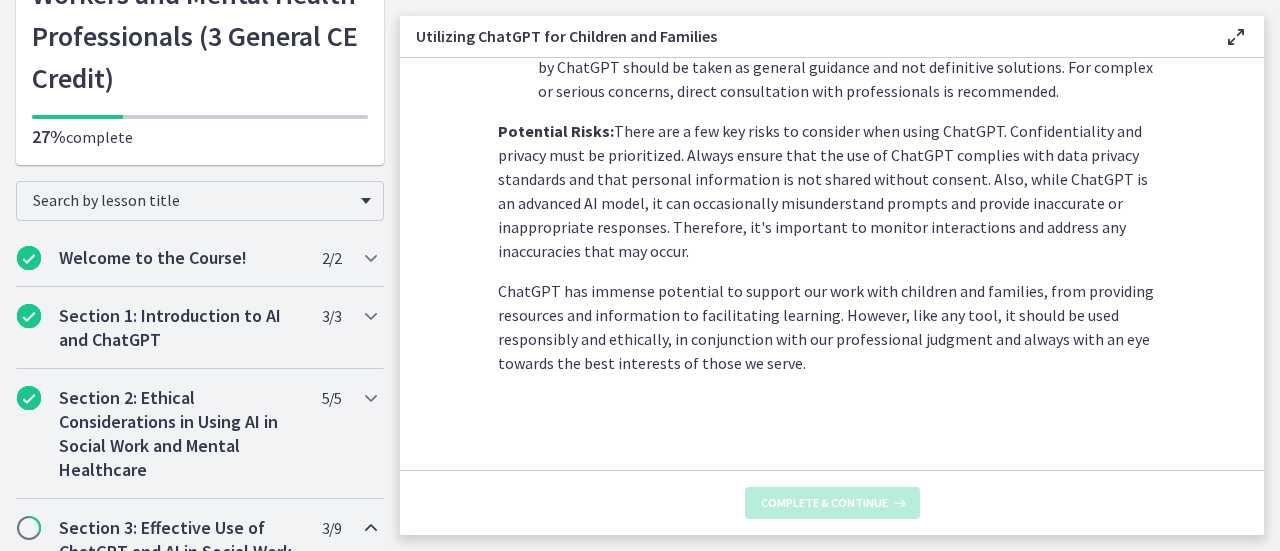 scroll, scrollTop: 0, scrollLeft: 0, axis: both 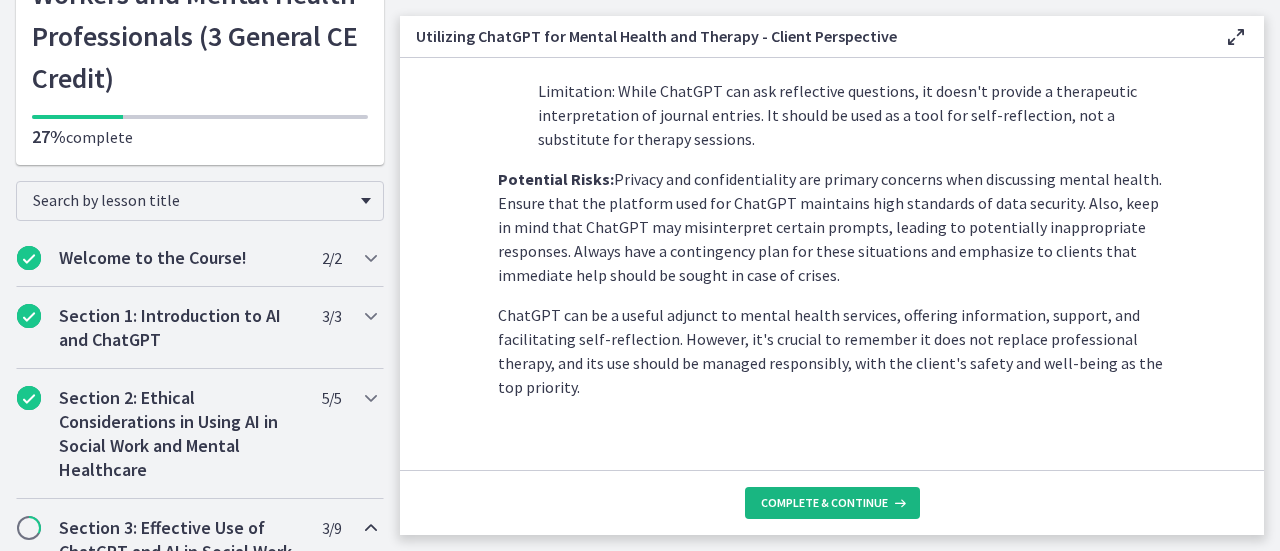 click on "Complete & continue" at bounding box center [824, 503] 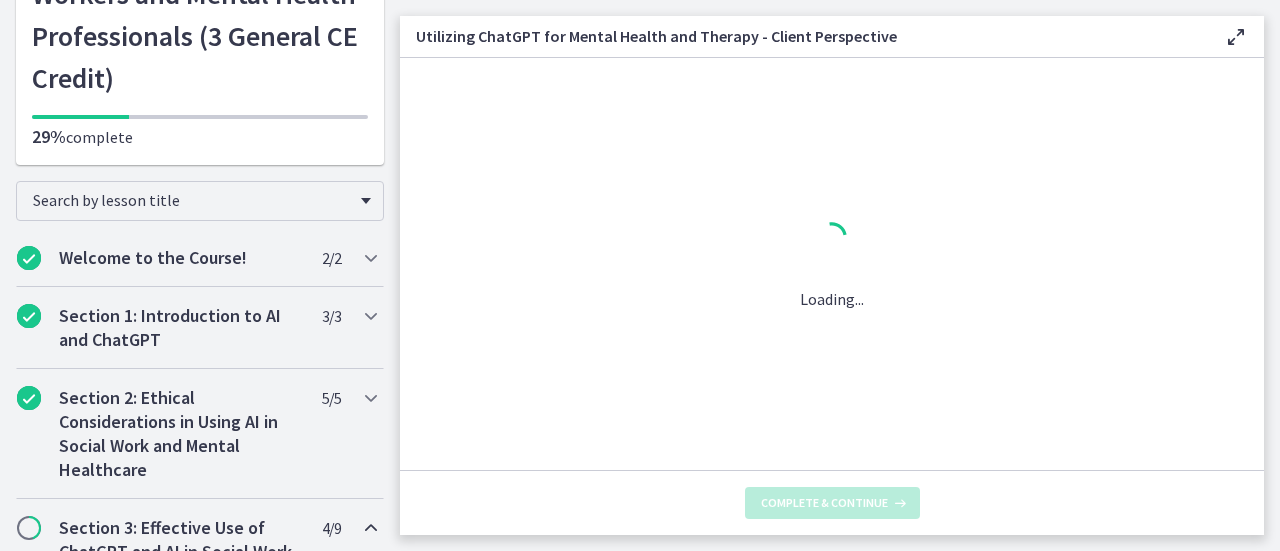 scroll, scrollTop: 0, scrollLeft: 0, axis: both 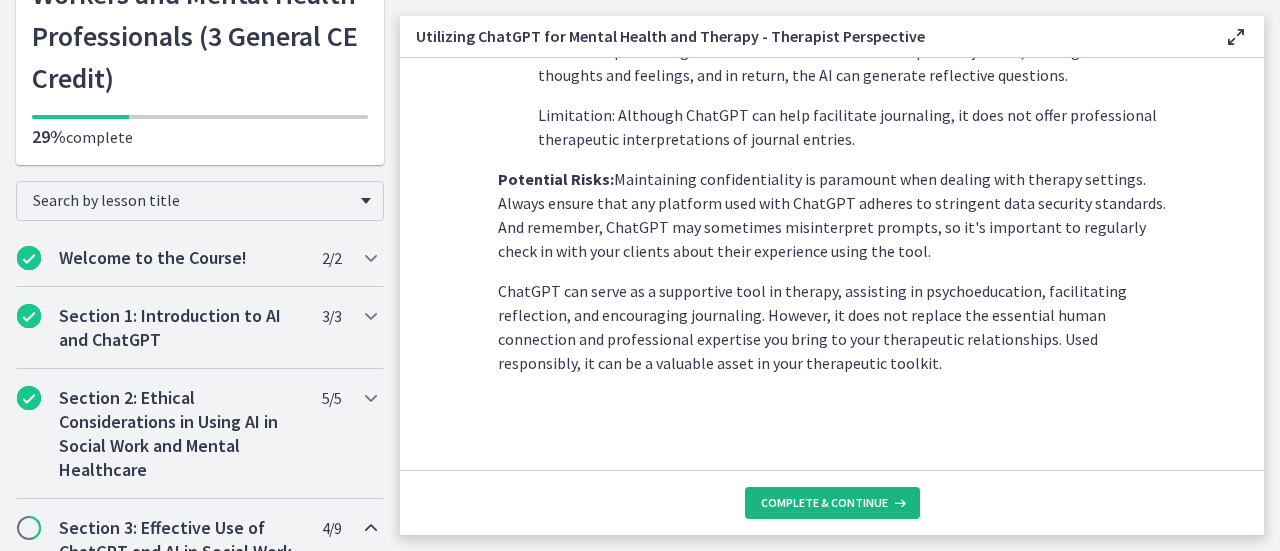 click on "Complete & continue" at bounding box center [824, 503] 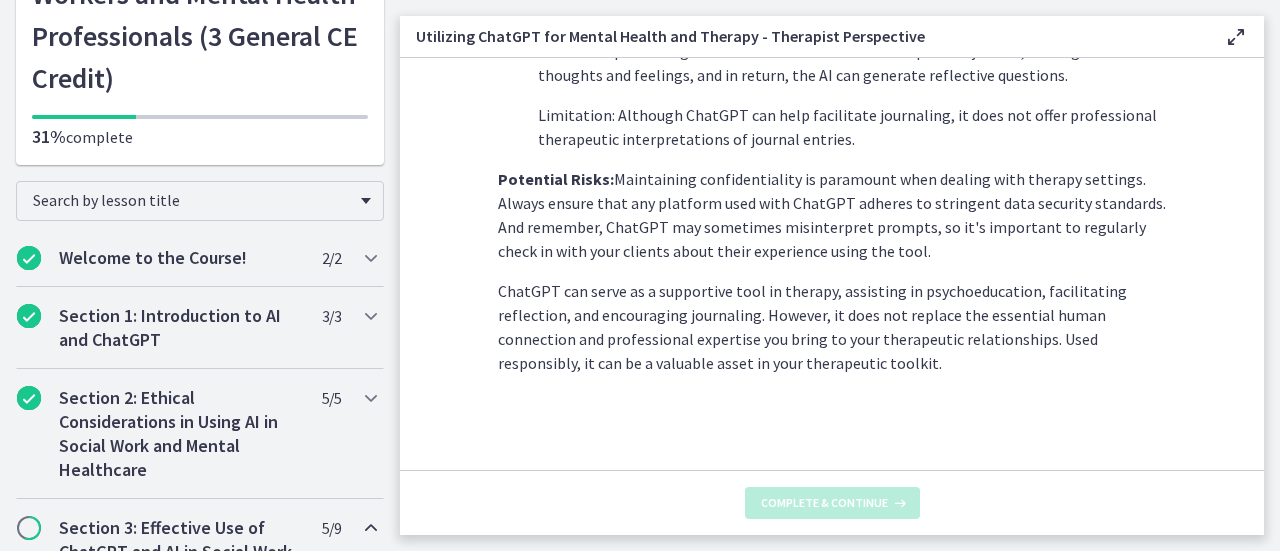 scroll, scrollTop: 0, scrollLeft: 0, axis: both 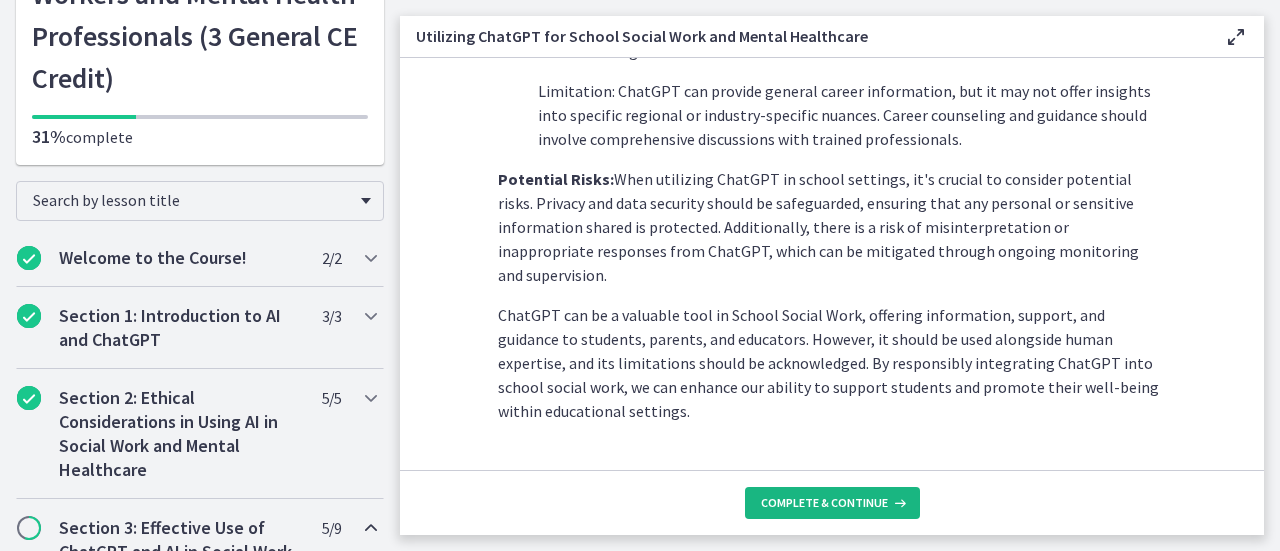 click on "Complete & continue" at bounding box center (824, 503) 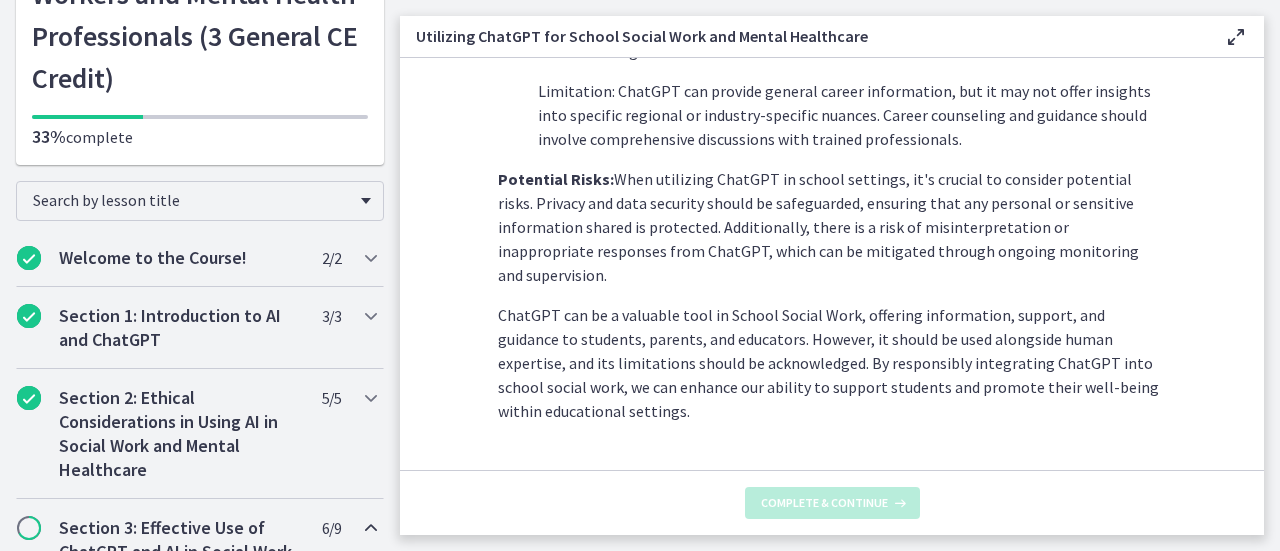 scroll, scrollTop: 0, scrollLeft: 0, axis: both 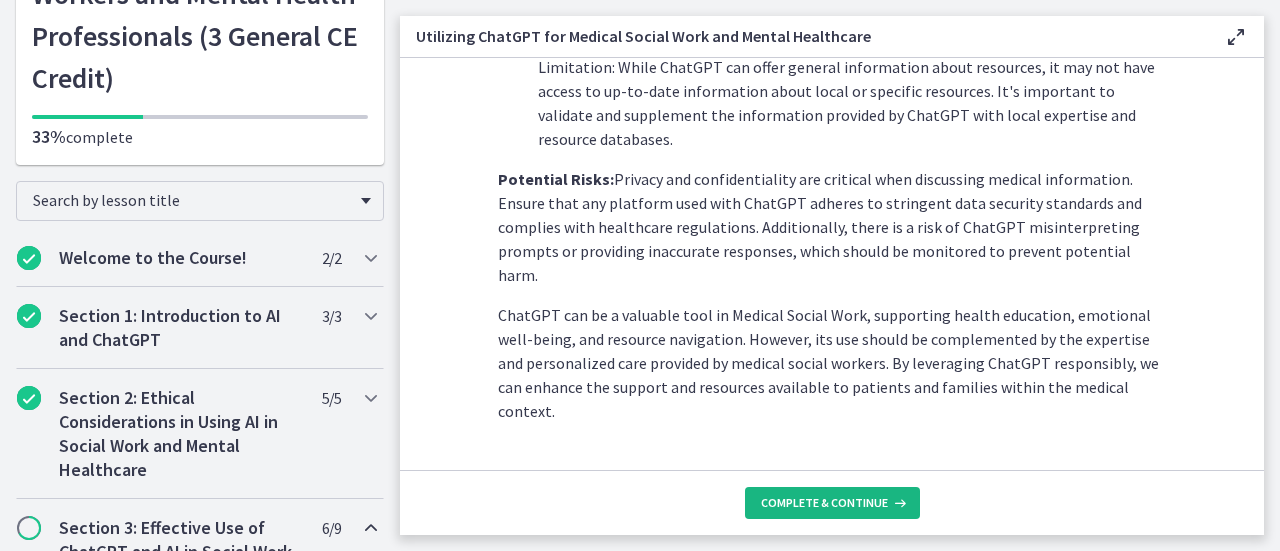 click on "Complete & continue" at bounding box center [824, 503] 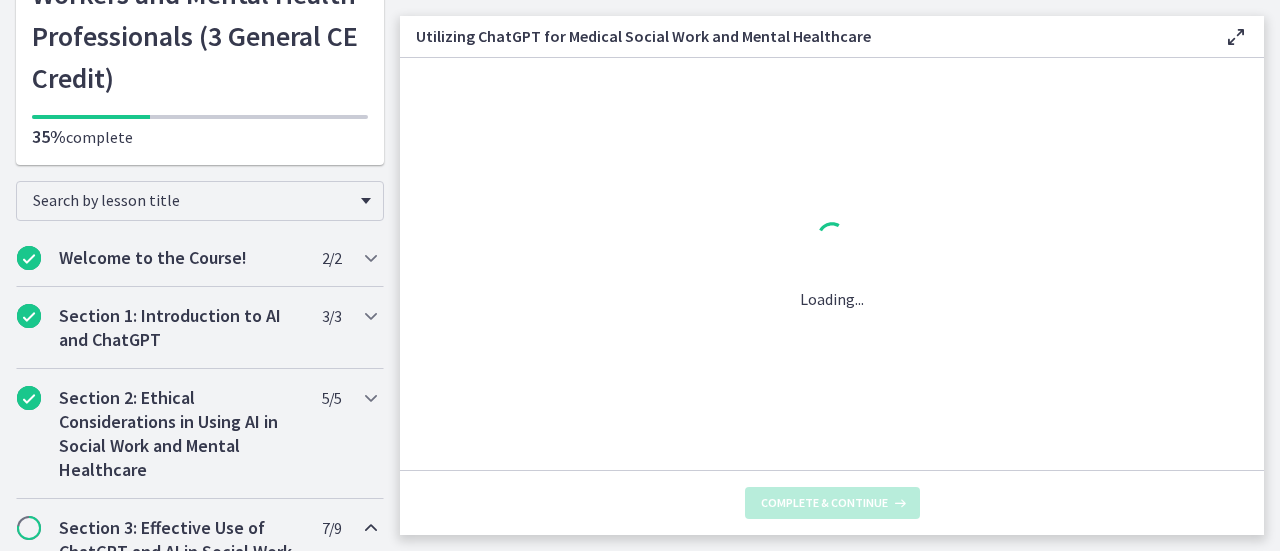 scroll 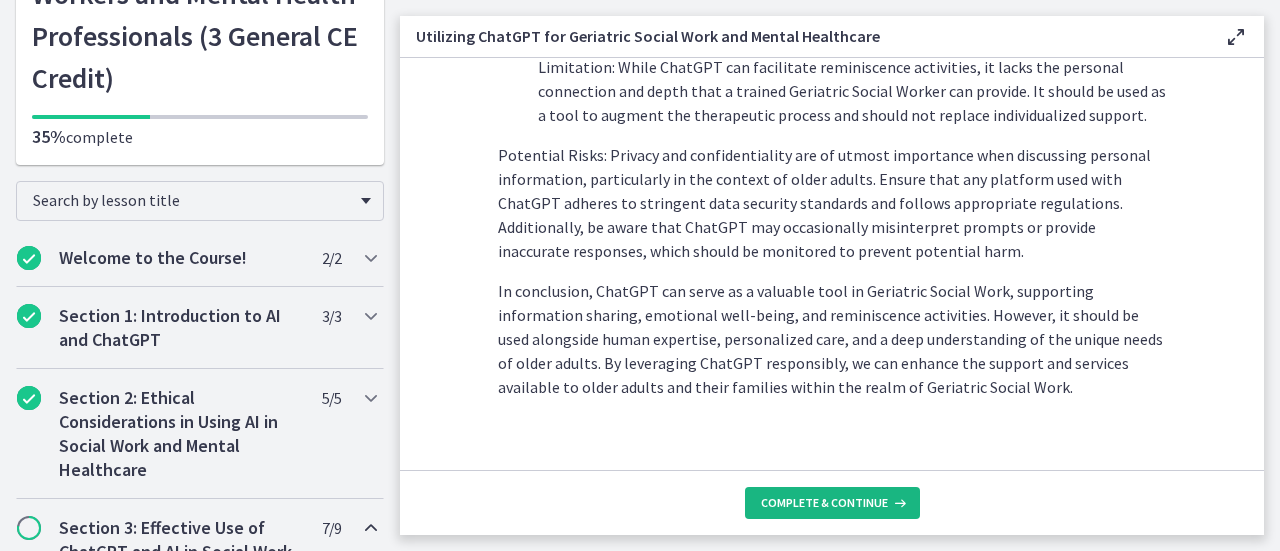 click on "Complete & continue" at bounding box center [824, 503] 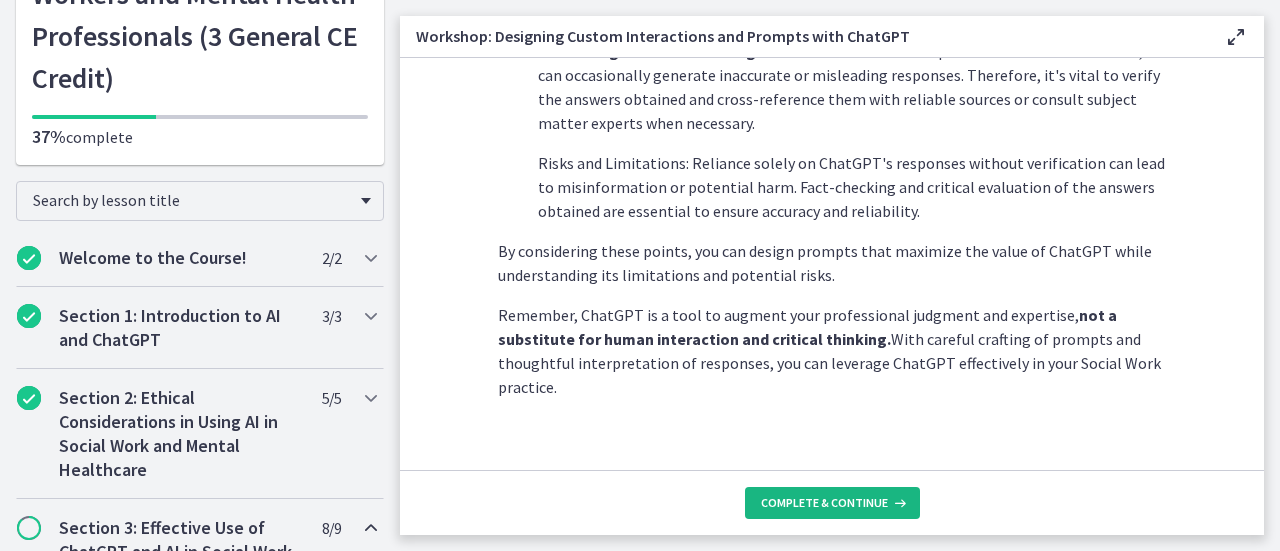 click on "Complete & continue" at bounding box center (824, 503) 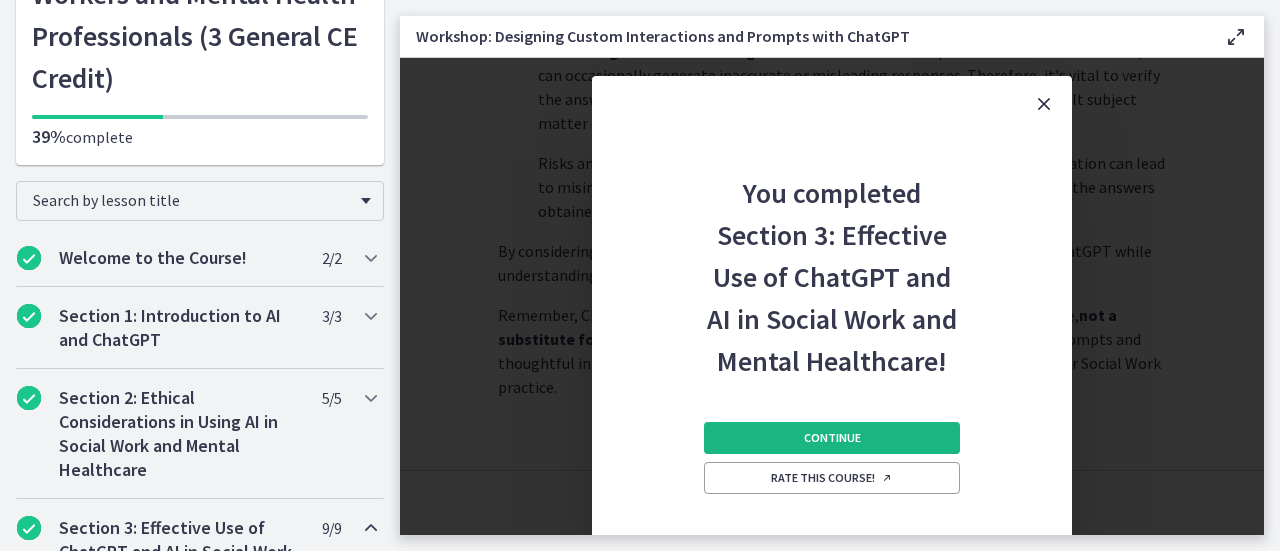 click on "Continue" at bounding box center (832, 438) 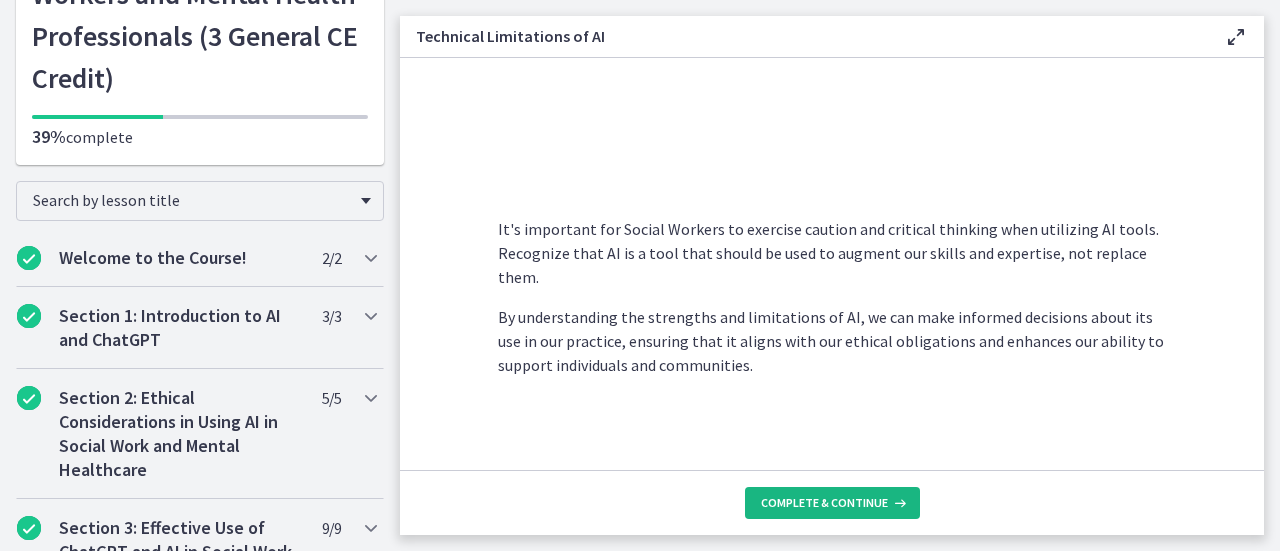 click on "Complete & continue" at bounding box center [832, 503] 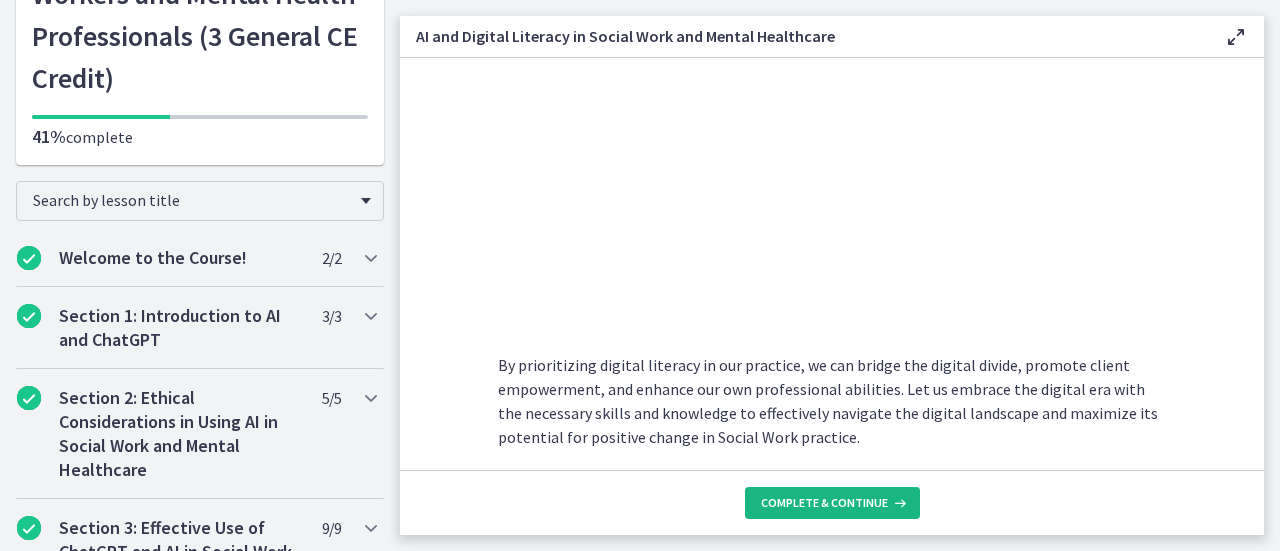 click on "Complete & continue" at bounding box center [832, 503] 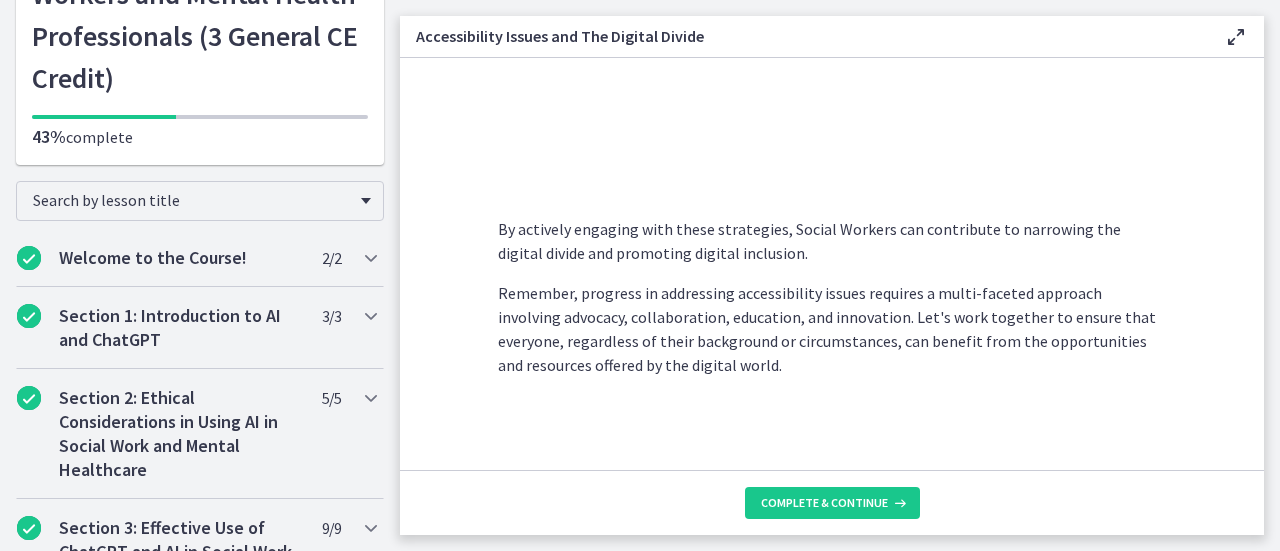 click on "Complete & continue" at bounding box center [832, 502] 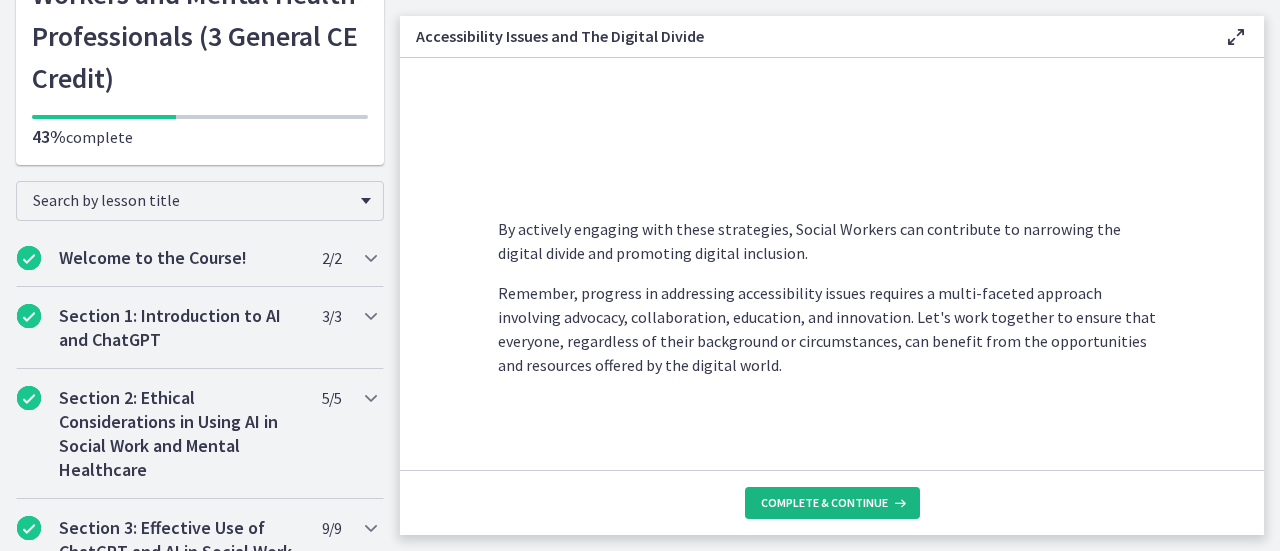 click on "Complete & continue" at bounding box center (824, 503) 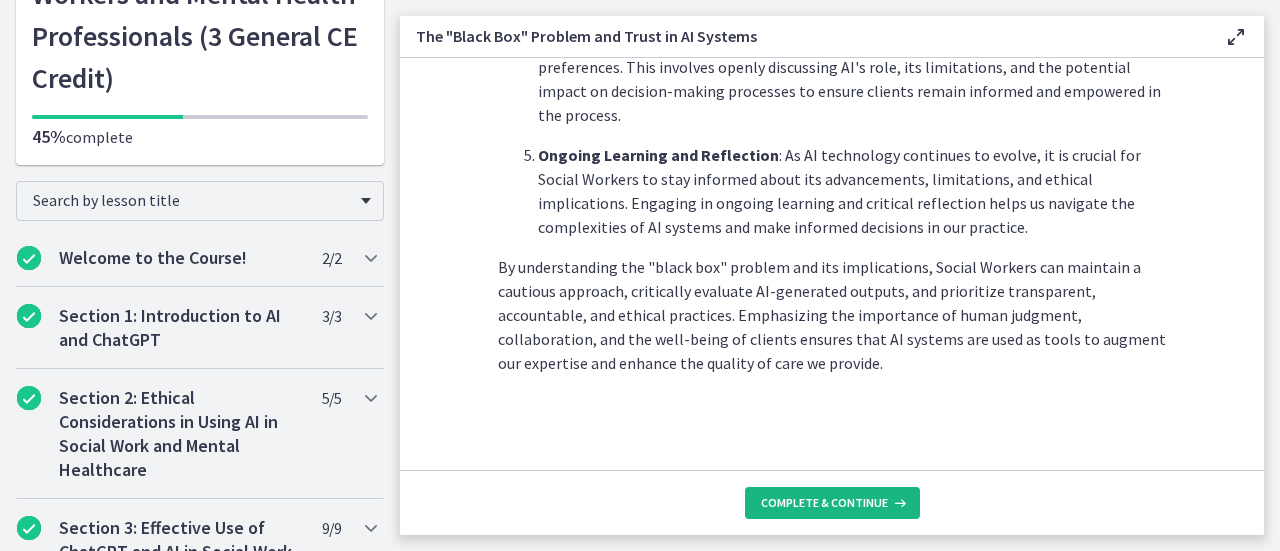 click on "Complete & continue" at bounding box center [824, 503] 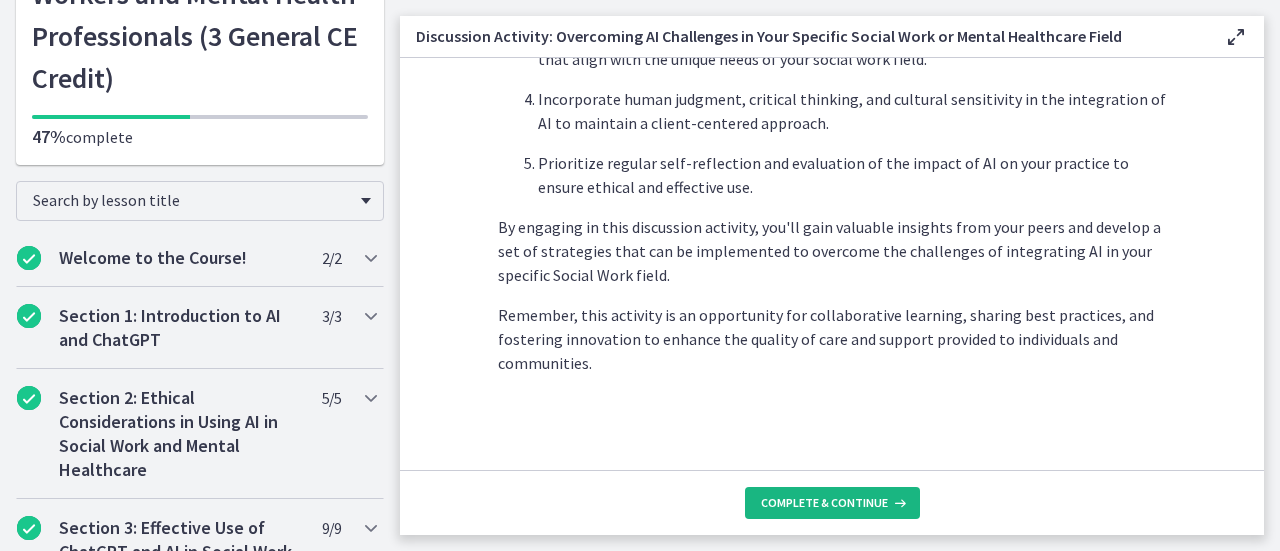 click on "Complete & continue" at bounding box center (824, 503) 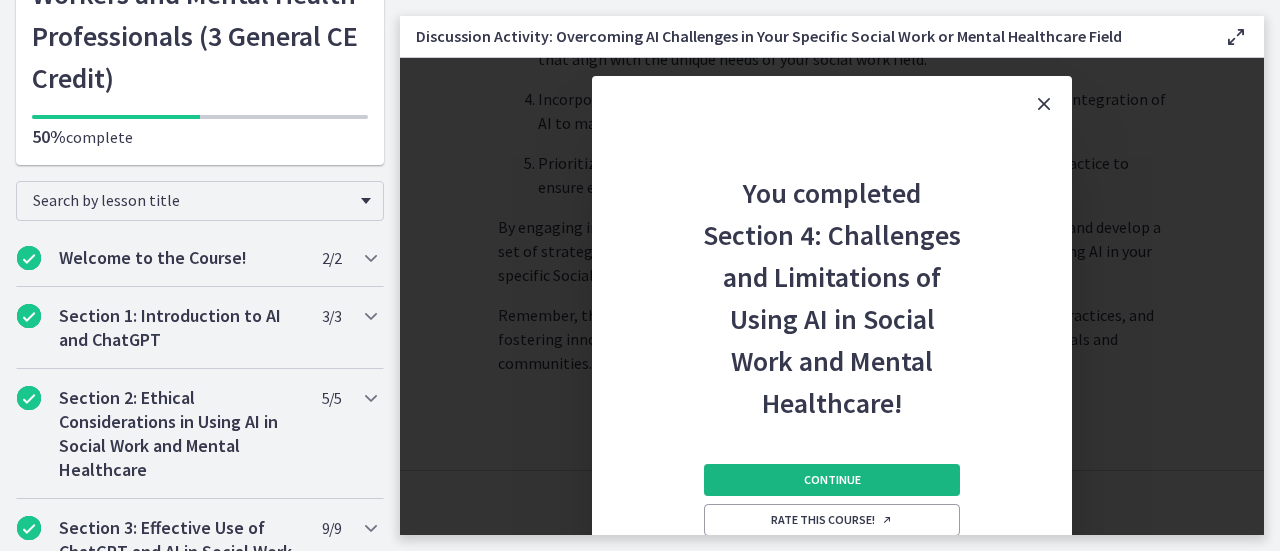 click on "Continue" at bounding box center [832, 480] 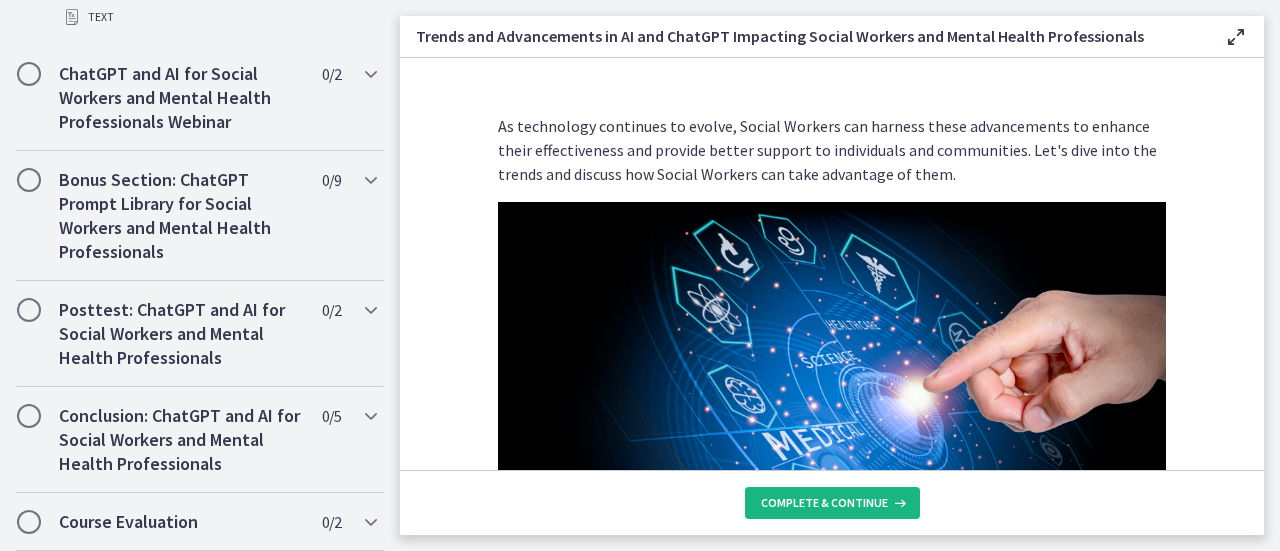 click on "Complete & continue" at bounding box center (824, 503) 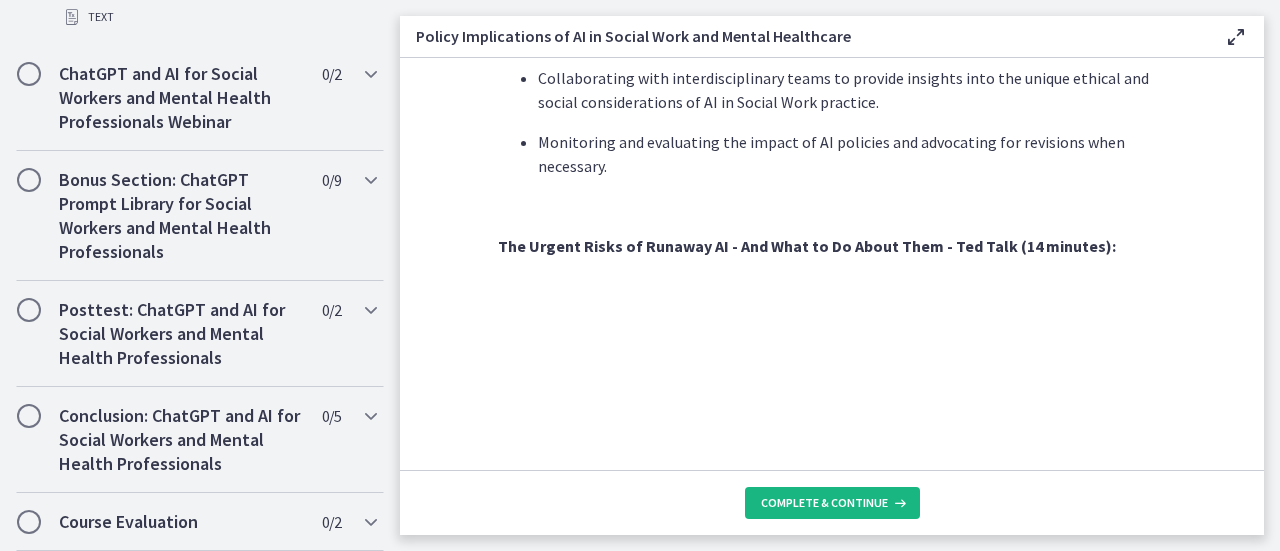 click on "Complete & continue" at bounding box center [832, 503] 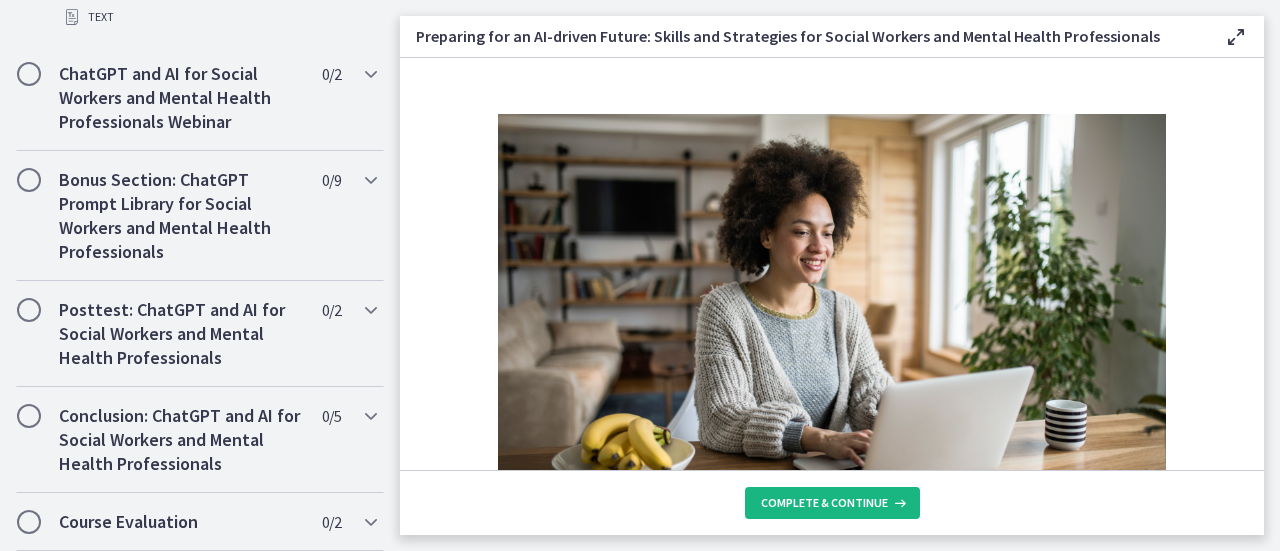 click on "Complete & continue" at bounding box center [824, 503] 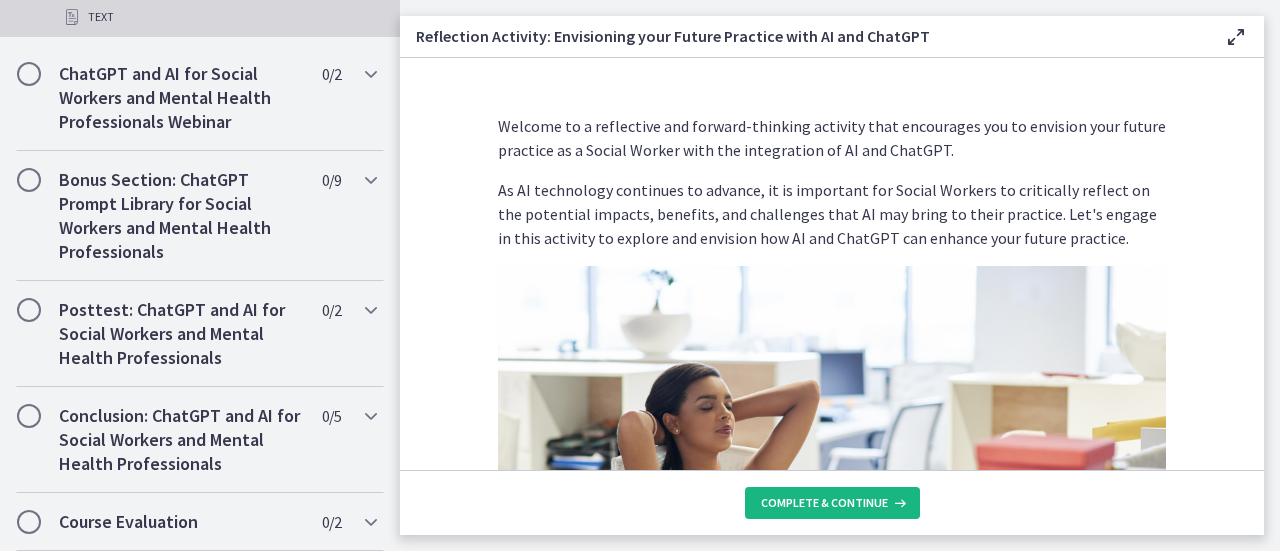 click on "Complete & continue" at bounding box center (824, 503) 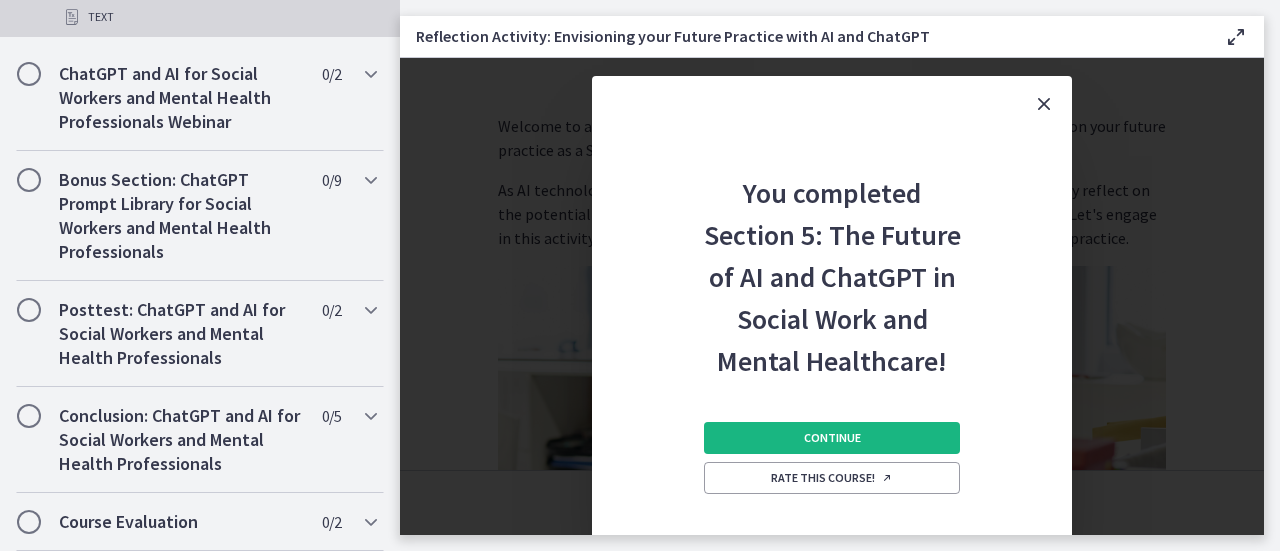 click on "Continue" at bounding box center [832, 438] 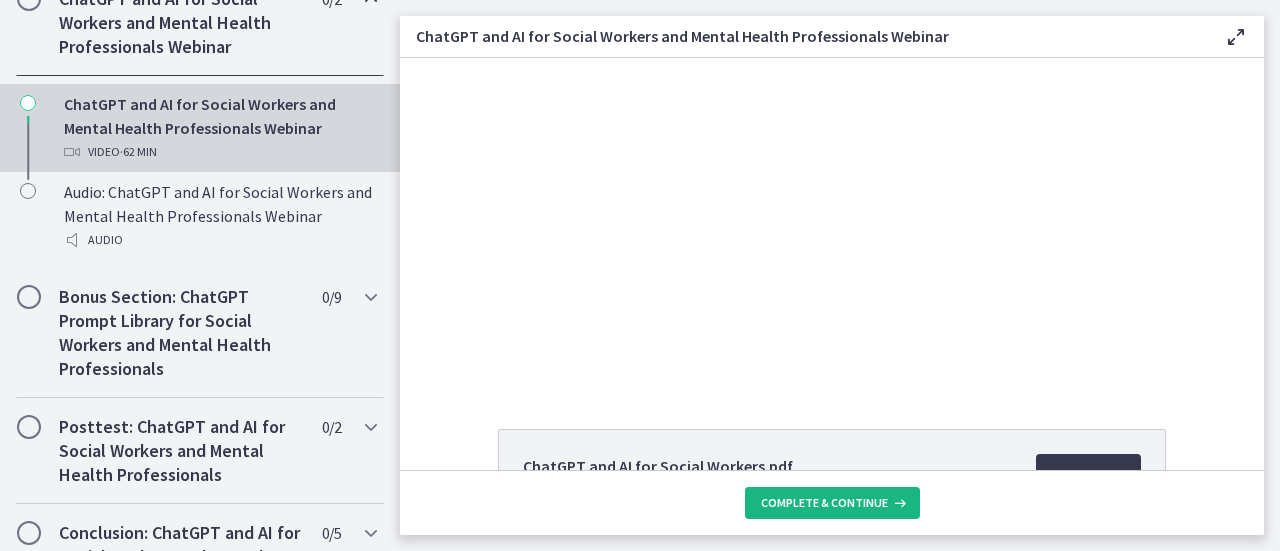 click on "Complete & continue" at bounding box center [824, 503] 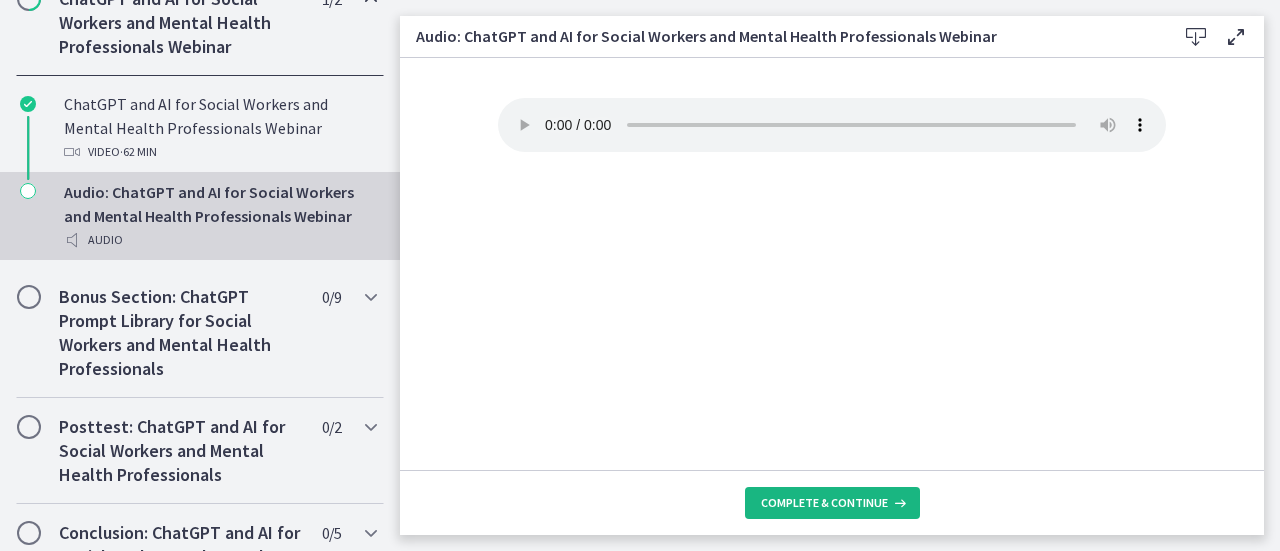 click on "Complete & continue" at bounding box center [824, 503] 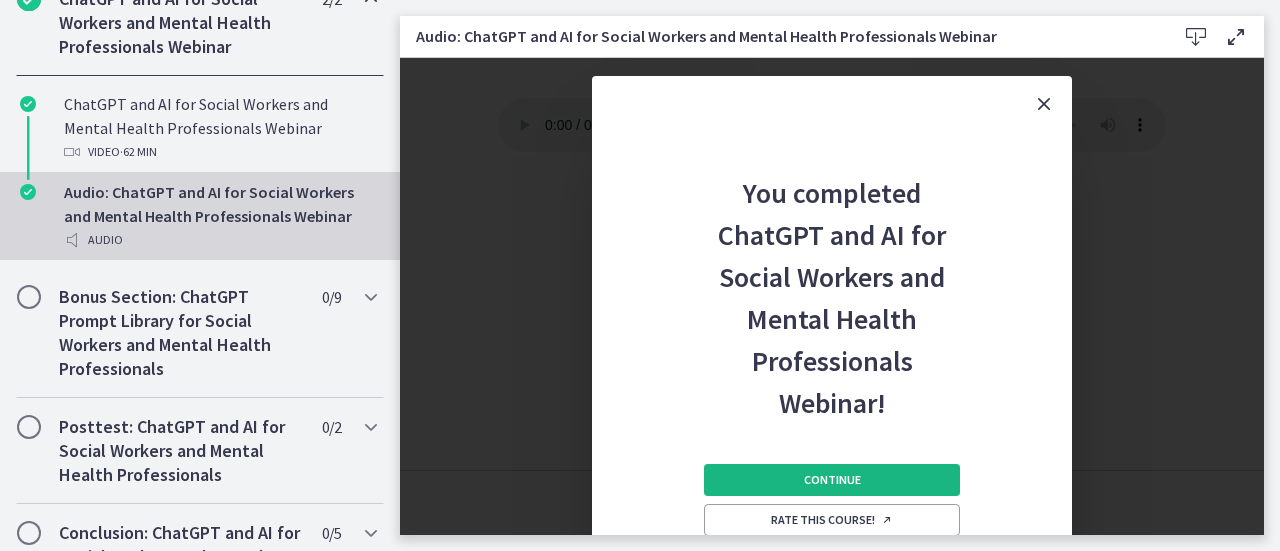 click on "Continue" at bounding box center (832, 480) 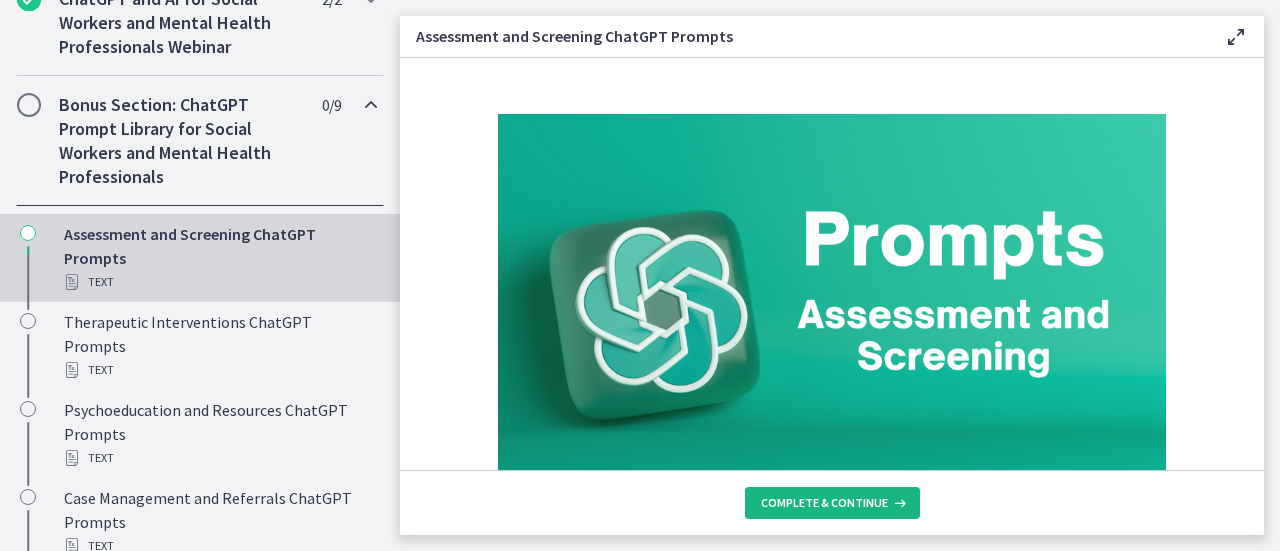 click on "Complete & continue" at bounding box center (824, 503) 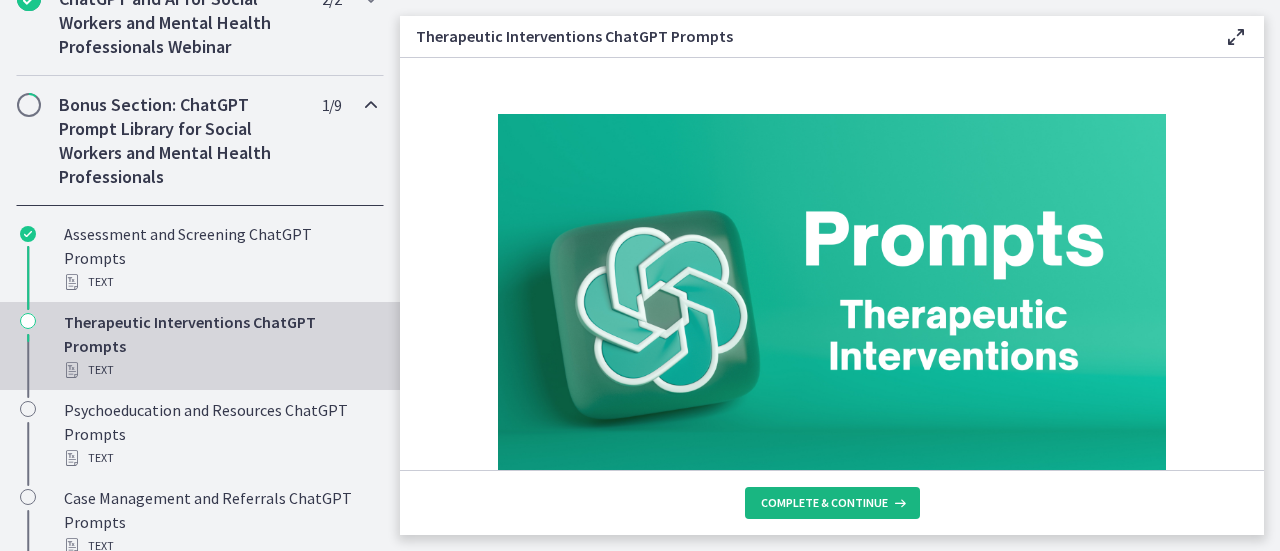 click on "Complete & continue" at bounding box center [824, 503] 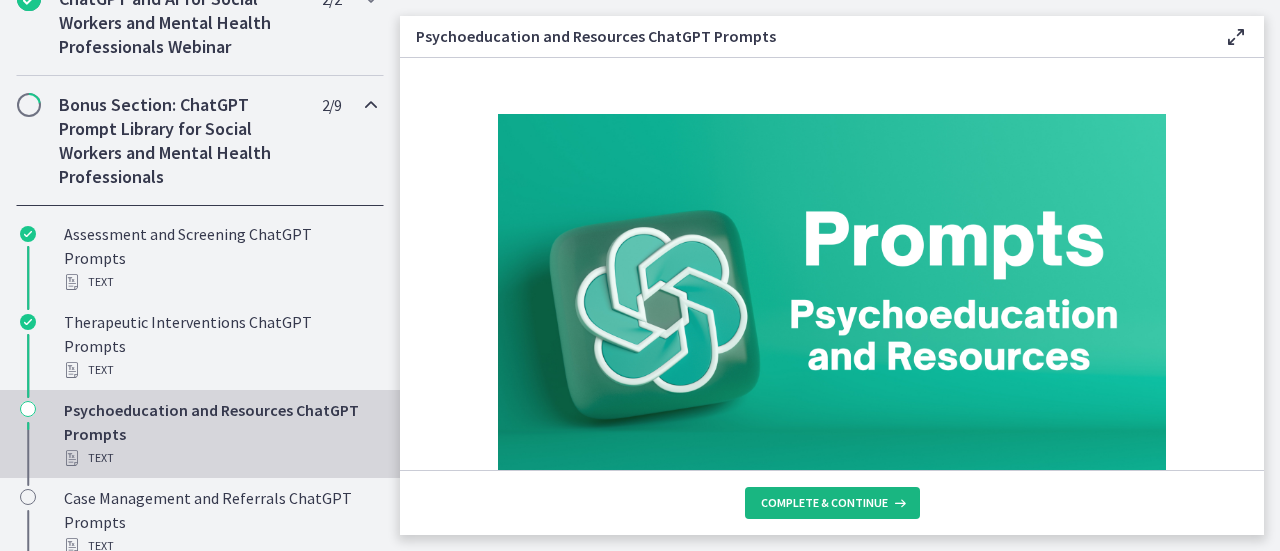 click on "Complete & continue" at bounding box center [824, 503] 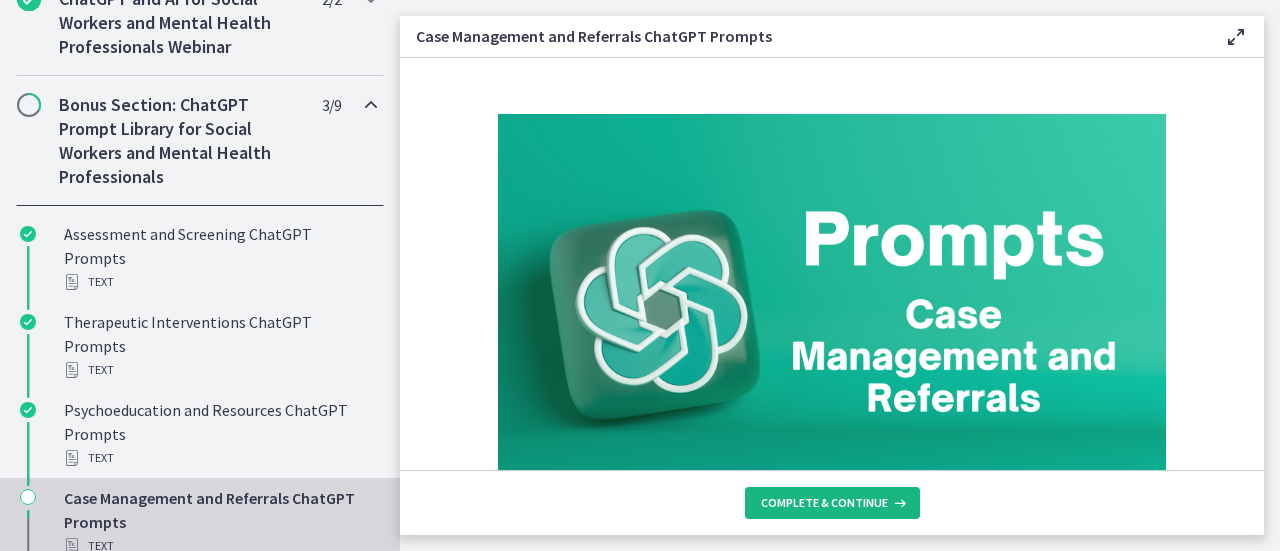 click on "Complete & continue" at bounding box center [824, 503] 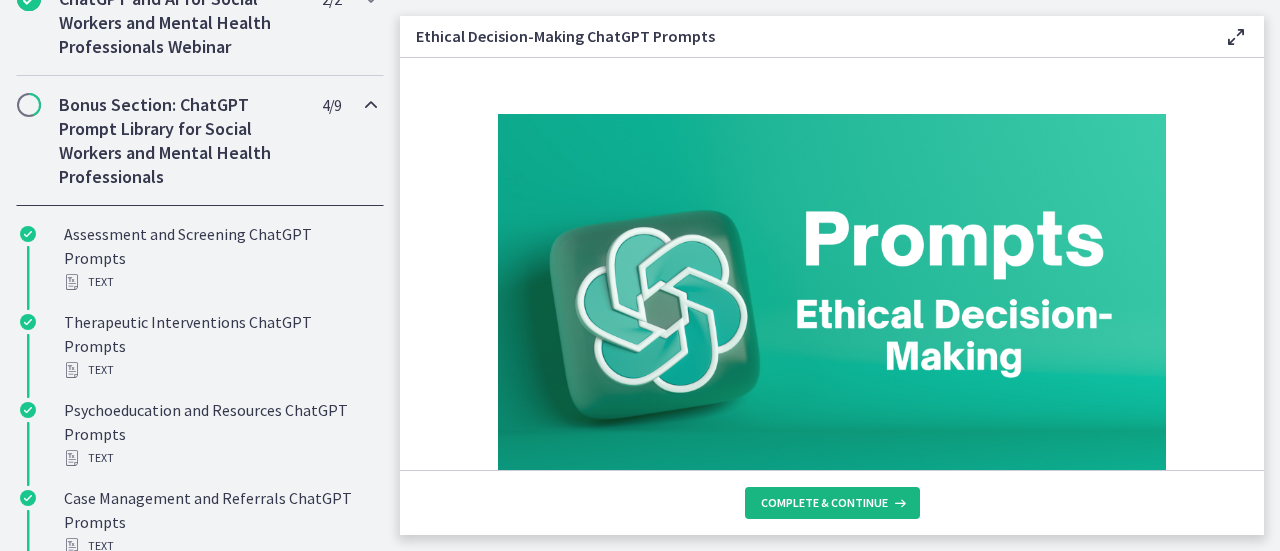 click on "Complete & continue" at bounding box center (824, 503) 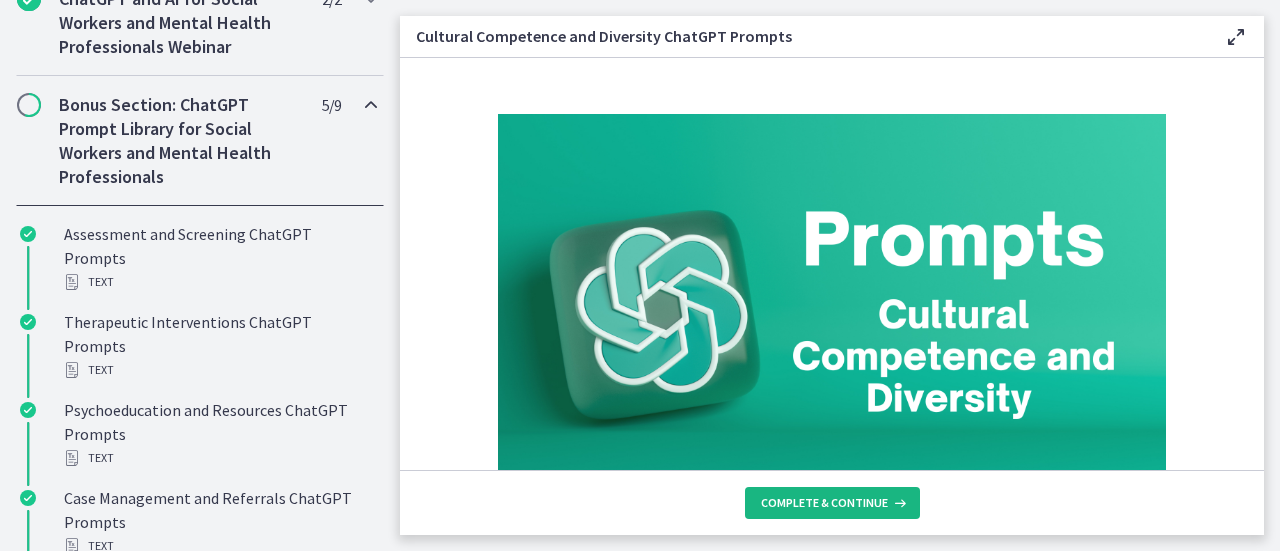 click on "Complete & continue" at bounding box center [824, 503] 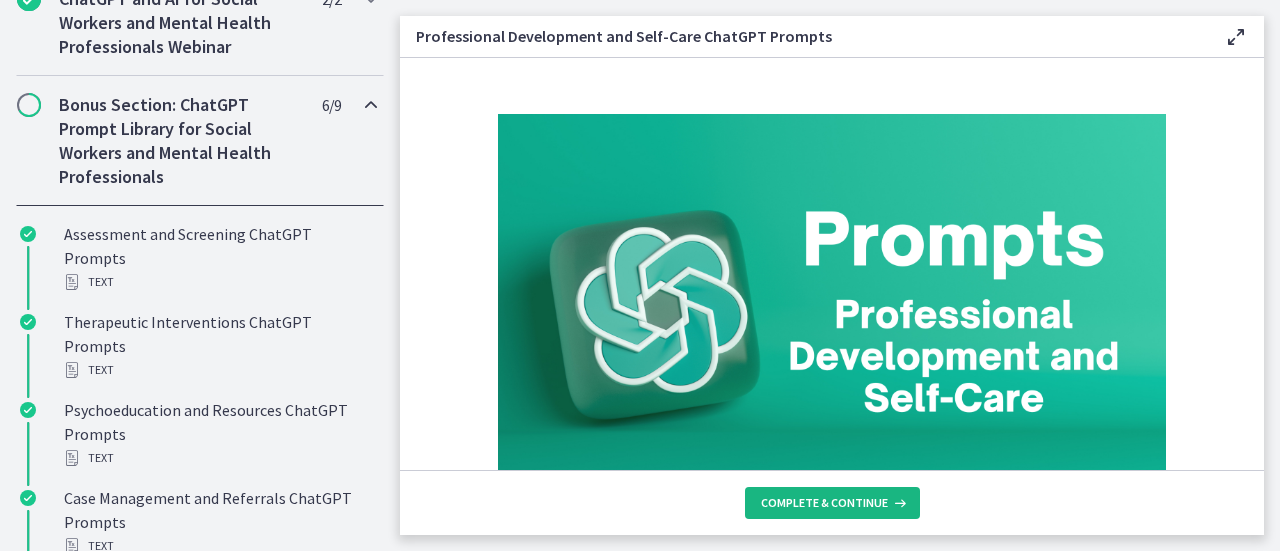 click on "Complete & continue" at bounding box center (824, 503) 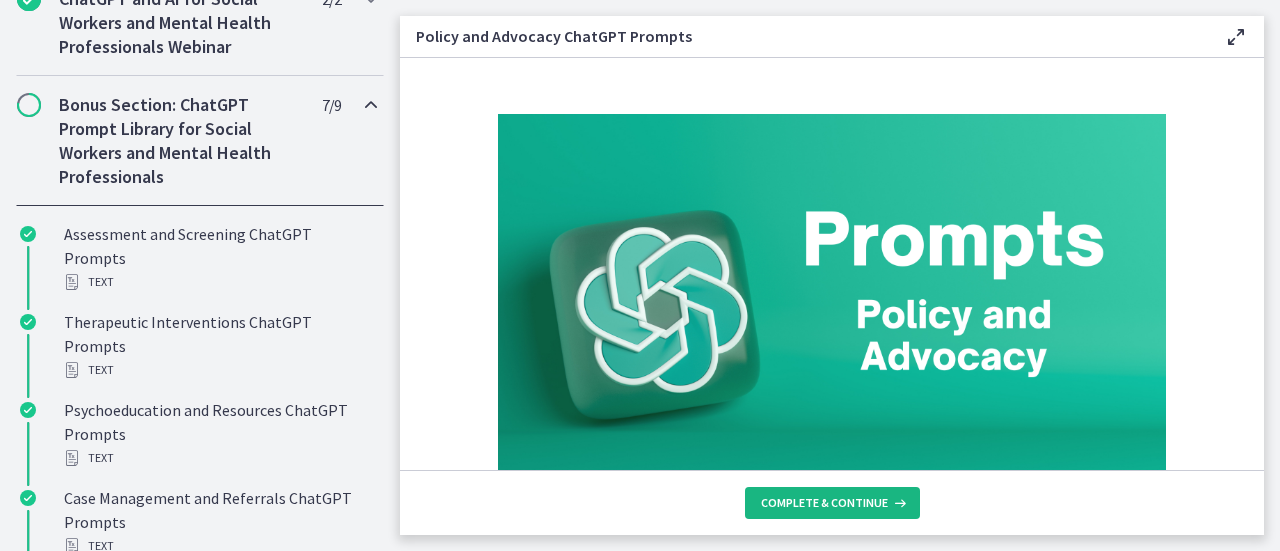 click on "Complete & continue" at bounding box center (824, 503) 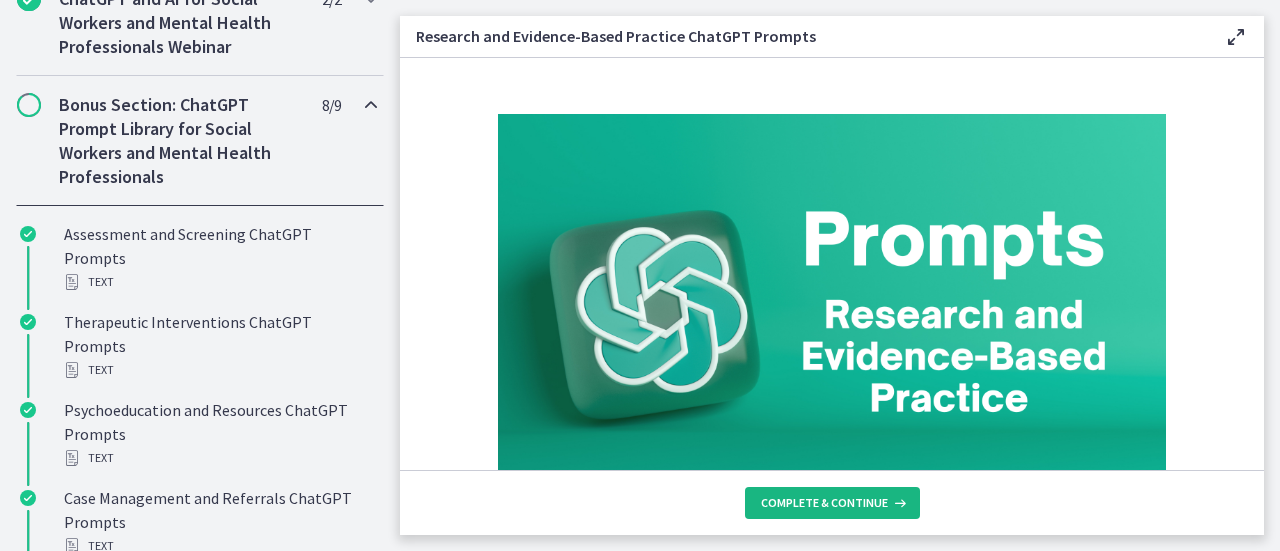 click on "Complete & continue" at bounding box center (824, 503) 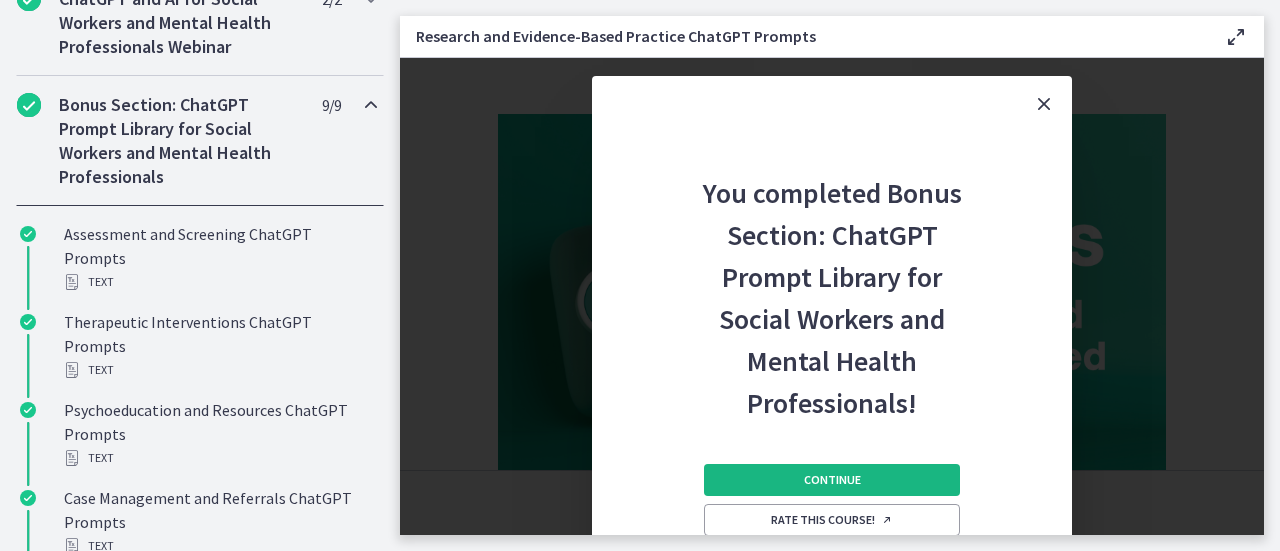 click on "Continue" at bounding box center (832, 480) 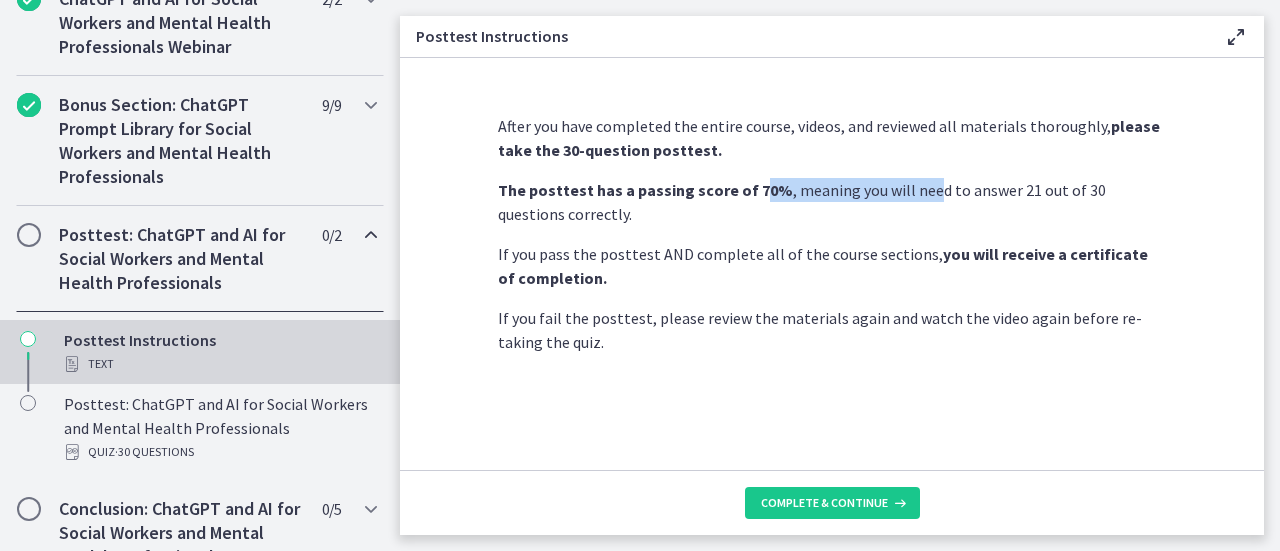drag, startPoint x: 749, startPoint y: 194, endPoint x: 932, endPoint y: 187, distance: 183.13383 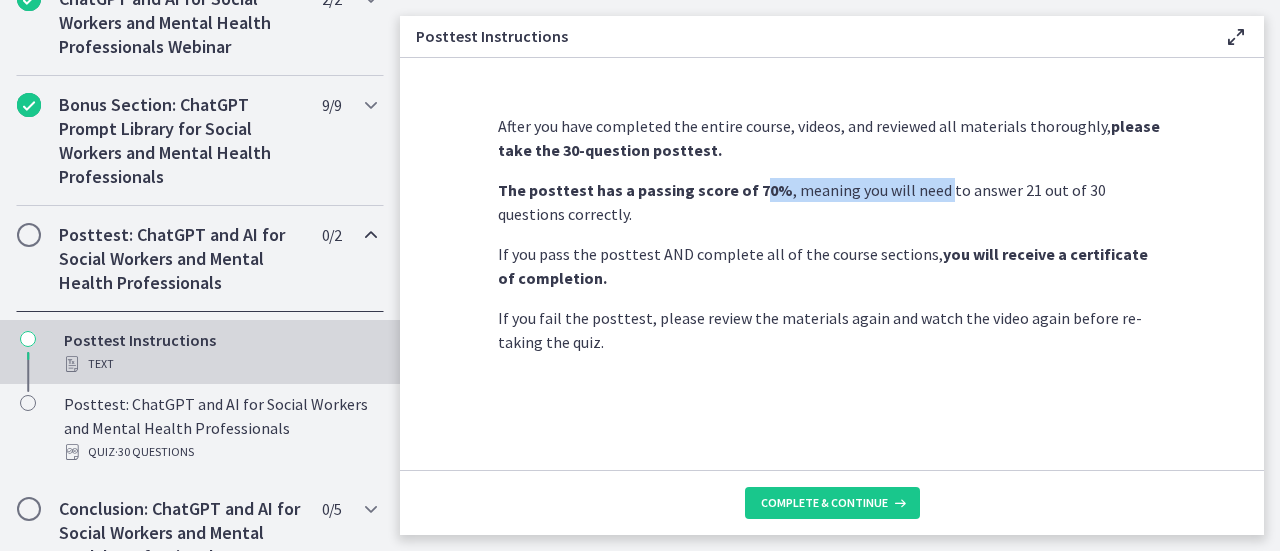 click on "The posttest has a passing score of 70% , meaning you will need to answer 21 out of 30 questions correctly." at bounding box center (832, 202) 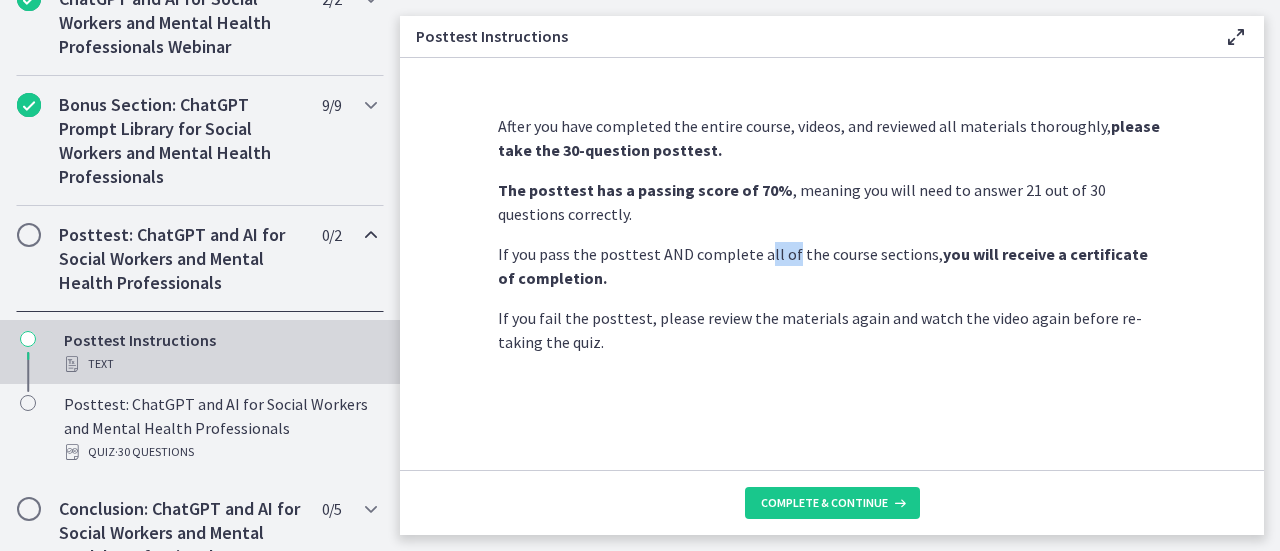 drag, startPoint x: 760, startPoint y: 252, endPoint x: 864, endPoint y: 251, distance: 104.00481 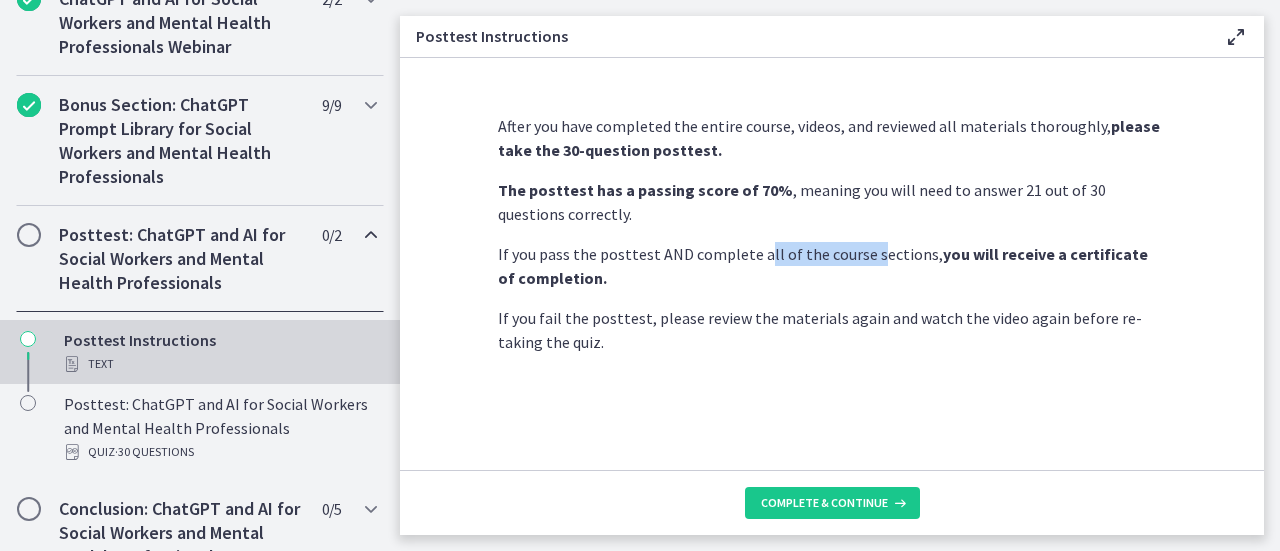click on "If you pass the posttest AND complete all of the course sections,  you will receive a certificate of completion." at bounding box center [832, 266] 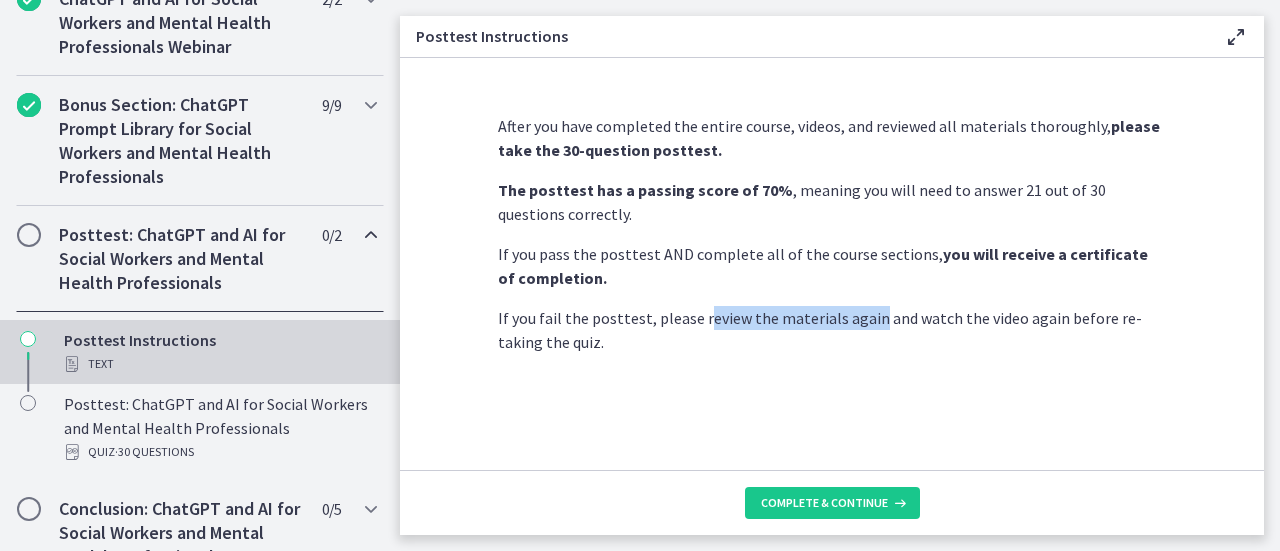 drag, startPoint x: 699, startPoint y: 312, endPoint x: 883, endPoint y: 311, distance: 184.00272 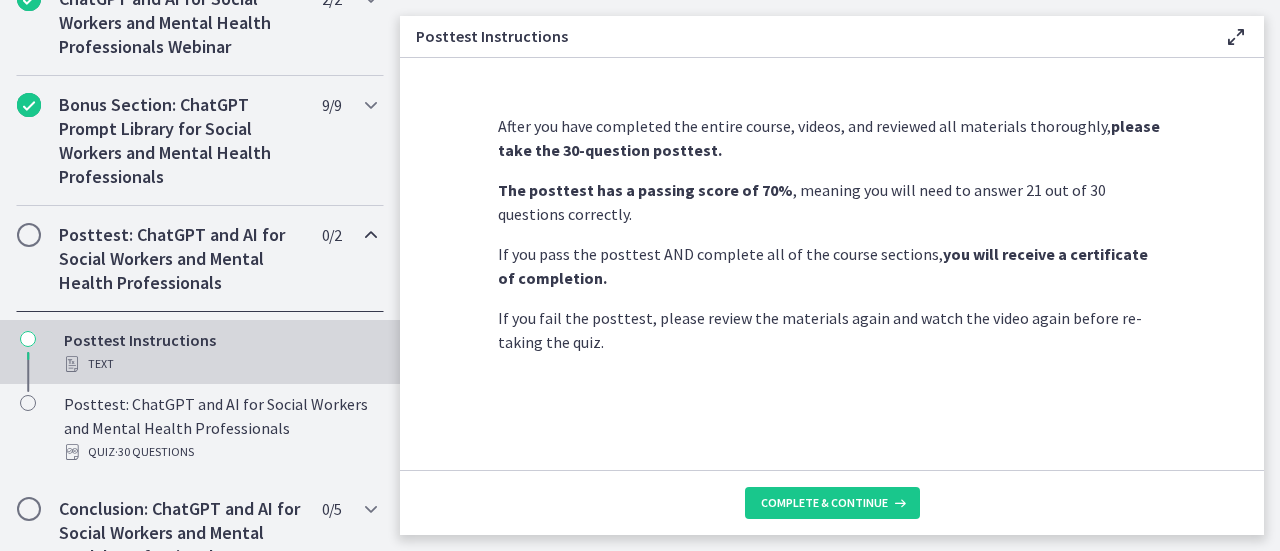 click on "If you fail the posttest, please review the materials again and watch the video again before re-taking the quiz." at bounding box center (832, 330) 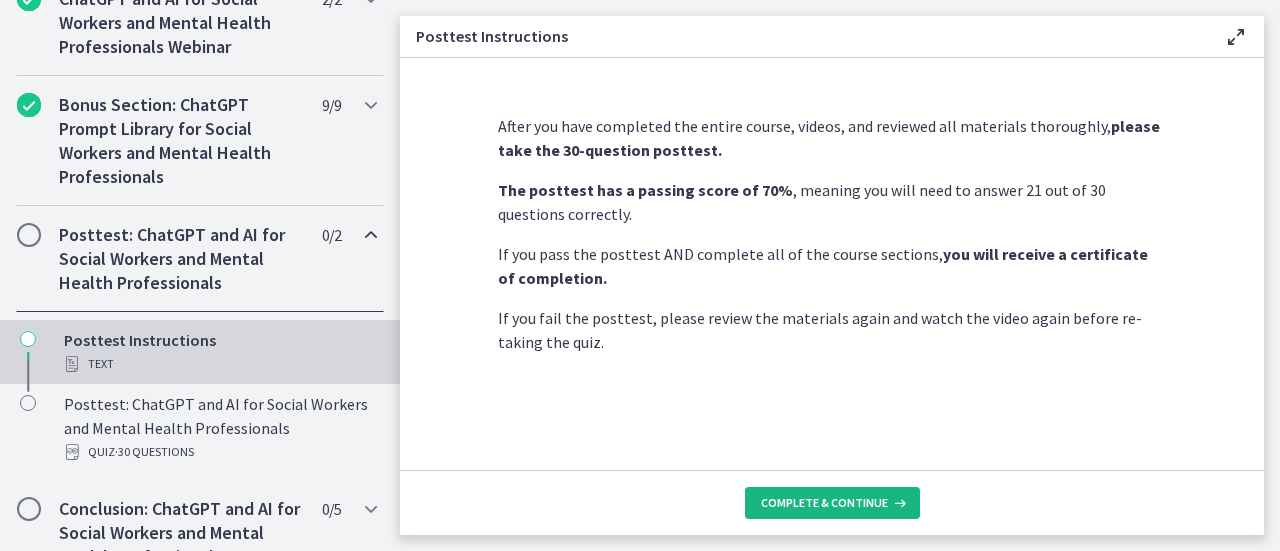 click on "Complete & continue" at bounding box center [824, 503] 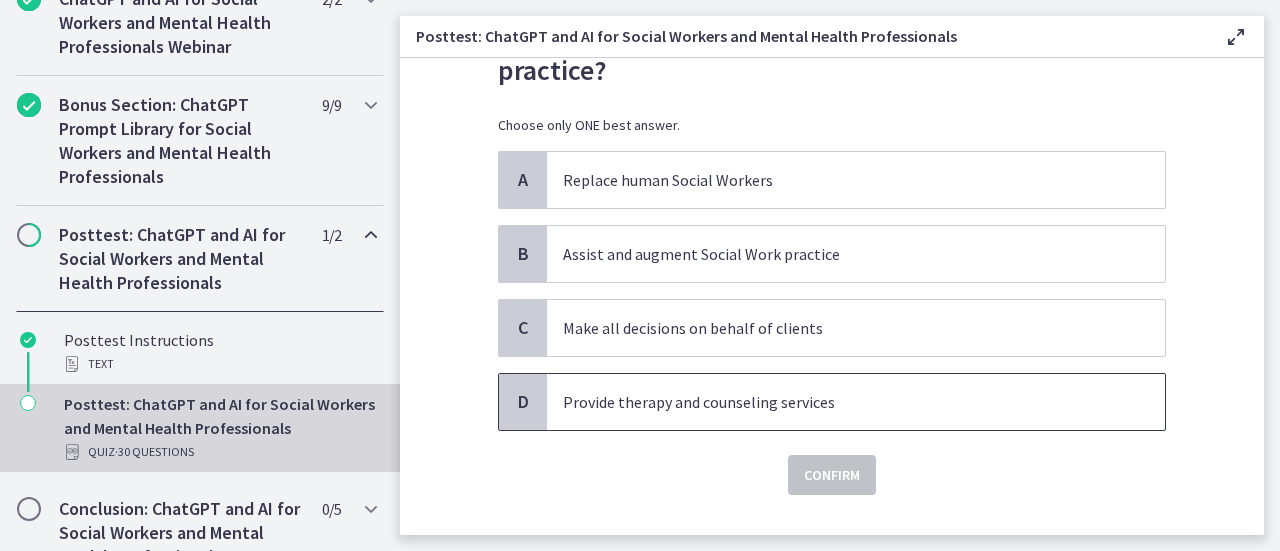 scroll, scrollTop: 152, scrollLeft: 0, axis: vertical 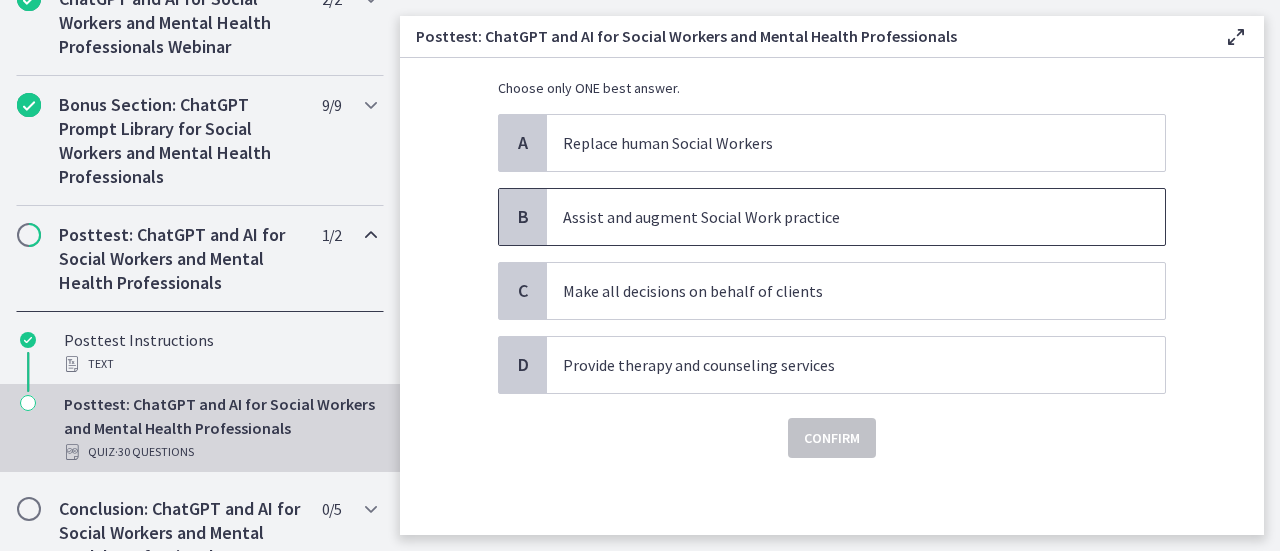 click on "Assist and augment Social Work practice" at bounding box center (836, 217) 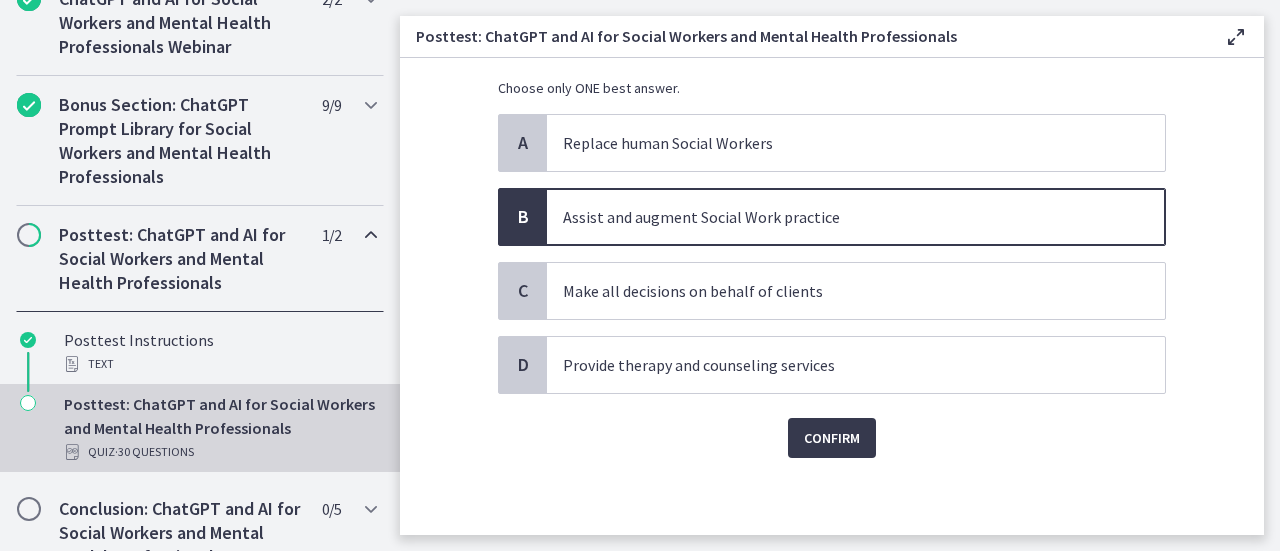 click on "Confirm" at bounding box center [832, 426] 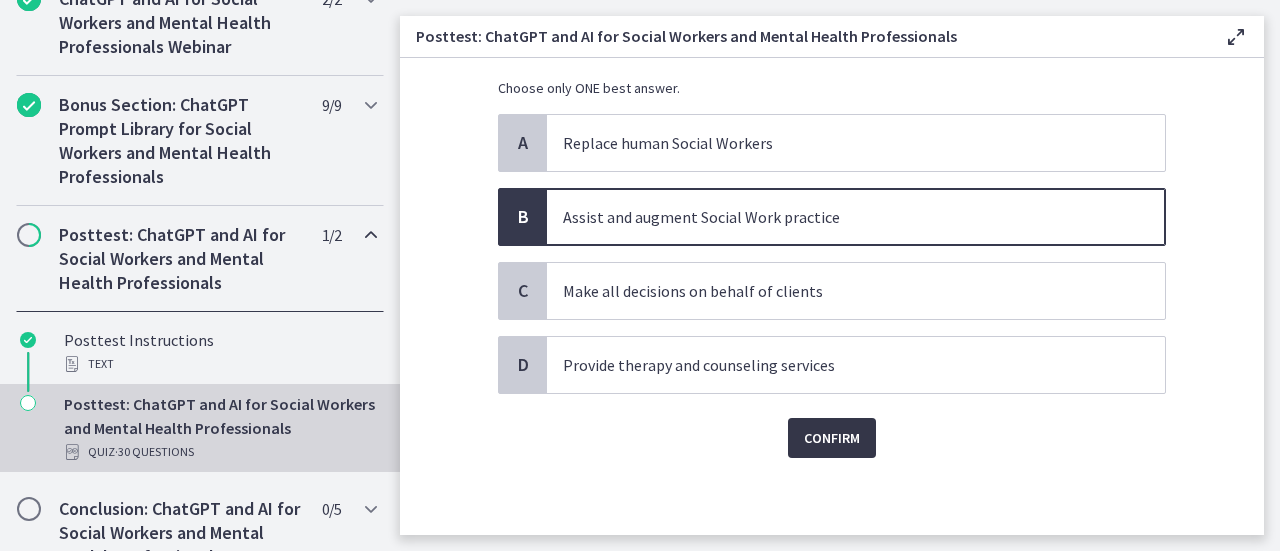 click on "Confirm" at bounding box center [832, 438] 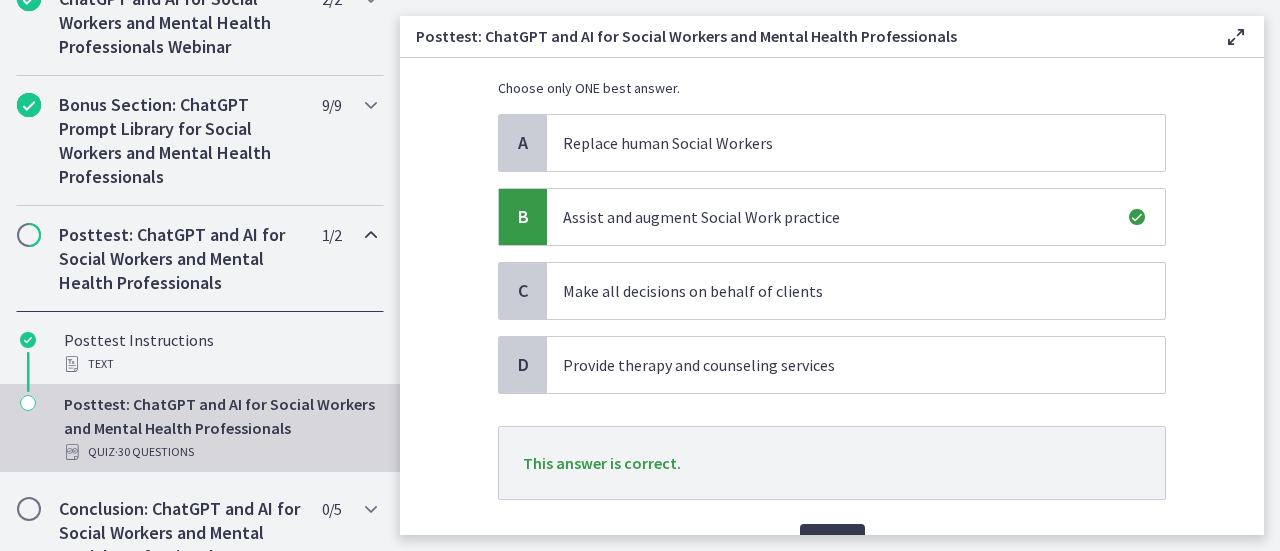 scroll, scrollTop: 258, scrollLeft: 0, axis: vertical 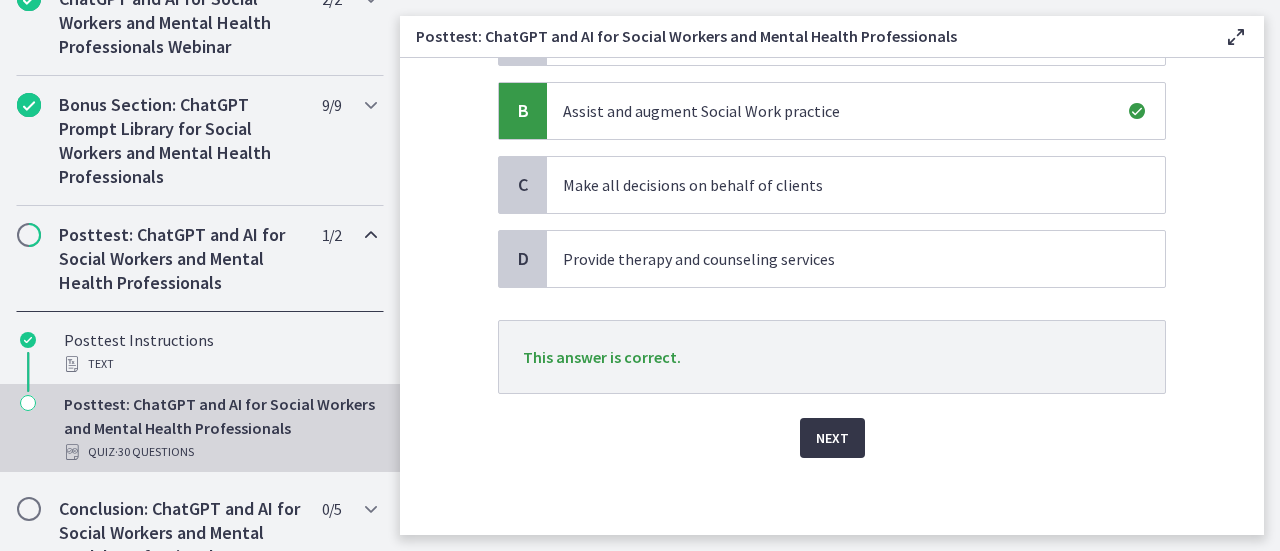 click on "Next" at bounding box center (832, 438) 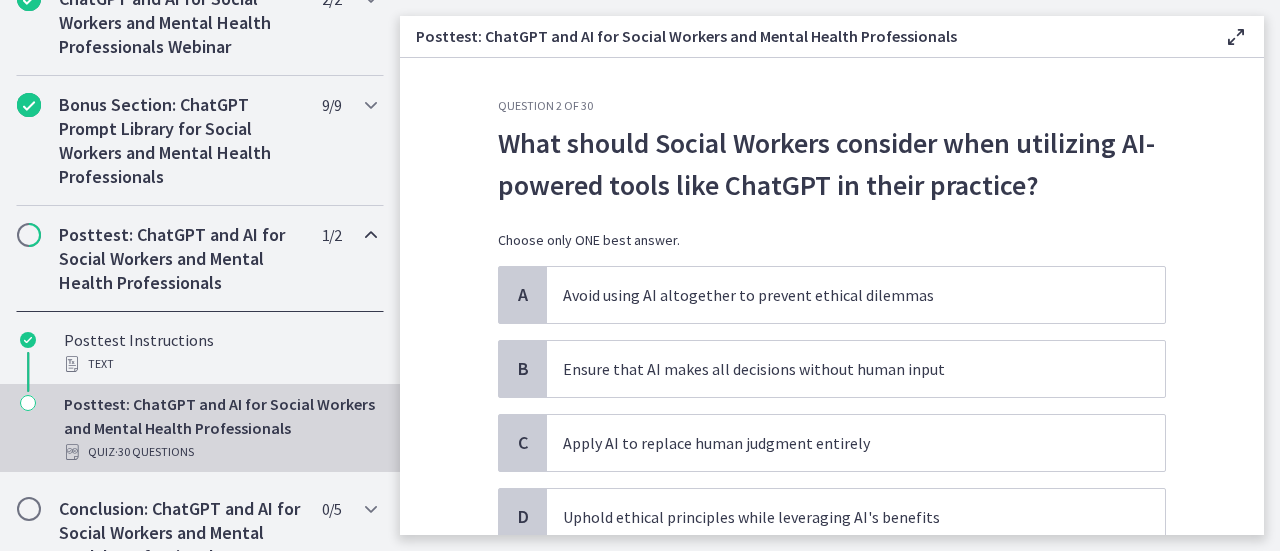 click on "What should Social Workers consider when utilizing AI-powered tools like ChatGPT in their practice?" at bounding box center (832, 164) 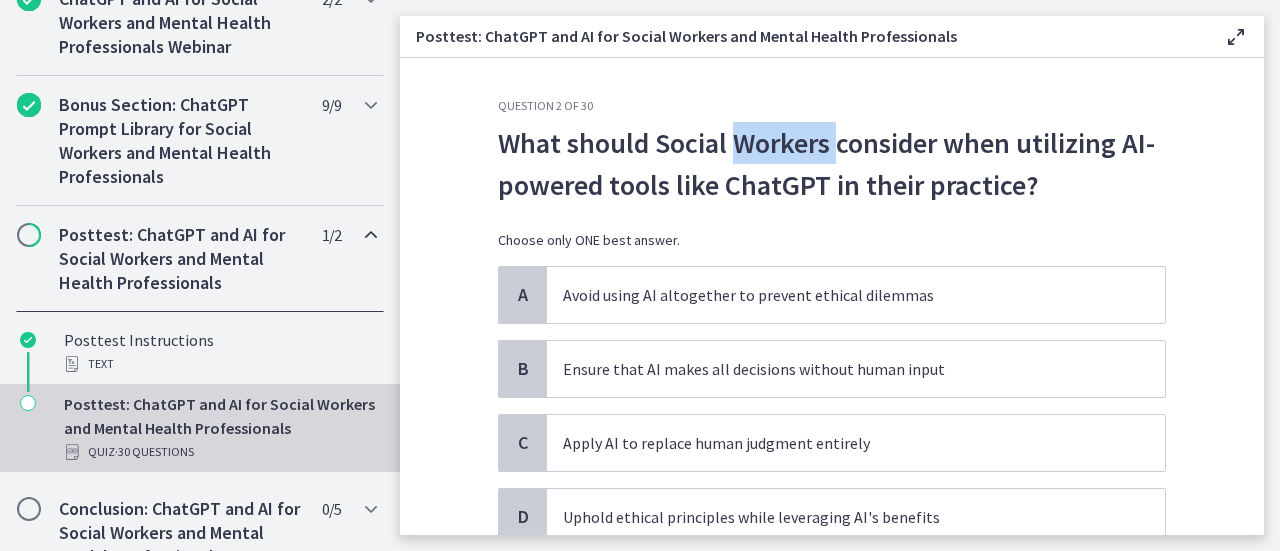 click on "What should Social Workers consider when utilizing AI-powered tools like ChatGPT in their practice?" at bounding box center (832, 164) 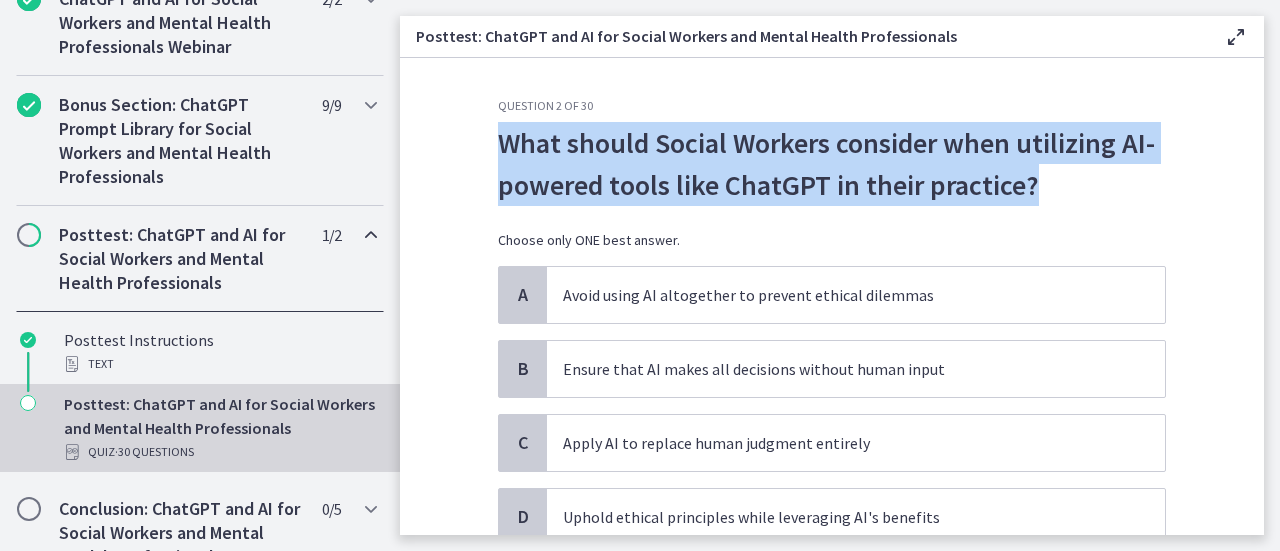 click on "What should Social Workers consider when utilizing AI-powered tools like ChatGPT in their practice?" at bounding box center (832, 164) 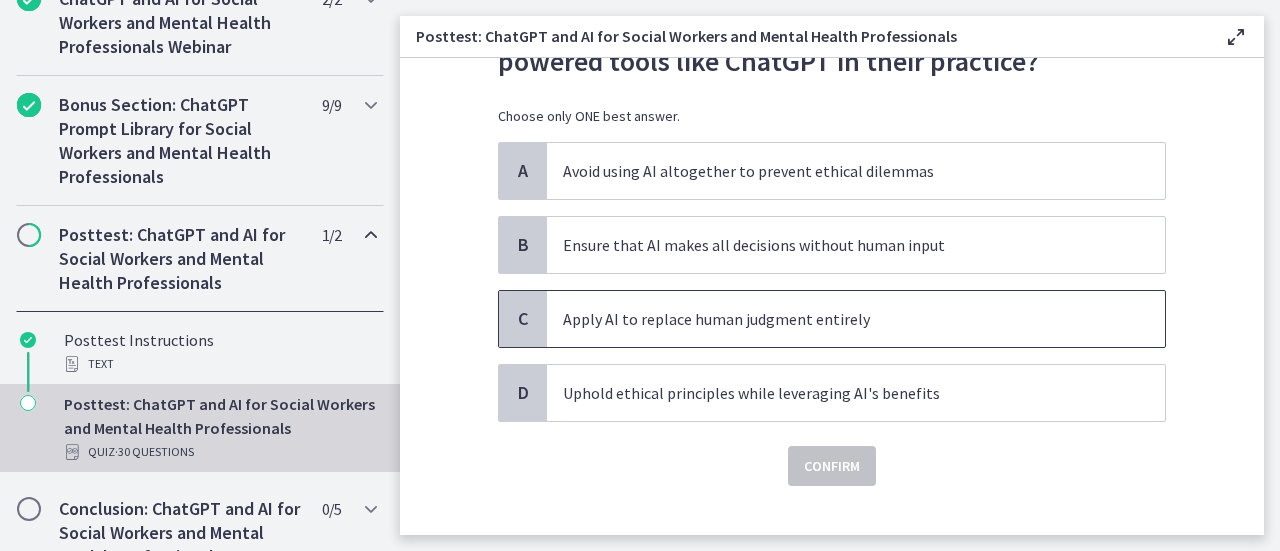 scroll, scrollTop: 152, scrollLeft: 0, axis: vertical 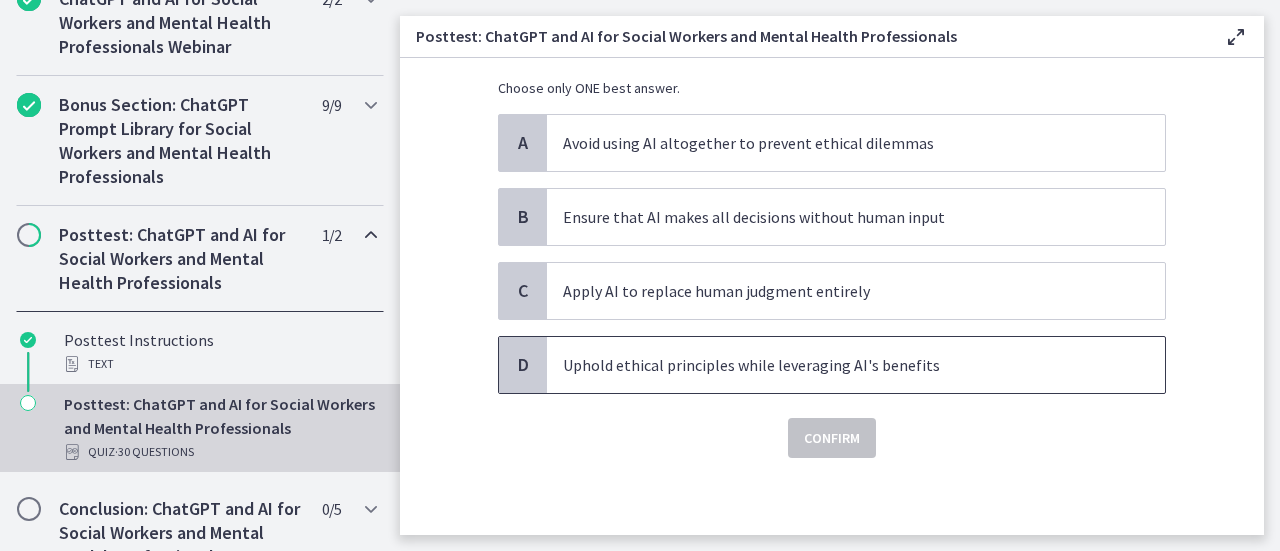 click on "Uphold ethical principles while leveraging AI's benefits" at bounding box center [856, 365] 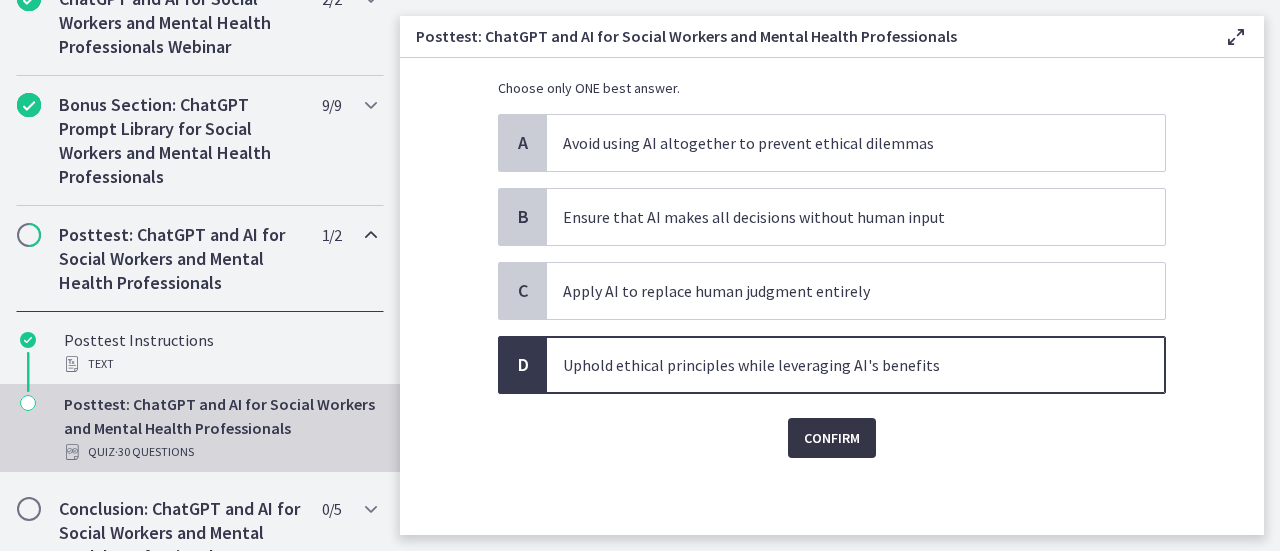 click on "Confirm" at bounding box center [832, 438] 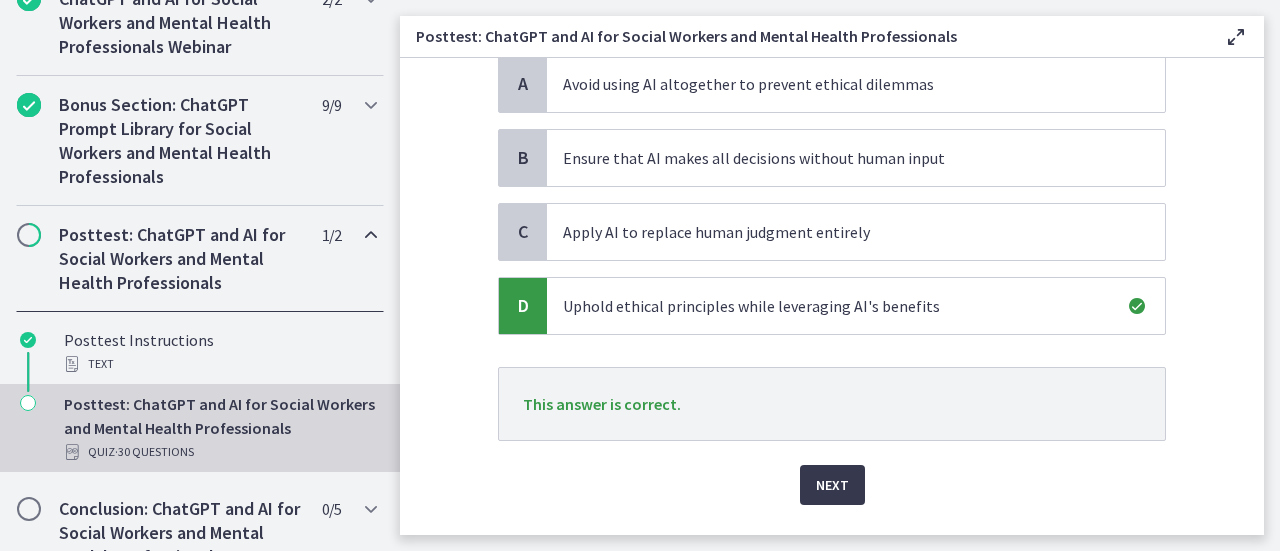 scroll, scrollTop: 258, scrollLeft: 0, axis: vertical 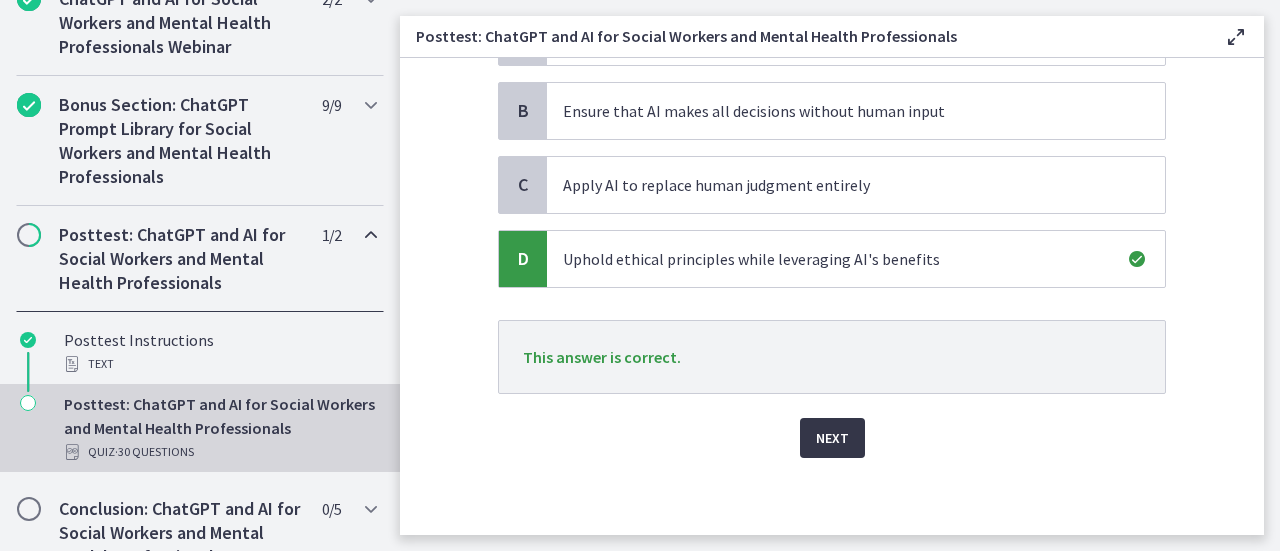 click on "Next" at bounding box center [832, 438] 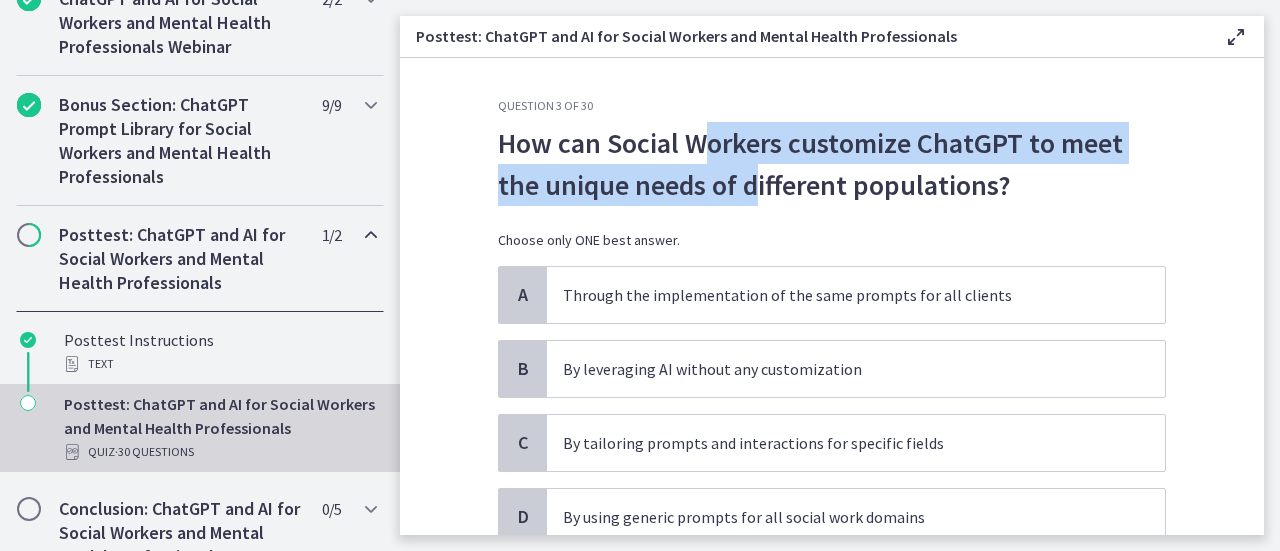 drag, startPoint x: 702, startPoint y: 140, endPoint x: 705, endPoint y: 177, distance: 37.12142 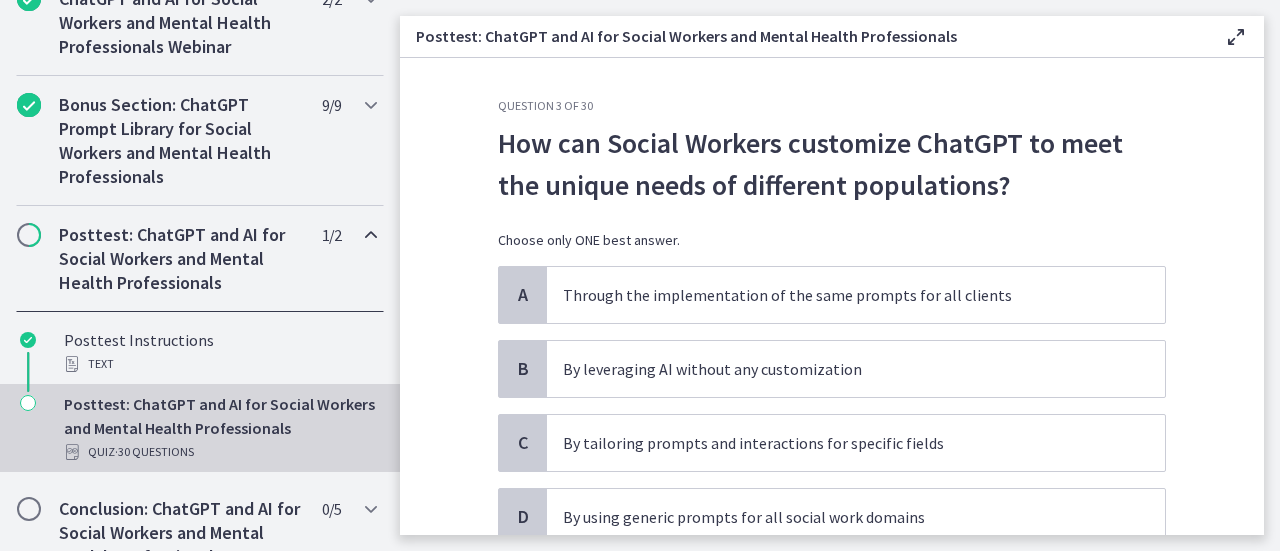 scroll, scrollTop: 152, scrollLeft: 0, axis: vertical 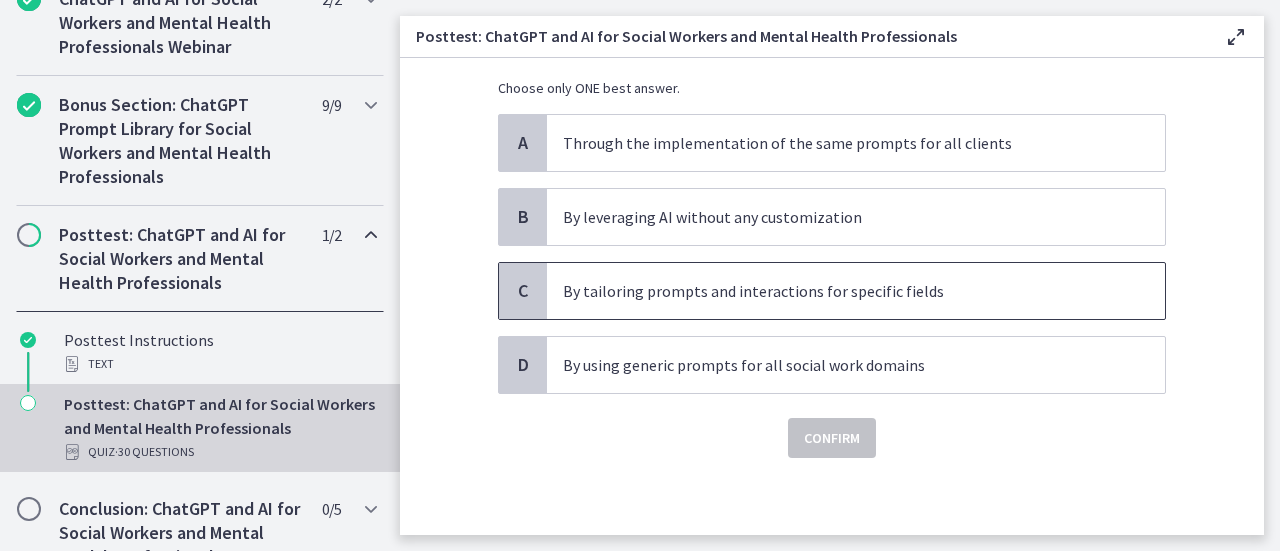 click on "By tailoring prompts and interactions for specific fields" at bounding box center [836, 291] 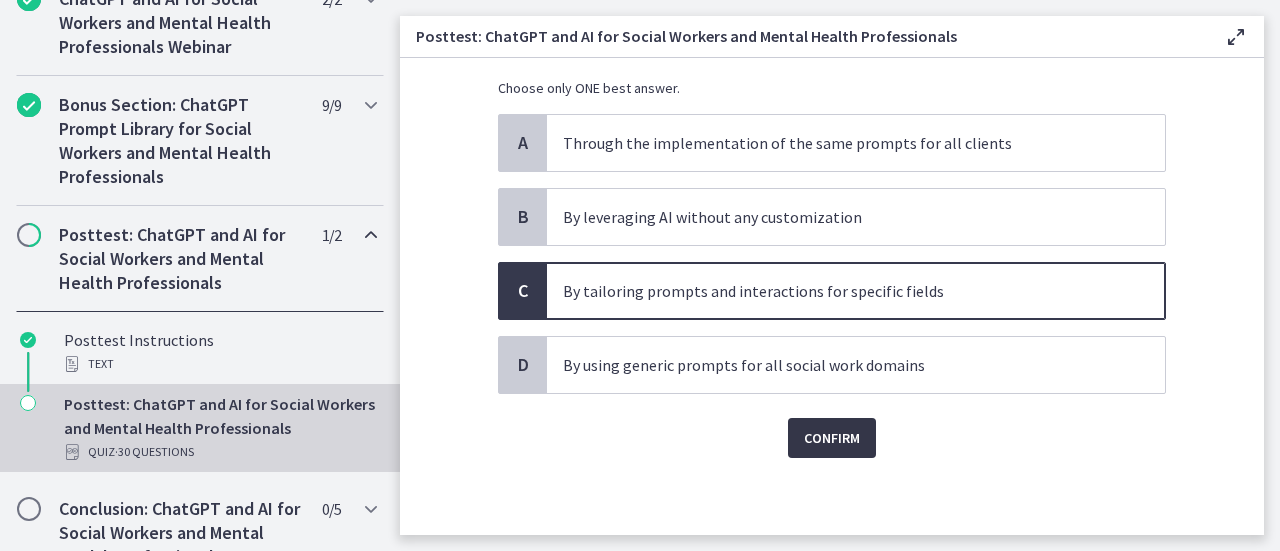 click on "Confirm" at bounding box center (832, 438) 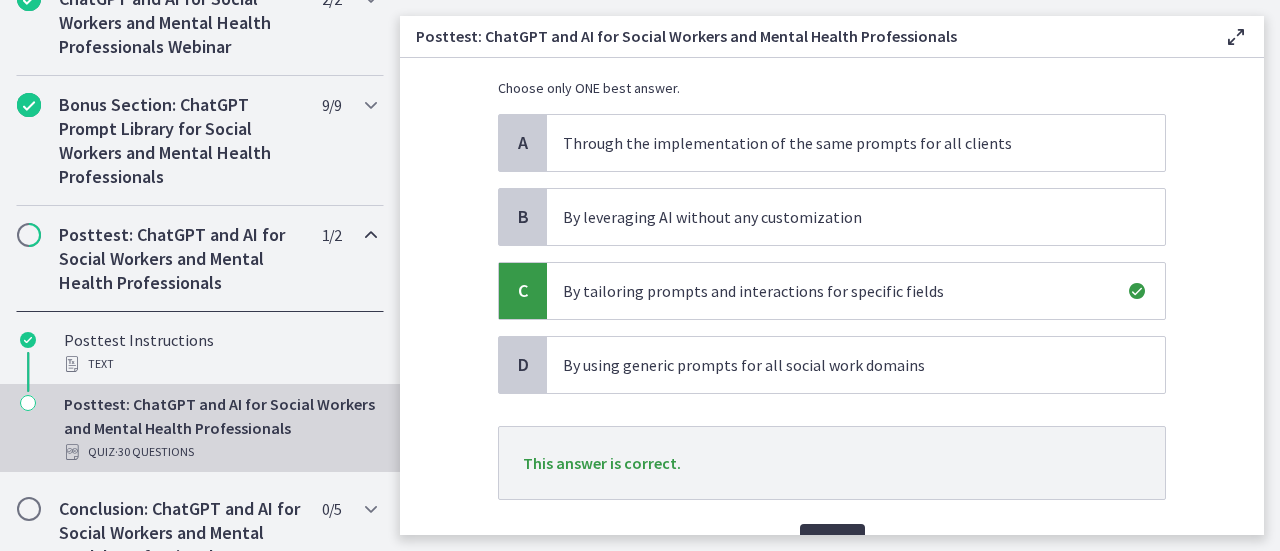 scroll, scrollTop: 258, scrollLeft: 0, axis: vertical 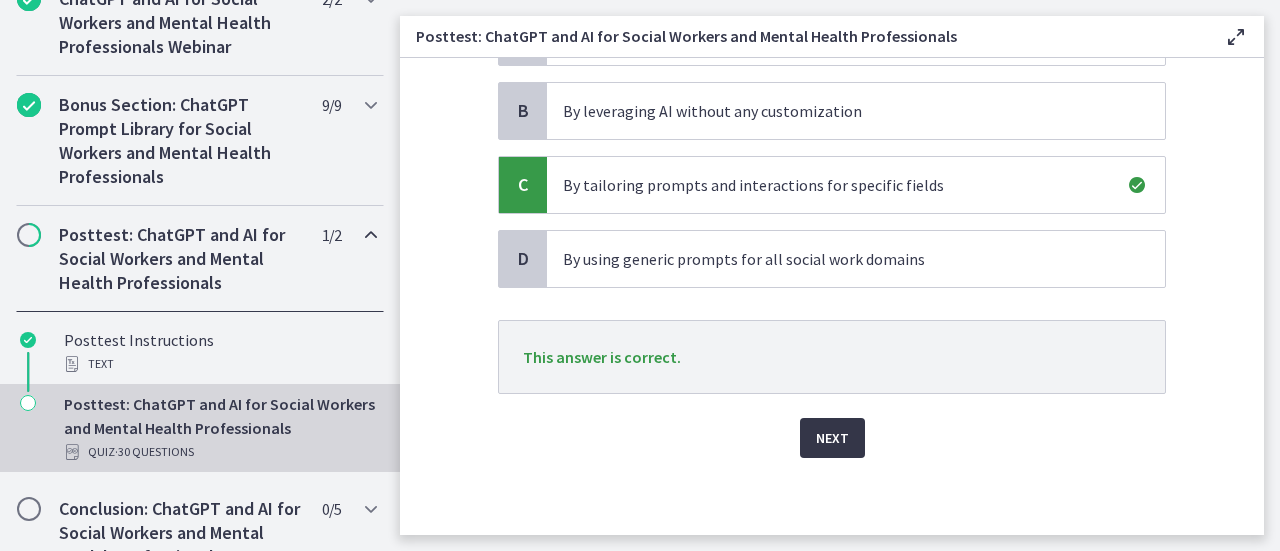 click on "Next" at bounding box center [832, 438] 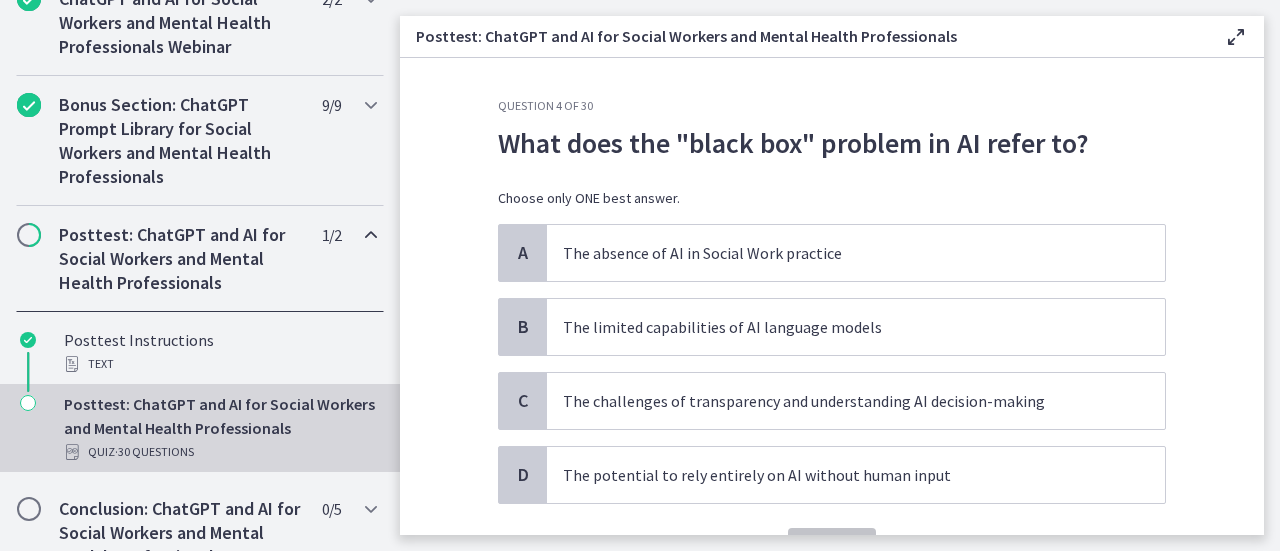 click on "What does the "black box" problem in AI refer to?" at bounding box center [832, 143] 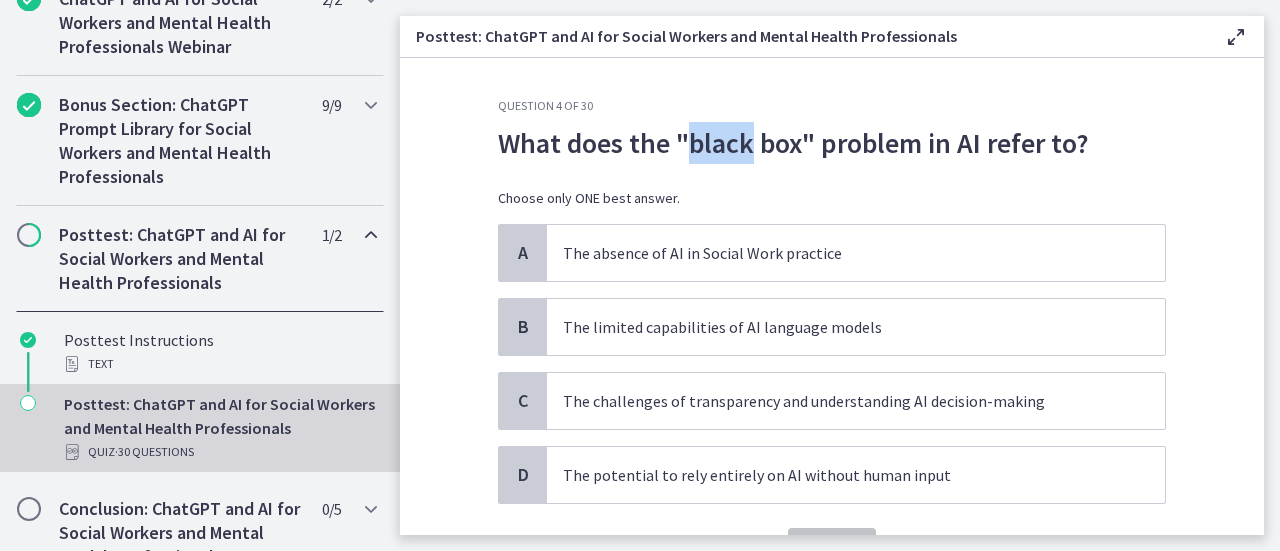 click on "What does the "black box" problem in AI refer to?" at bounding box center (832, 143) 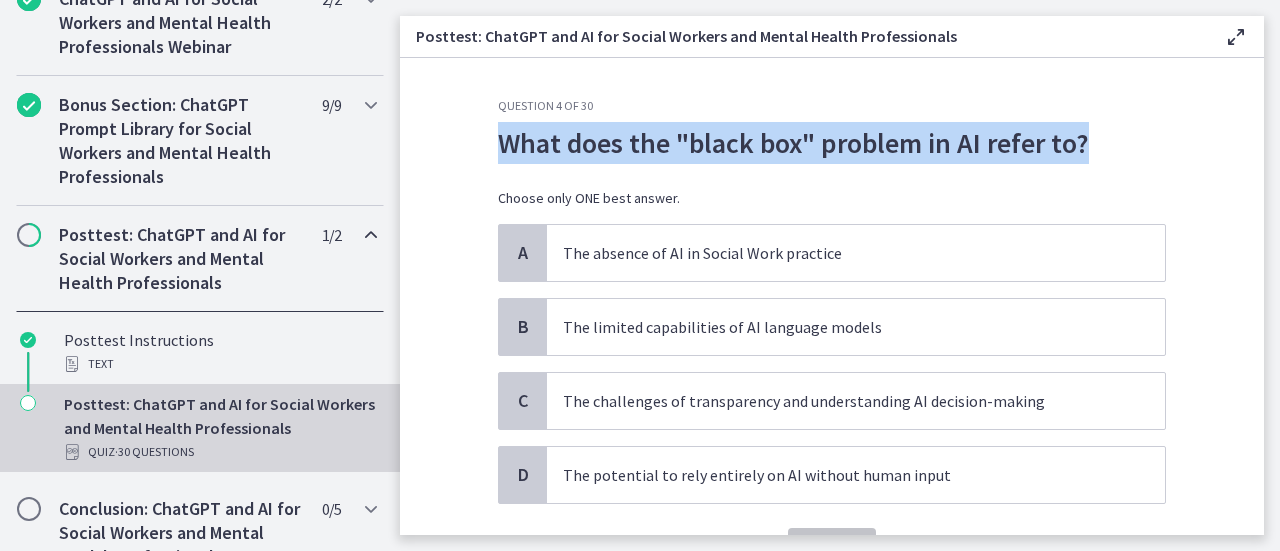 click on "What does the "black box" problem in AI refer to?" at bounding box center (832, 143) 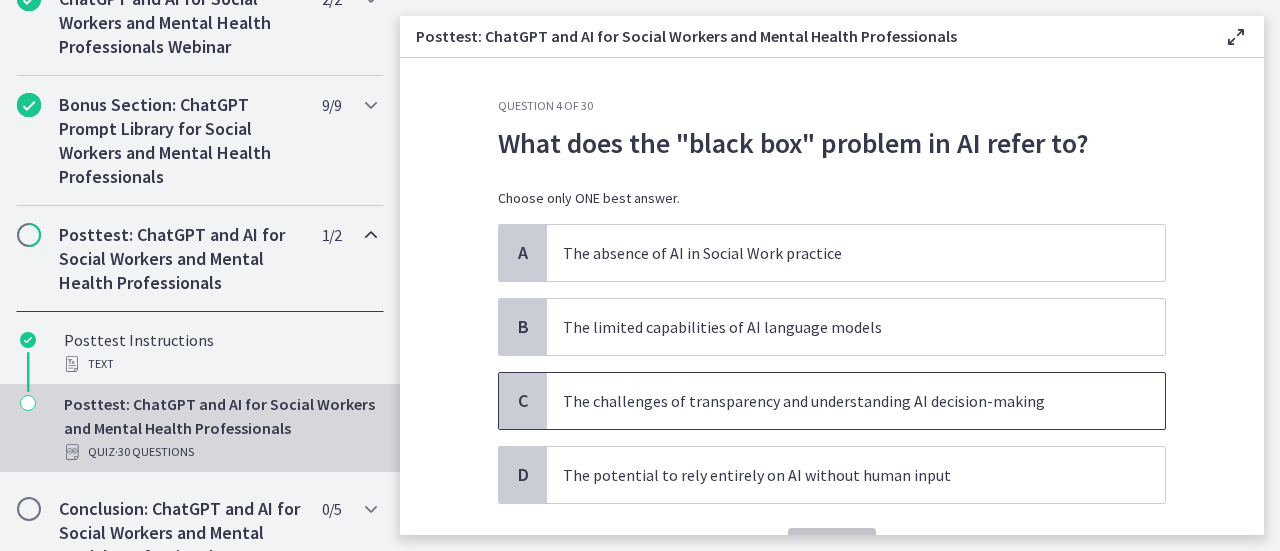 click on "The challenges of transparency and understanding AI decision-making" at bounding box center (856, 401) 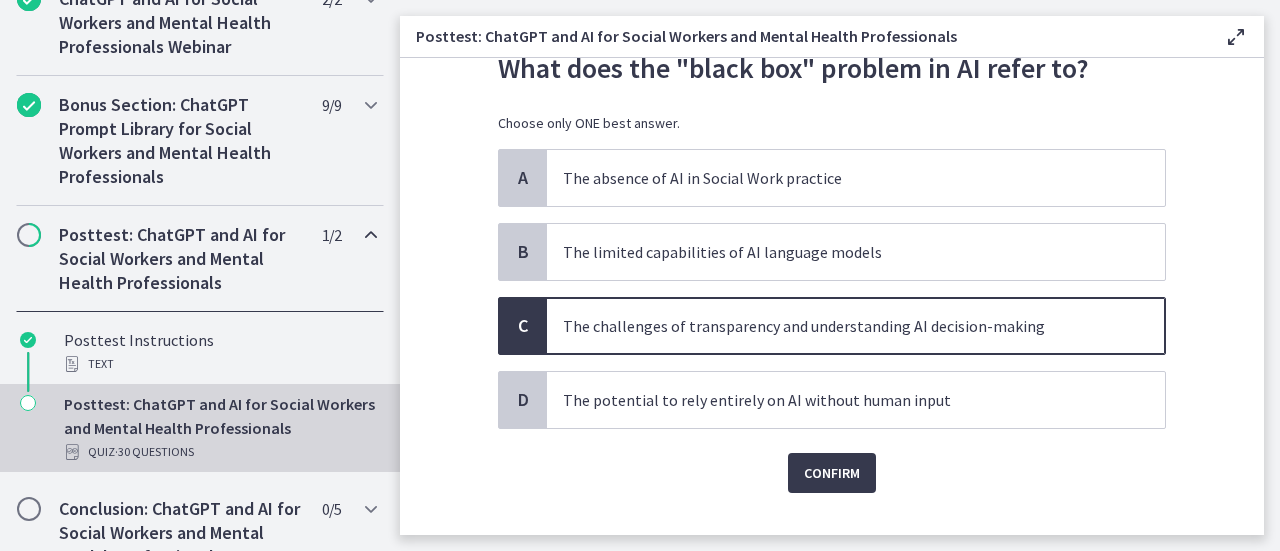 scroll, scrollTop: 111, scrollLeft: 0, axis: vertical 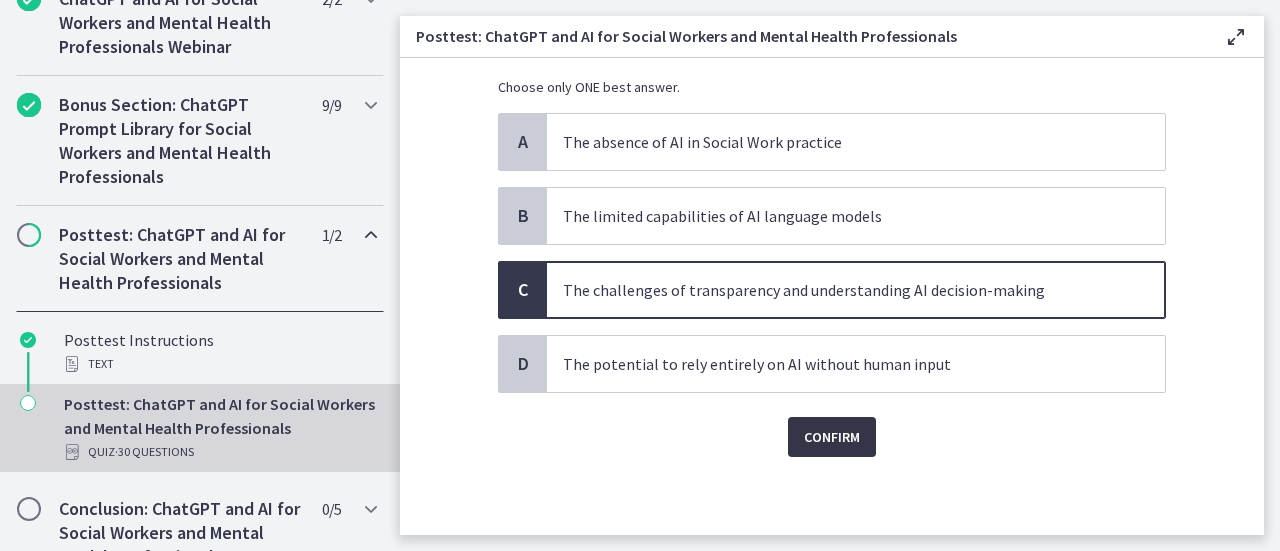 click on "Confirm" at bounding box center [832, 437] 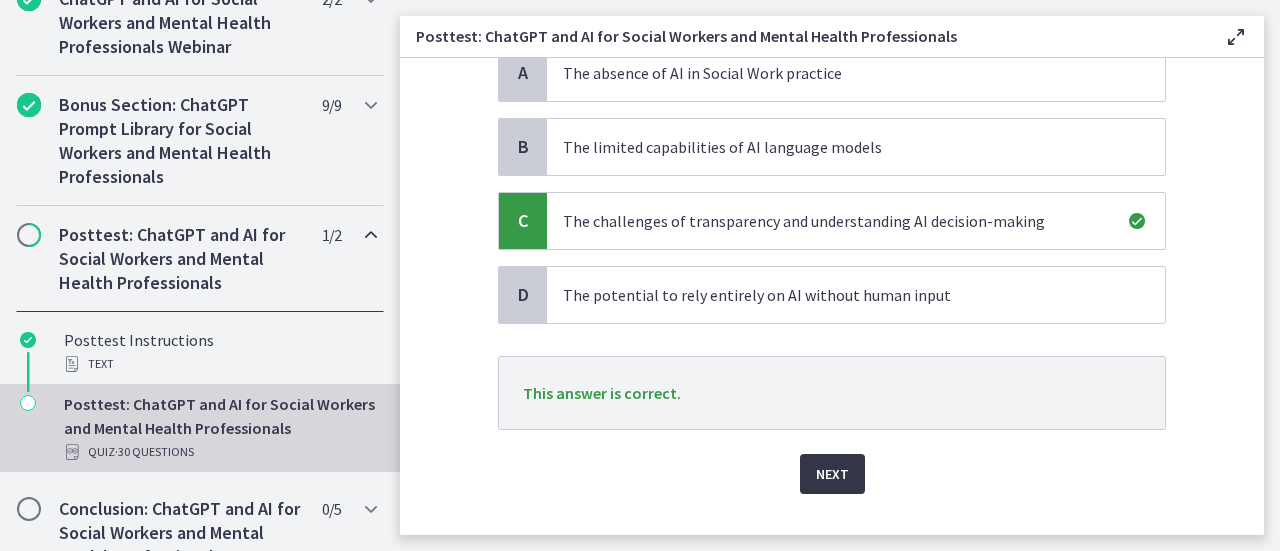 scroll, scrollTop: 216, scrollLeft: 0, axis: vertical 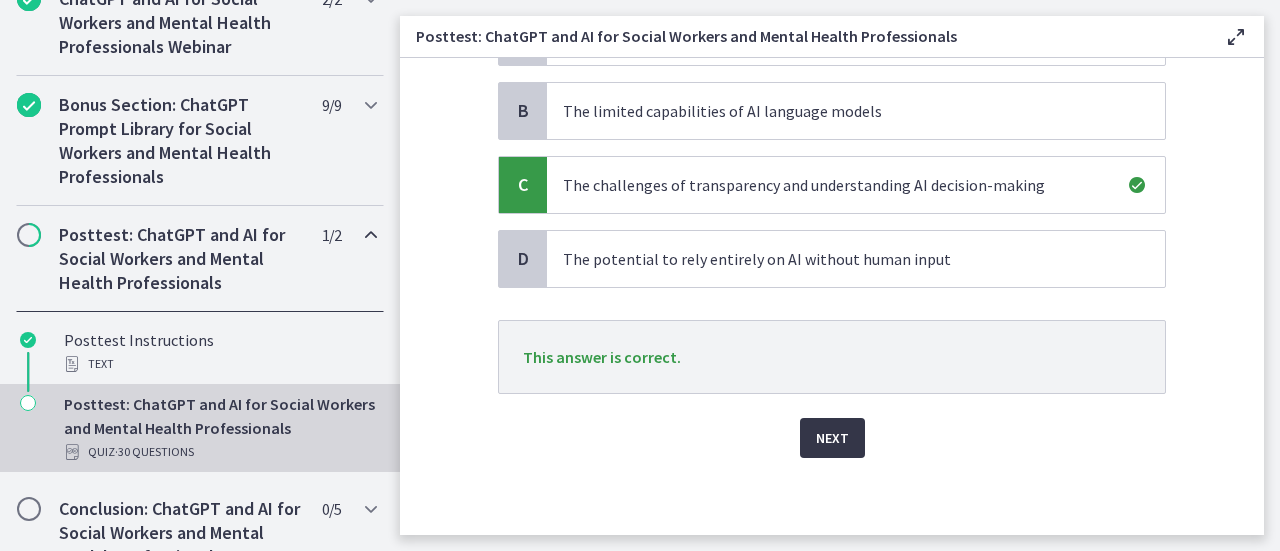 click on "Next" at bounding box center (832, 438) 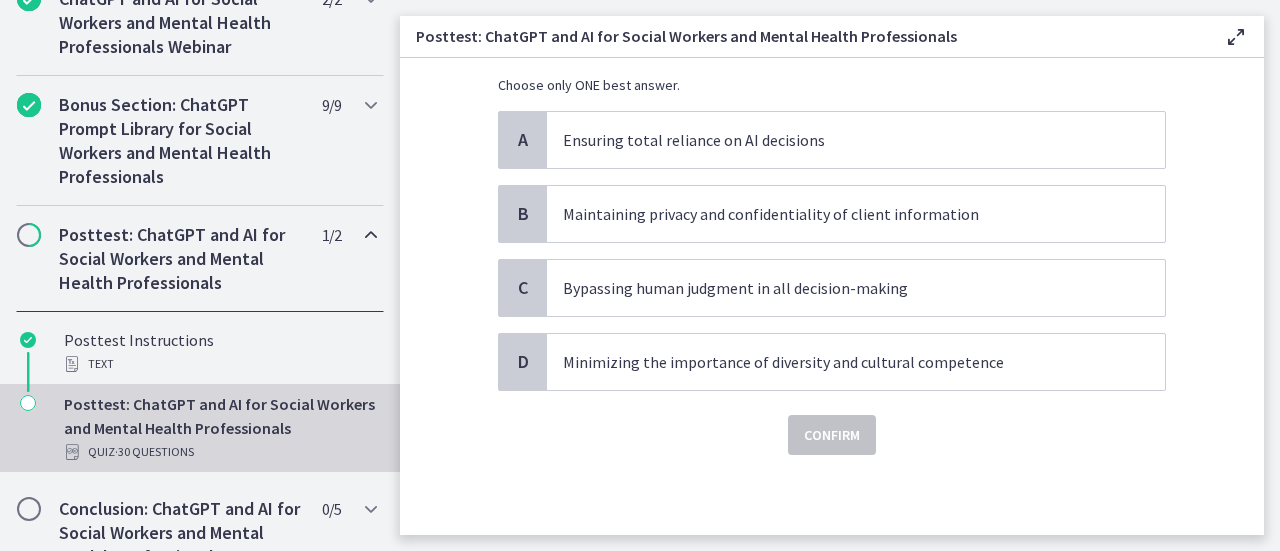 scroll, scrollTop: 0, scrollLeft: 0, axis: both 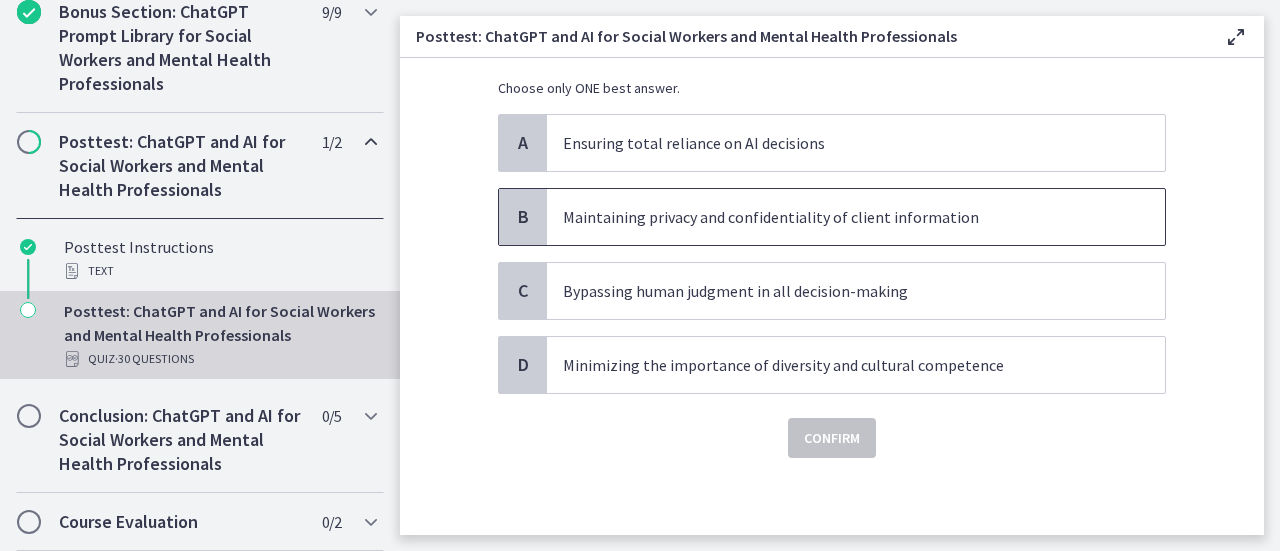 click on "Maintaining privacy and confidentiality of client information" at bounding box center (856, 217) 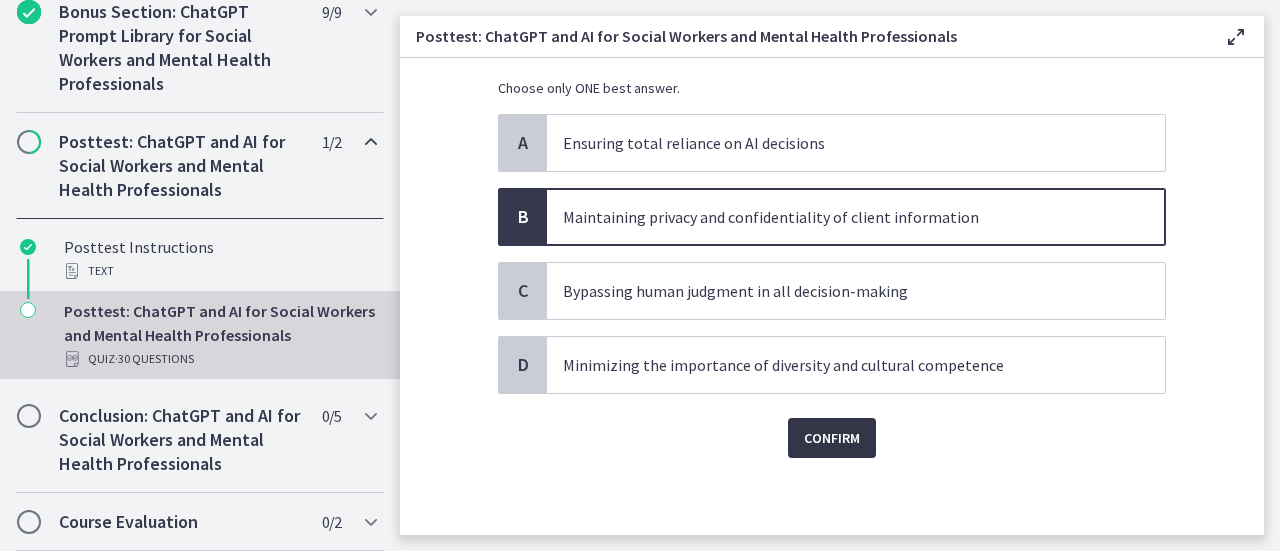 click on "Confirm" at bounding box center [832, 438] 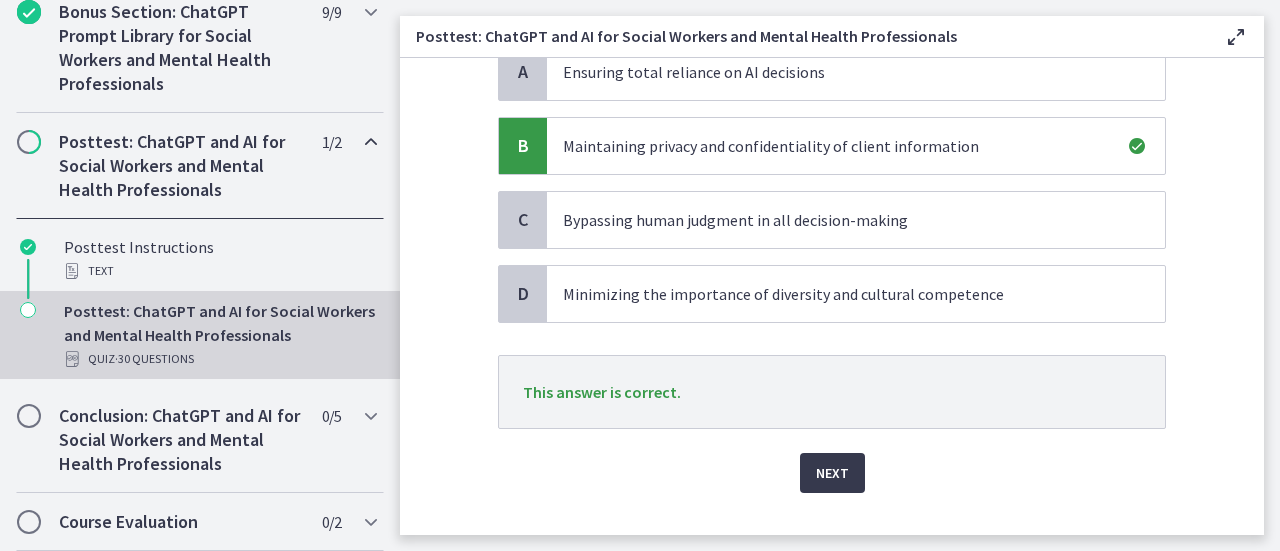 scroll, scrollTop: 258, scrollLeft: 0, axis: vertical 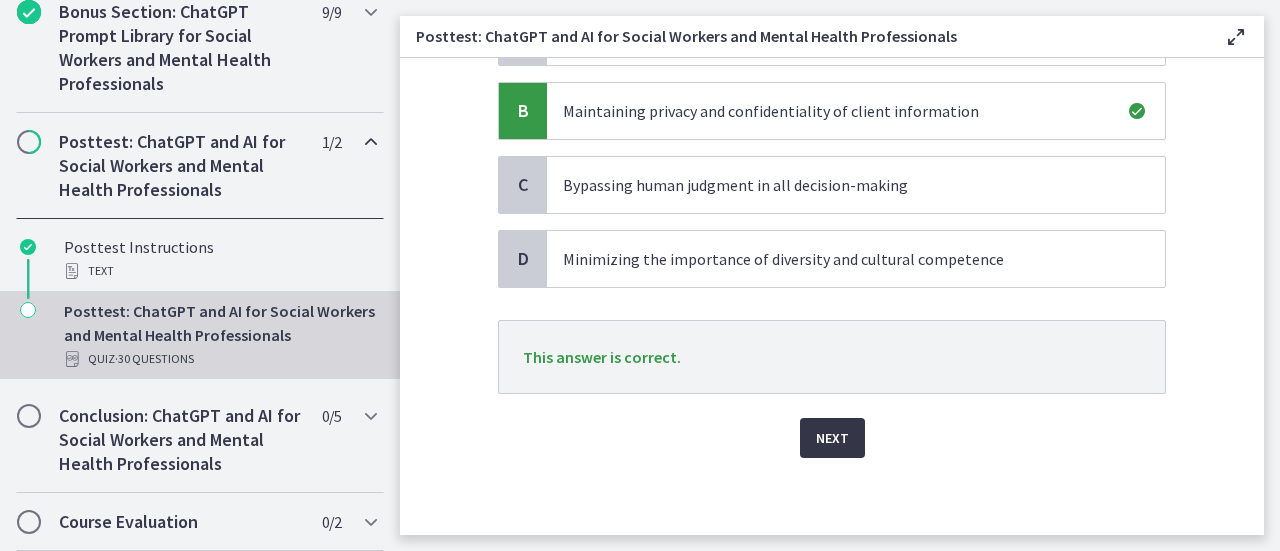 click on "Next" at bounding box center (832, 438) 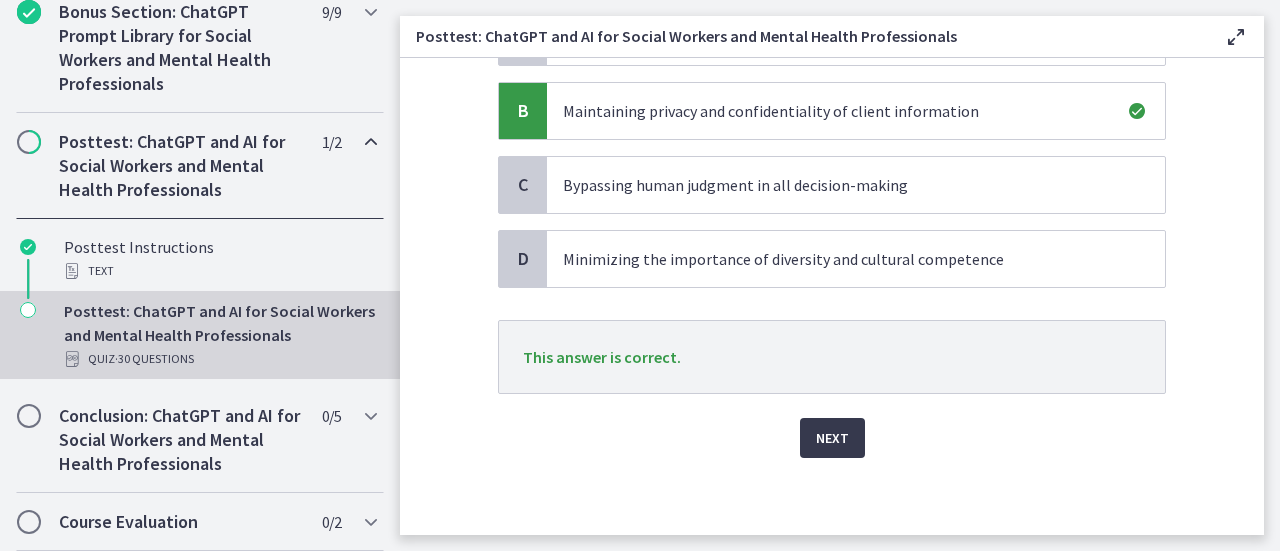 scroll, scrollTop: 0, scrollLeft: 0, axis: both 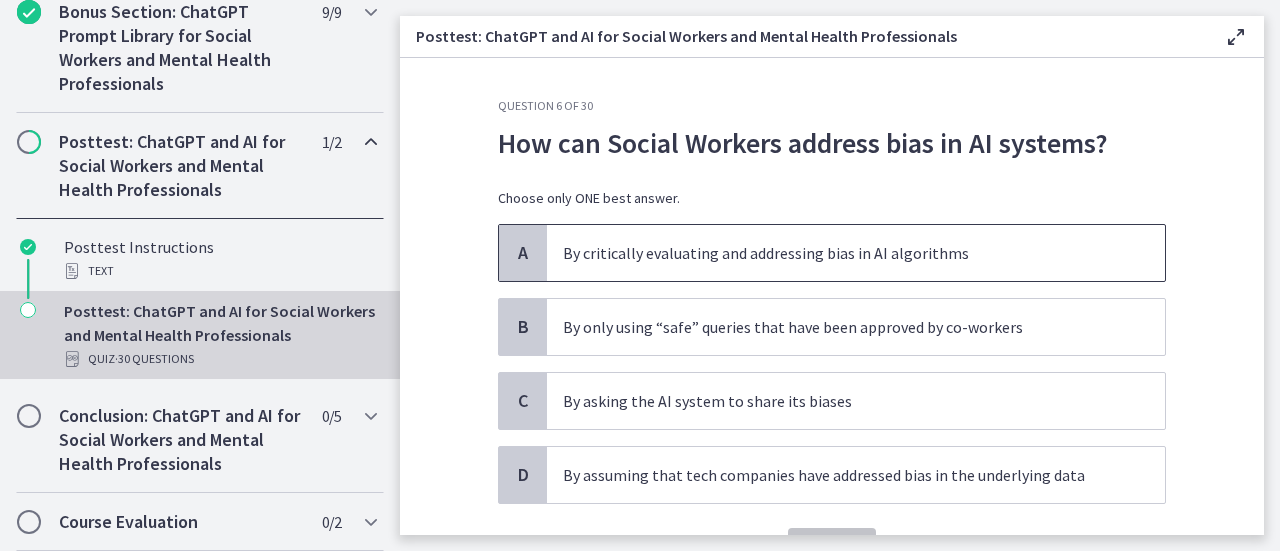 click on "By critically evaluating and addressing bias in AI algorithms" at bounding box center [836, 253] 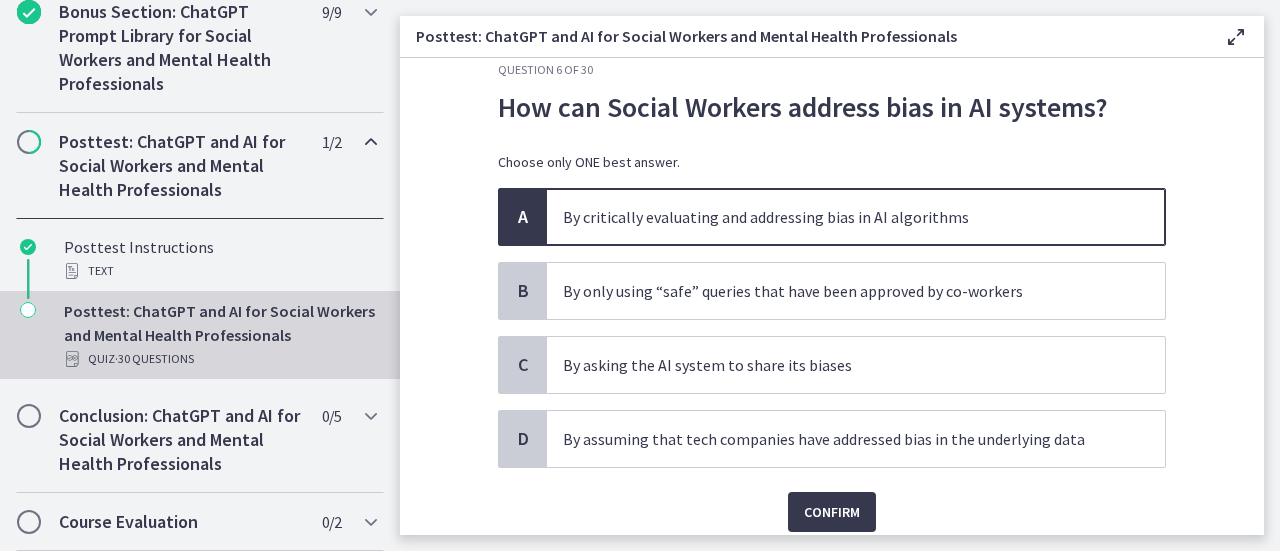 scroll, scrollTop: 0, scrollLeft: 0, axis: both 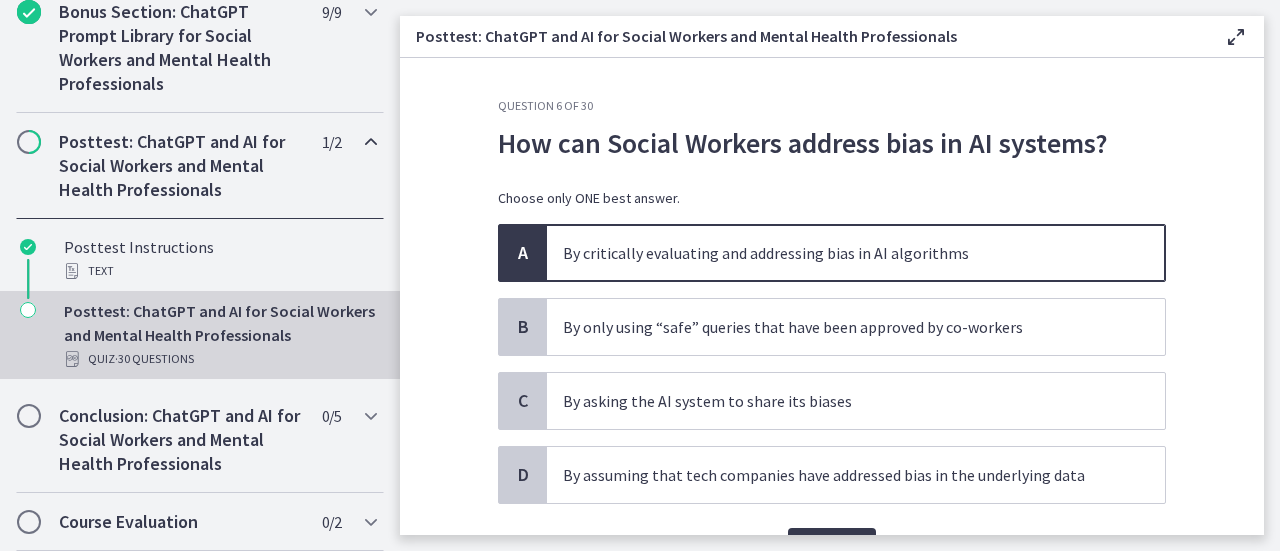 click on "How can Social Workers address bias in AI systems?" at bounding box center (832, 143) 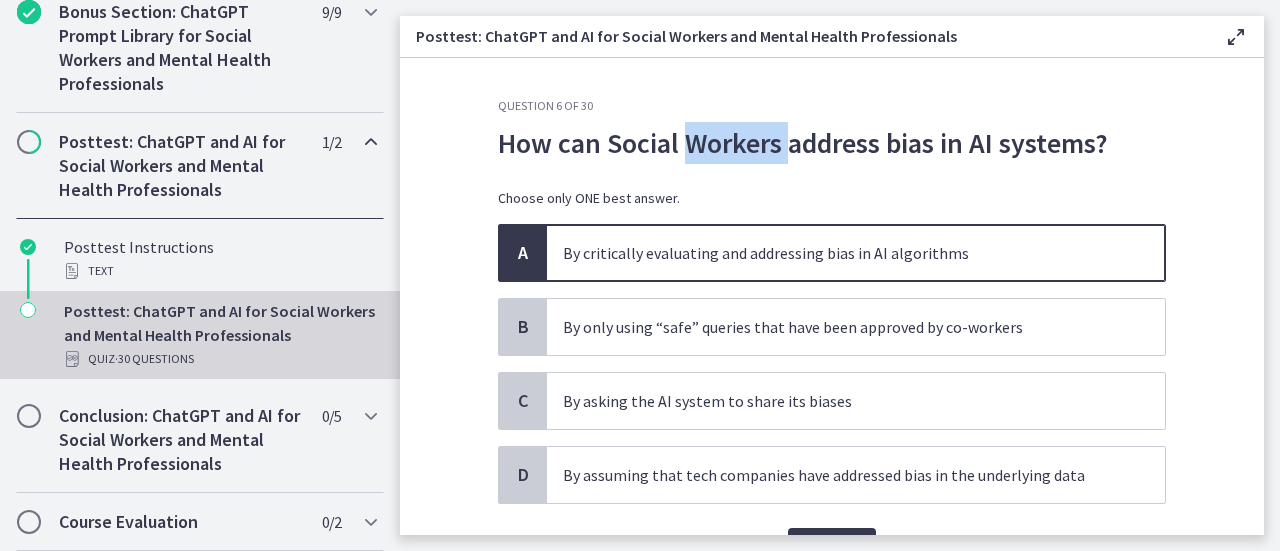 click on "How can Social Workers address bias in AI systems?" at bounding box center [832, 143] 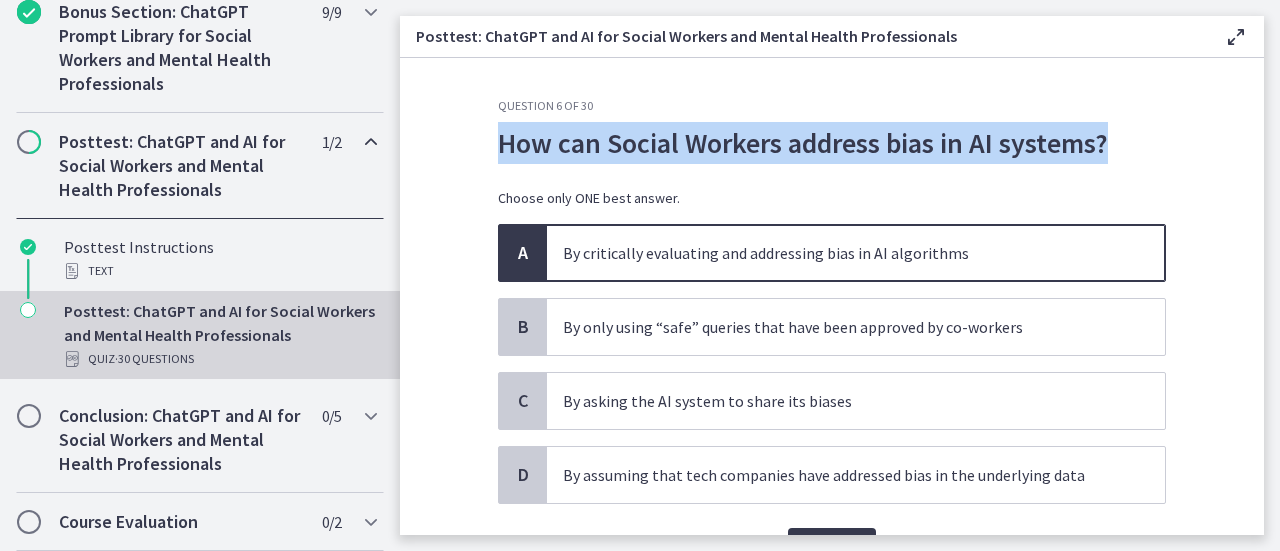 copy on "How can Social Workers address bias in AI systems?" 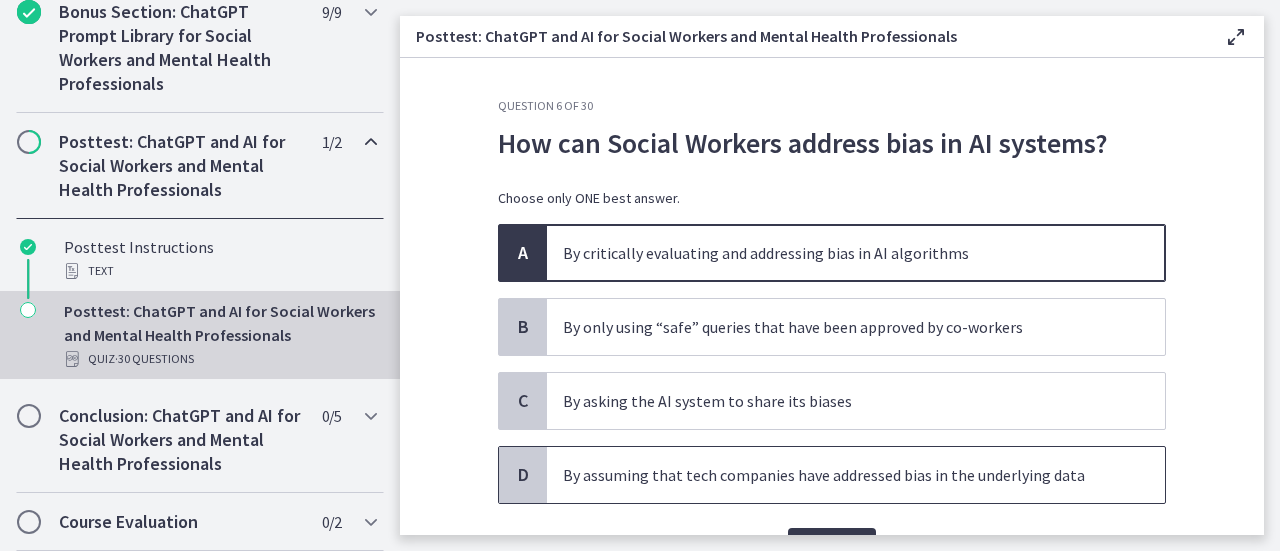 click on "By assuming that tech companies have addressed bias in the underlying data" at bounding box center [836, 475] 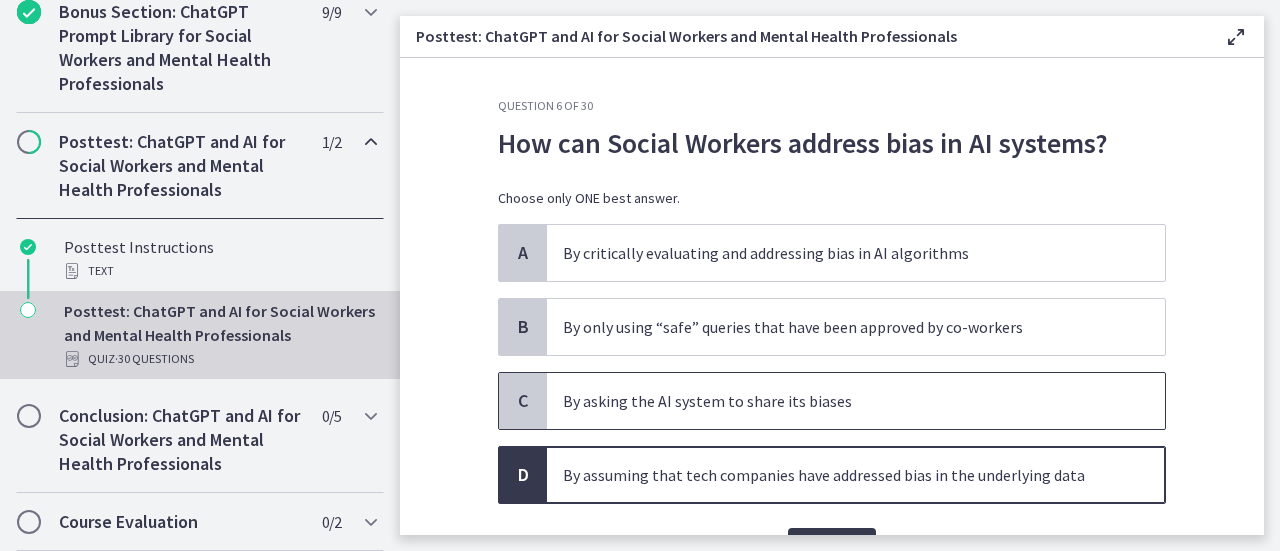click on "By asking the AI system to share its biases" at bounding box center [836, 401] 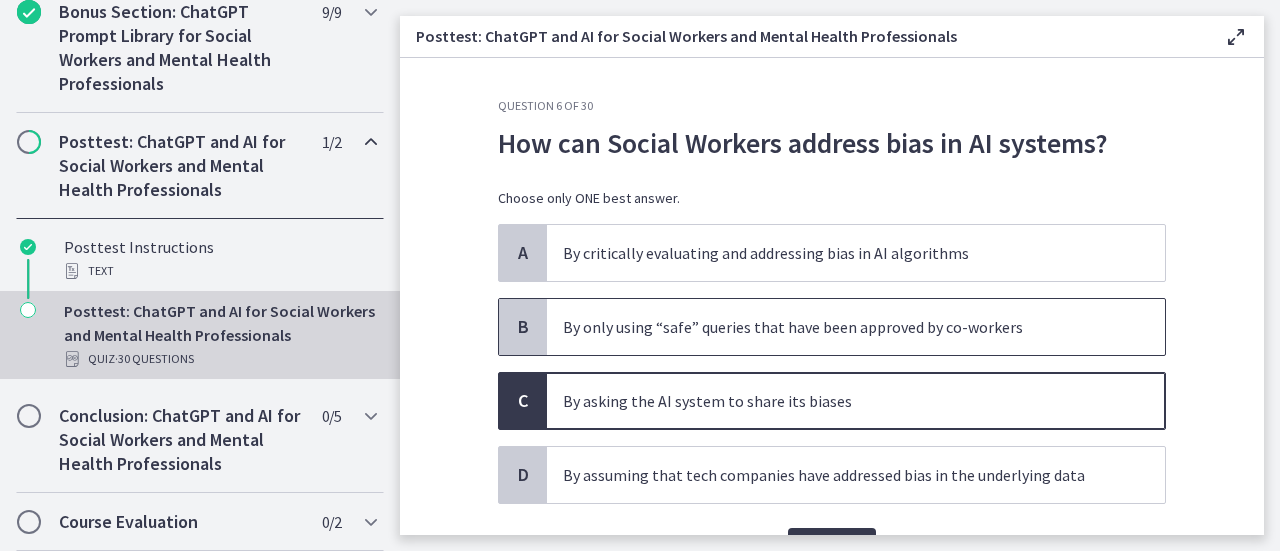 click on "By only using “safe” queries that have been approved by co-workers" at bounding box center (836, 327) 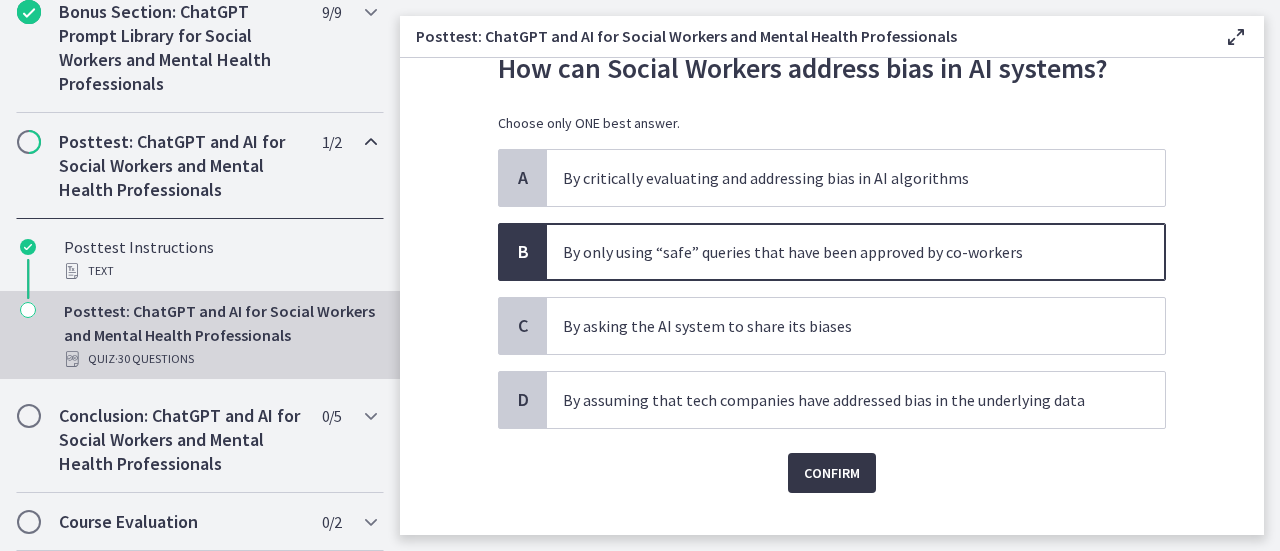 scroll, scrollTop: 111, scrollLeft: 0, axis: vertical 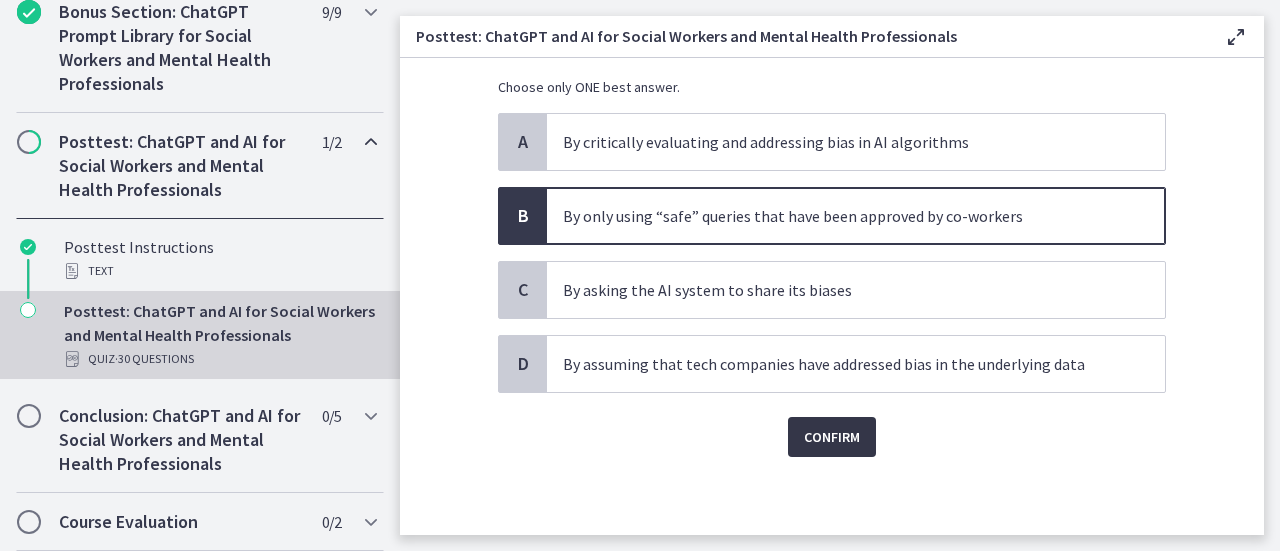 click on "Confirm" at bounding box center (832, 437) 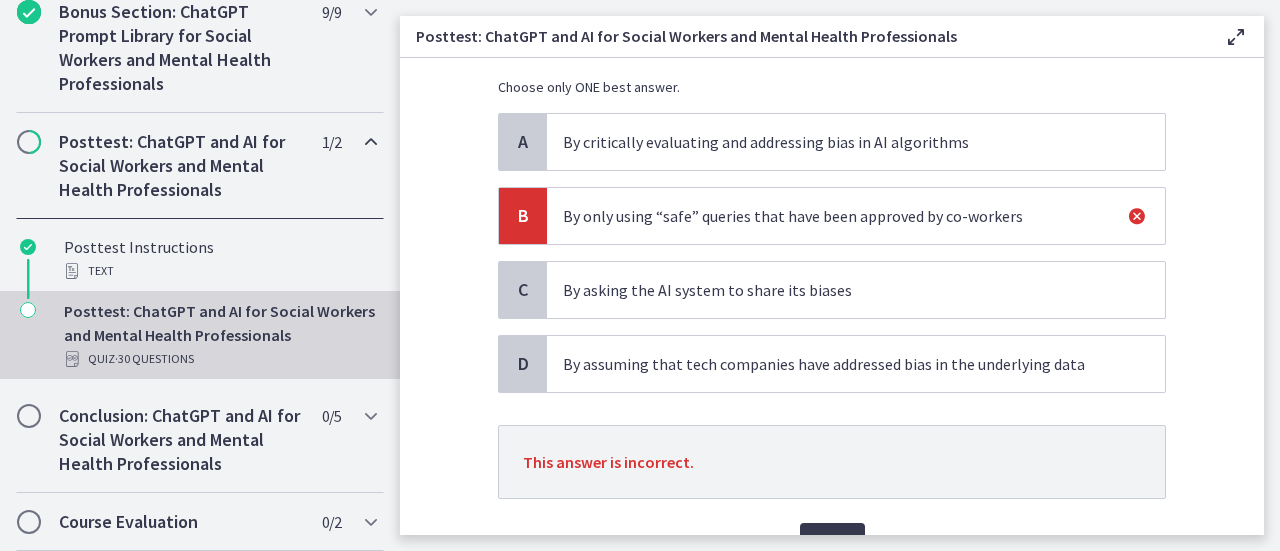 click on "By critically evaluating and addressing bias in AI algorithms" at bounding box center (856, 142) 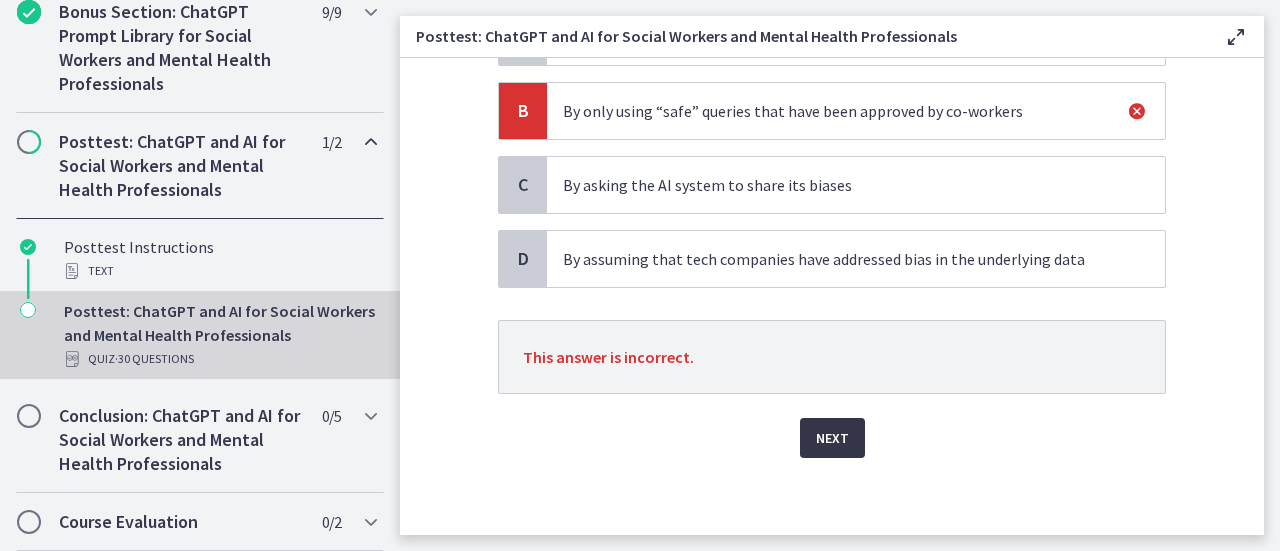 click on "Next" at bounding box center (832, 438) 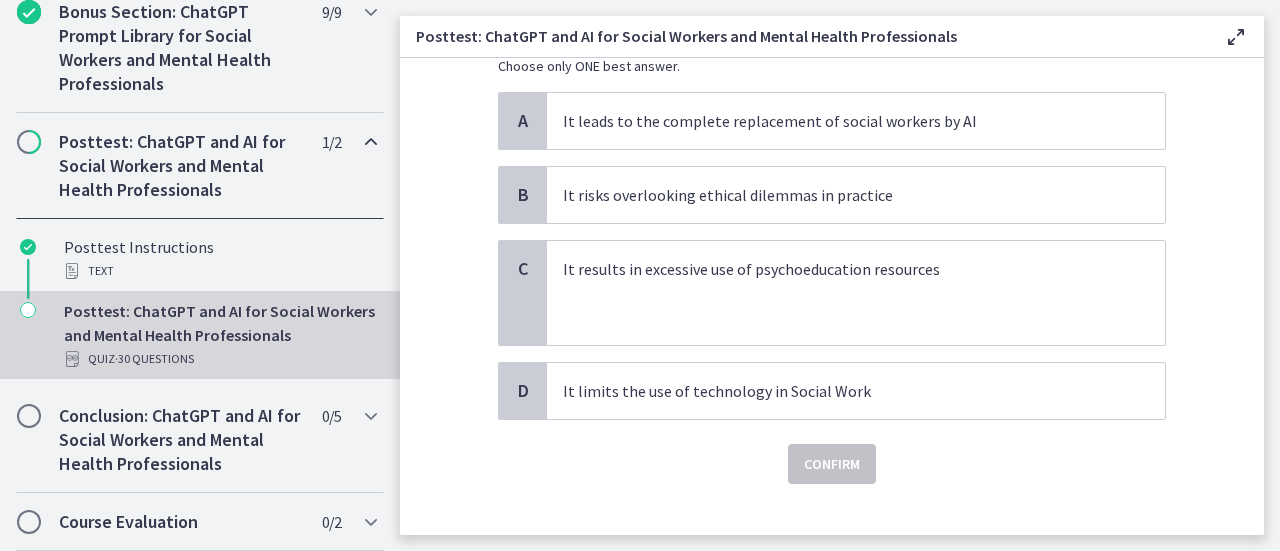 scroll, scrollTop: 0, scrollLeft: 0, axis: both 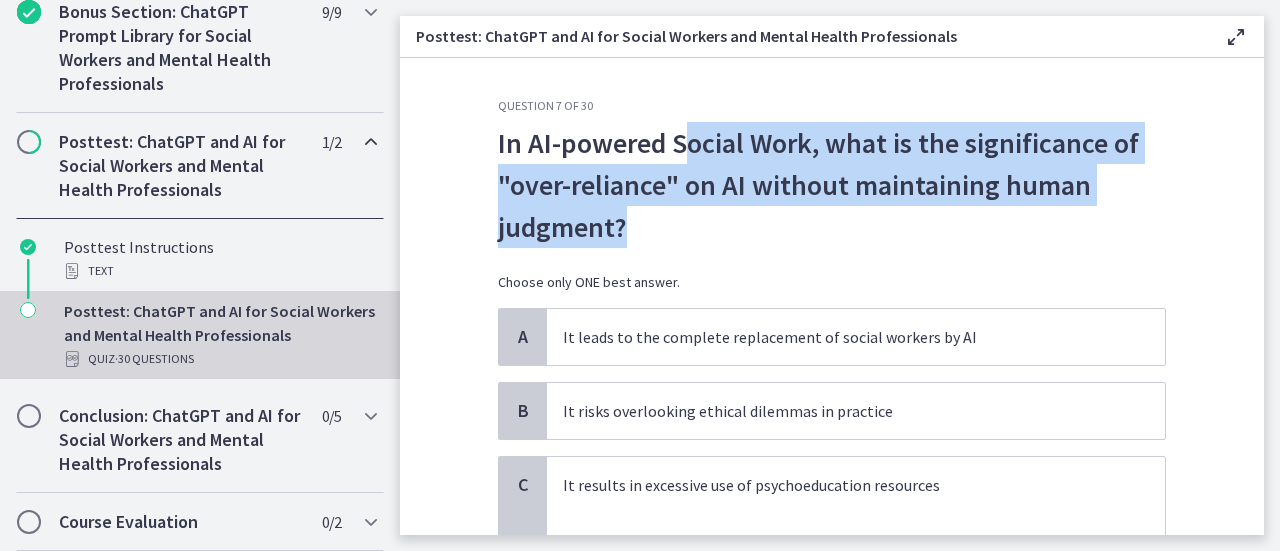 drag, startPoint x: 682, startPoint y: 136, endPoint x: 698, endPoint y: 212, distance: 77.665955 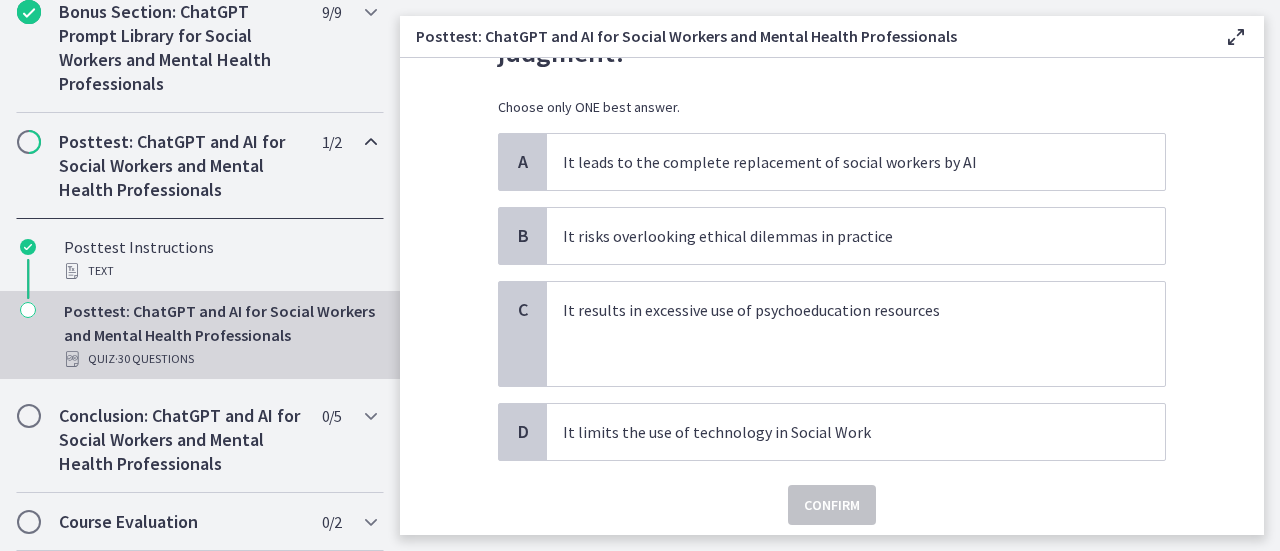 scroll, scrollTop: 200, scrollLeft: 0, axis: vertical 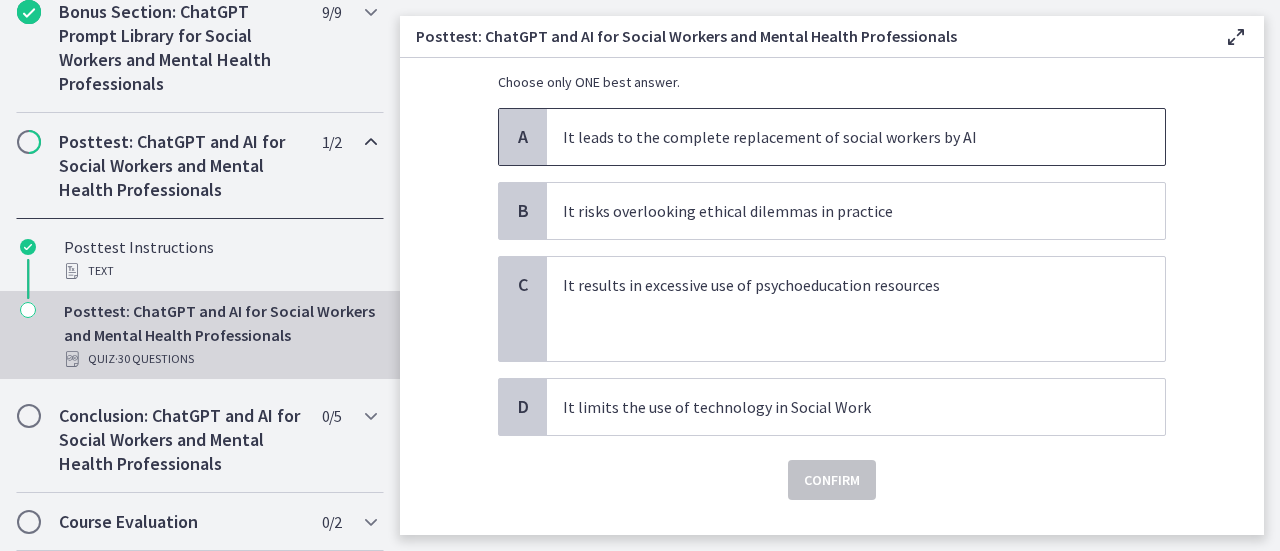 click on "It leads to the complete replacement of social workers by AI" at bounding box center [836, 137] 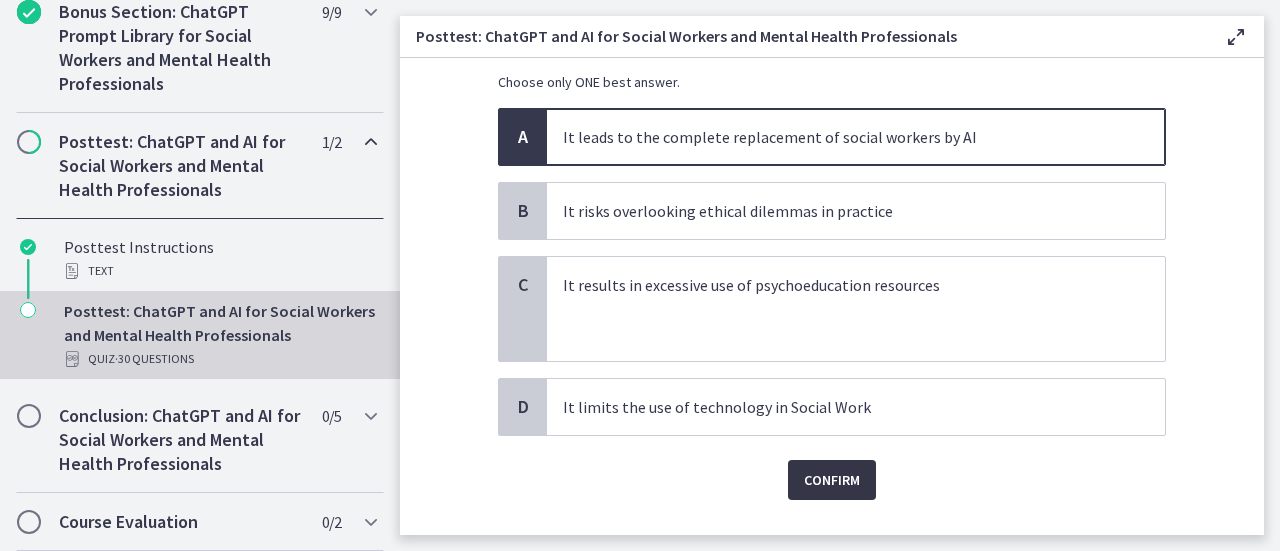 click on "Confirm" at bounding box center [832, 480] 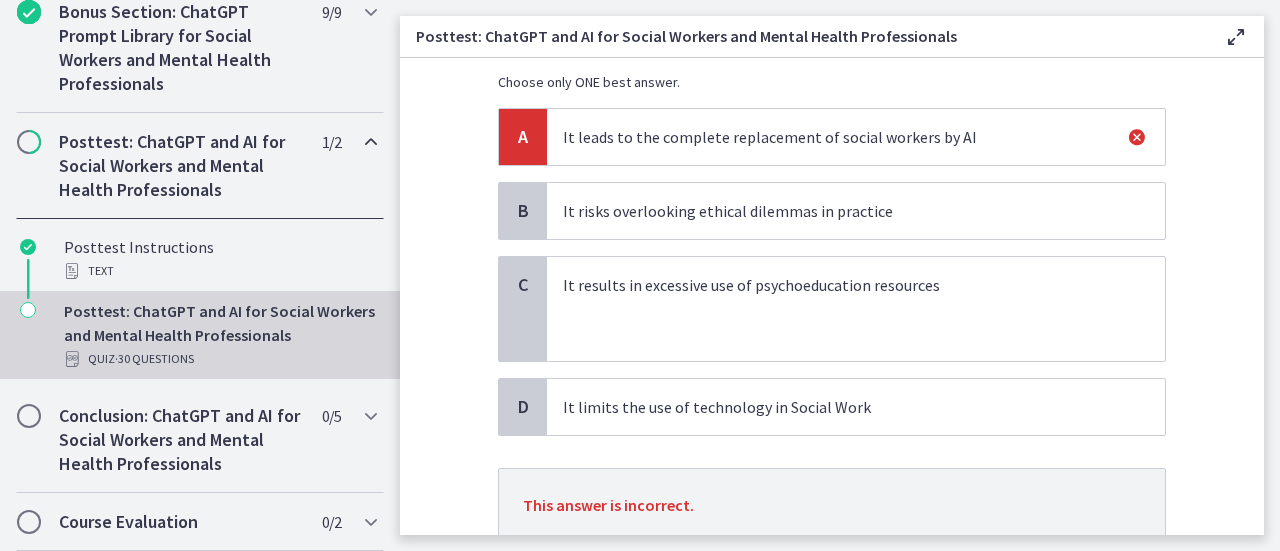 scroll, scrollTop: 348, scrollLeft: 0, axis: vertical 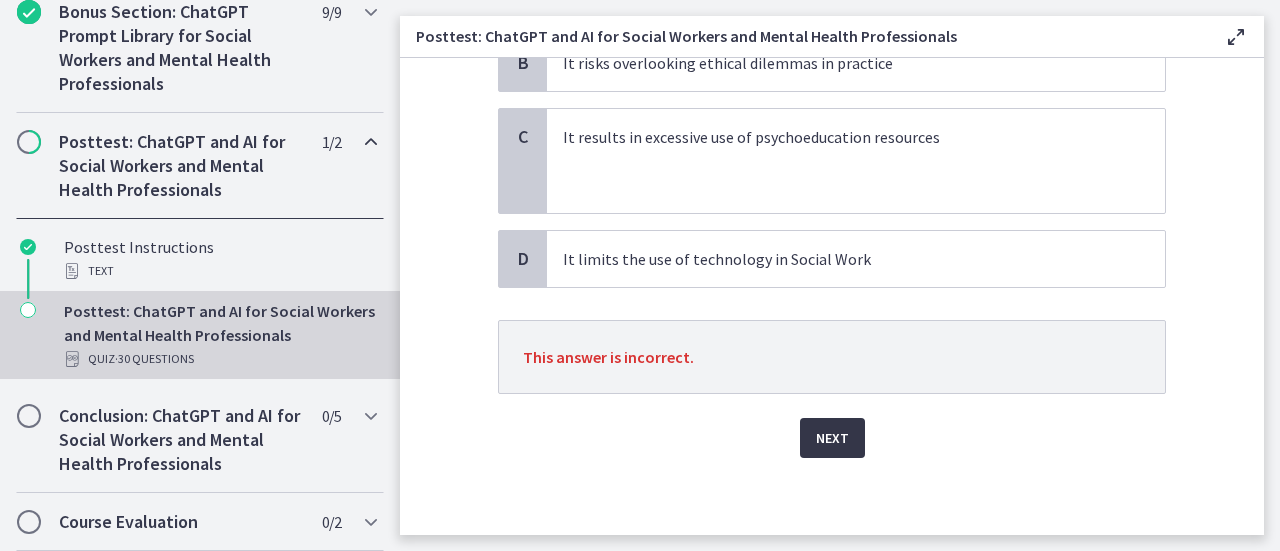 click on "Next" at bounding box center [832, 438] 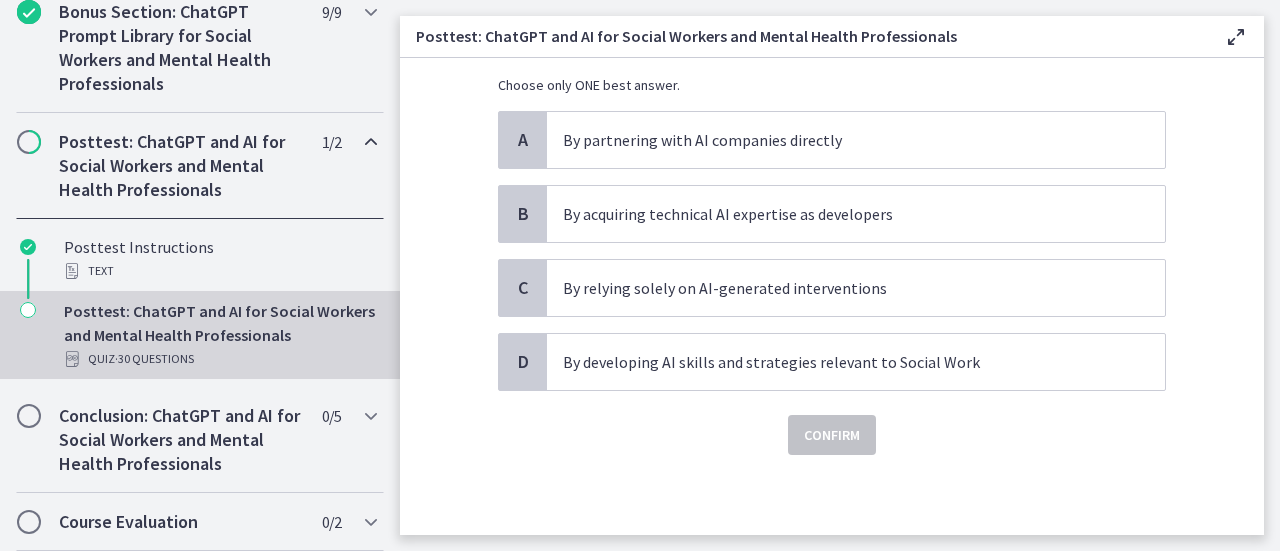 scroll, scrollTop: 0, scrollLeft: 0, axis: both 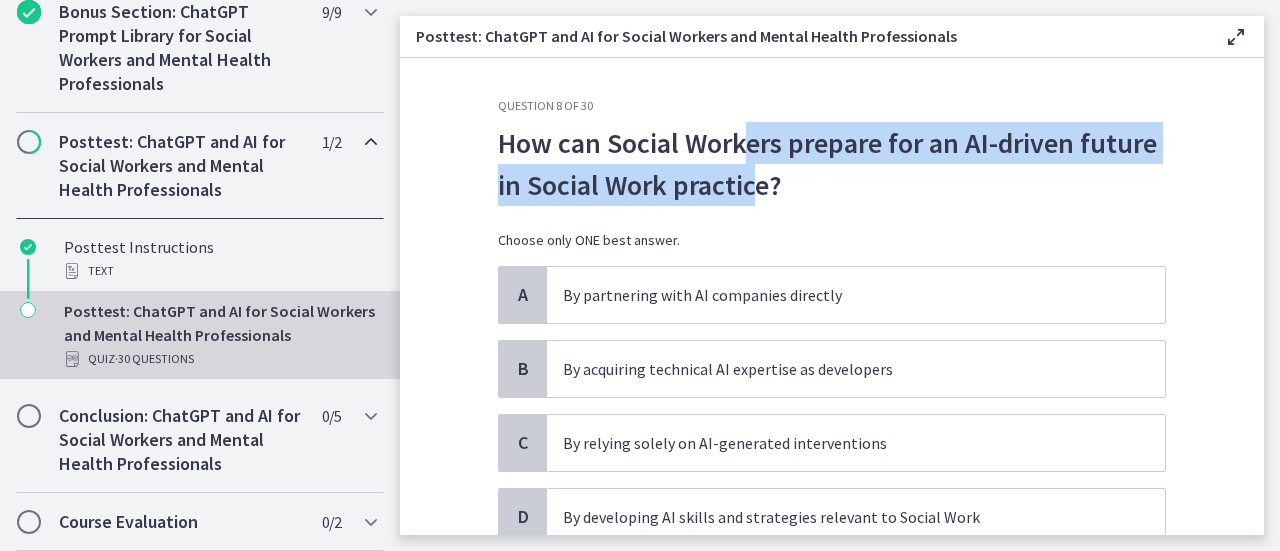 drag, startPoint x: 743, startPoint y: 129, endPoint x: 749, endPoint y: 205, distance: 76.23647 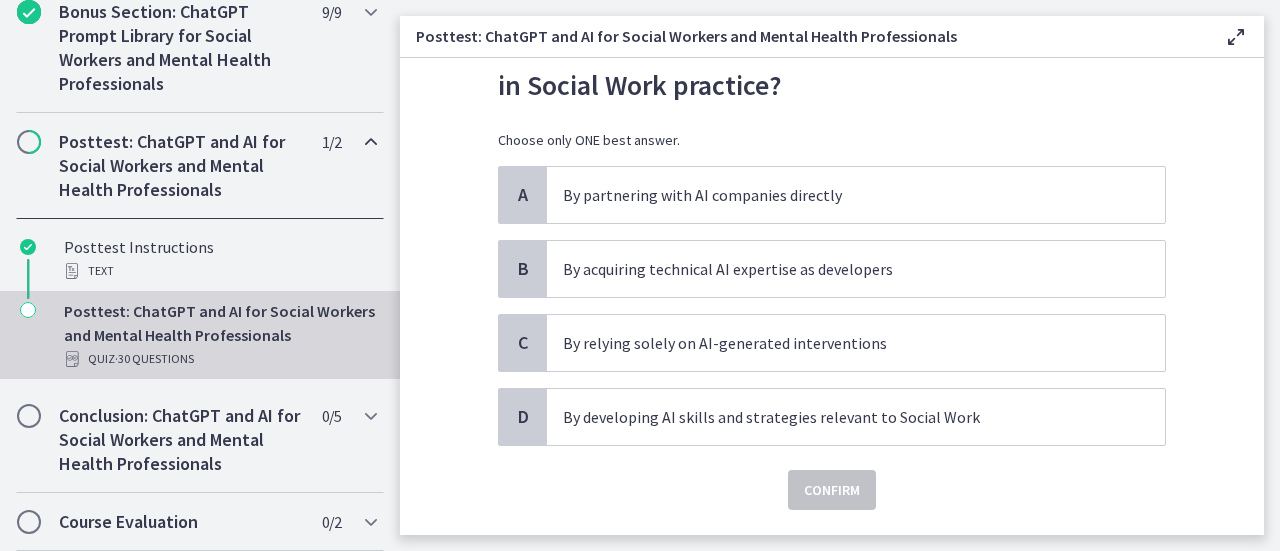 scroll, scrollTop: 152, scrollLeft: 0, axis: vertical 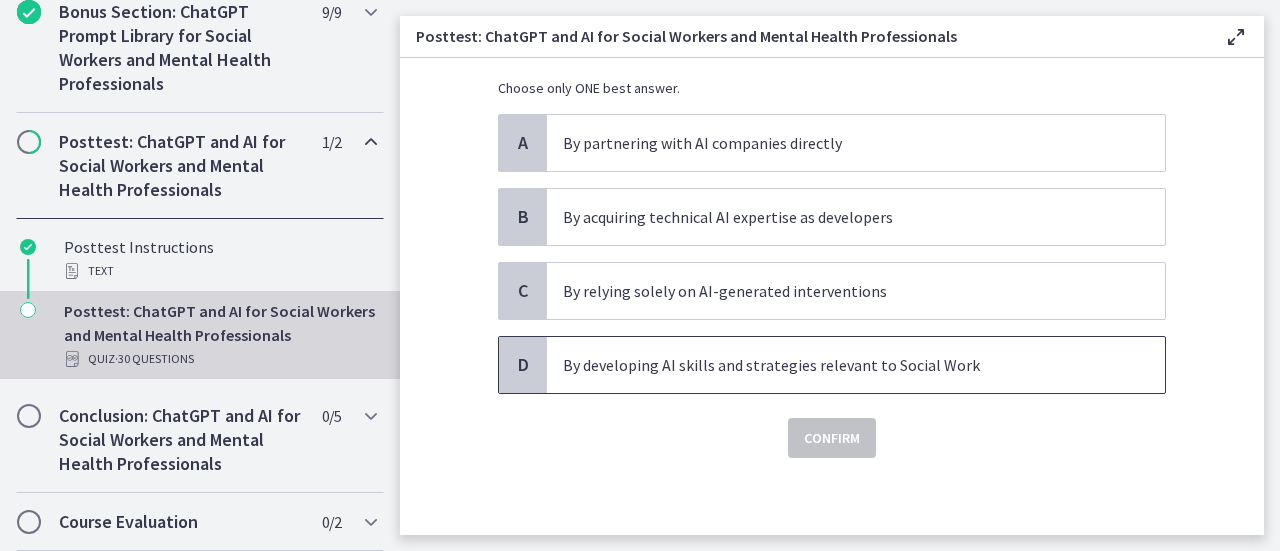 click on "By developing AI skills and strategies relevant to Social Work" at bounding box center [856, 365] 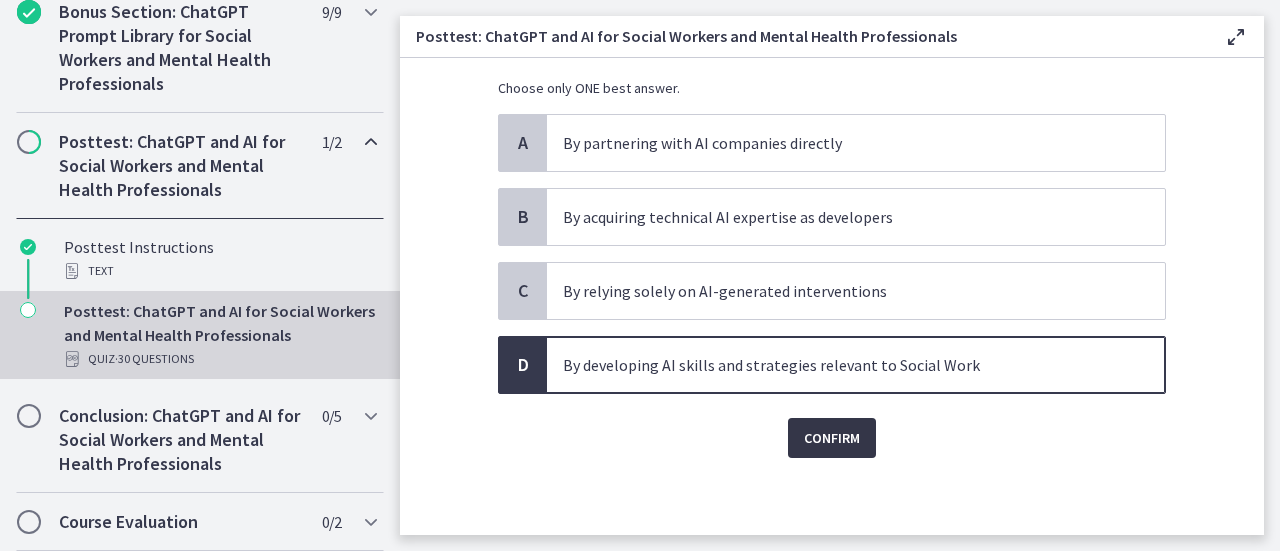 click on "Confirm" at bounding box center (832, 438) 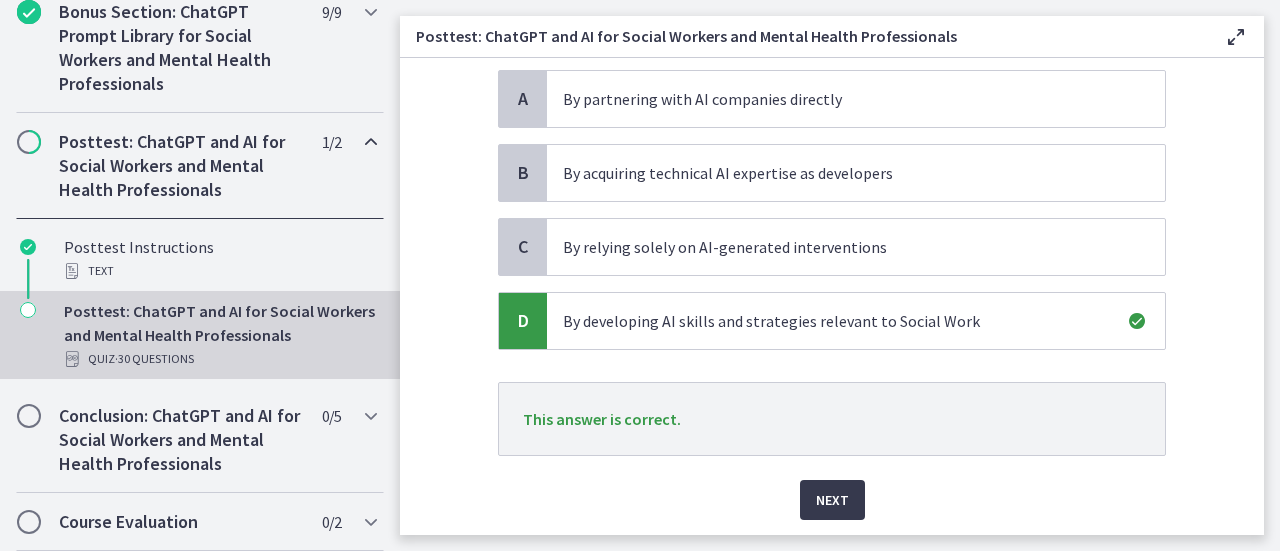 scroll, scrollTop: 258, scrollLeft: 0, axis: vertical 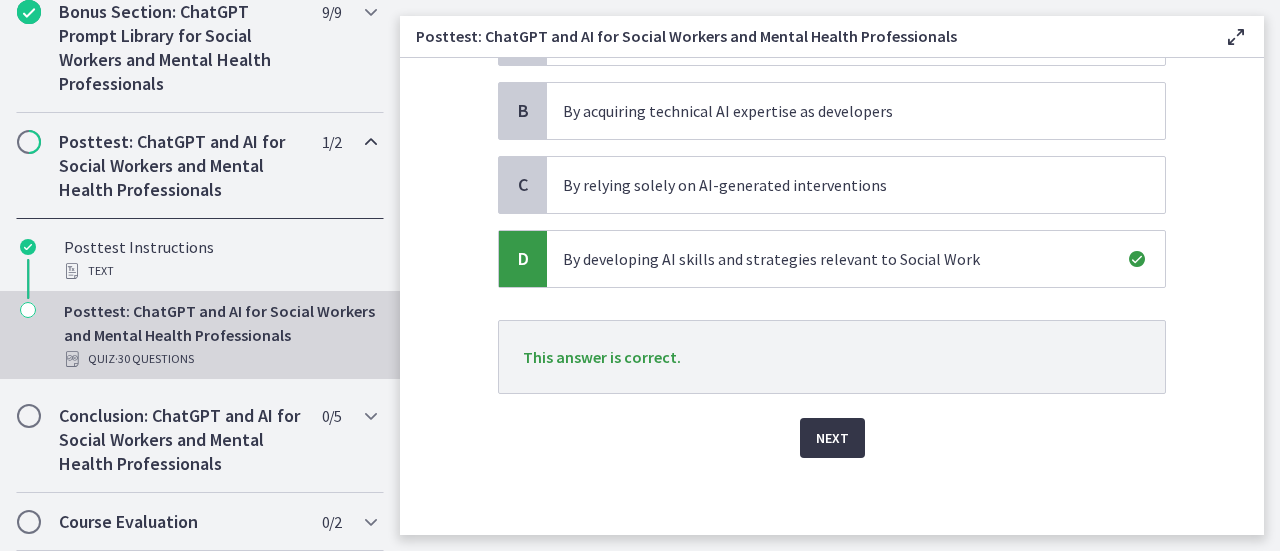 click on "Next" at bounding box center [832, 438] 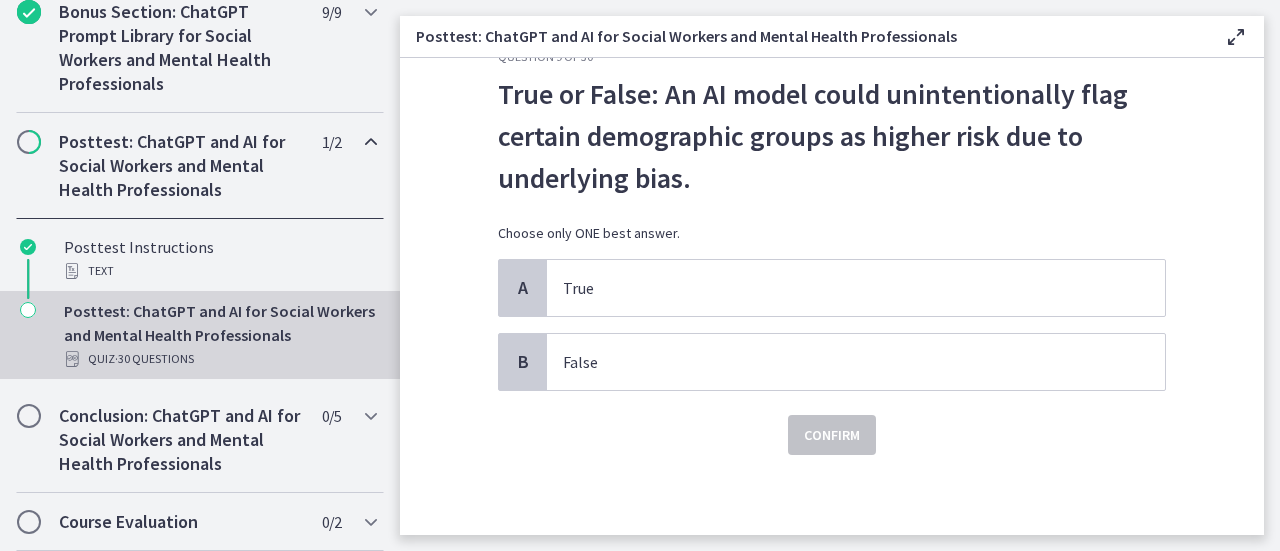 scroll, scrollTop: 0, scrollLeft: 0, axis: both 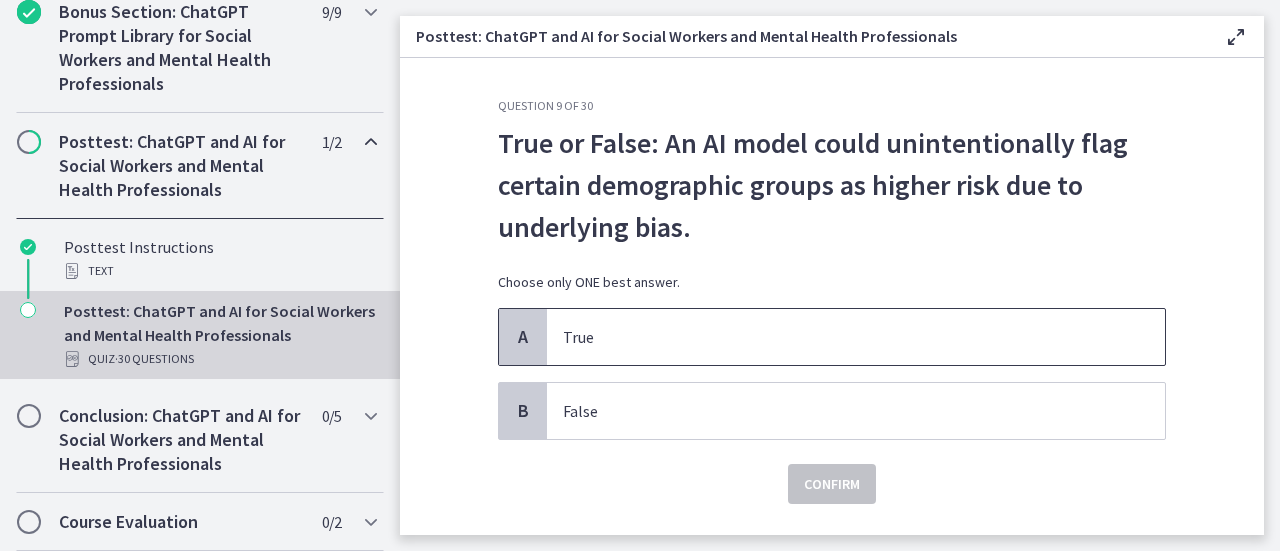click on "True" at bounding box center (836, 337) 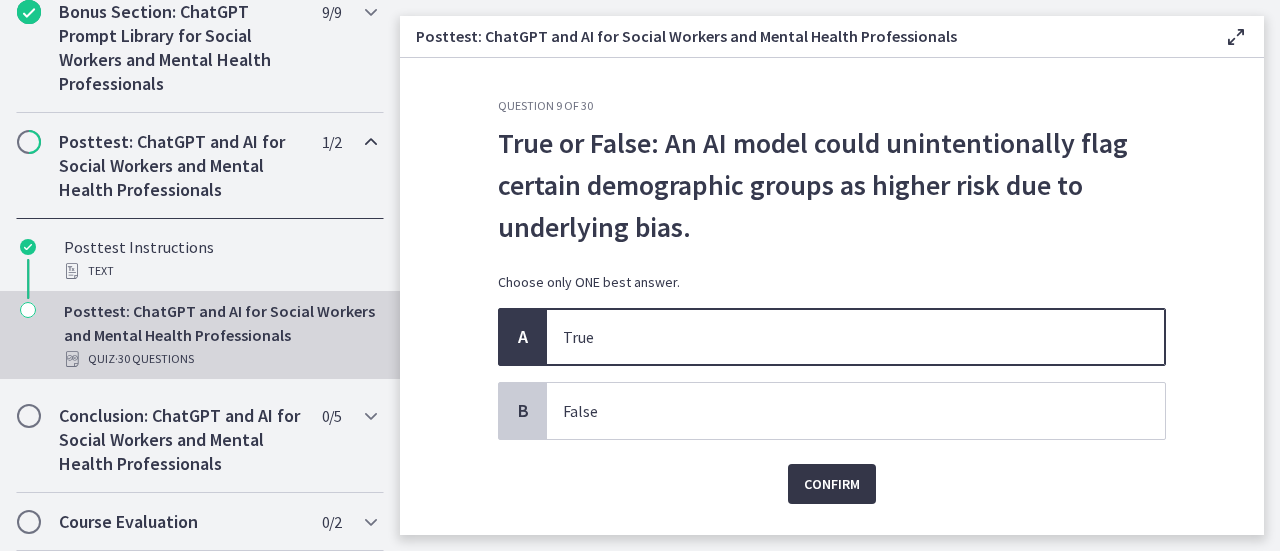 click on "Confirm" at bounding box center (832, 484) 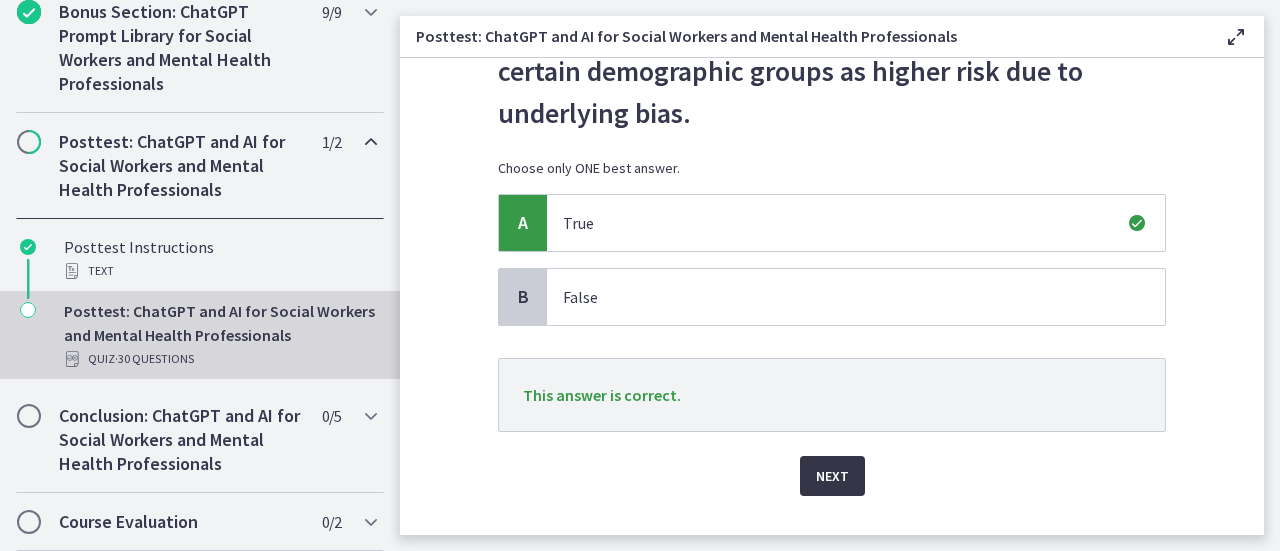 scroll, scrollTop: 153, scrollLeft: 0, axis: vertical 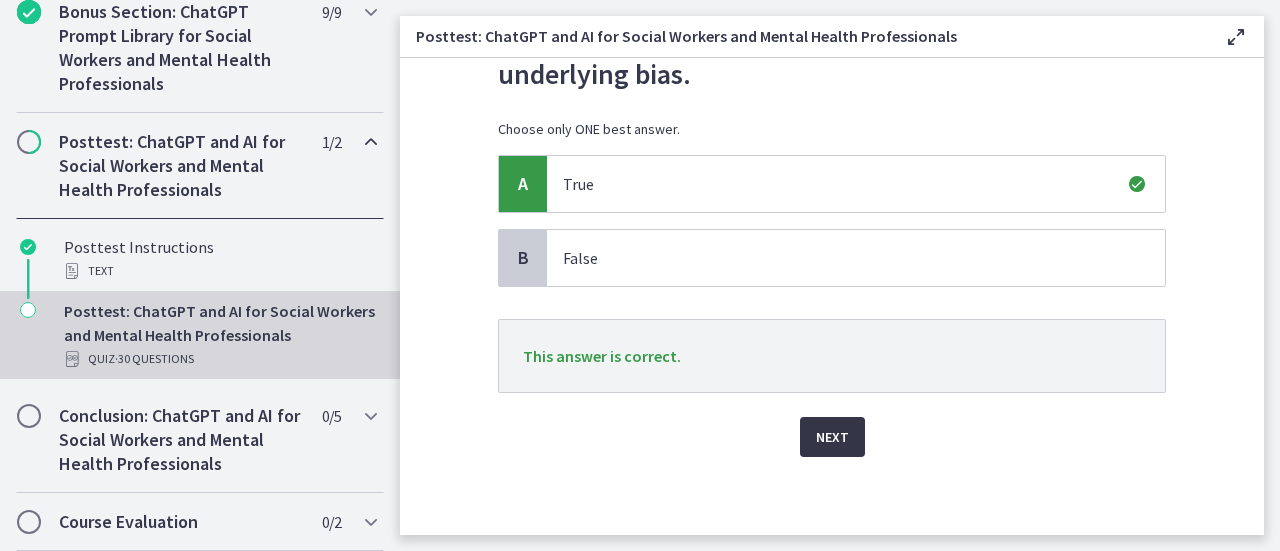 click on "Next" at bounding box center (832, 437) 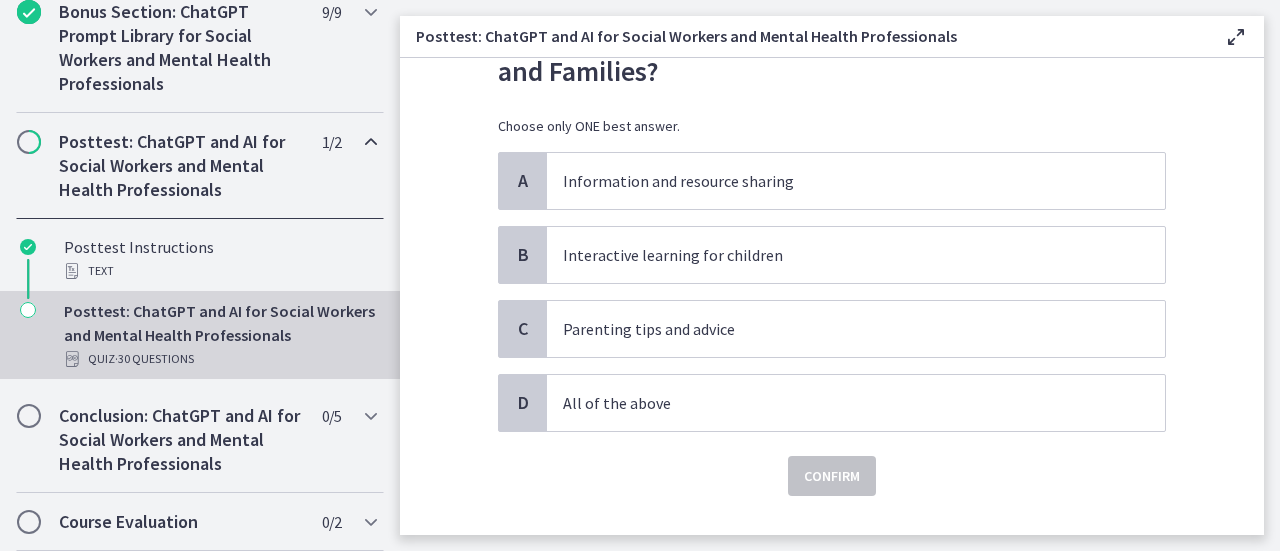 scroll, scrollTop: 152, scrollLeft: 0, axis: vertical 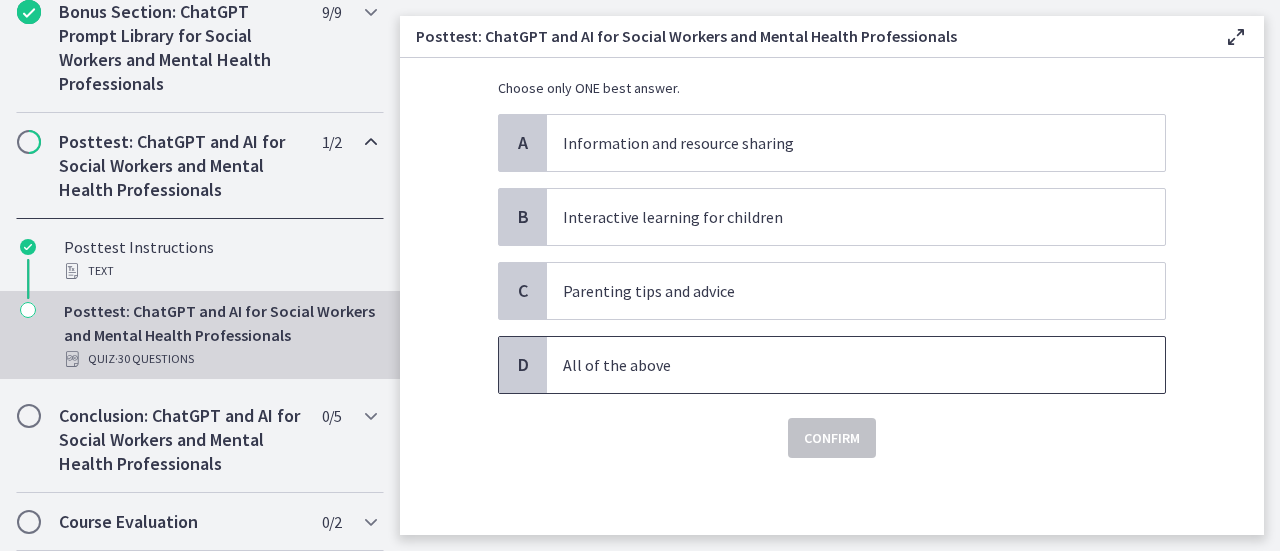 click on "All of the above" at bounding box center (836, 365) 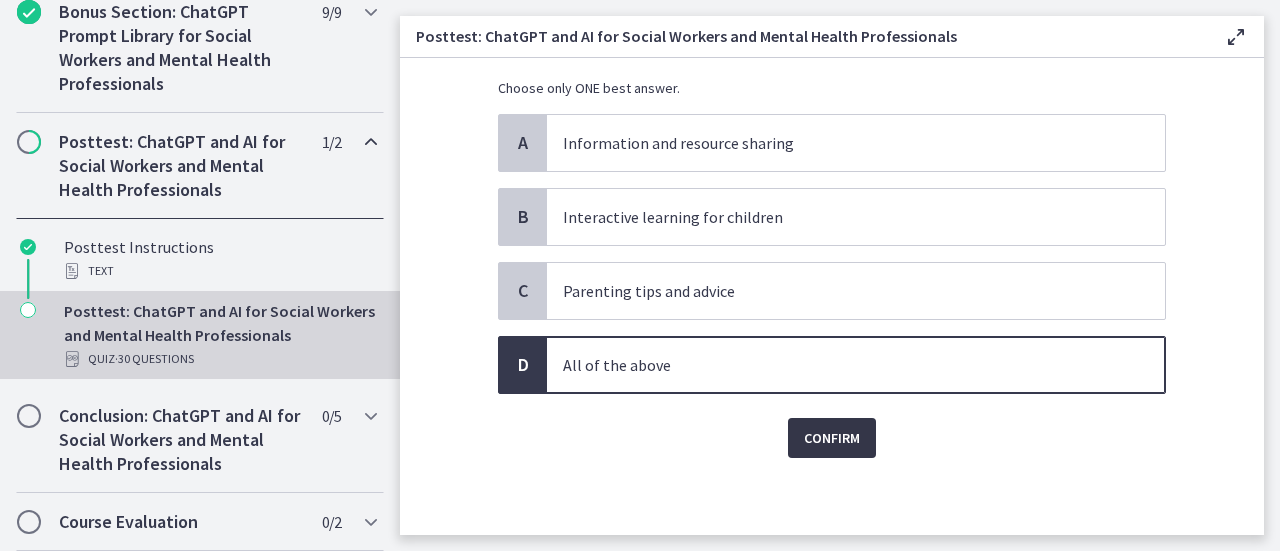 click on "Confirm" at bounding box center [832, 438] 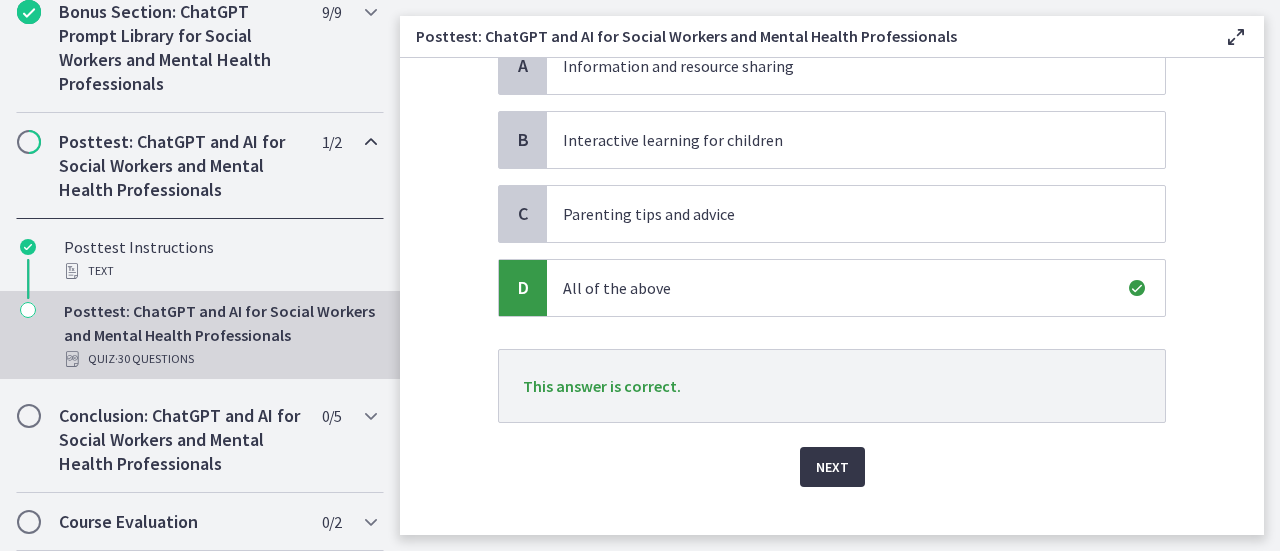 scroll, scrollTop: 258, scrollLeft: 0, axis: vertical 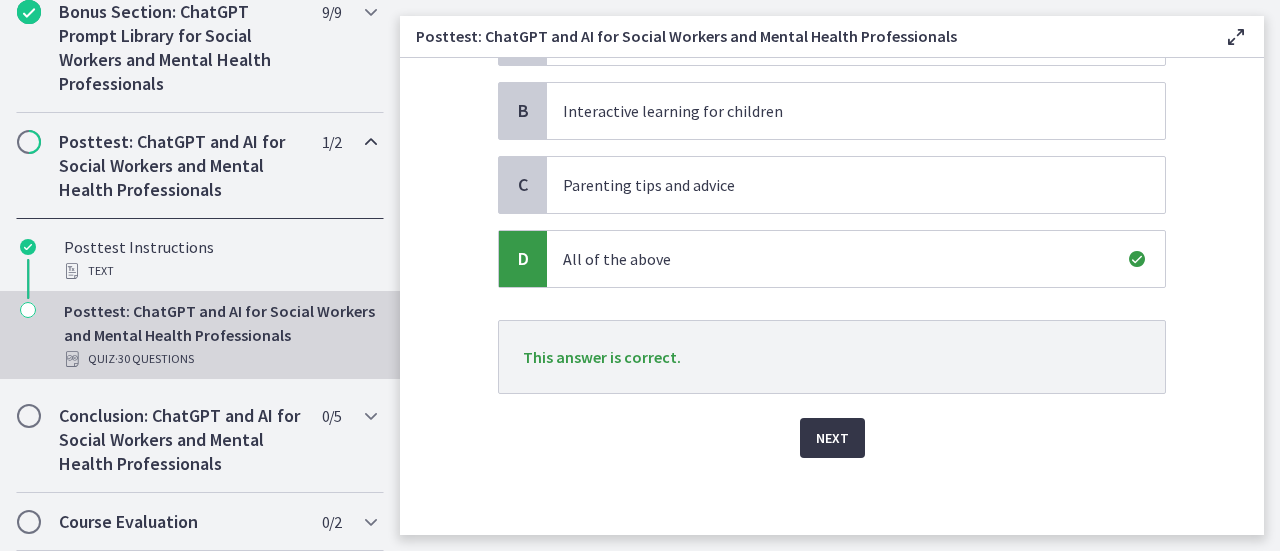 click on "Next" at bounding box center [832, 438] 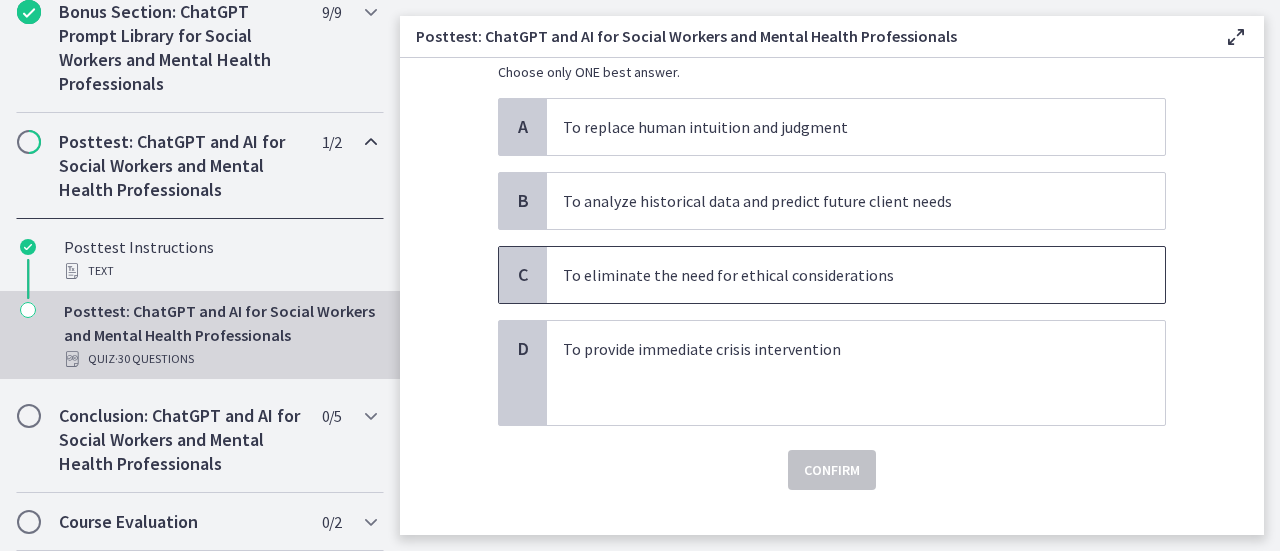 scroll, scrollTop: 200, scrollLeft: 0, axis: vertical 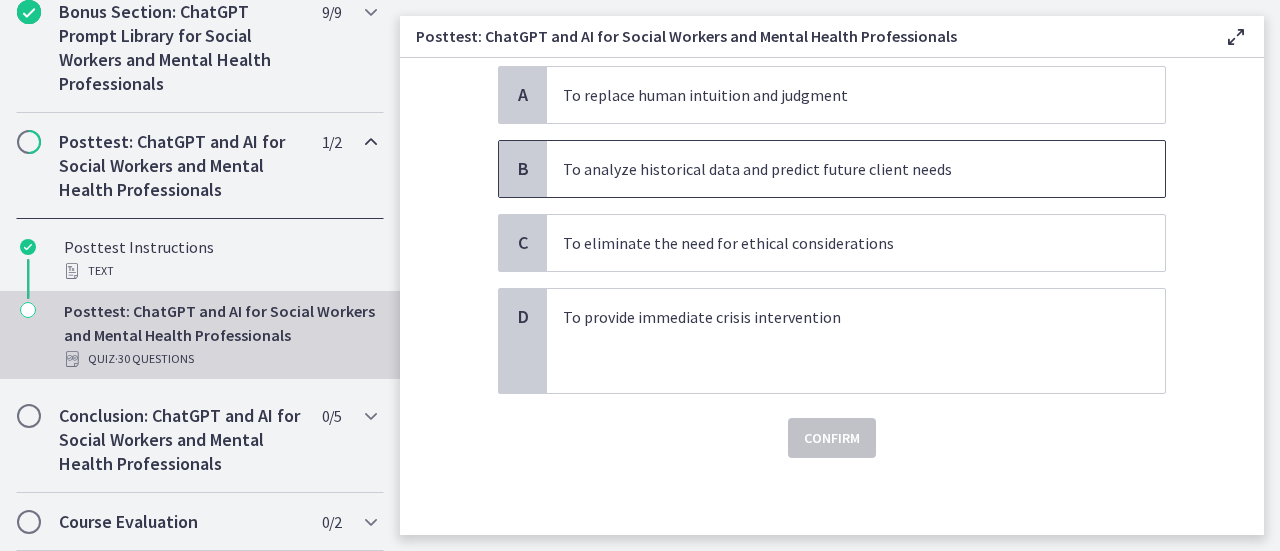 click on "To analyze historical data and predict future client needs" at bounding box center [836, 169] 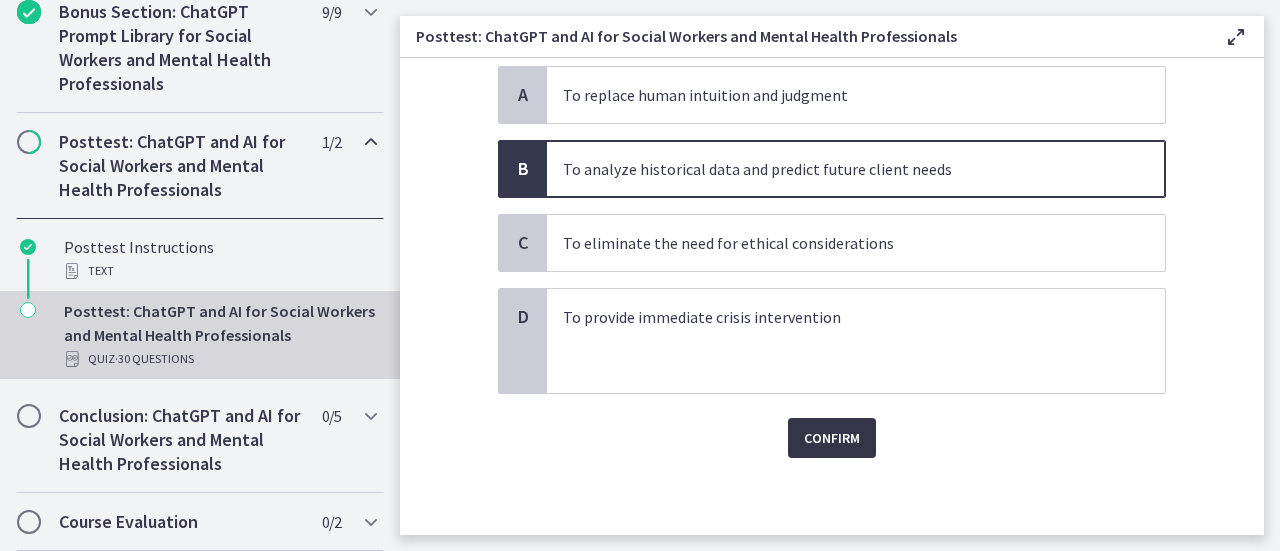click on "Confirm" at bounding box center (832, 438) 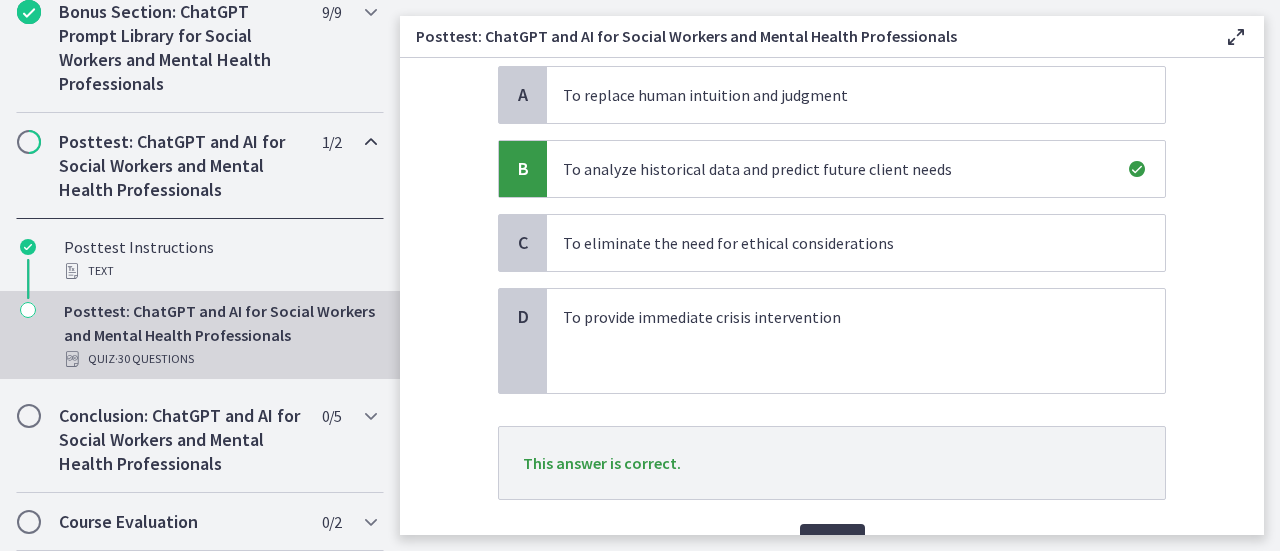 scroll, scrollTop: 306, scrollLeft: 0, axis: vertical 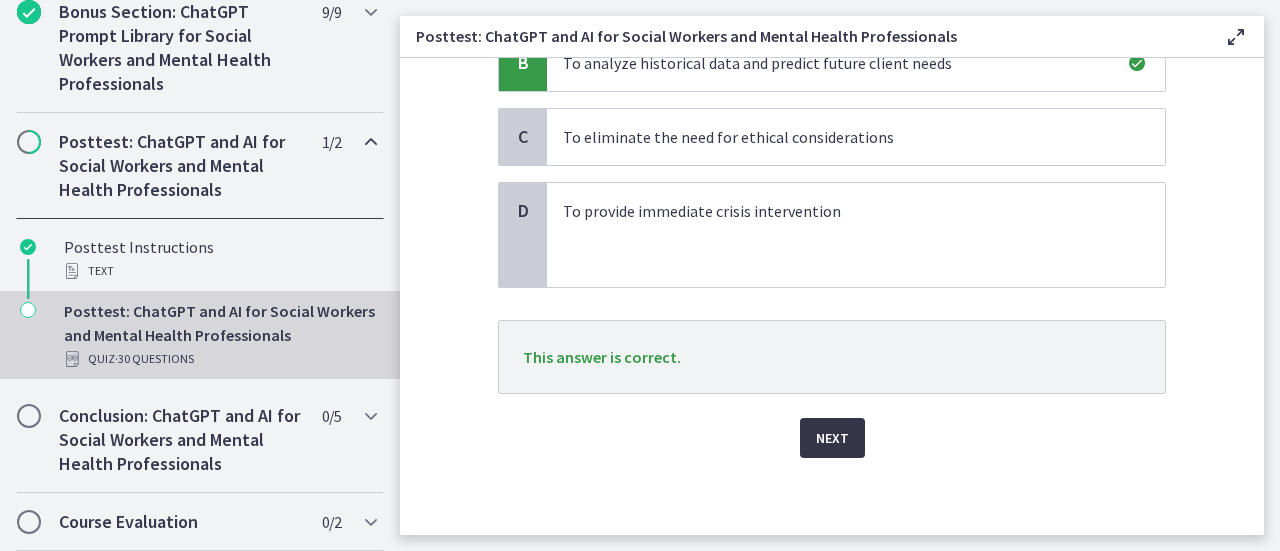 click on "Next" at bounding box center [832, 438] 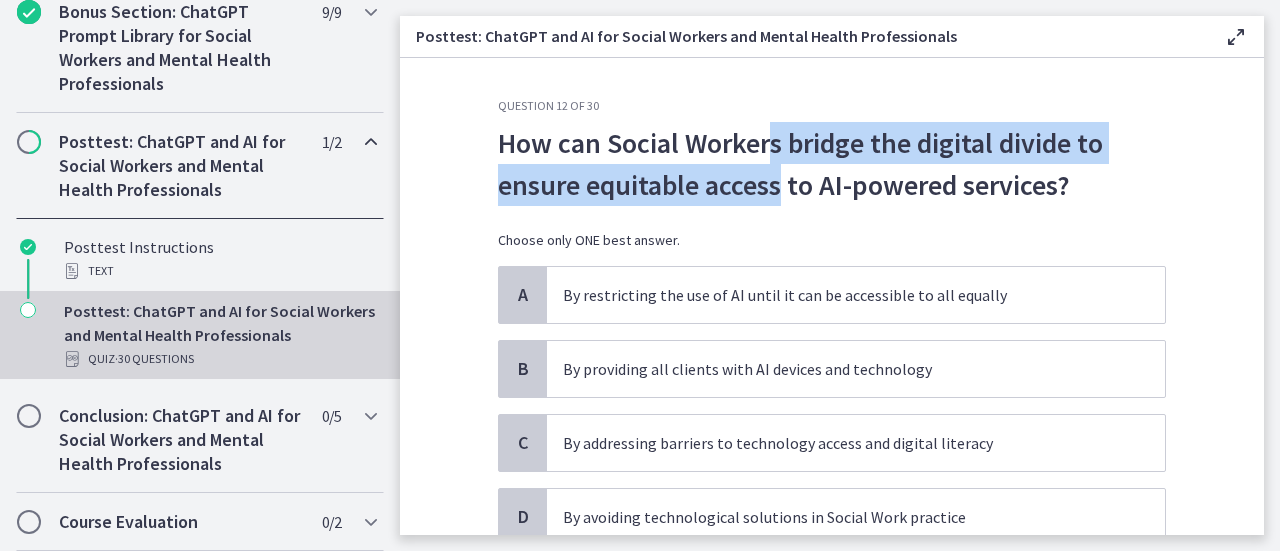drag, startPoint x: 769, startPoint y: 131, endPoint x: 775, endPoint y: 195, distance: 64.28063 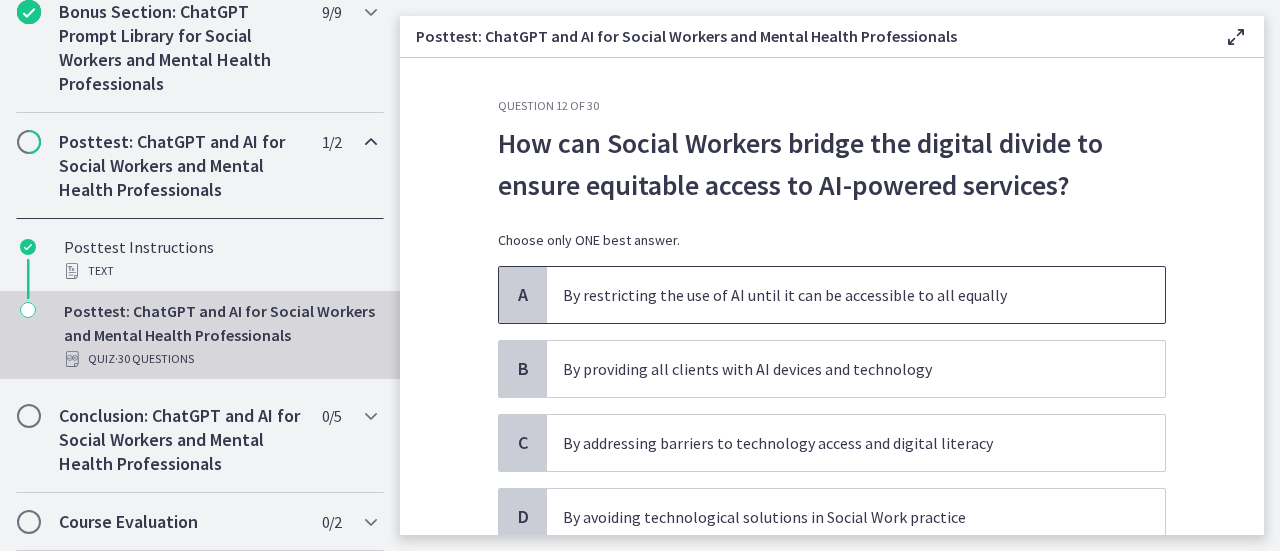 scroll, scrollTop: 152, scrollLeft: 0, axis: vertical 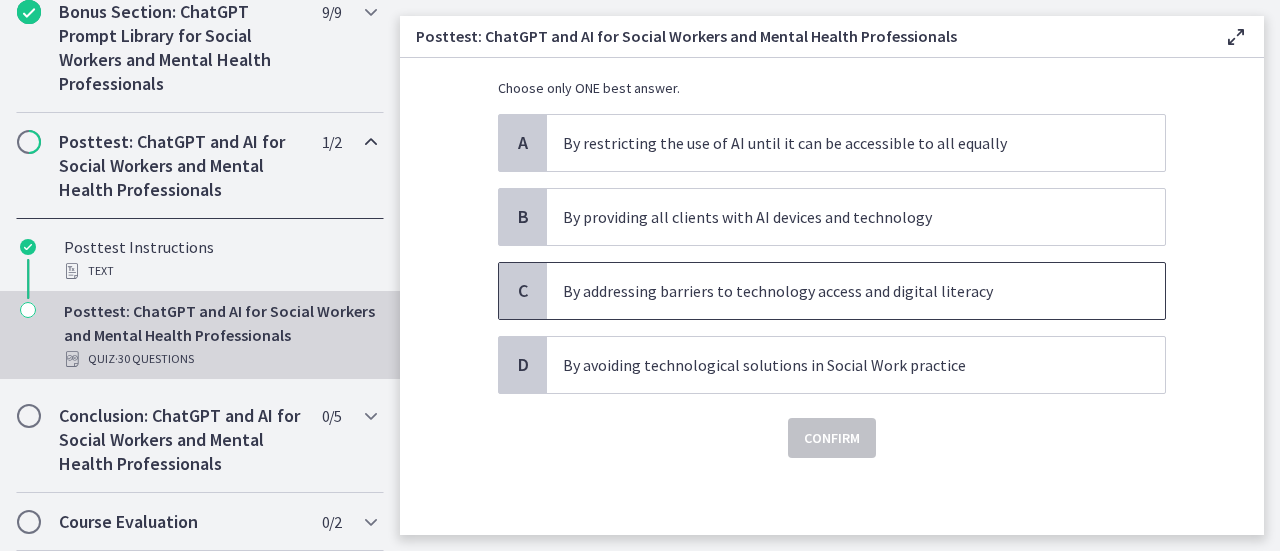 click on "By addressing barriers to technology access and digital literacy" at bounding box center [856, 291] 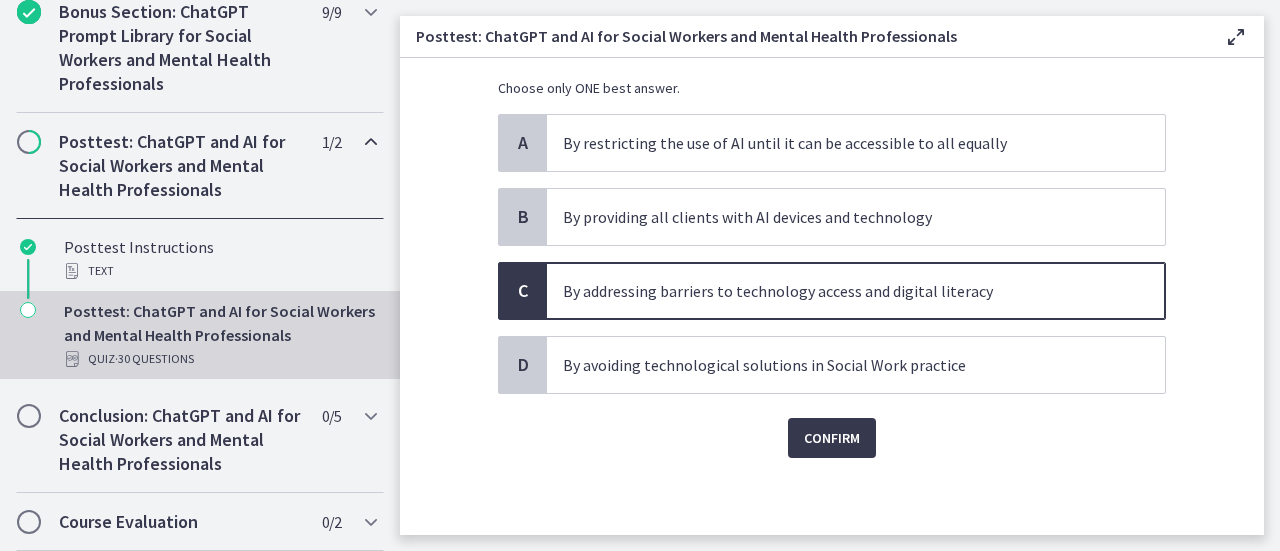 click on "Question   12   of   30
How can Social Workers bridge the digital divide to ensure equitable access to AI-powered services?
Choose only ONE best answer.
A
By restricting the use of AI until it can be accessible to all equally
B
By providing all clients with AI devices and technology
C
By addressing barriers to technology access and digital literacy
D
By avoiding technological solutions in Social Work practice
Confirm" 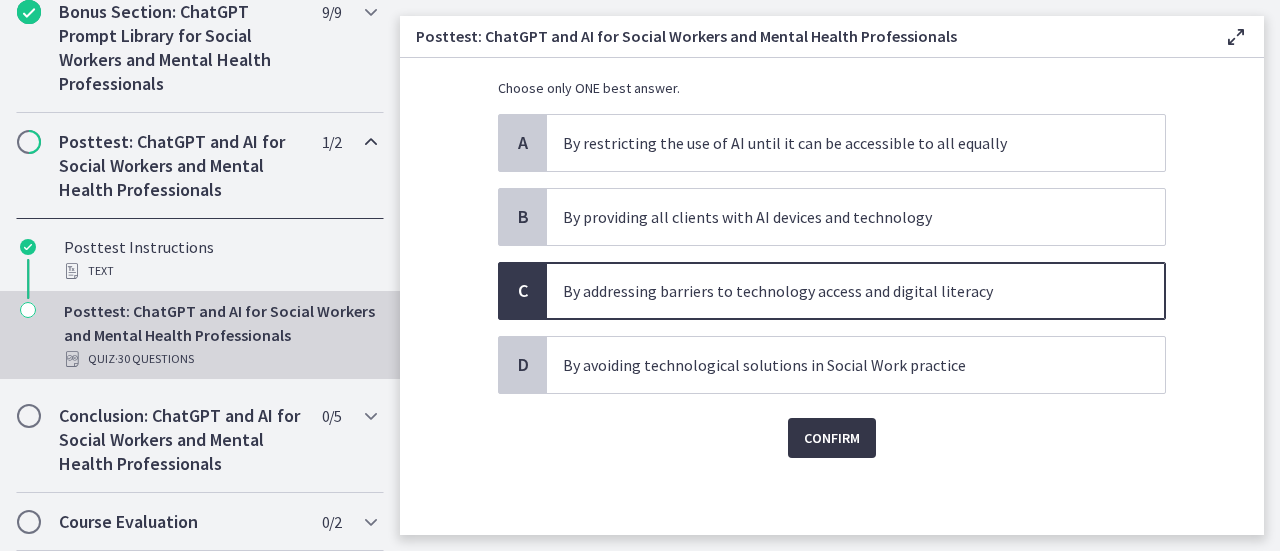 click on "Confirm" at bounding box center (832, 438) 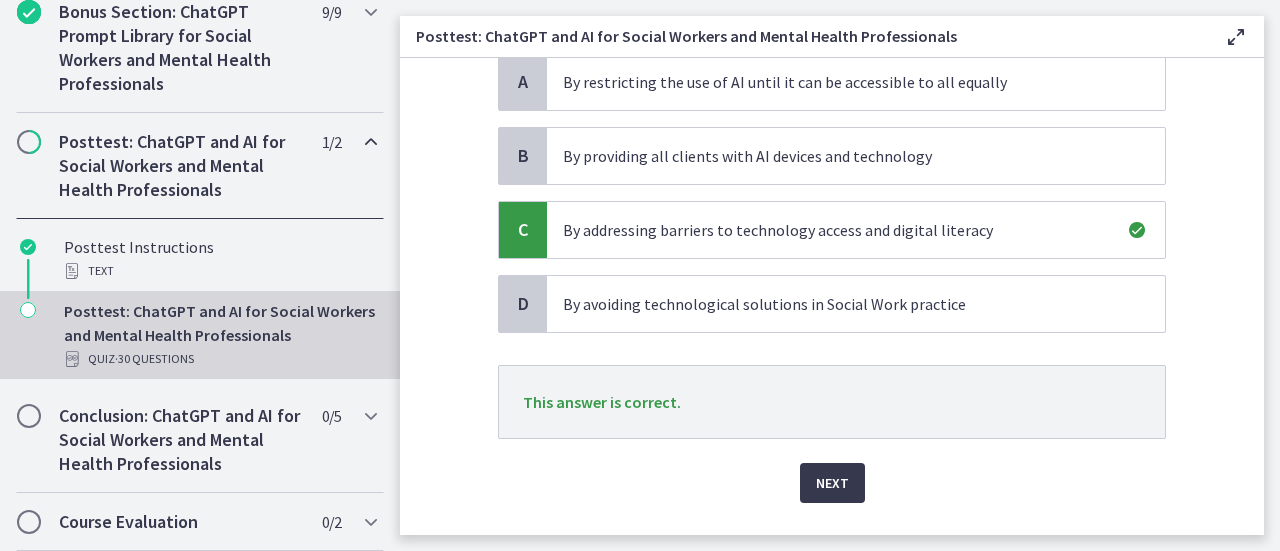 scroll, scrollTop: 258, scrollLeft: 0, axis: vertical 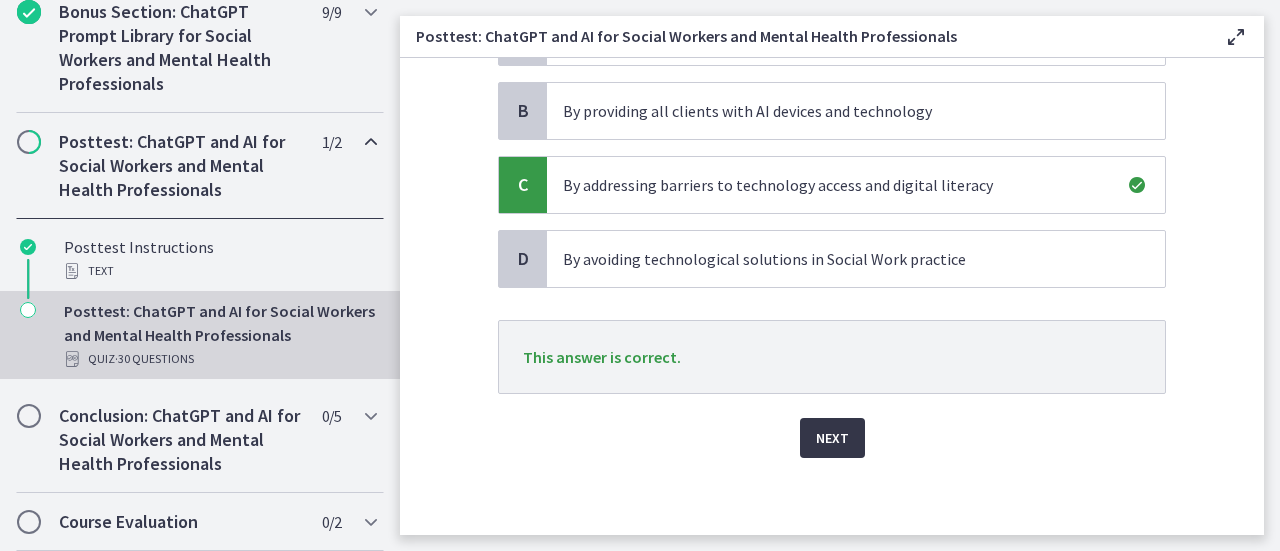 click on "Next" at bounding box center [832, 438] 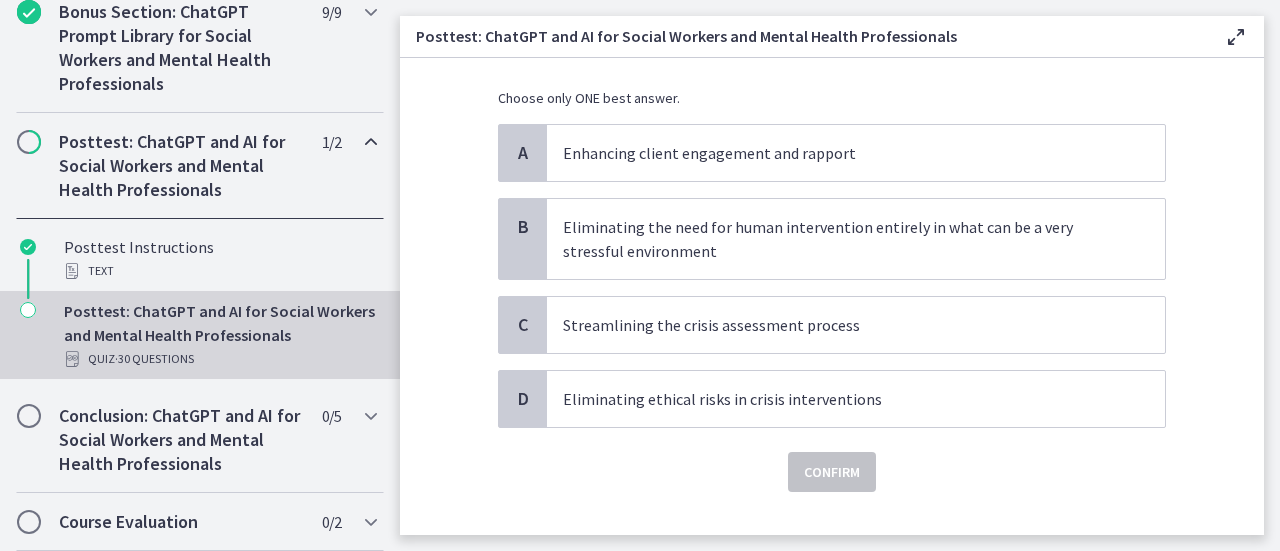 scroll, scrollTop: 176, scrollLeft: 0, axis: vertical 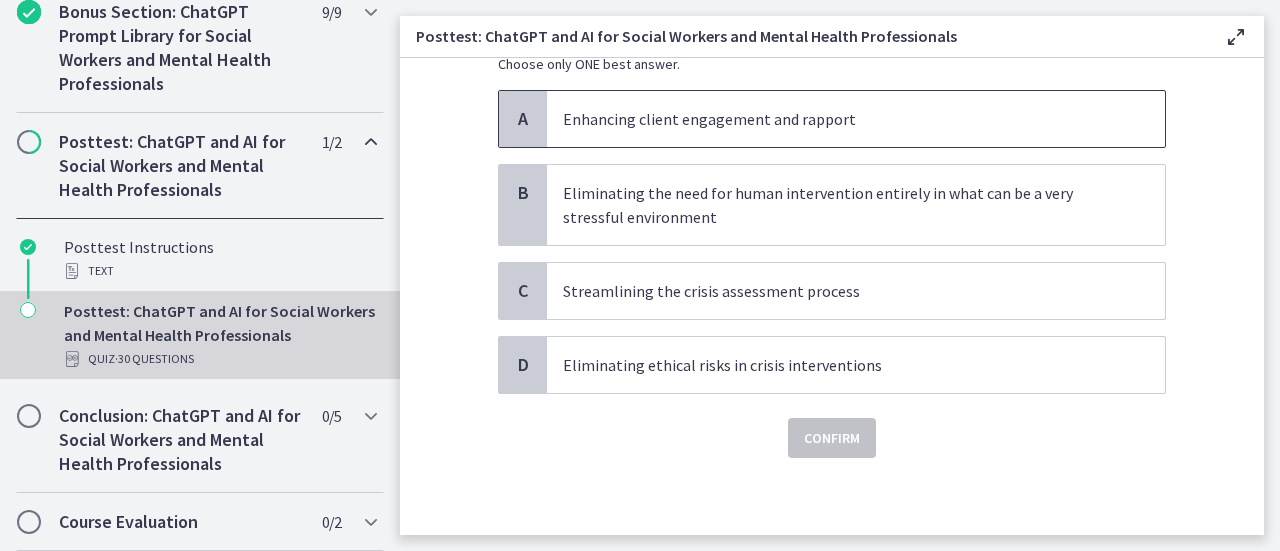 click on "Enhancing client engagement and rapport" at bounding box center [836, 119] 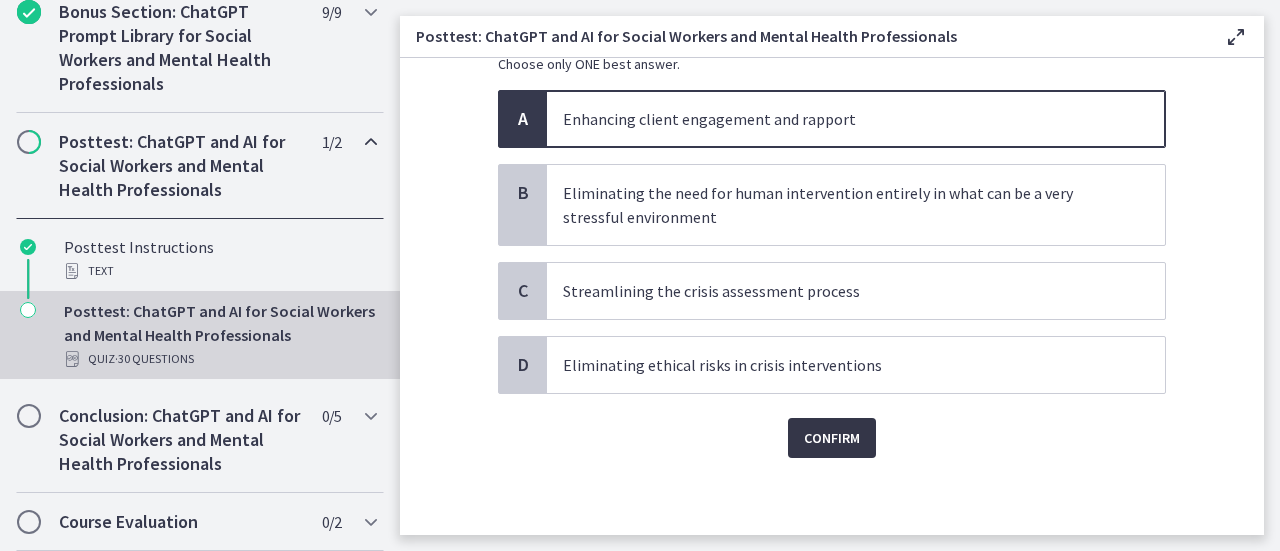 click on "Confirm" at bounding box center [832, 438] 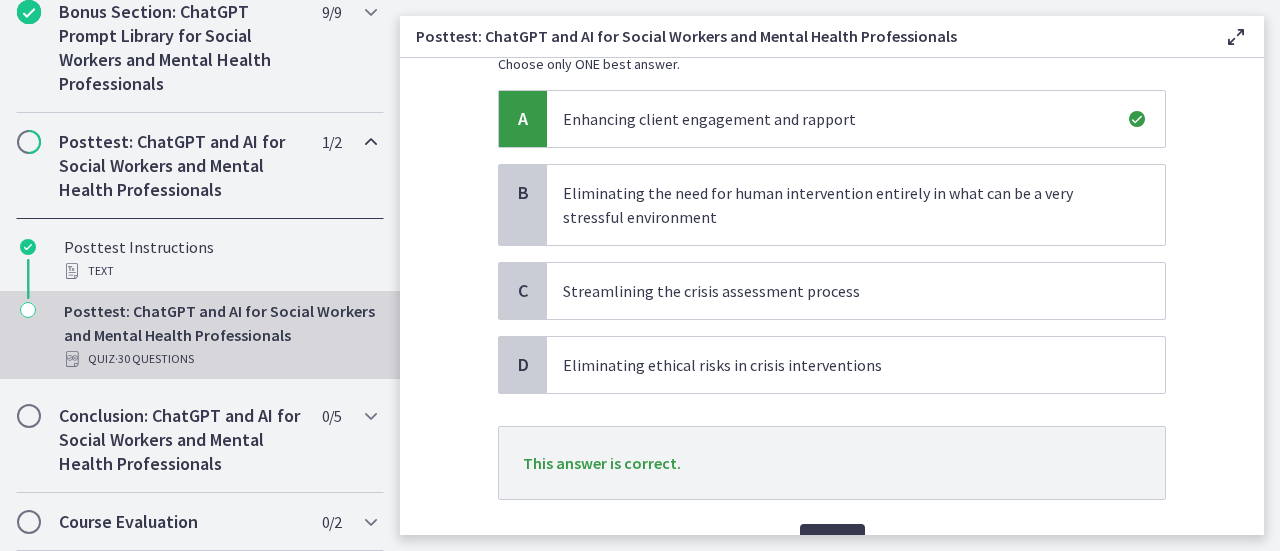 scroll, scrollTop: 282, scrollLeft: 0, axis: vertical 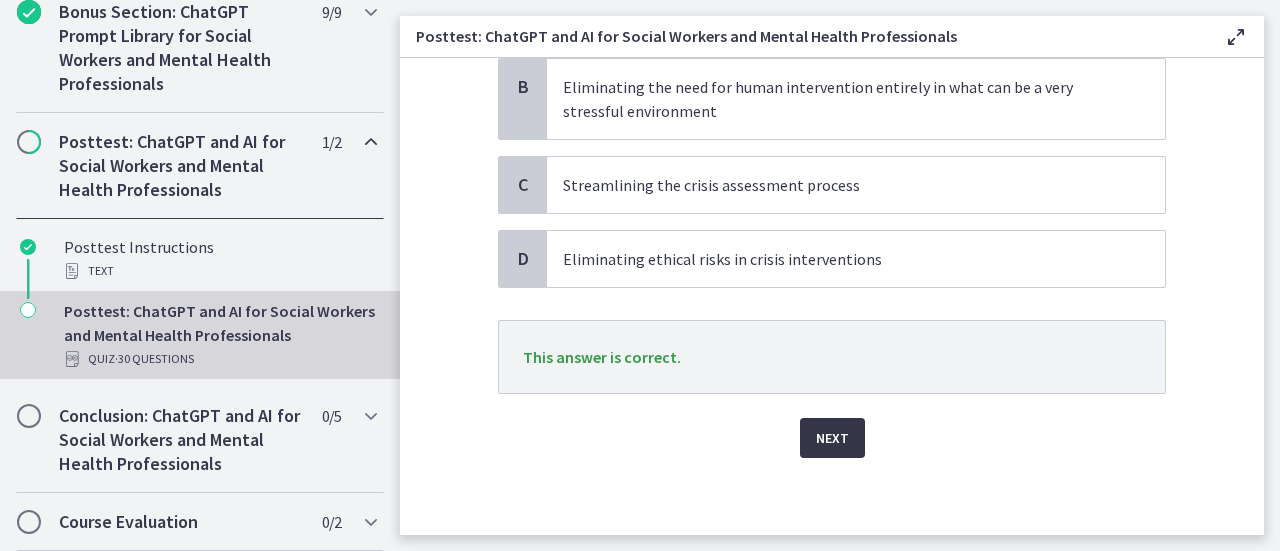 click on "Next" at bounding box center [832, 438] 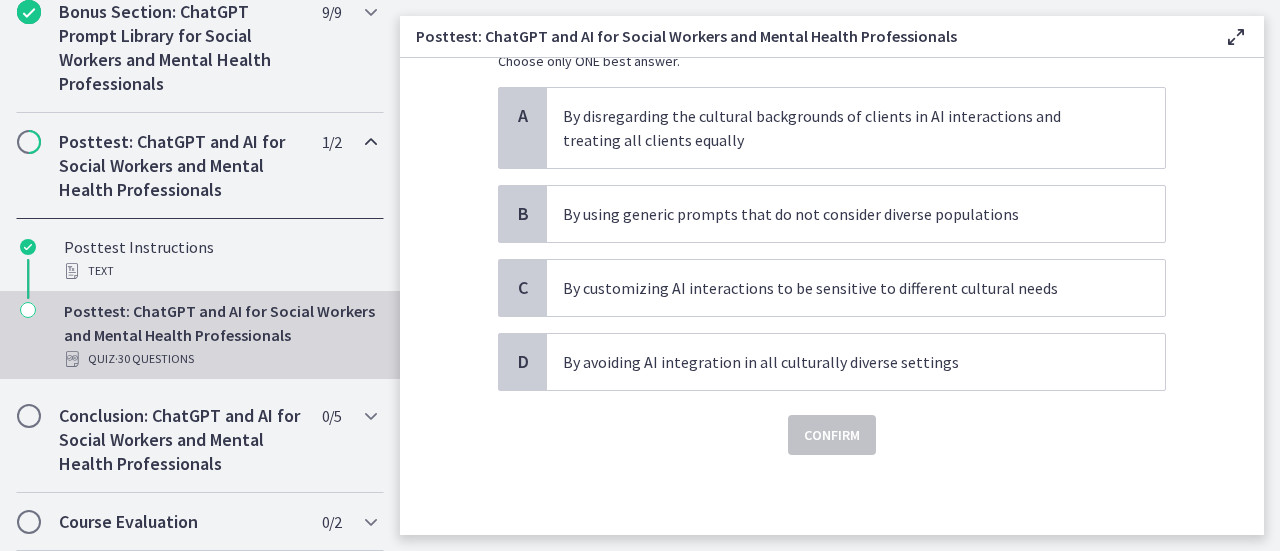 scroll, scrollTop: 0, scrollLeft: 0, axis: both 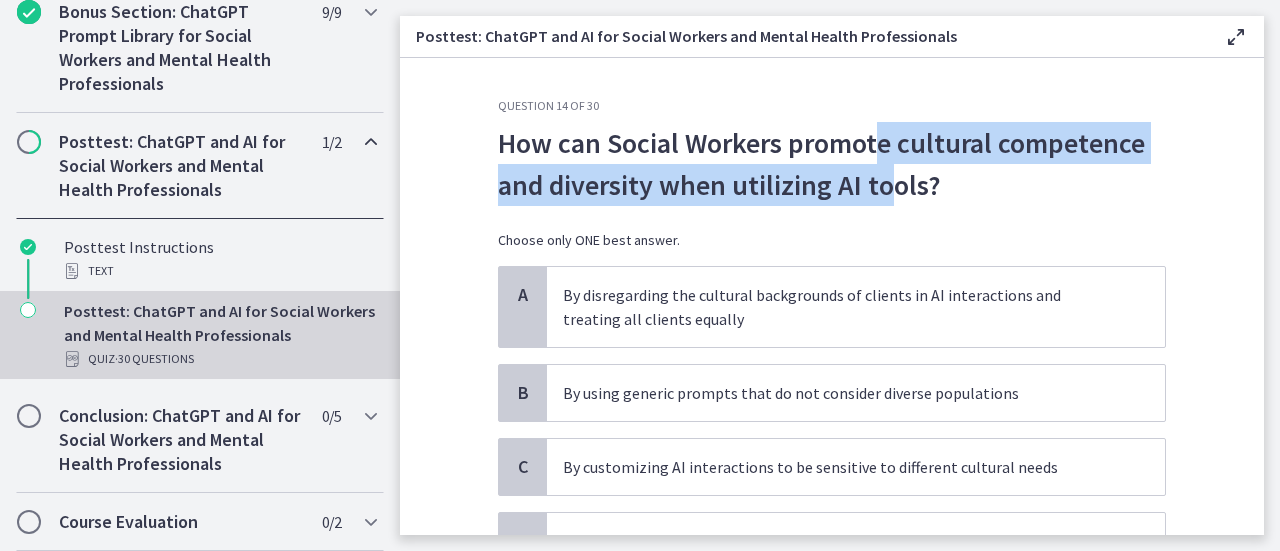 drag, startPoint x: 870, startPoint y: 139, endPoint x: 875, endPoint y: 164, distance: 25.495098 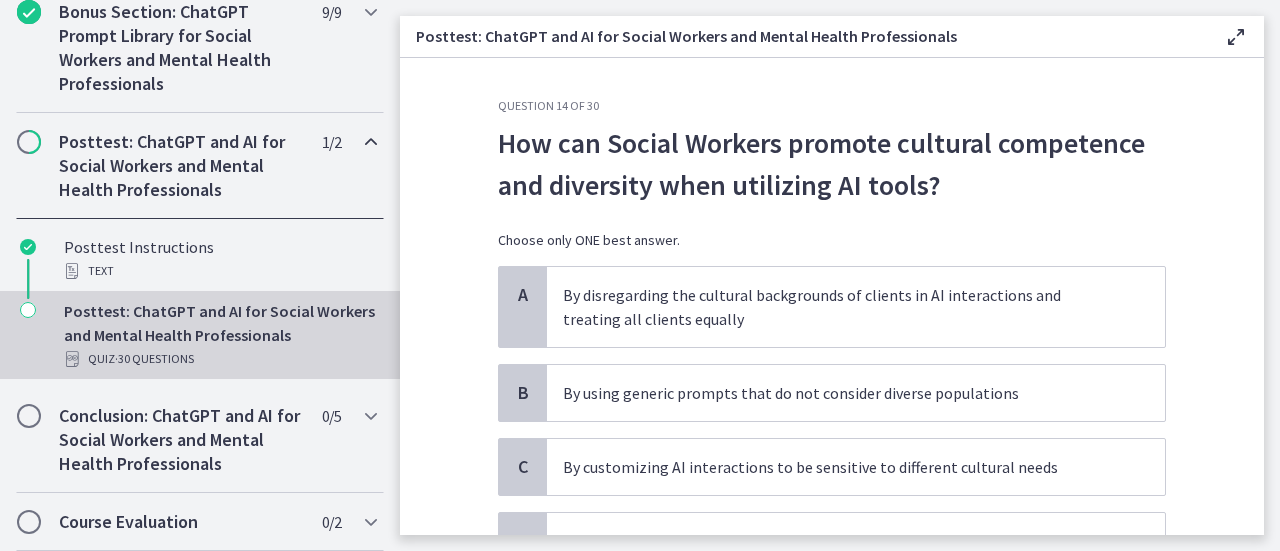 scroll, scrollTop: 176, scrollLeft: 0, axis: vertical 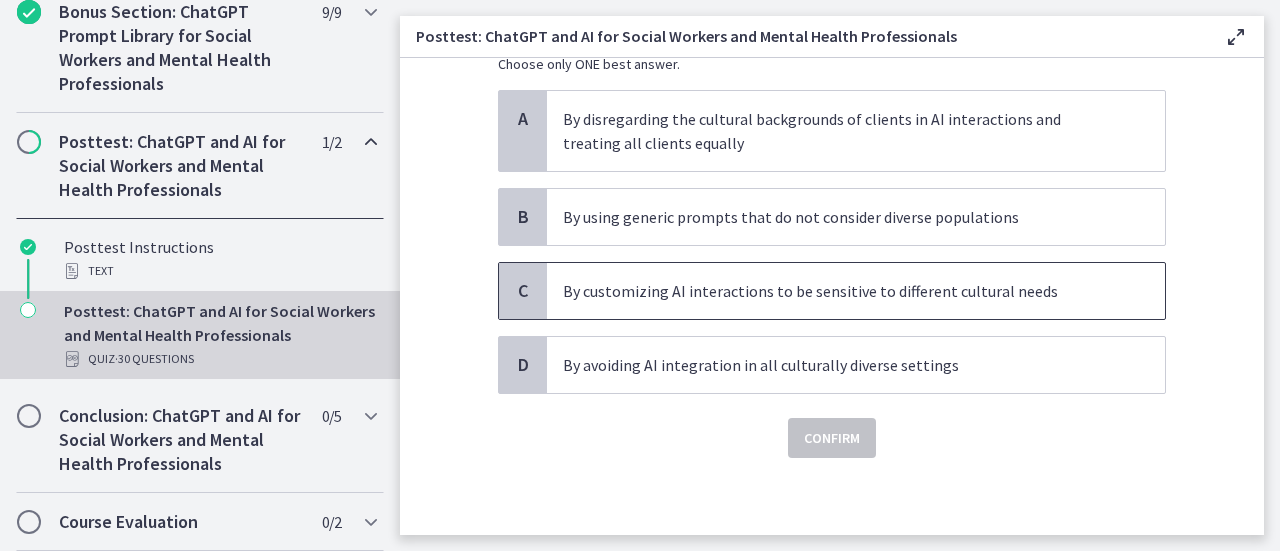 click on "By customizing AI interactions to be sensitive to different cultural needs" at bounding box center (856, 291) 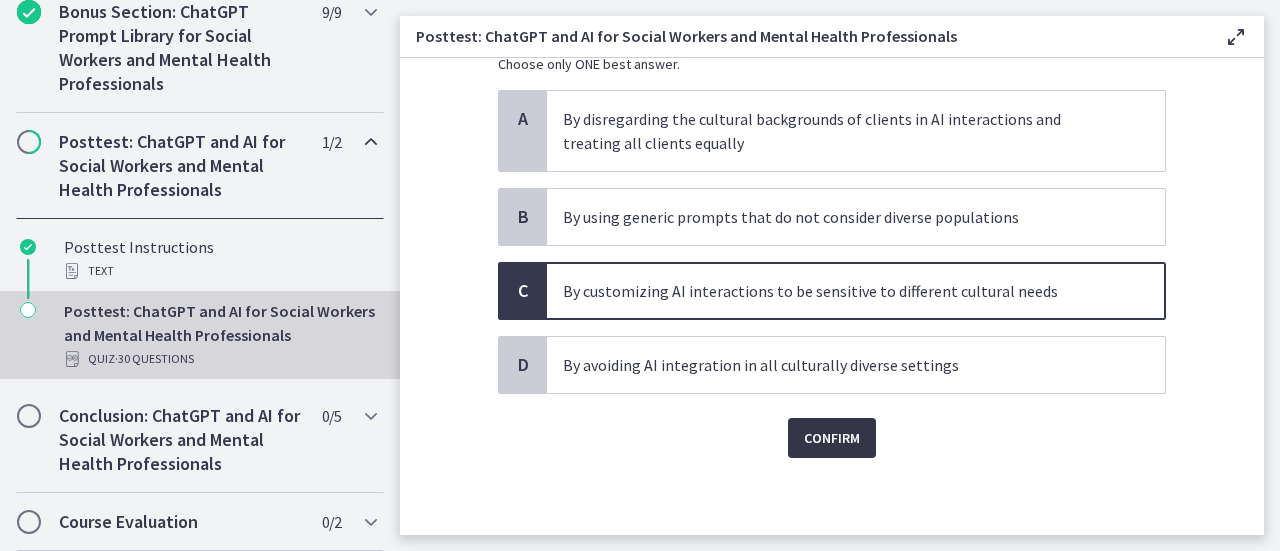 click on "Confirm" at bounding box center [832, 438] 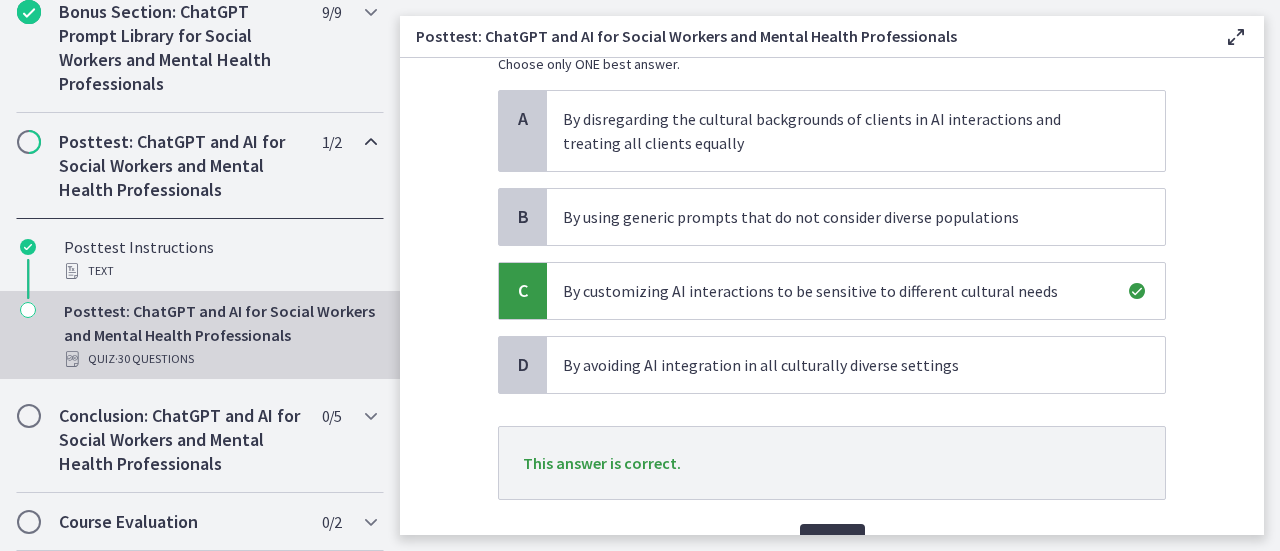 scroll, scrollTop: 282, scrollLeft: 0, axis: vertical 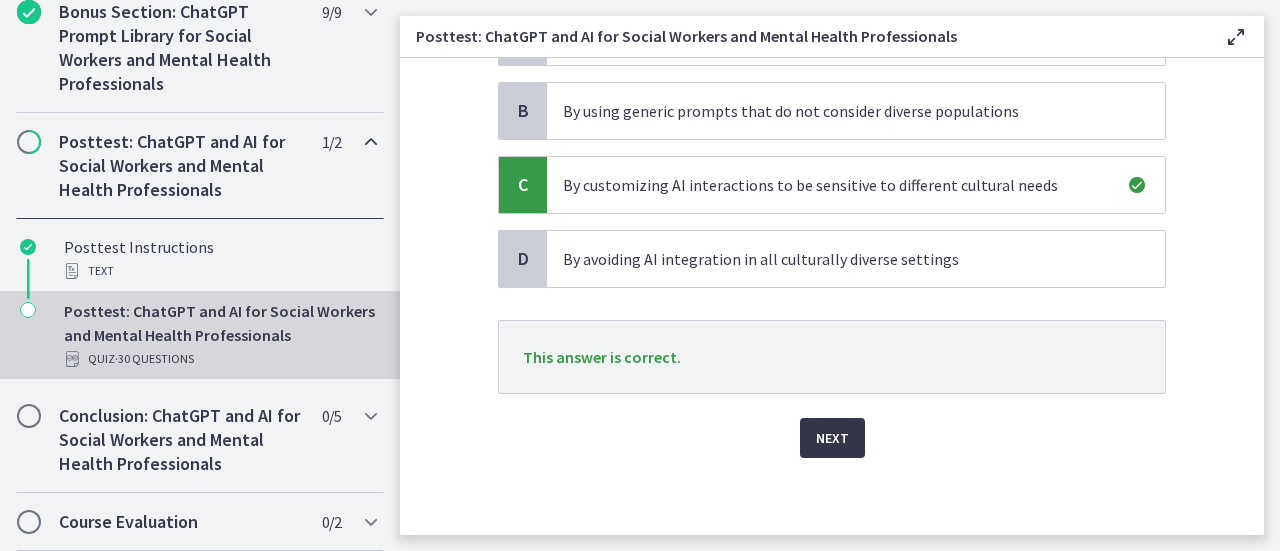 click on "Next" at bounding box center (832, 438) 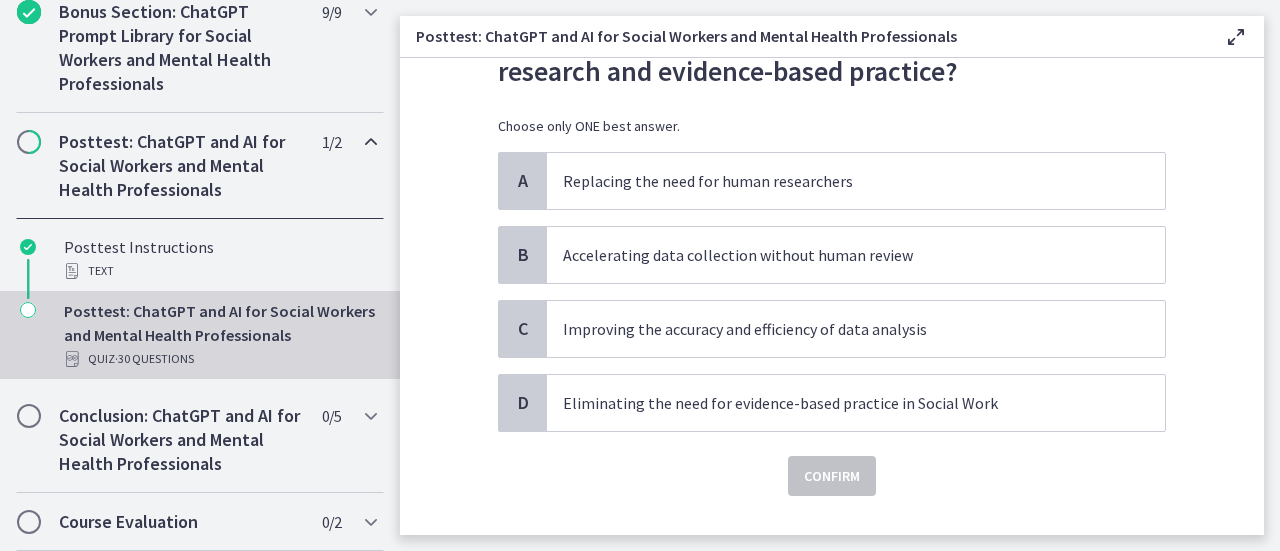 scroll, scrollTop: 152, scrollLeft: 0, axis: vertical 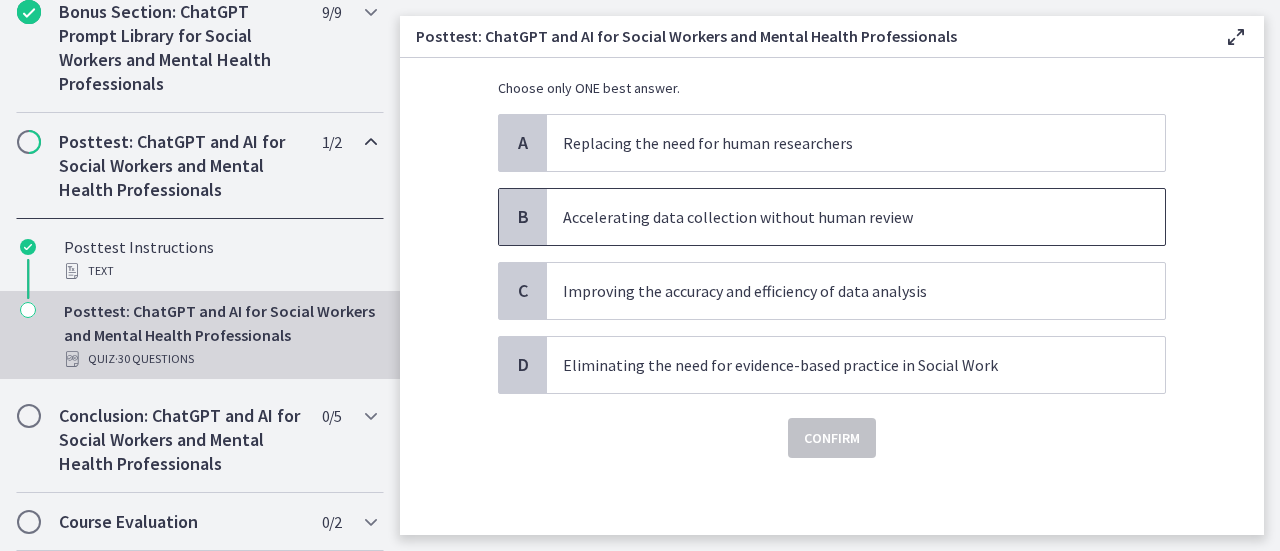 click on "Accelerating data collection without human review" at bounding box center (856, 217) 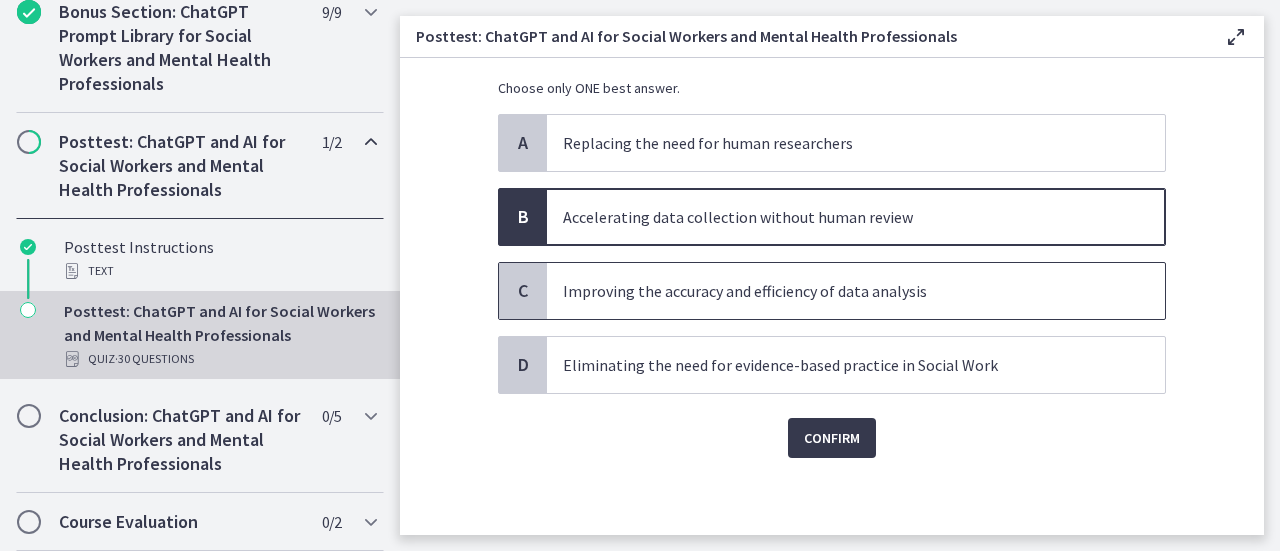 click on "Improving the accuracy and efficiency of data analysis" at bounding box center [836, 291] 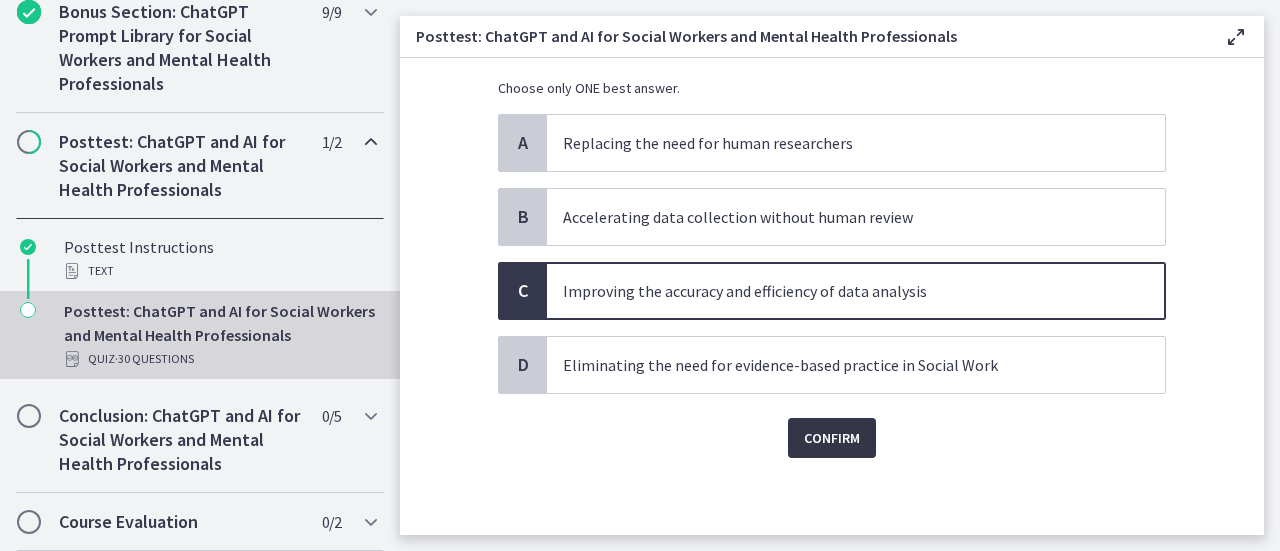 click on "Confirm" at bounding box center [832, 438] 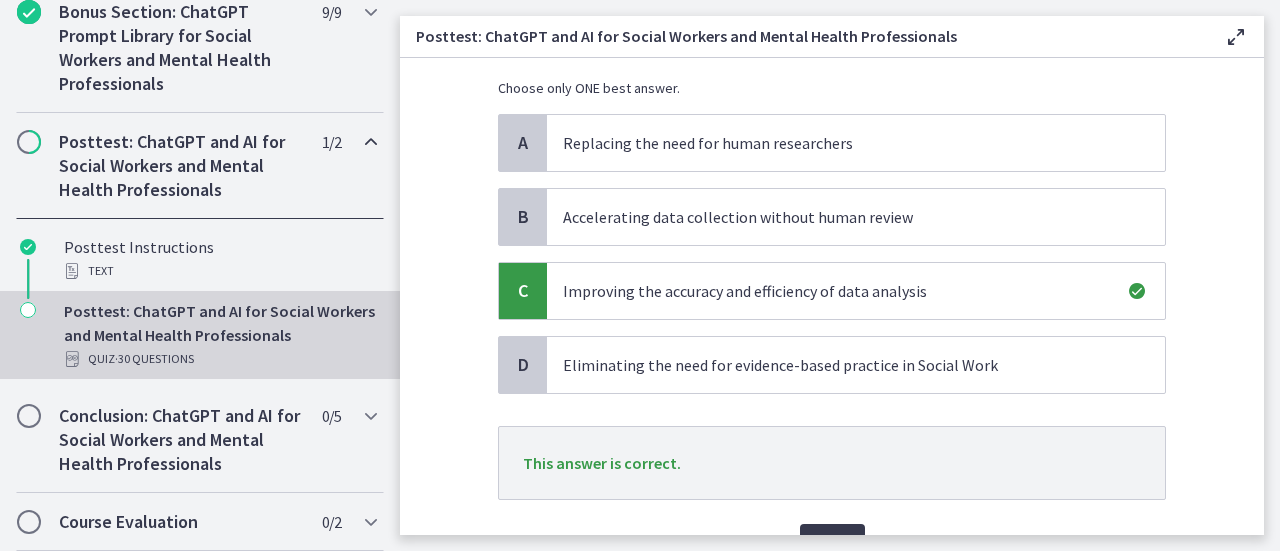 scroll, scrollTop: 258, scrollLeft: 0, axis: vertical 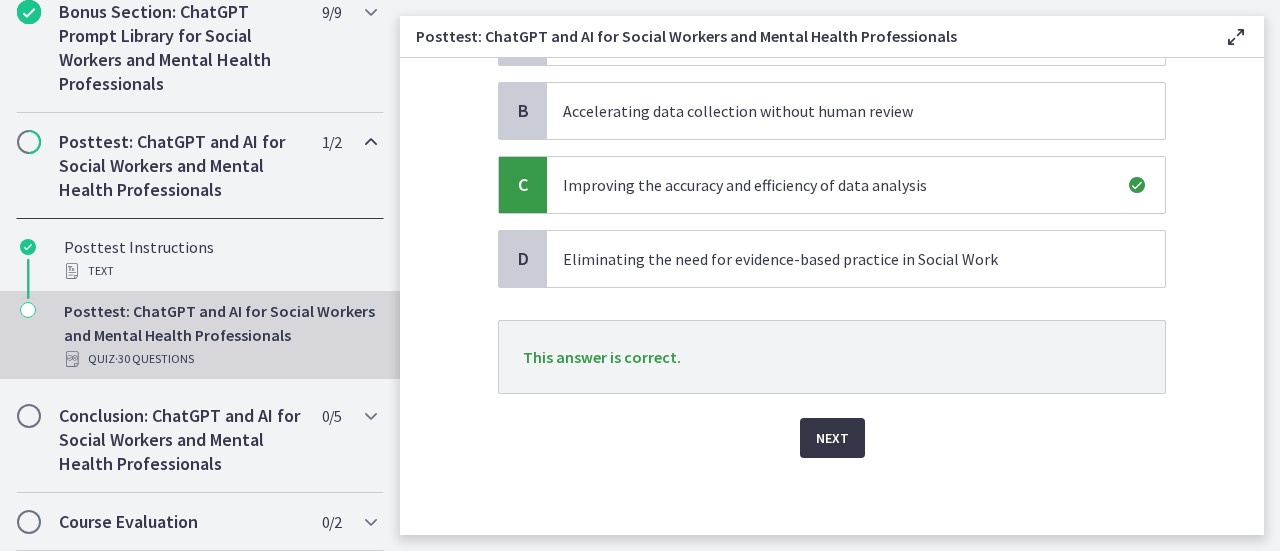 click on "Next" at bounding box center (832, 438) 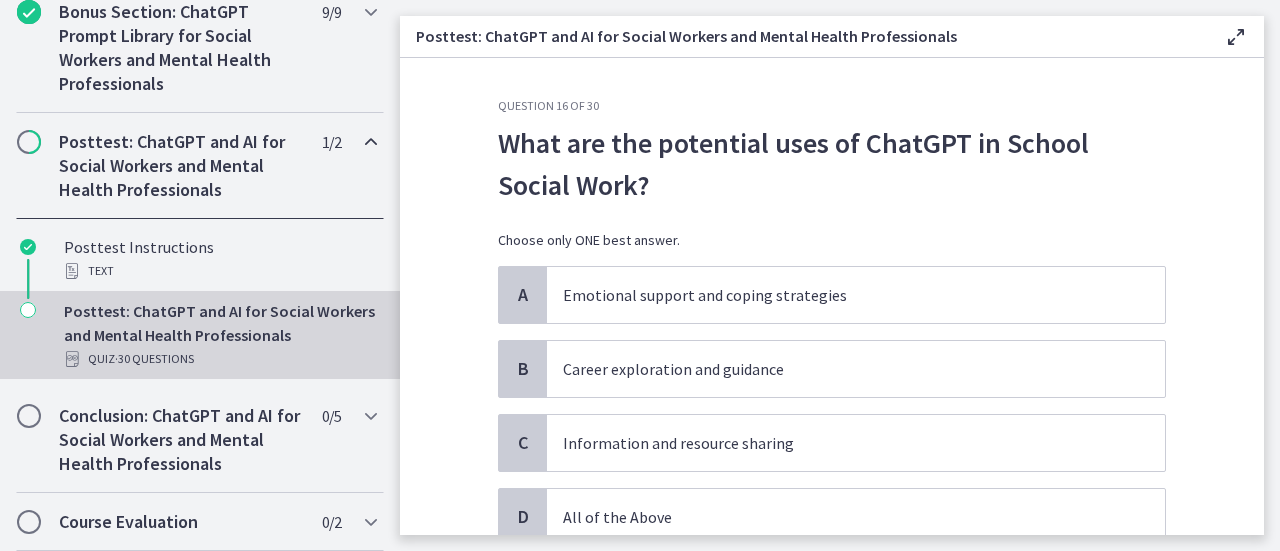 scroll, scrollTop: 152, scrollLeft: 0, axis: vertical 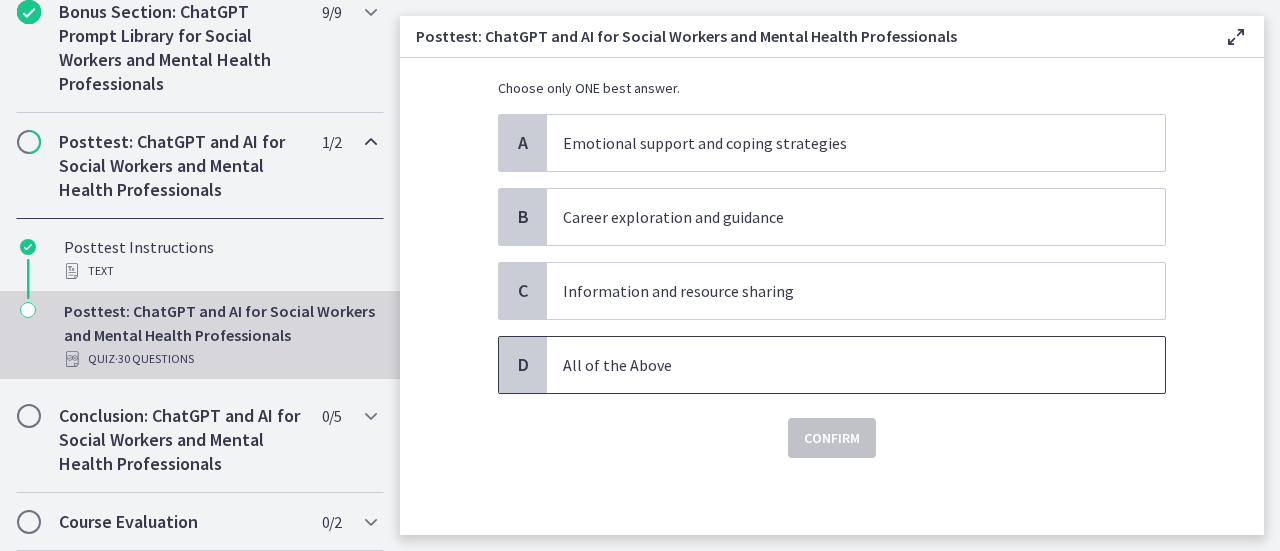 click on "All of the Above" at bounding box center (836, 365) 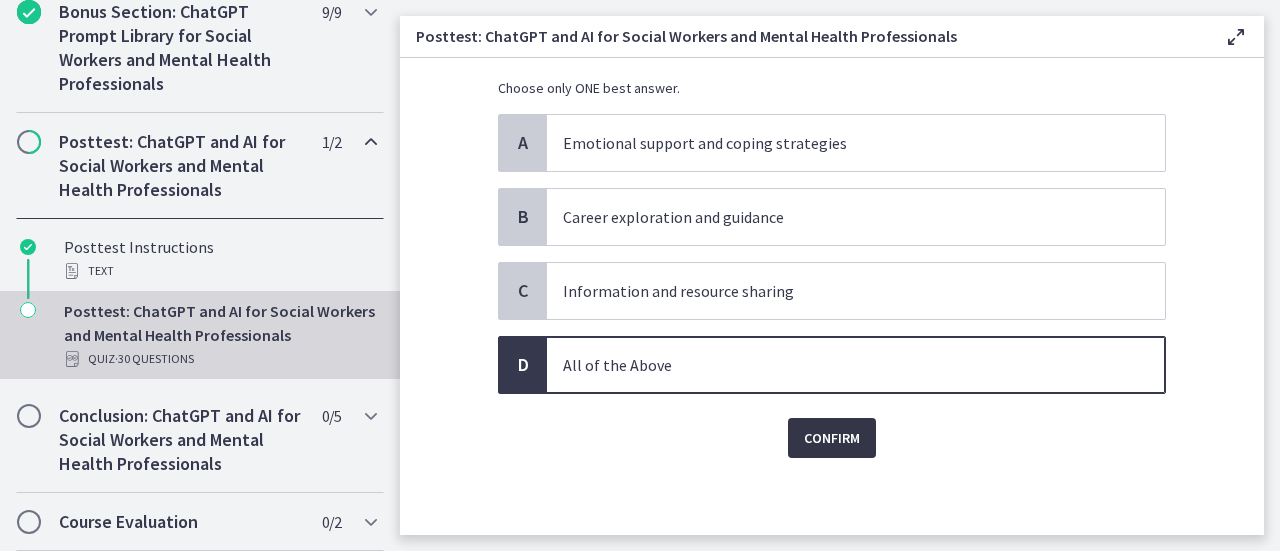 click on "Confirm" at bounding box center [832, 438] 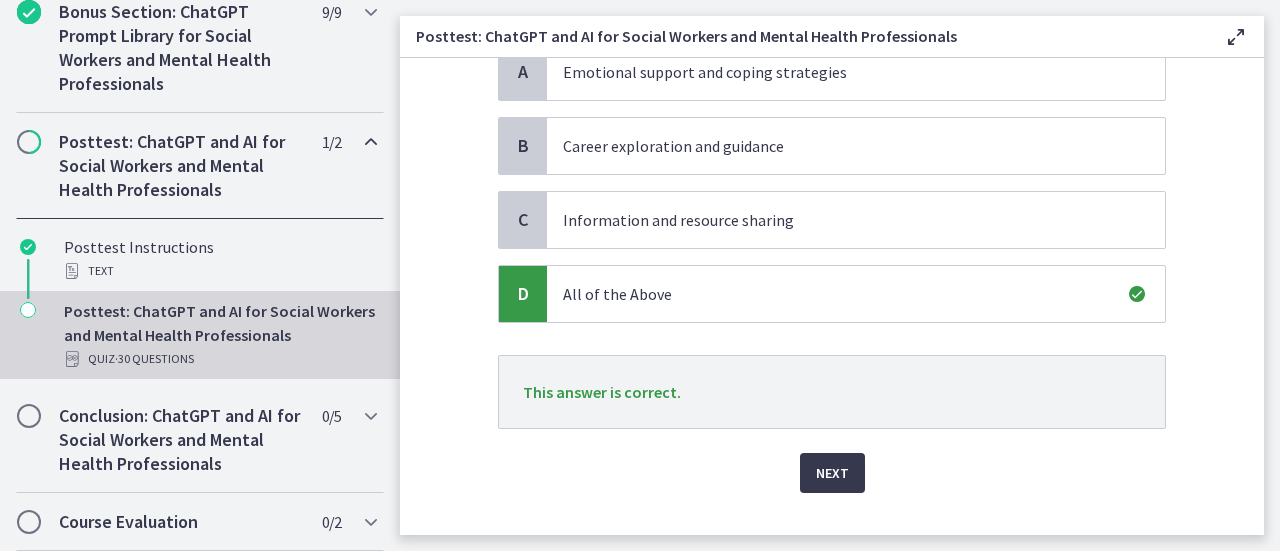 scroll, scrollTop: 258, scrollLeft: 0, axis: vertical 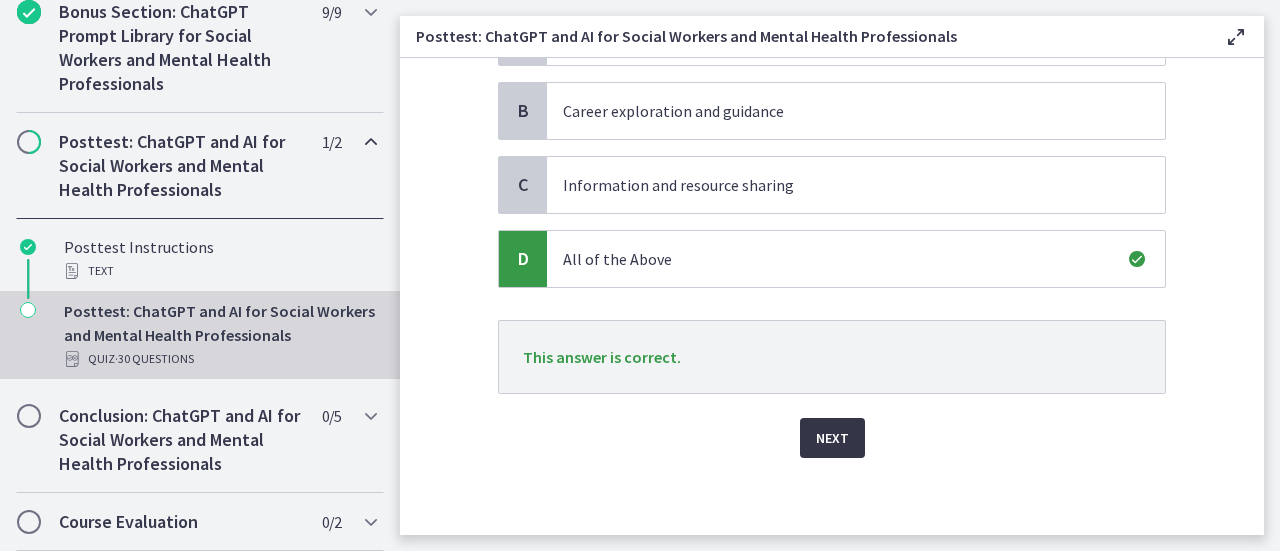 click on "Next" at bounding box center (832, 438) 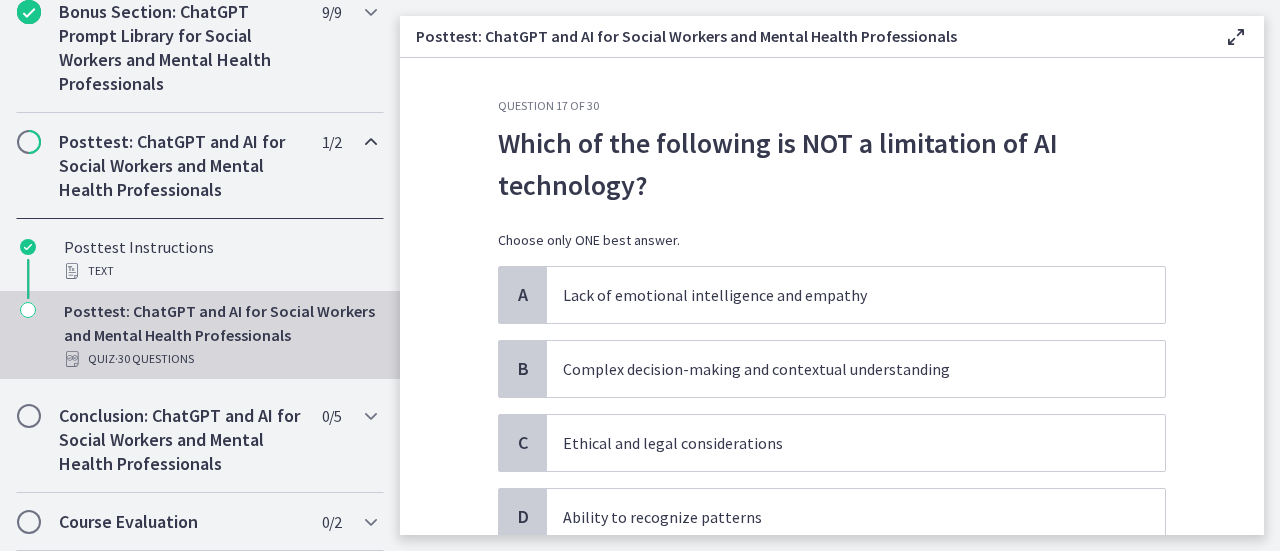 scroll, scrollTop: 152, scrollLeft: 0, axis: vertical 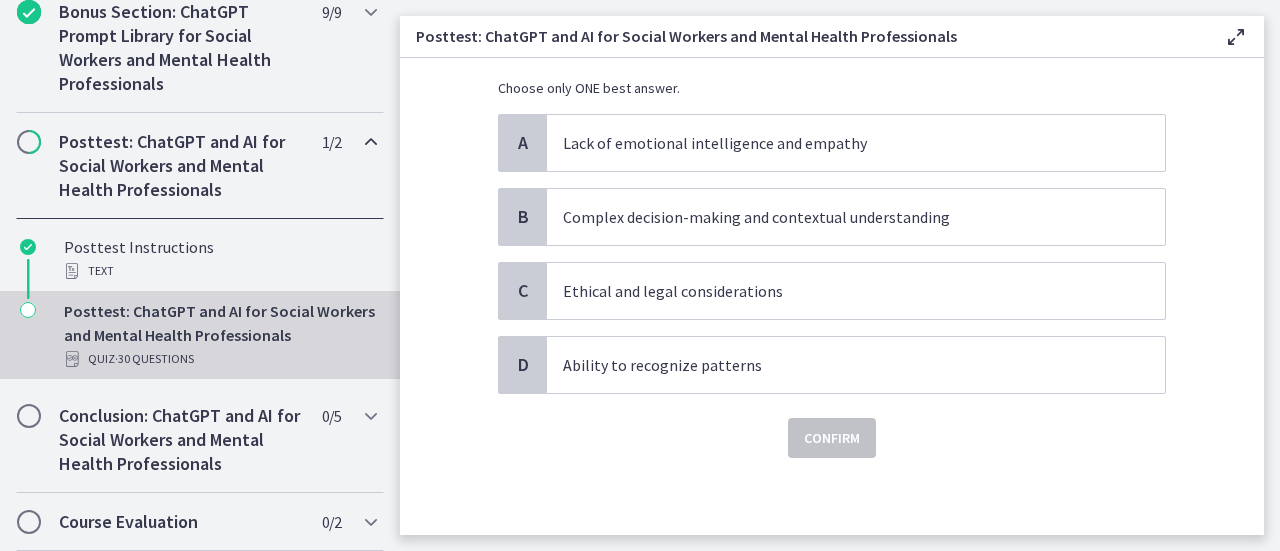 click on "A
Lack of emotional intelligence and empathy
B
Complex decision-making and contextual understanding
C
Ethical and legal considerations
D
Ability to recognize patterns" at bounding box center [832, 254] 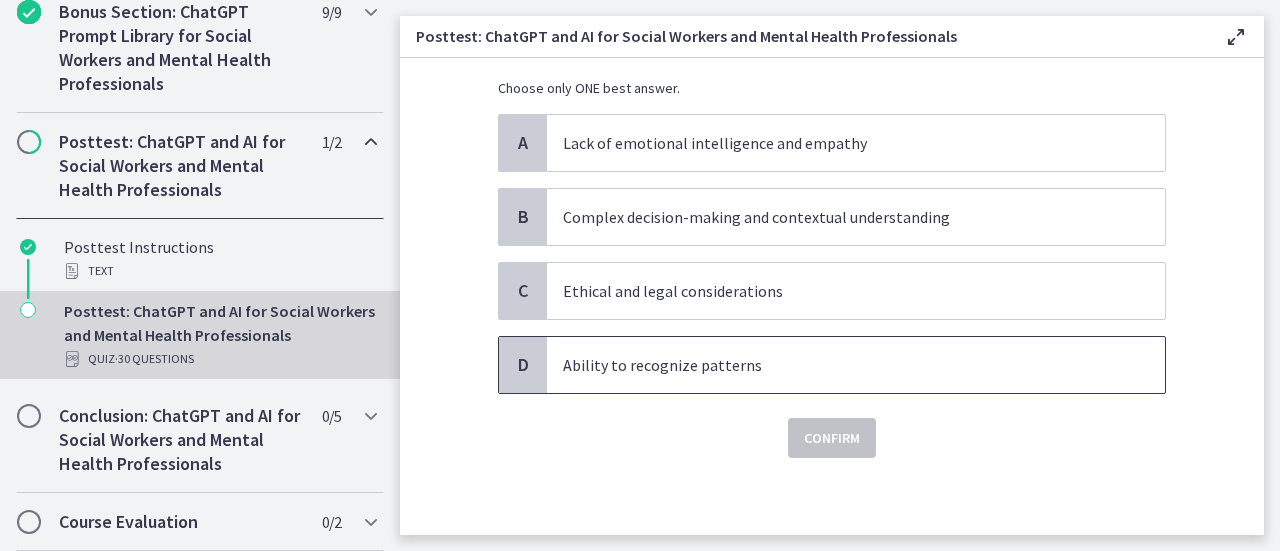 click on "Ability to recognize patterns" at bounding box center [836, 365] 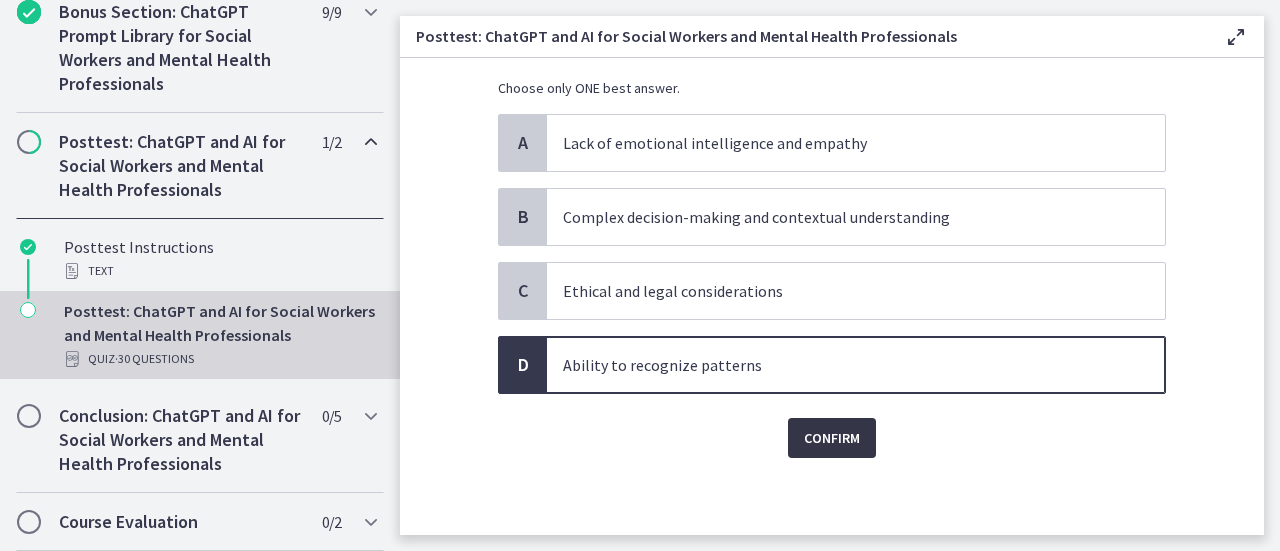 click on "Confirm" at bounding box center [832, 438] 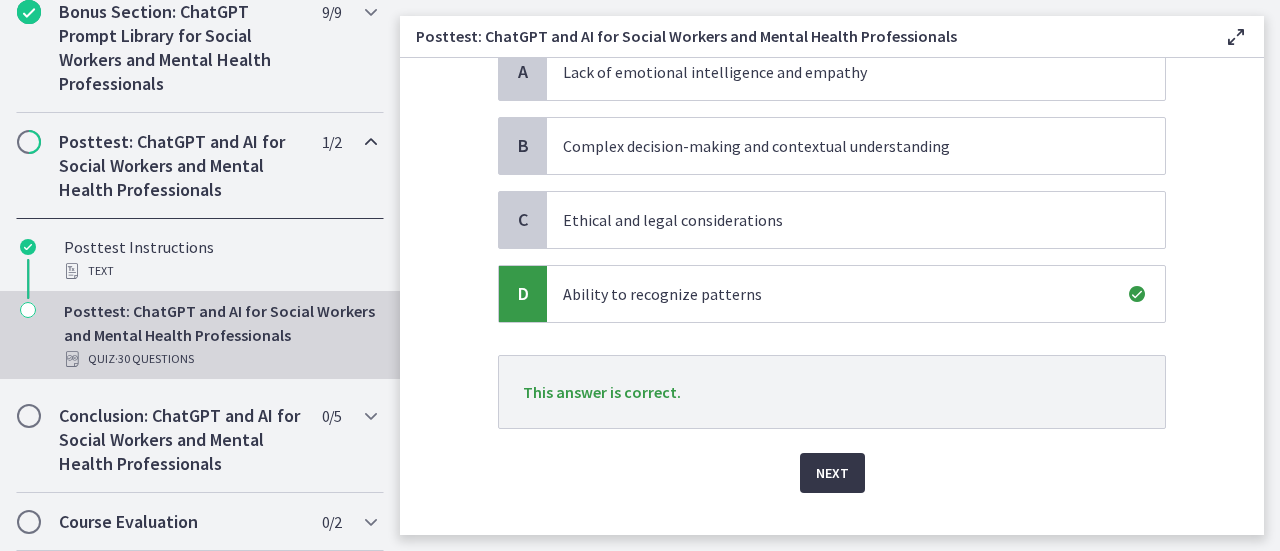 scroll, scrollTop: 258, scrollLeft: 0, axis: vertical 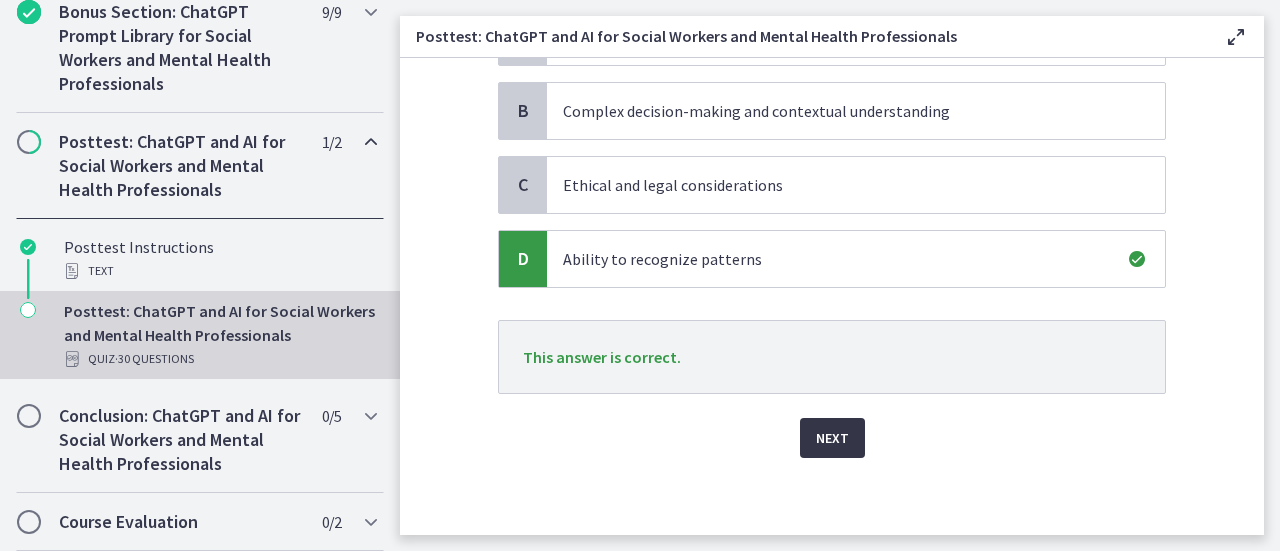 click on "Next" at bounding box center (832, 438) 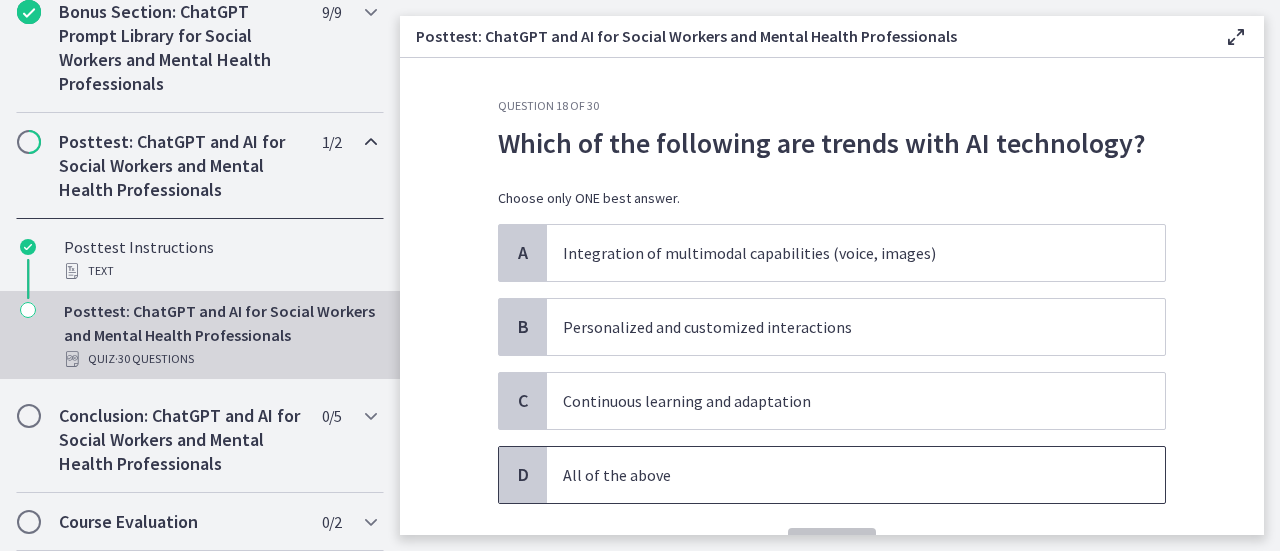 click on "All of the above" at bounding box center [836, 475] 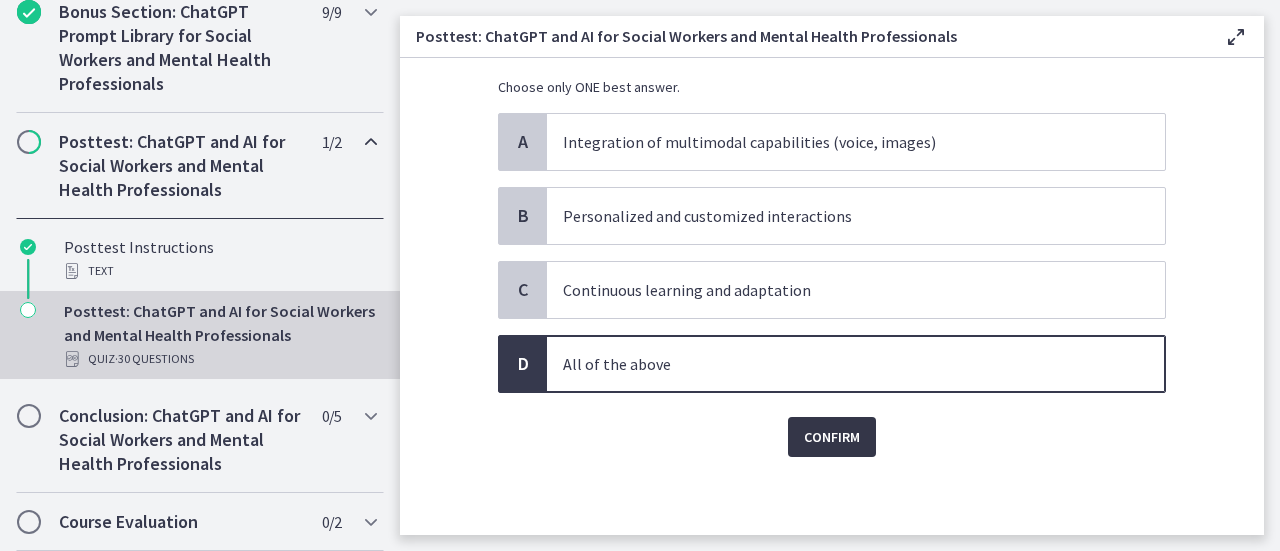 click on "Confirm" at bounding box center (832, 437) 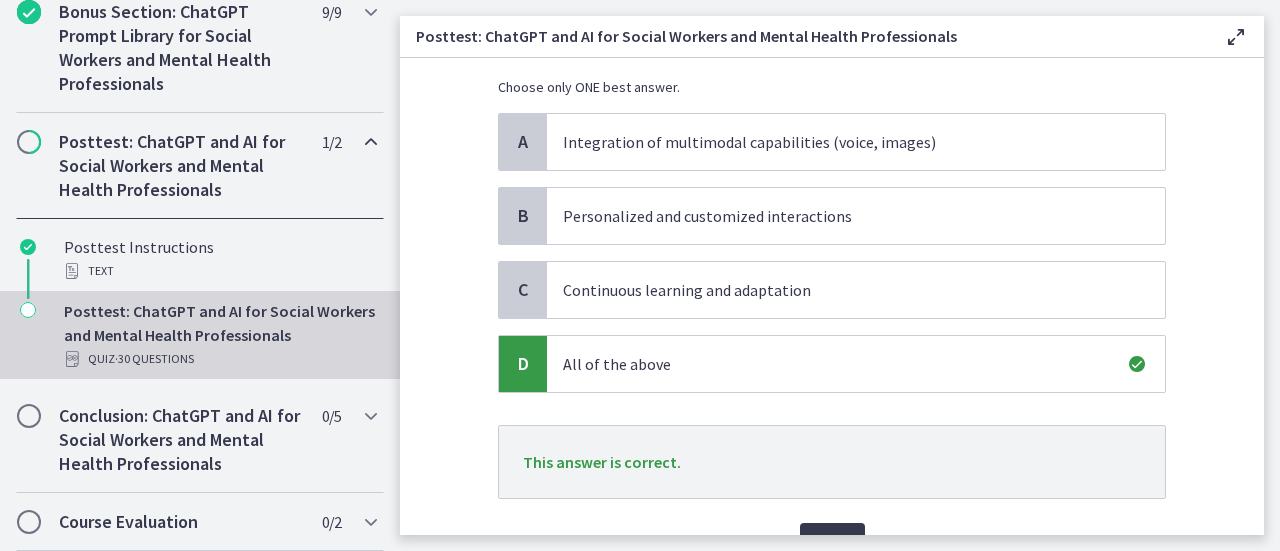 scroll, scrollTop: 216, scrollLeft: 0, axis: vertical 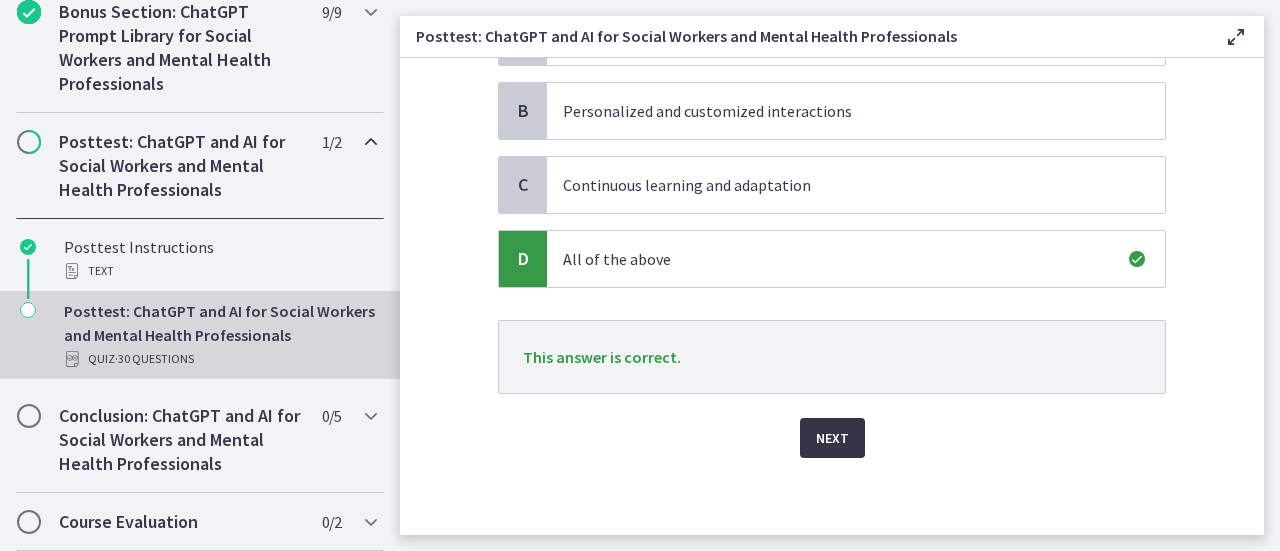 click on "Next" at bounding box center (832, 438) 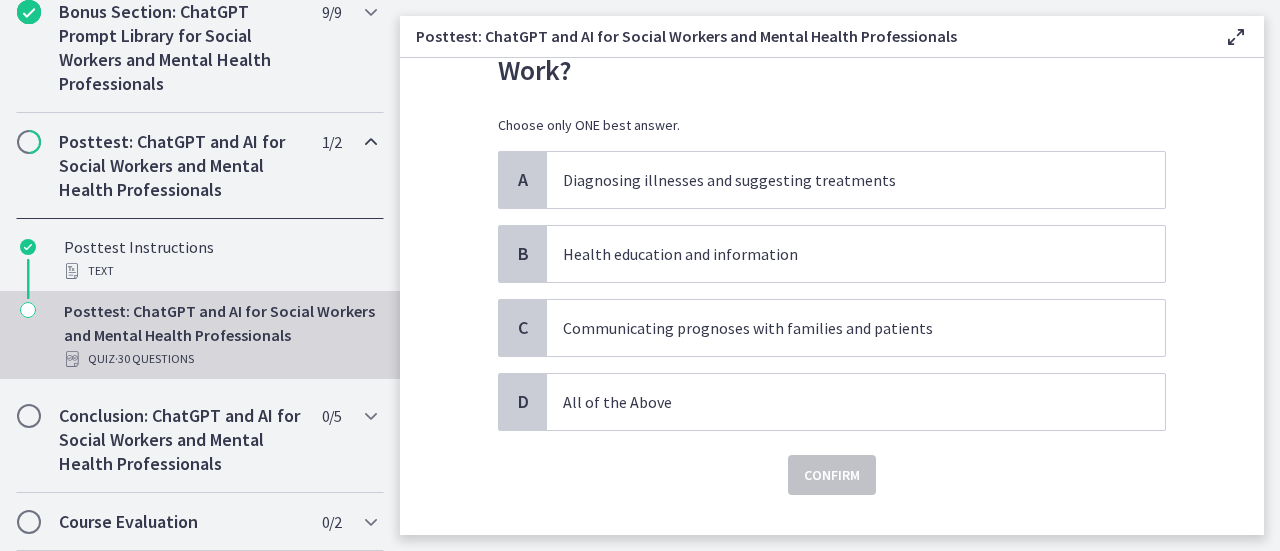 scroll, scrollTop: 152, scrollLeft: 0, axis: vertical 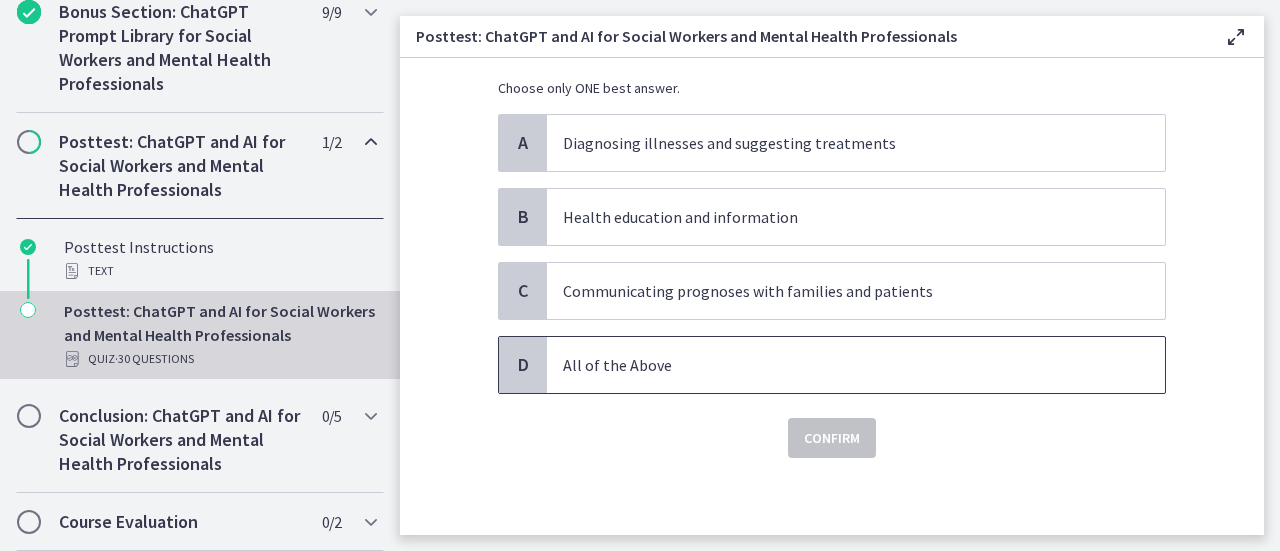 click on "All of the Above" at bounding box center [836, 365] 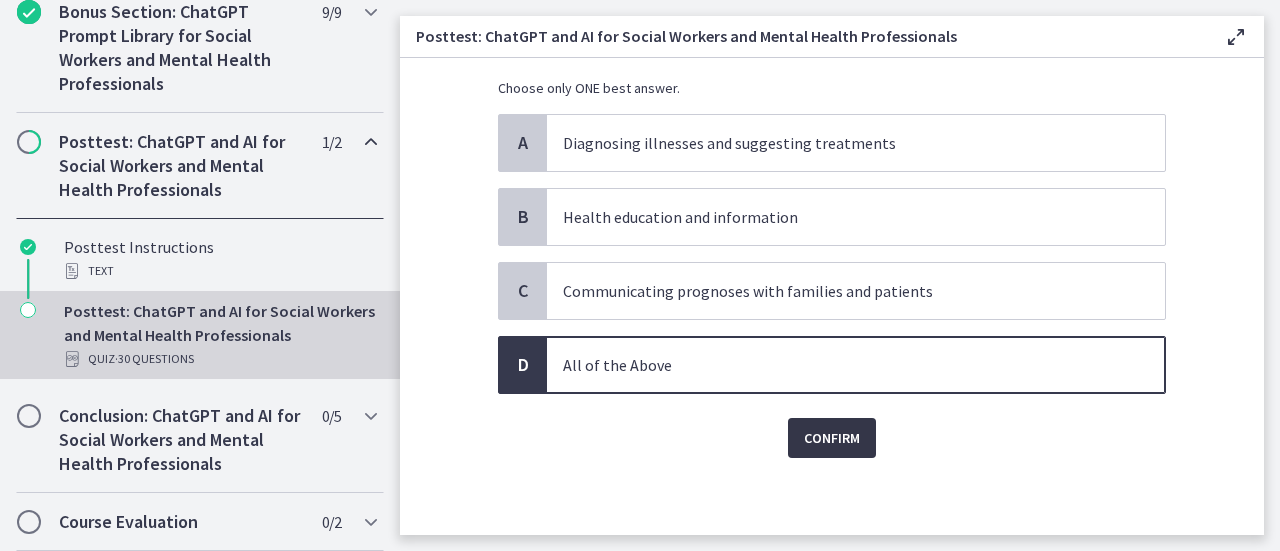 click on "Confirm" at bounding box center [832, 438] 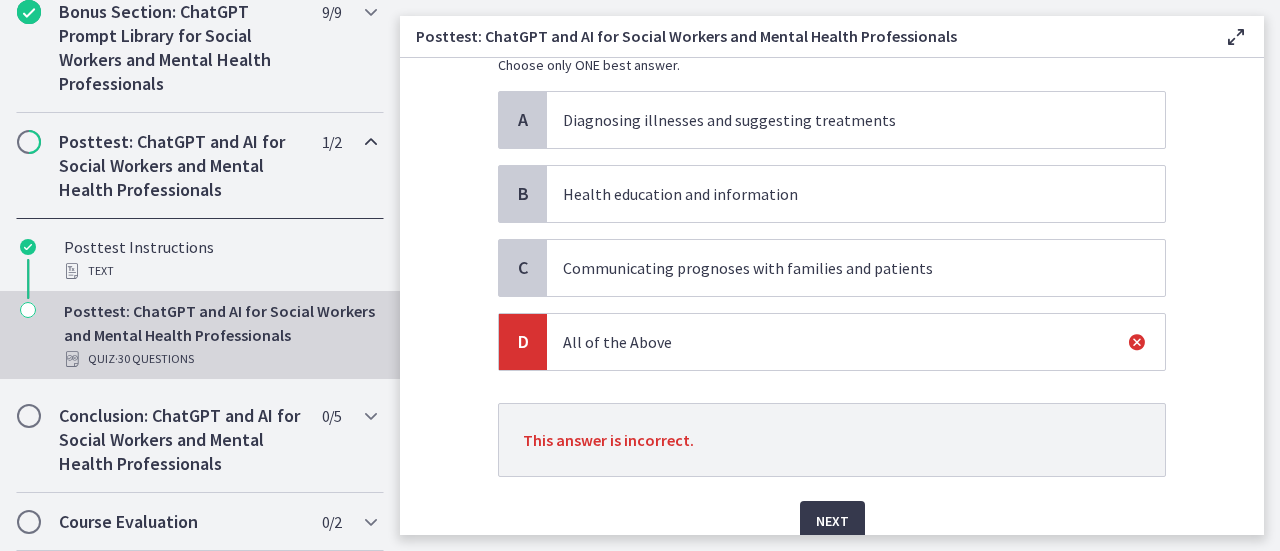 scroll, scrollTop: 200, scrollLeft: 0, axis: vertical 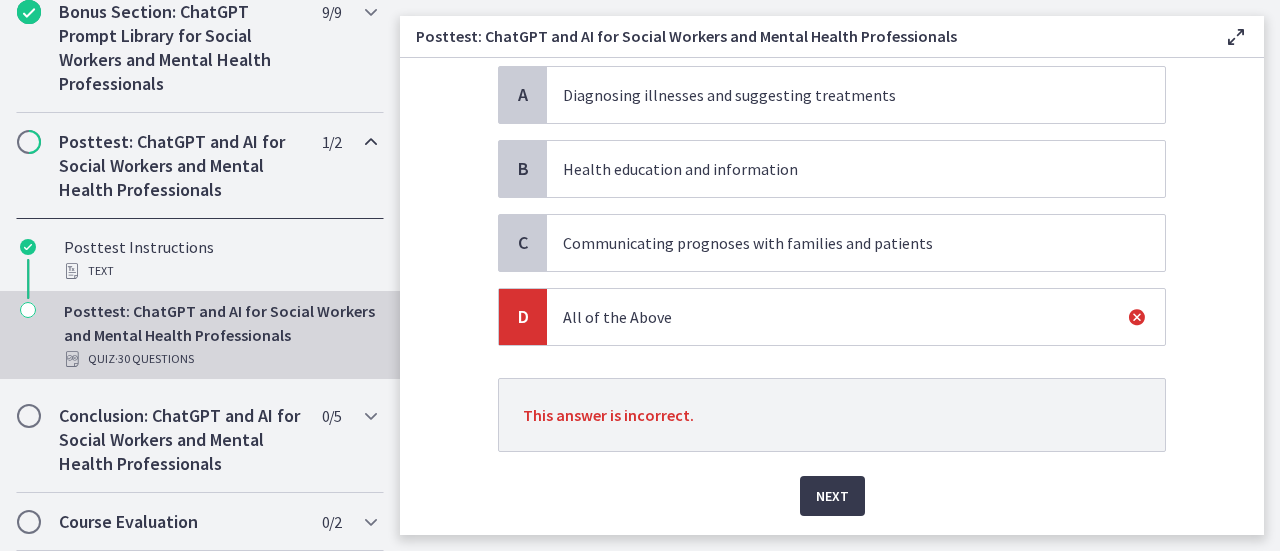click on "Next" at bounding box center (832, 484) 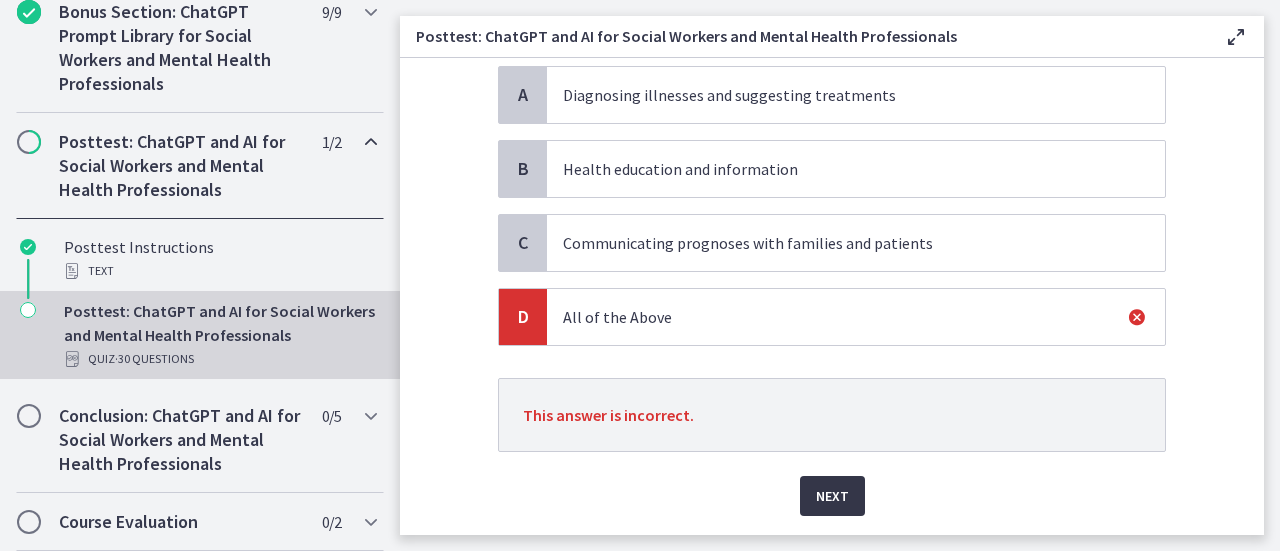 click on "Next" at bounding box center [832, 496] 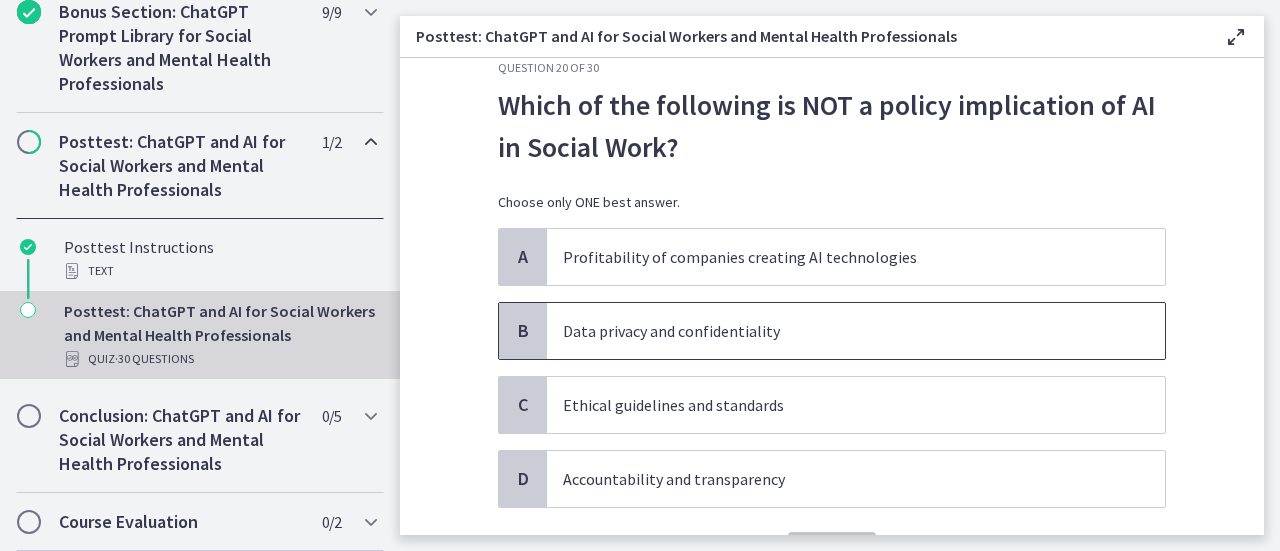 scroll, scrollTop: 0, scrollLeft: 0, axis: both 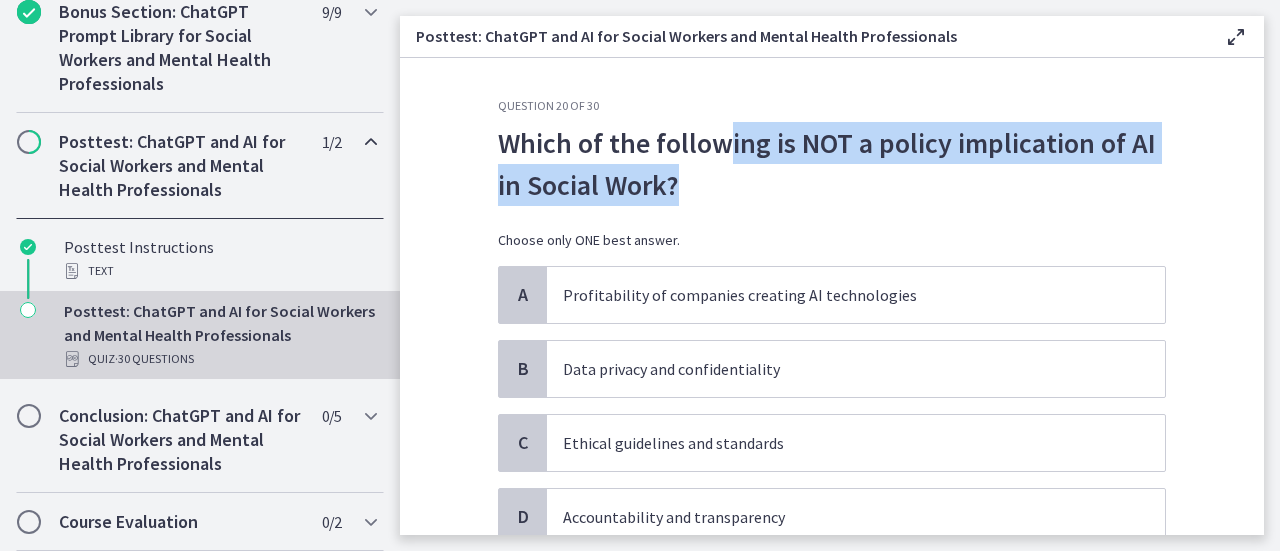 drag, startPoint x: 717, startPoint y: 141, endPoint x: 712, endPoint y: 172, distance: 31.400637 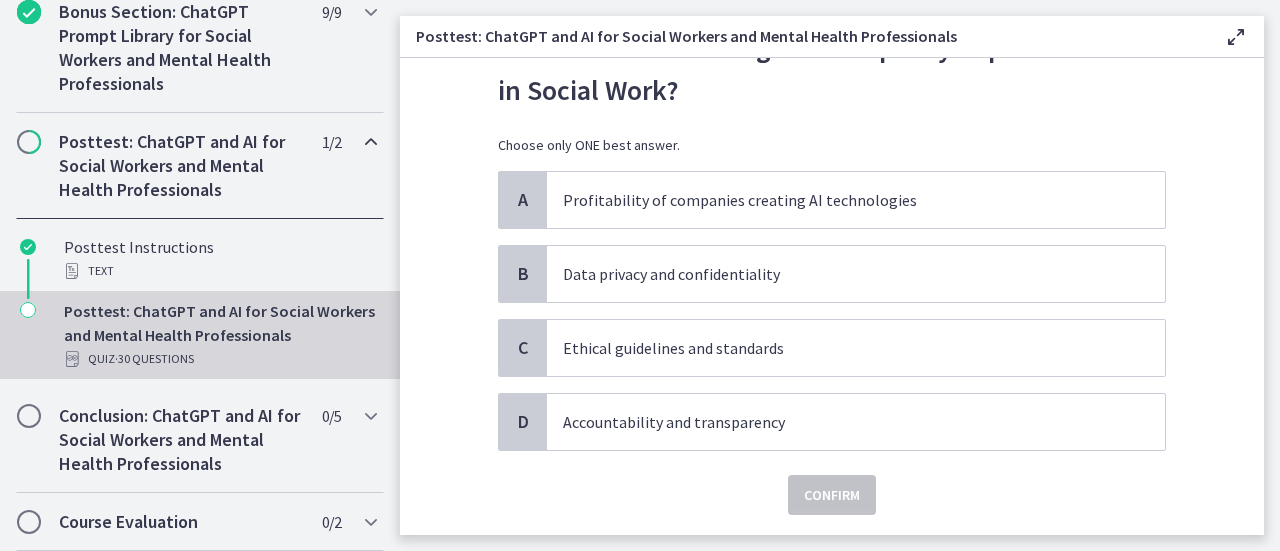 scroll, scrollTop: 152, scrollLeft: 0, axis: vertical 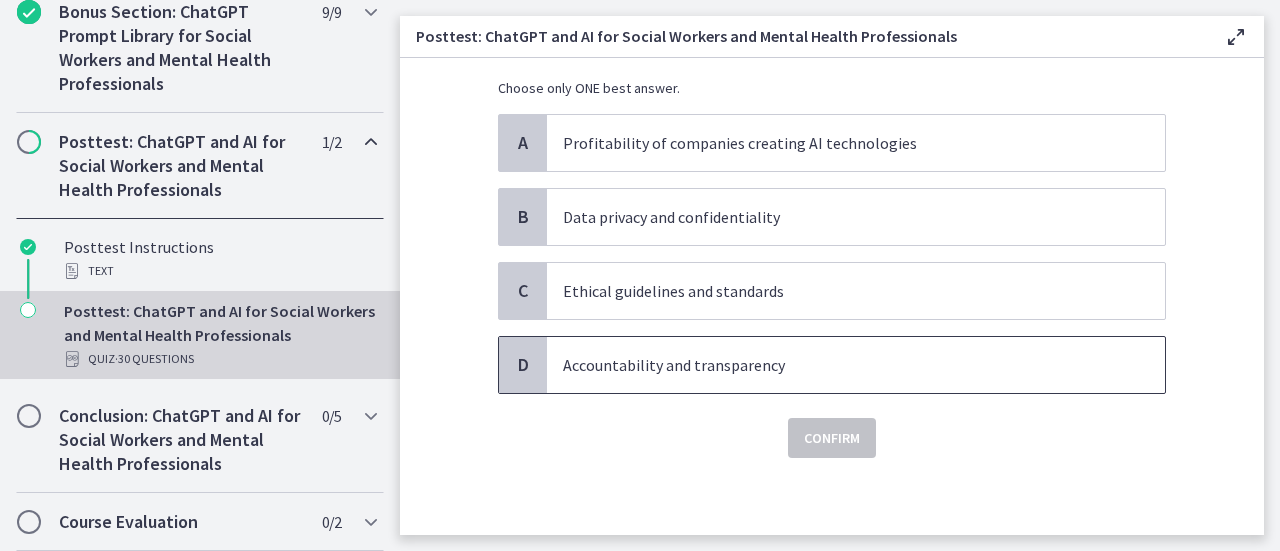 click on "Accountability and transparency" at bounding box center (836, 365) 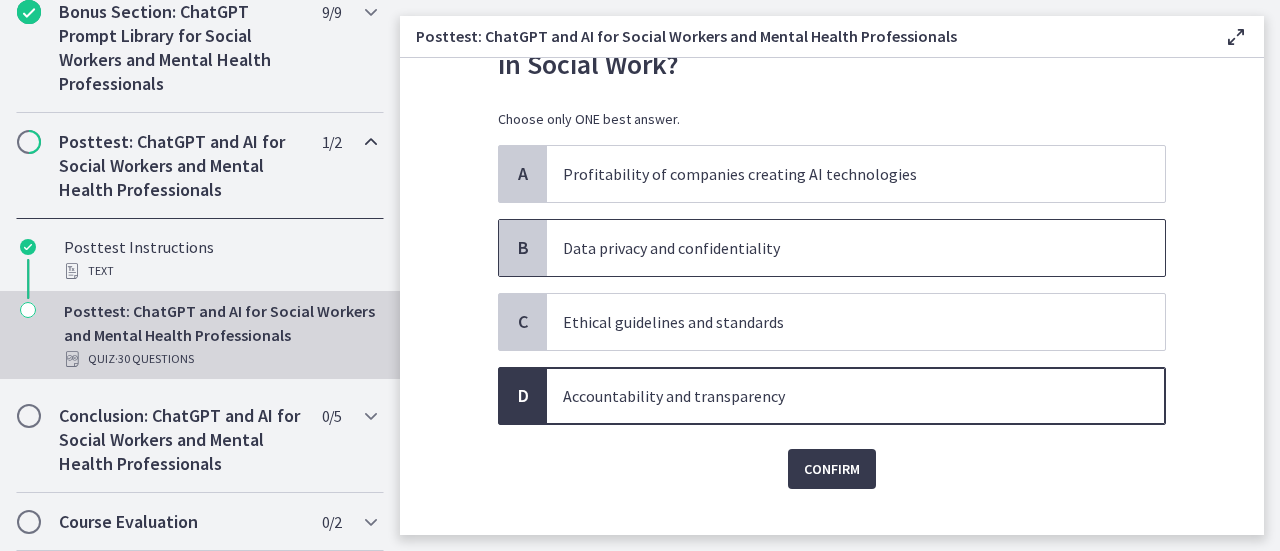scroll, scrollTop: 152, scrollLeft: 0, axis: vertical 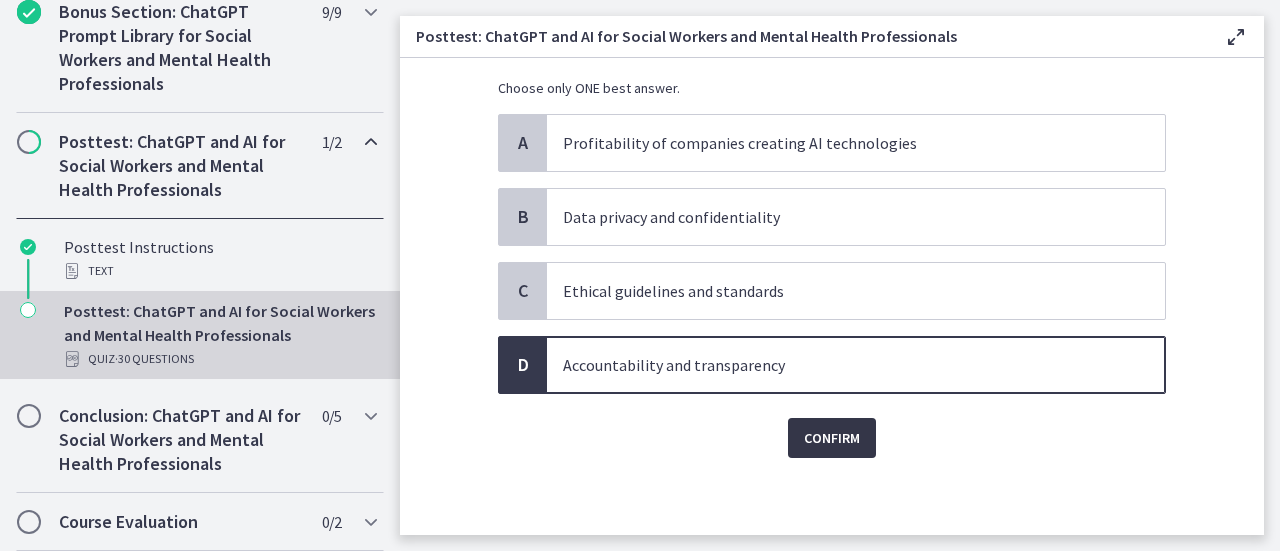 click on "Confirm" at bounding box center (832, 438) 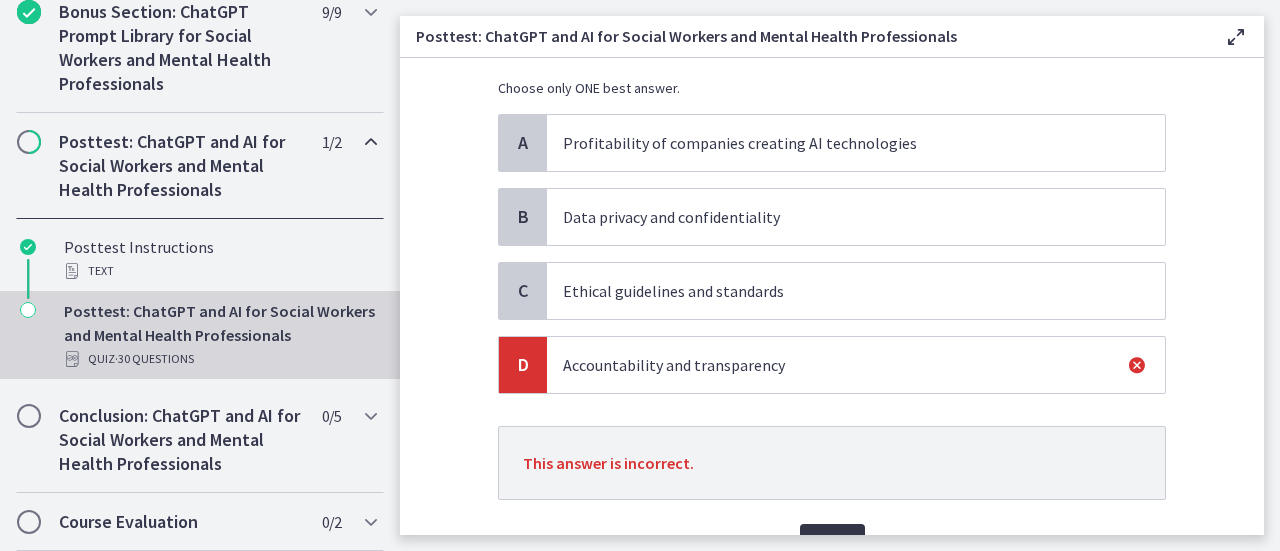 scroll, scrollTop: 258, scrollLeft: 0, axis: vertical 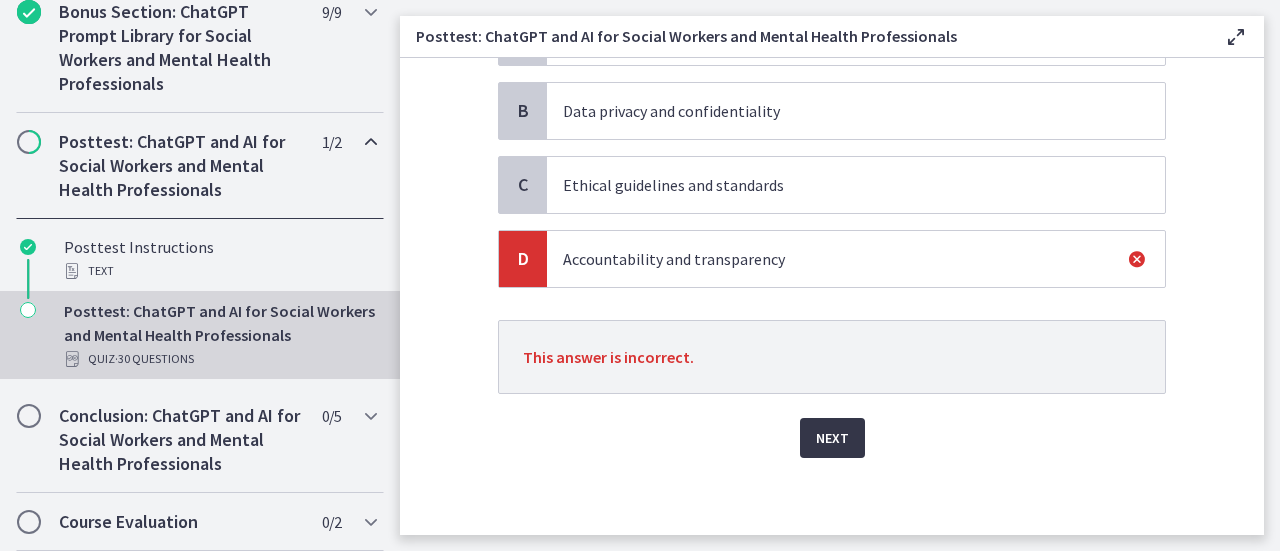 click on "Next" at bounding box center (832, 438) 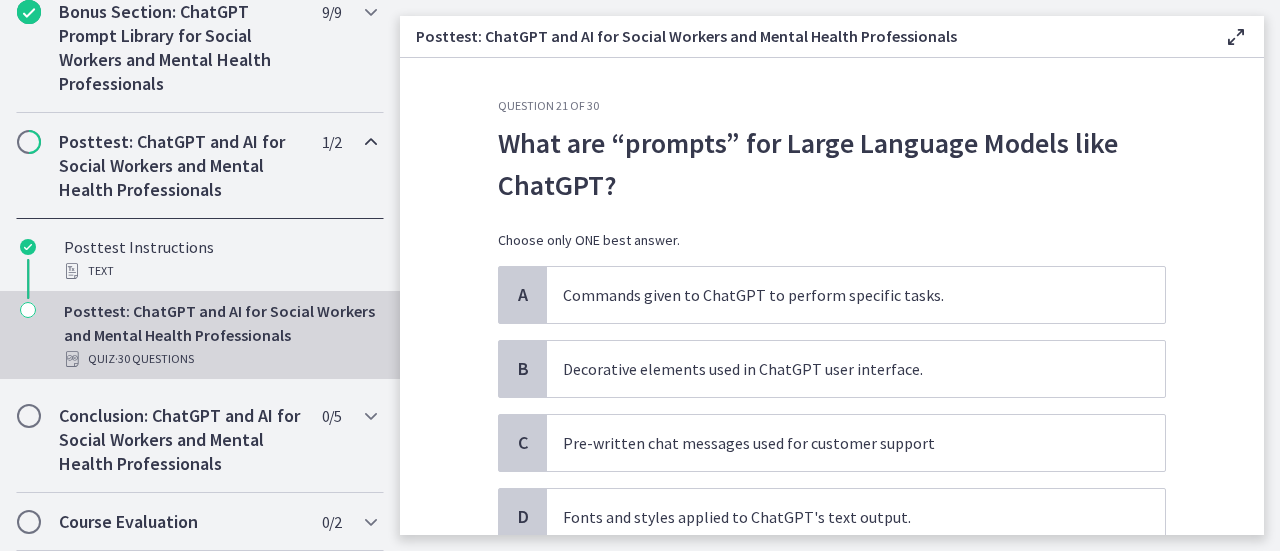 scroll, scrollTop: 152, scrollLeft: 0, axis: vertical 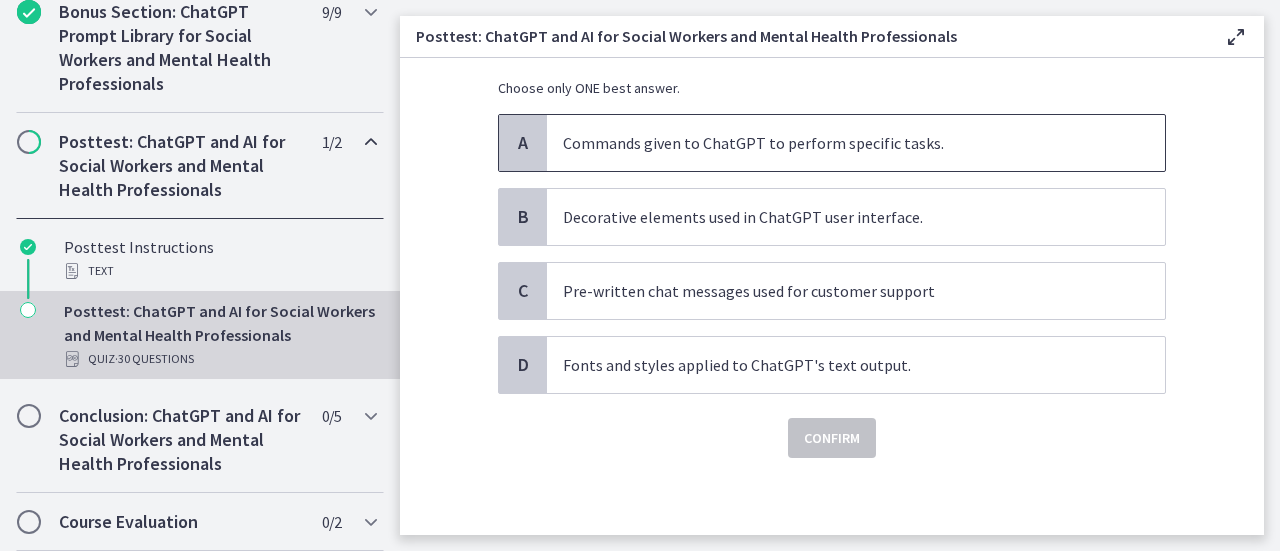 click on "Commands given to ChatGPT to perform specific tasks." at bounding box center [836, 143] 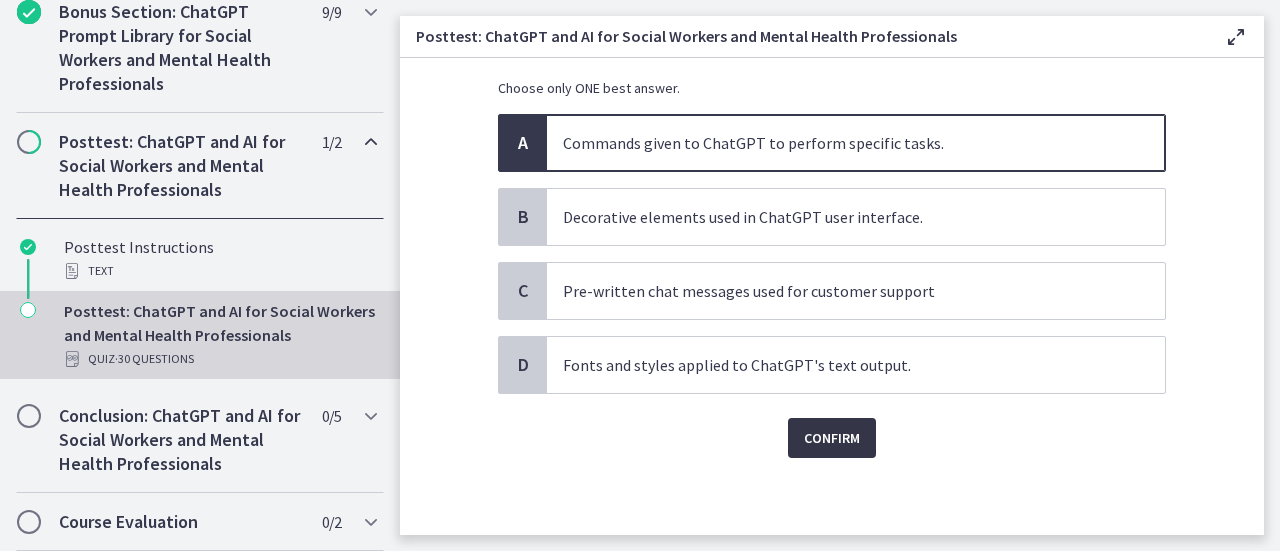 click on "Confirm" at bounding box center (832, 438) 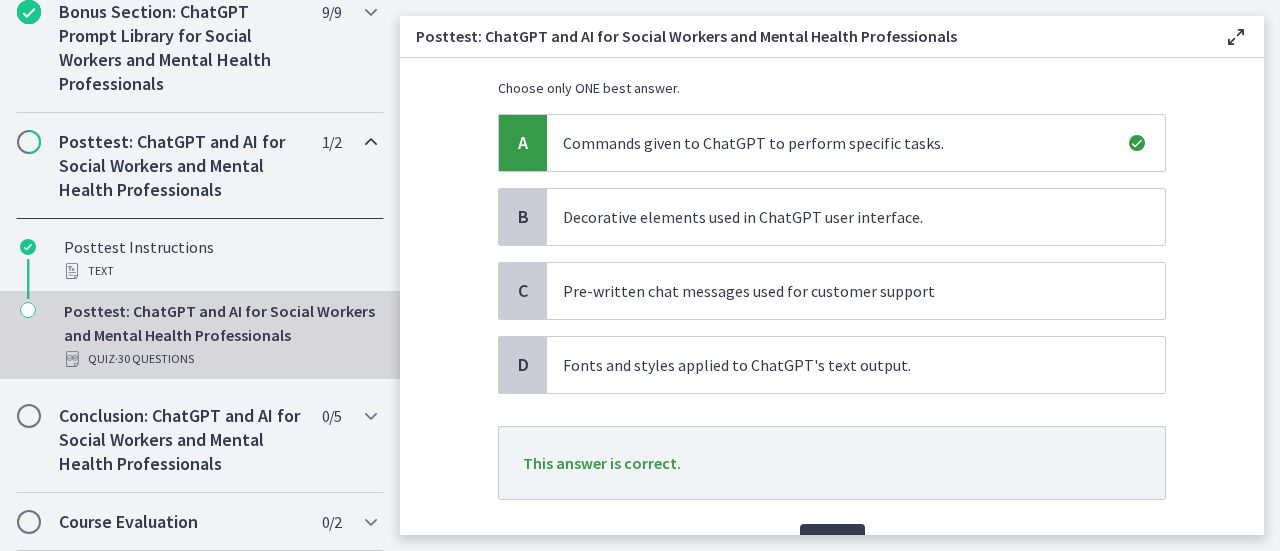 scroll, scrollTop: 258, scrollLeft: 0, axis: vertical 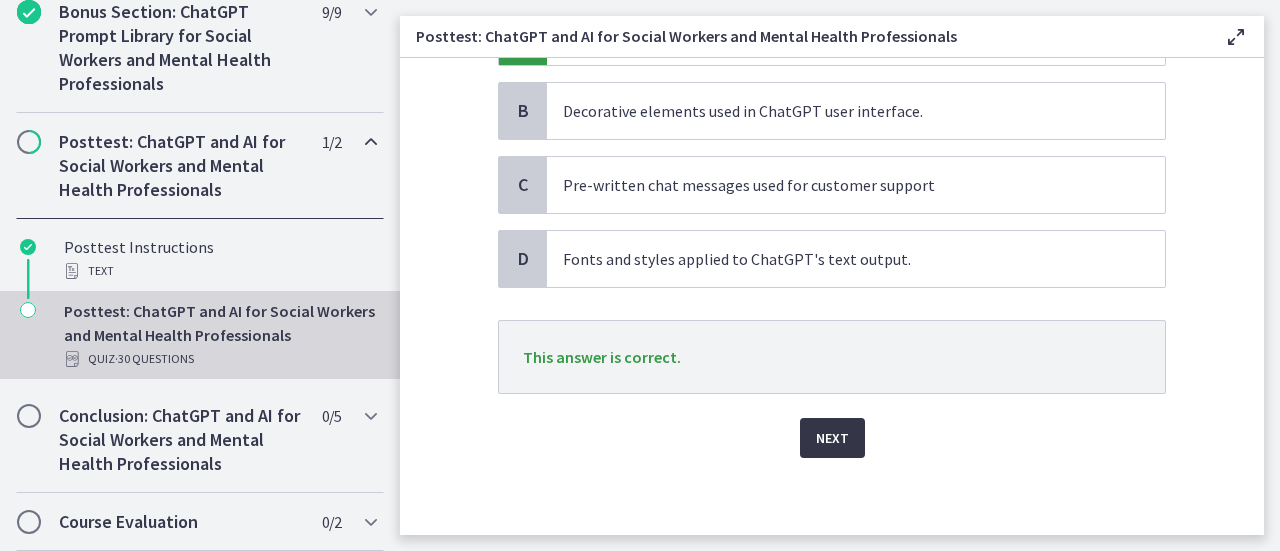 click on "Next" at bounding box center [832, 438] 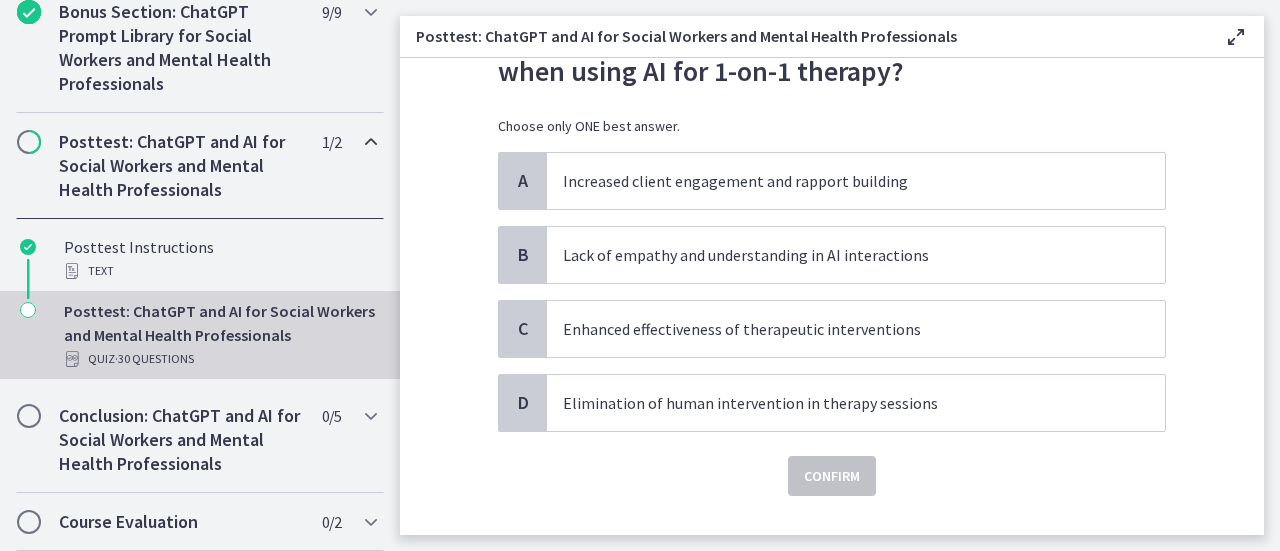 scroll, scrollTop: 152, scrollLeft: 0, axis: vertical 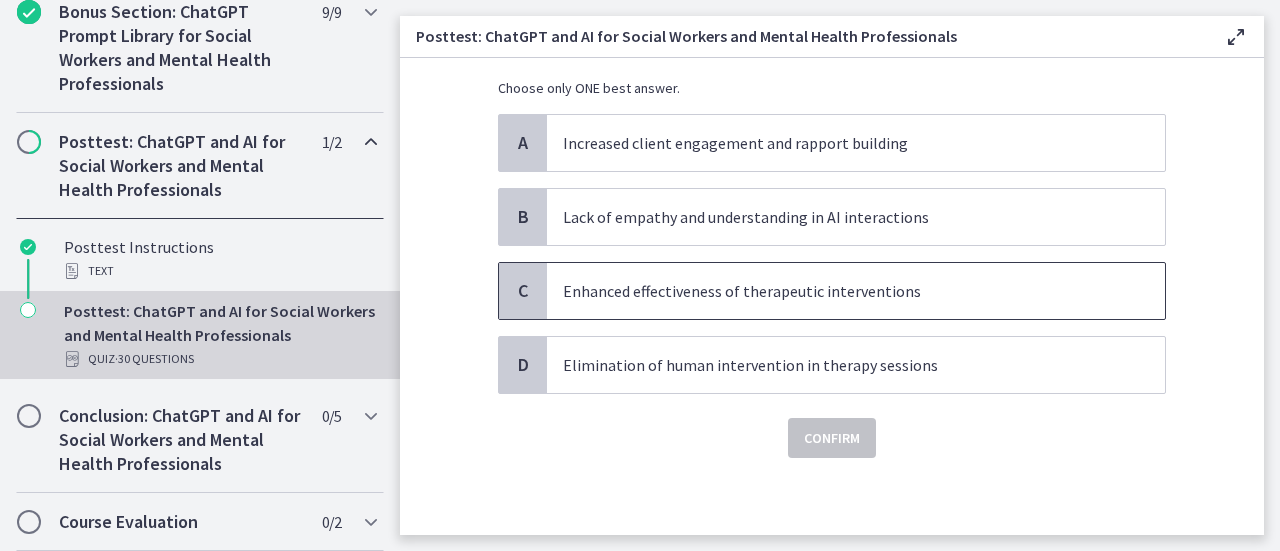 click on "Enhanced effectiveness of therapeutic interventions" at bounding box center [856, 291] 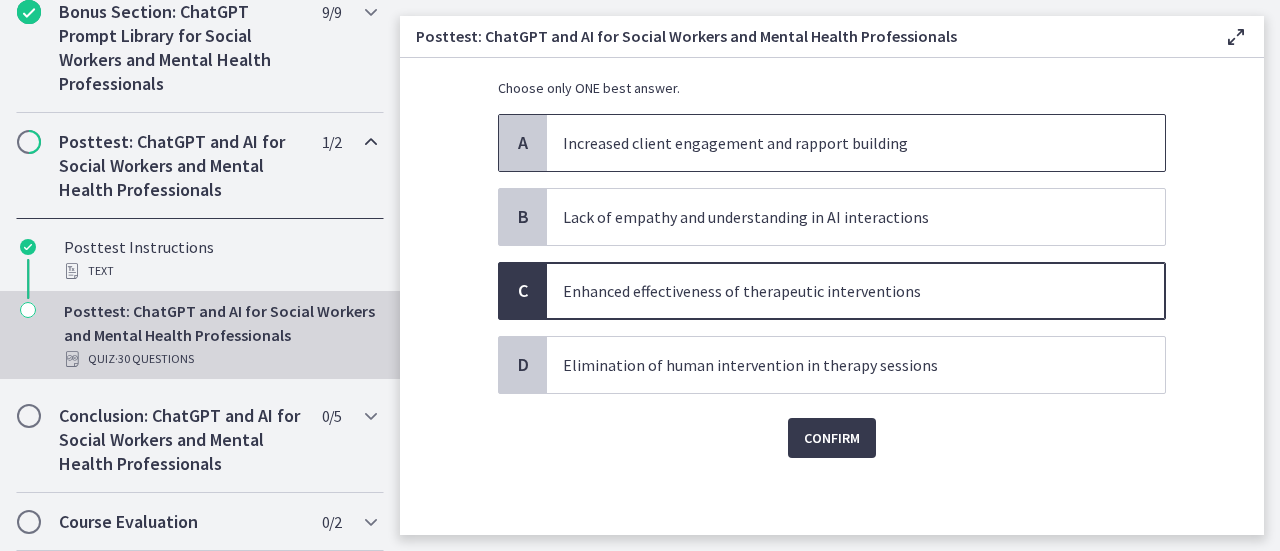 click on "Increased client engagement and rapport building" at bounding box center (836, 143) 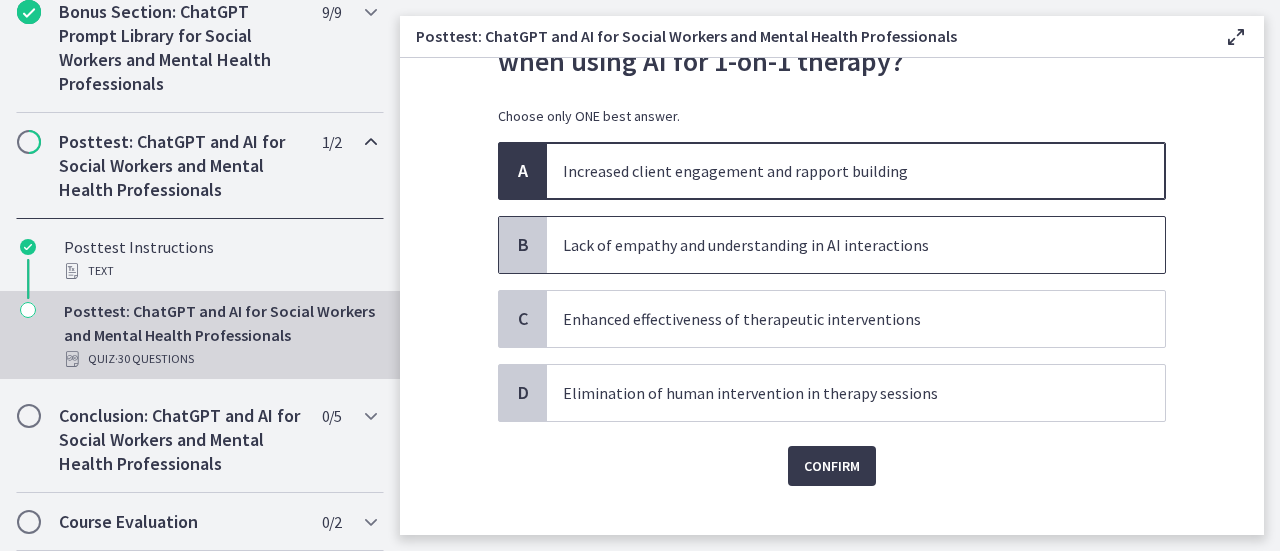 scroll, scrollTop: 152, scrollLeft: 0, axis: vertical 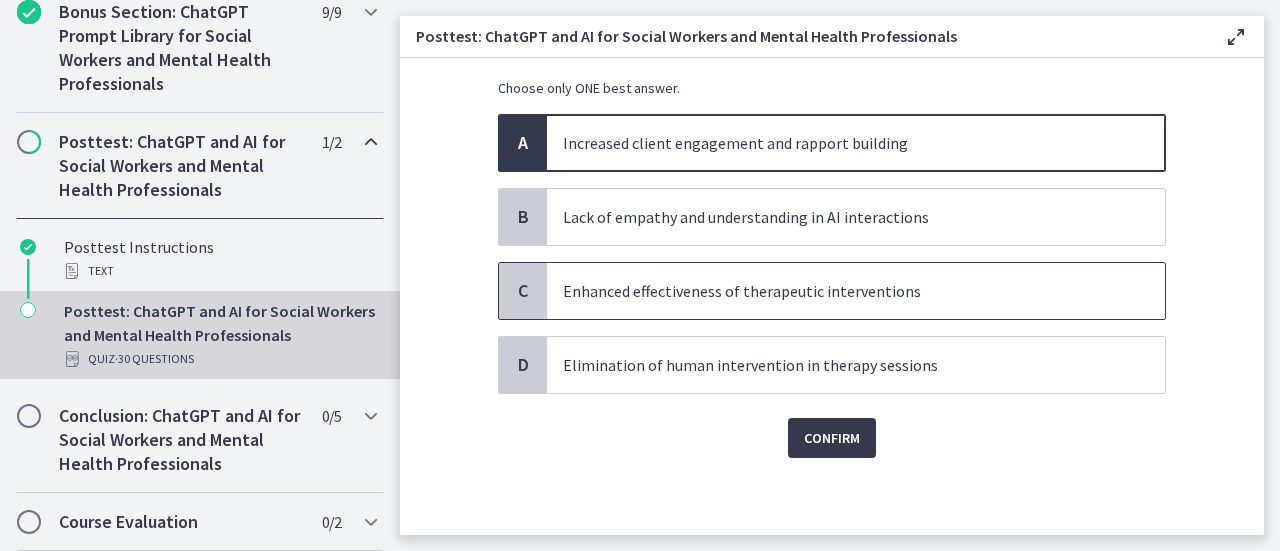 click on "Enhanced effectiveness of therapeutic interventions" at bounding box center (836, 291) 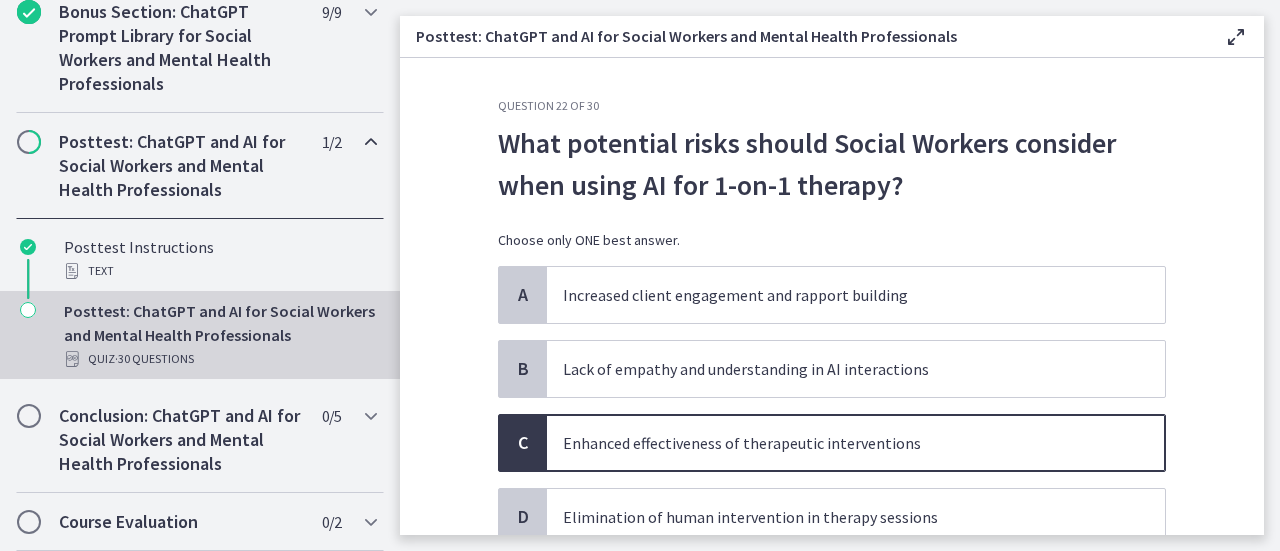 scroll, scrollTop: 152, scrollLeft: 0, axis: vertical 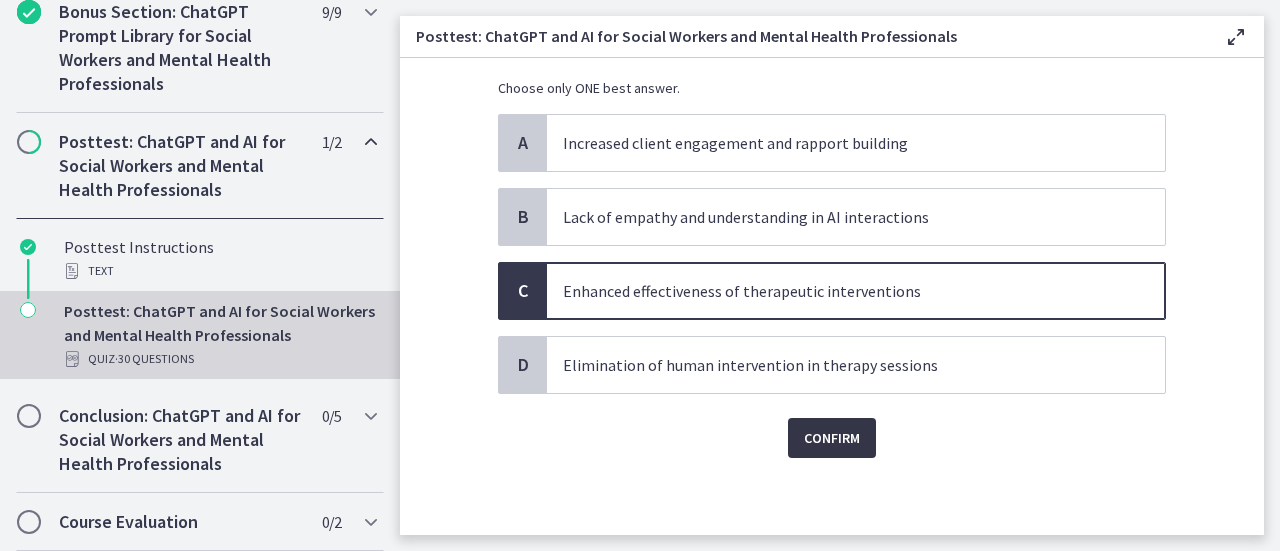 click on "Confirm" at bounding box center (832, 438) 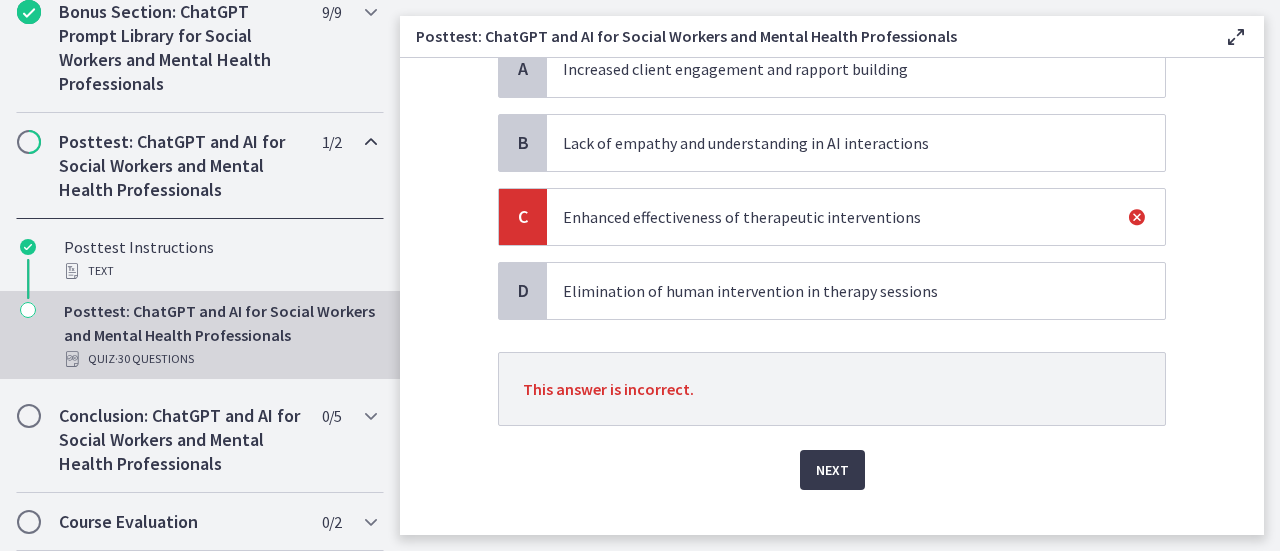 scroll, scrollTop: 258, scrollLeft: 0, axis: vertical 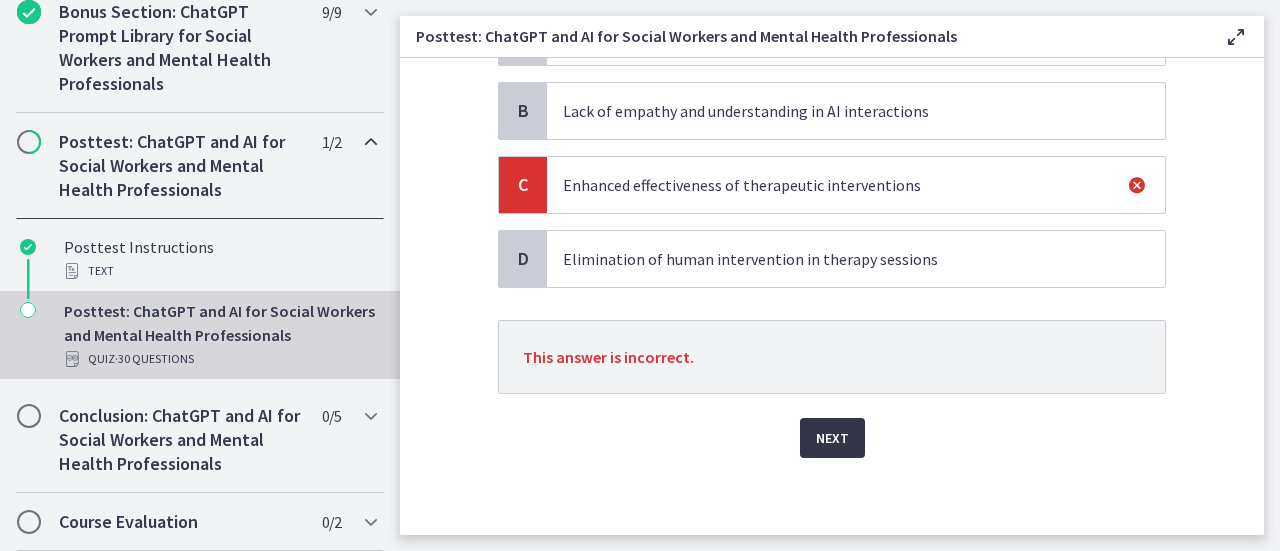 click on "Next" at bounding box center [832, 438] 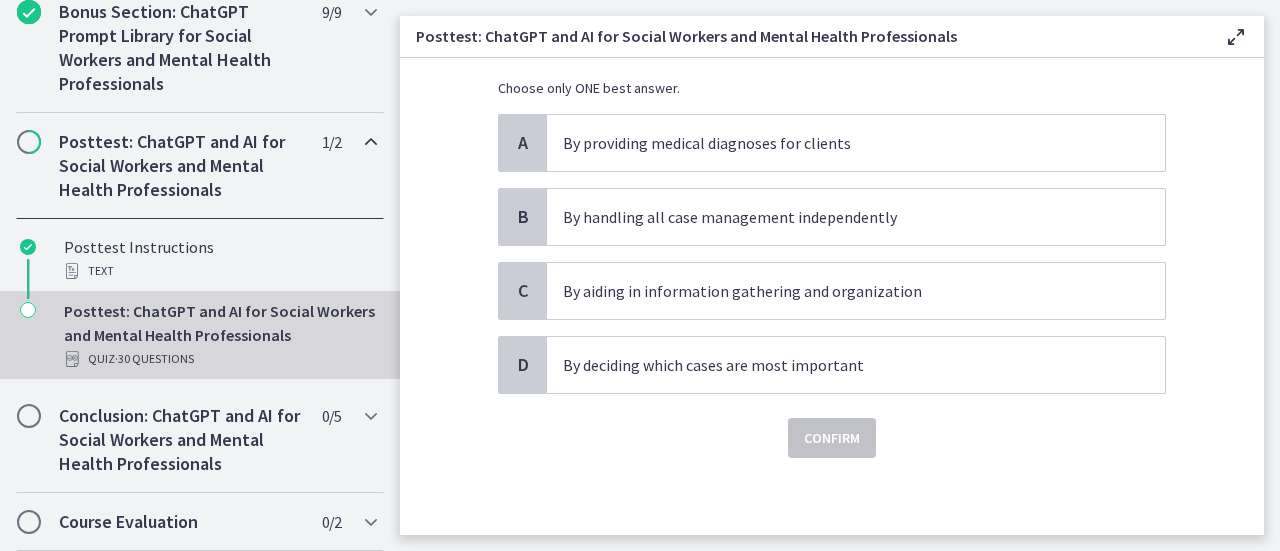 scroll, scrollTop: 0, scrollLeft: 0, axis: both 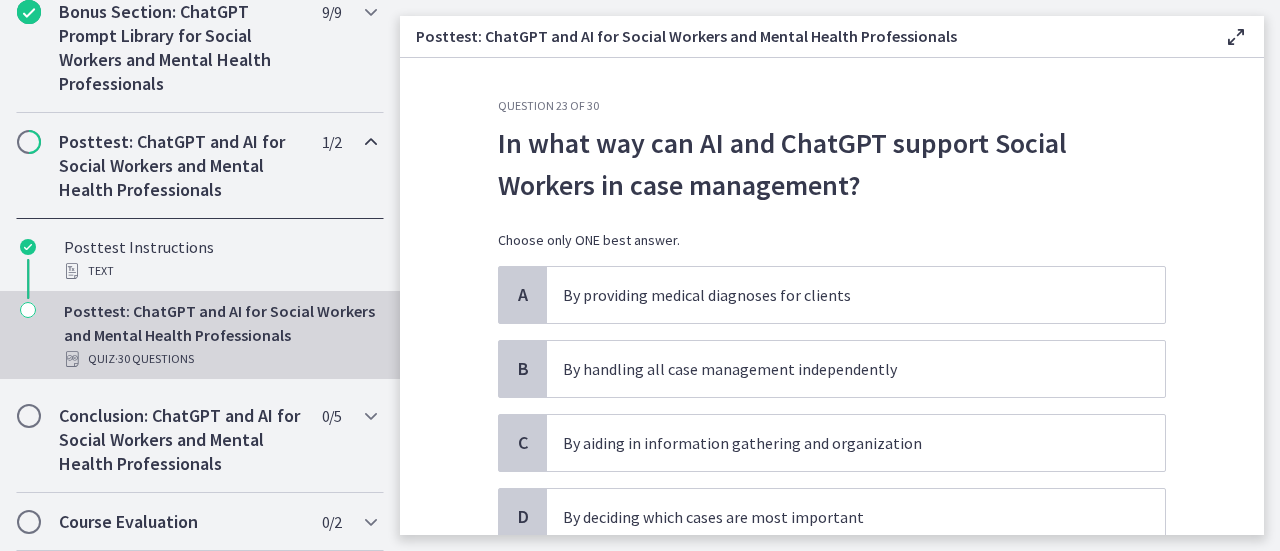 drag, startPoint x: 752, startPoint y: 136, endPoint x: 751, endPoint y: 179, distance: 43.011627 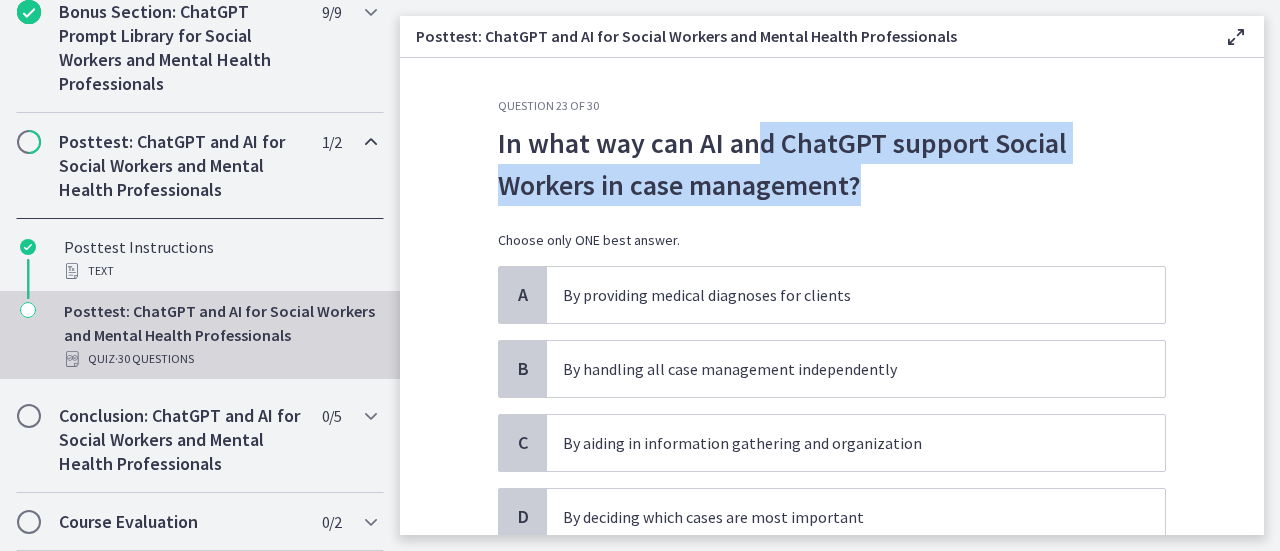 click on "In what way can AI and ChatGPT support Social Workers in case management?" at bounding box center [832, 164] 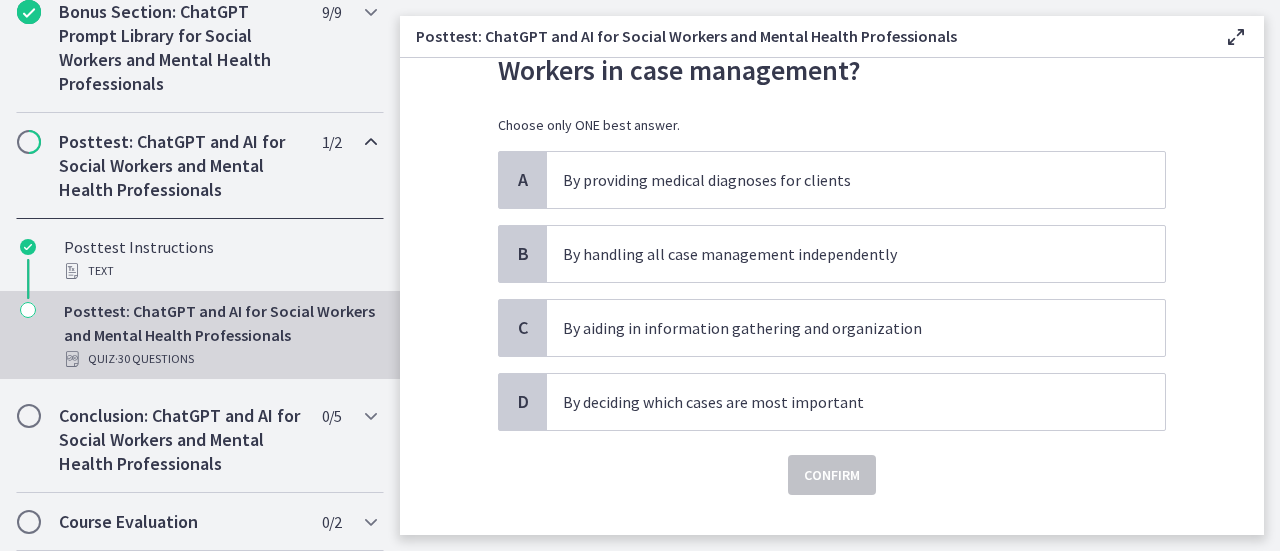 scroll, scrollTop: 152, scrollLeft: 0, axis: vertical 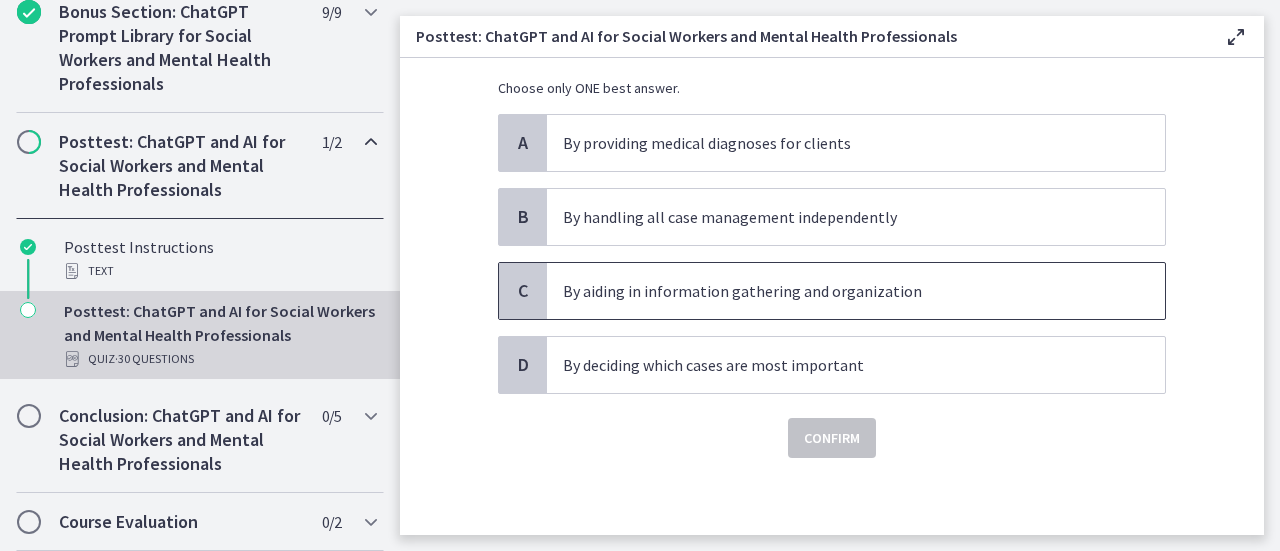 click on "By aiding in information gathering and organization" at bounding box center (856, 291) 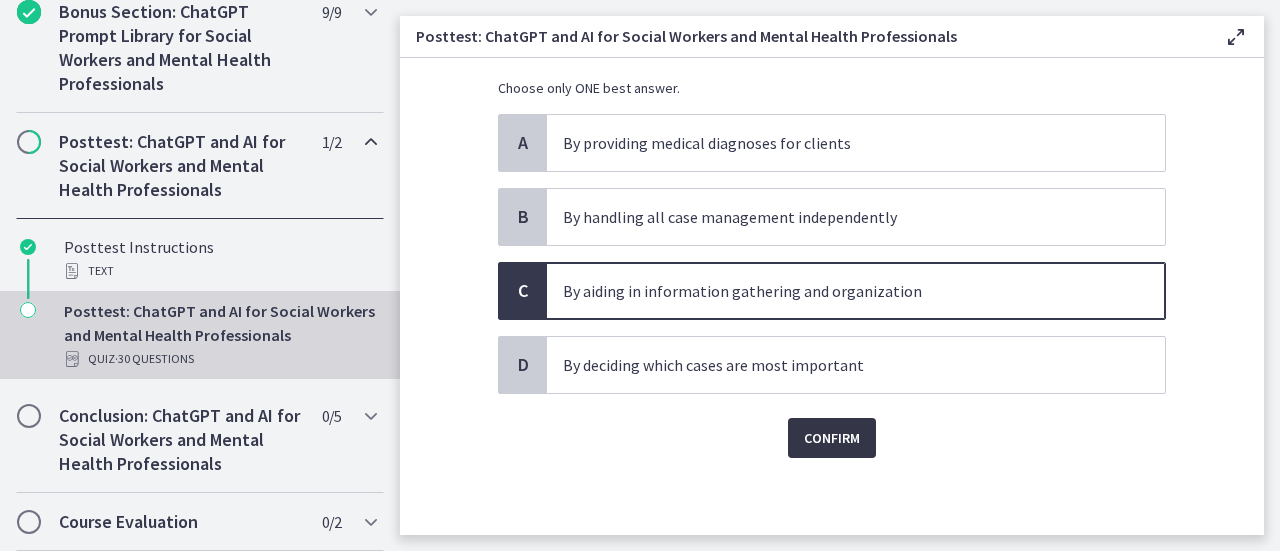 click on "Confirm" at bounding box center [832, 438] 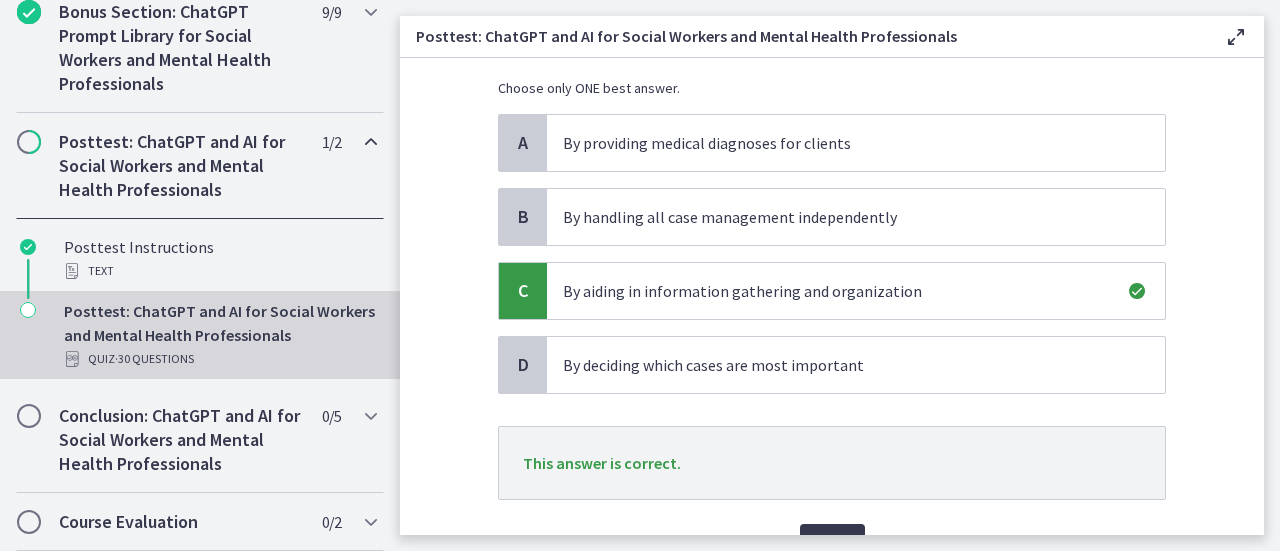 scroll, scrollTop: 258, scrollLeft: 0, axis: vertical 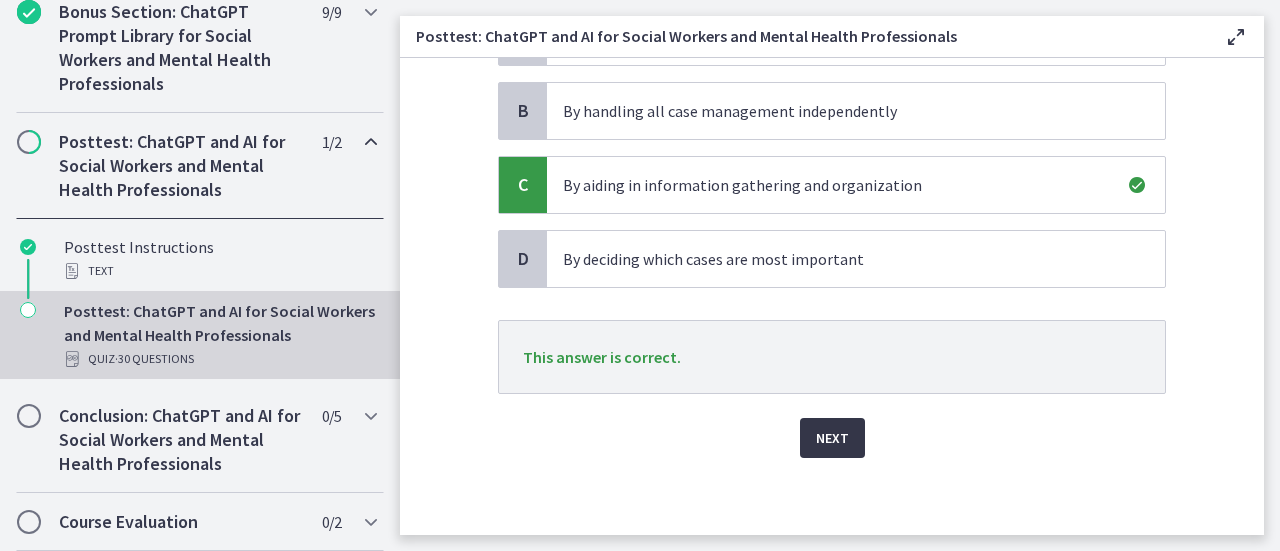 click on "Next" at bounding box center (832, 438) 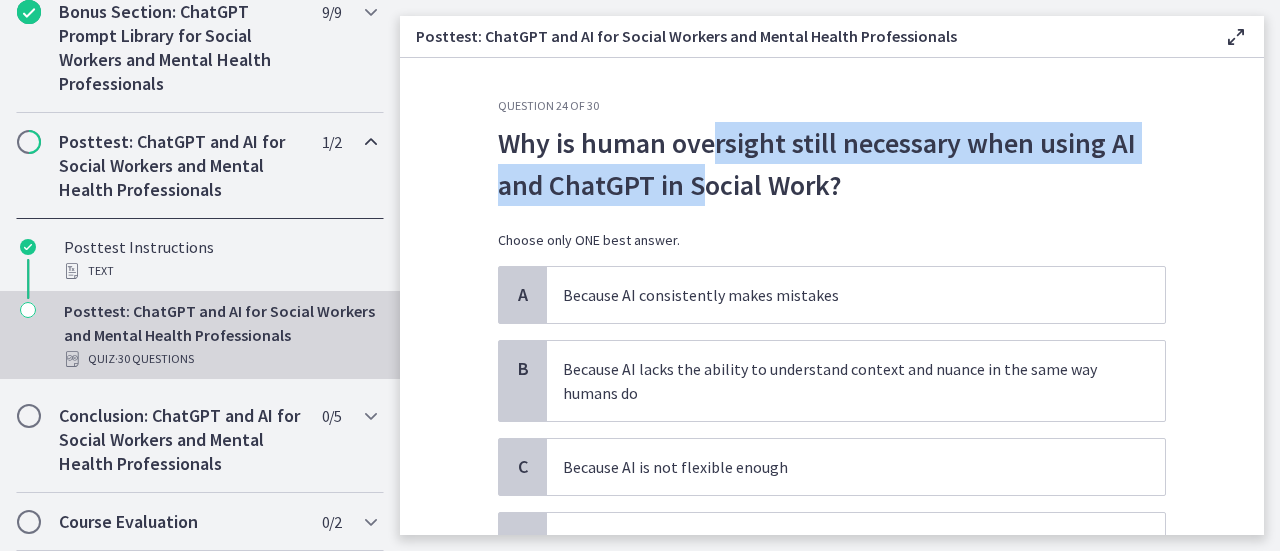 drag, startPoint x: 704, startPoint y: 143, endPoint x: 702, endPoint y: 188, distance: 45.044422 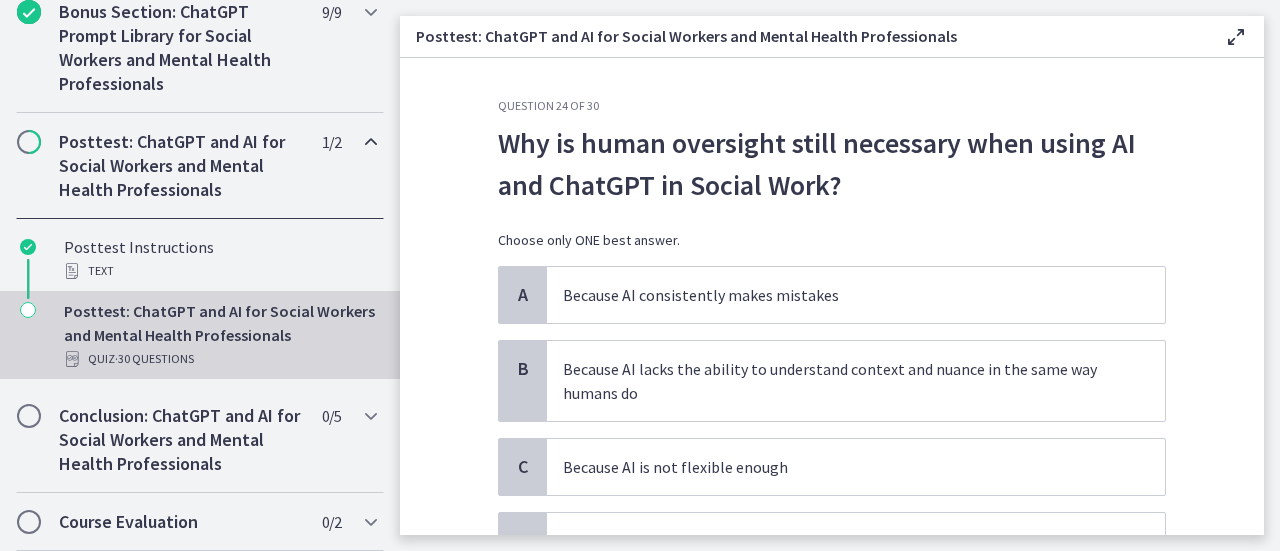 scroll, scrollTop: 176, scrollLeft: 0, axis: vertical 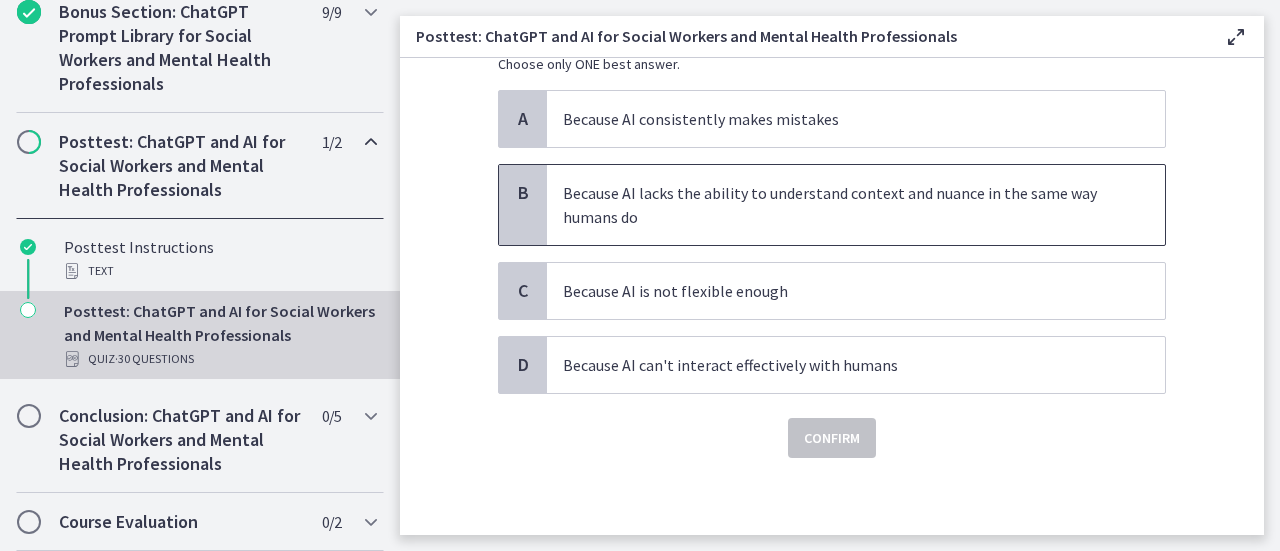 click on "Because AI lacks the ability to understand context and nuance in the same way humans do" at bounding box center [856, 205] 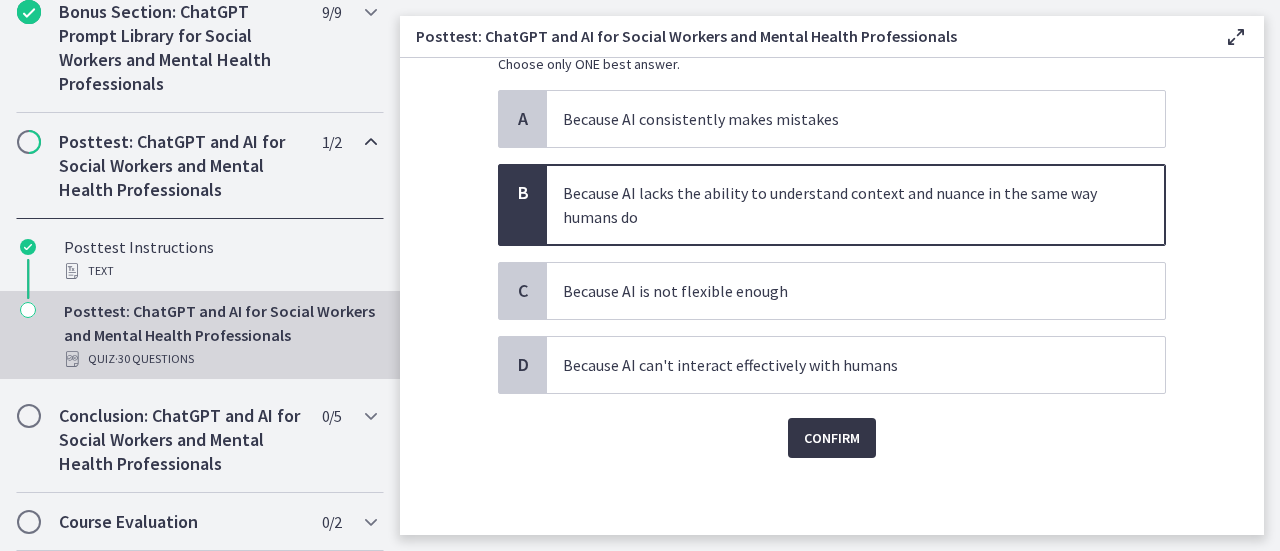 click on "Confirm" at bounding box center (832, 438) 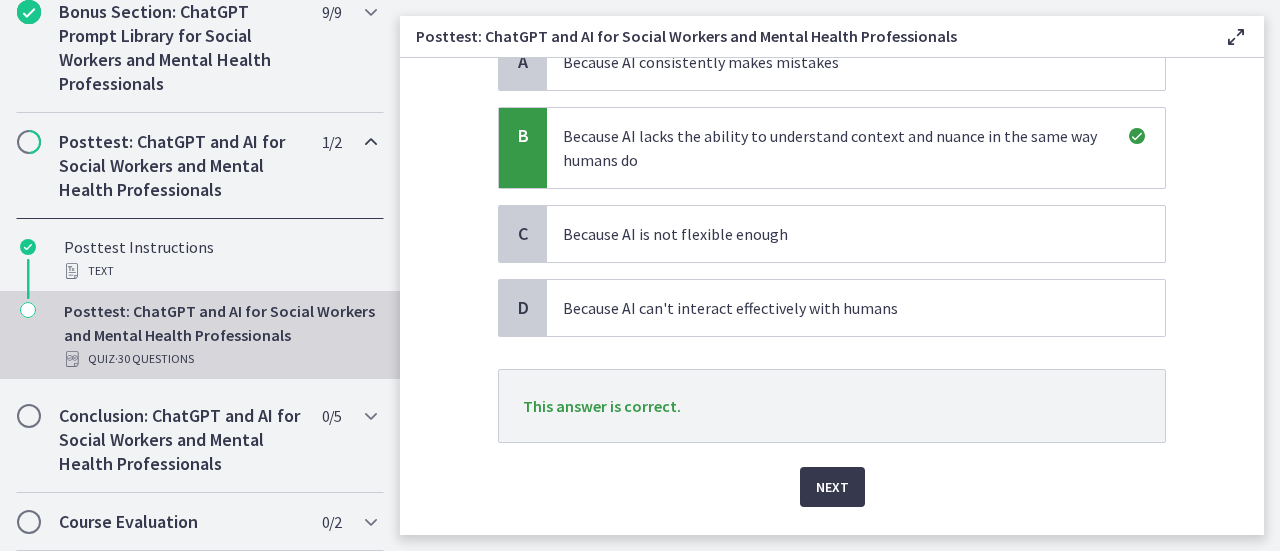 scroll, scrollTop: 282, scrollLeft: 0, axis: vertical 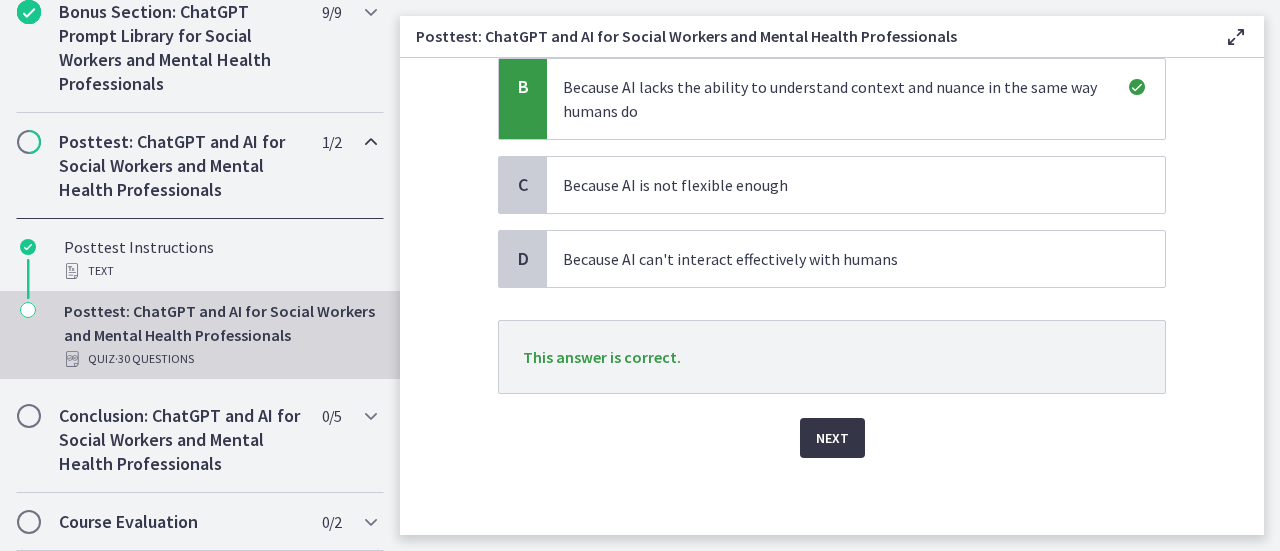 click on "Next" at bounding box center [832, 438] 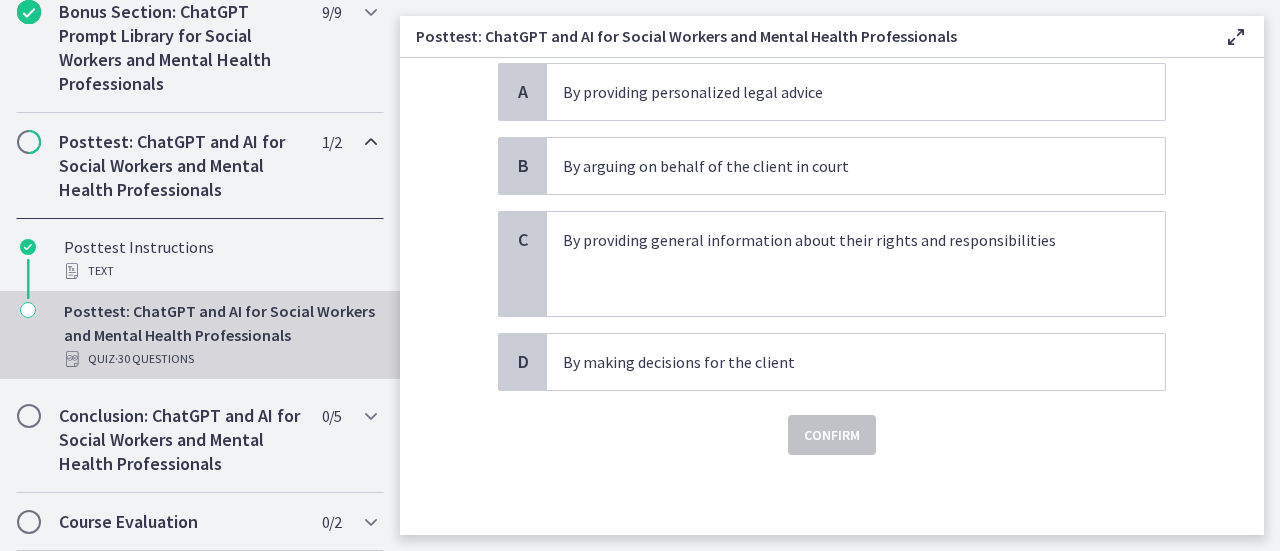 scroll, scrollTop: 0, scrollLeft: 0, axis: both 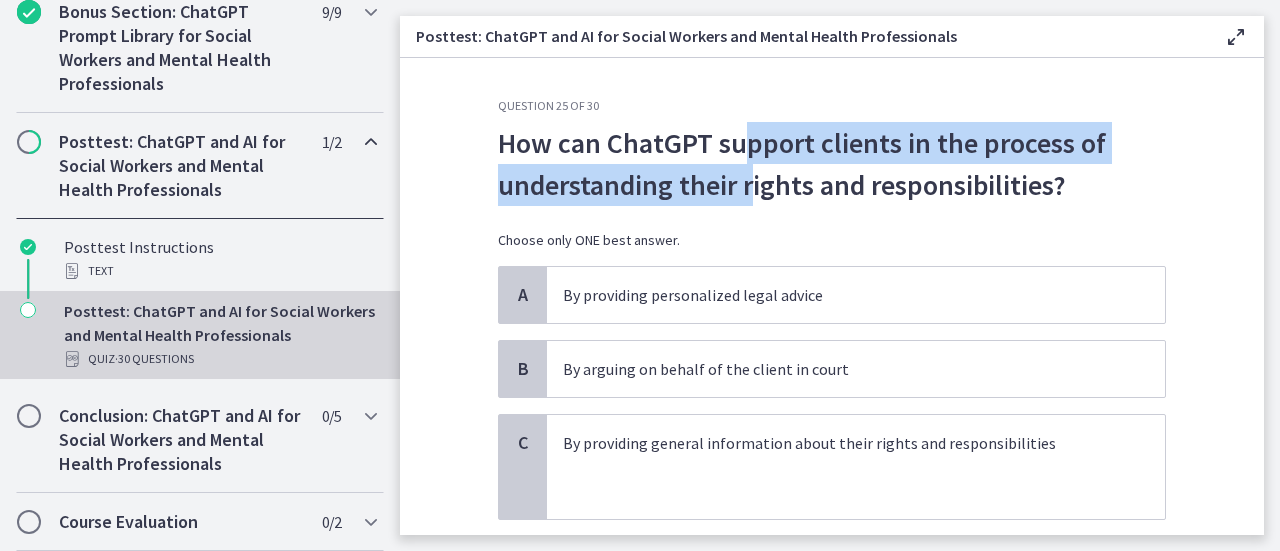 drag, startPoint x: 738, startPoint y: 135, endPoint x: 750, endPoint y: 179, distance: 45.607018 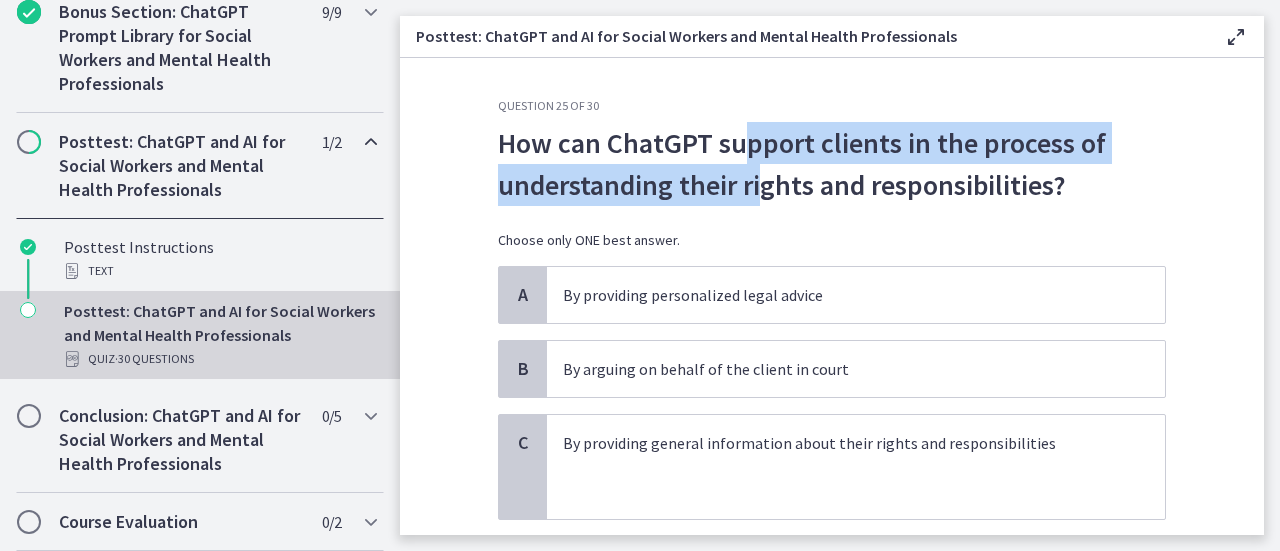click on "How can ChatGPT support clients in the process of understanding their rights and responsibilities?" at bounding box center [832, 164] 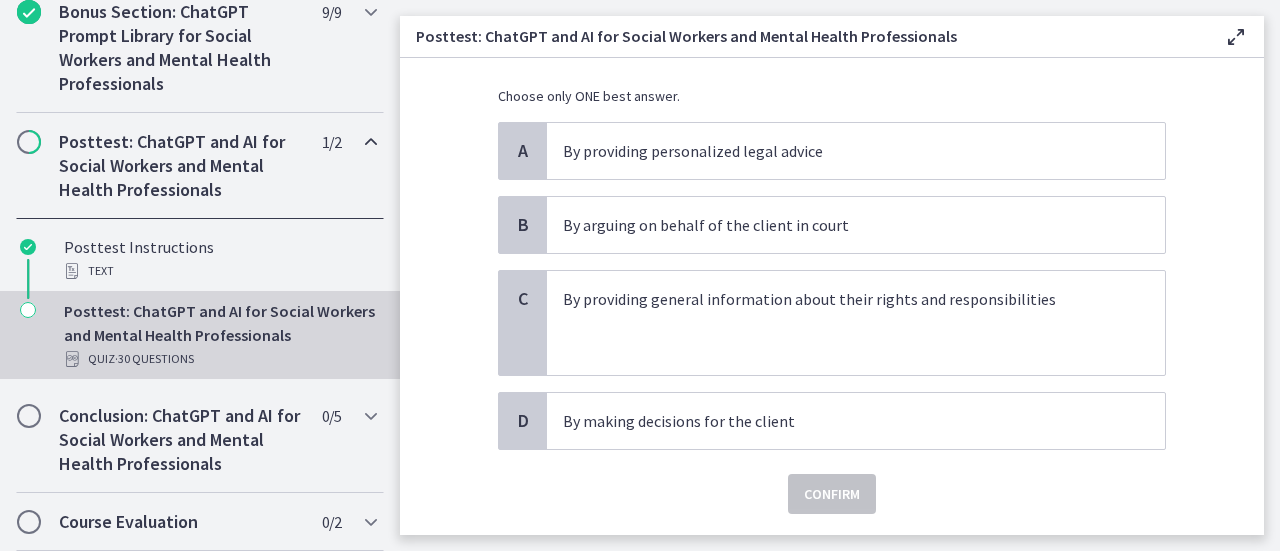 scroll, scrollTop: 200, scrollLeft: 0, axis: vertical 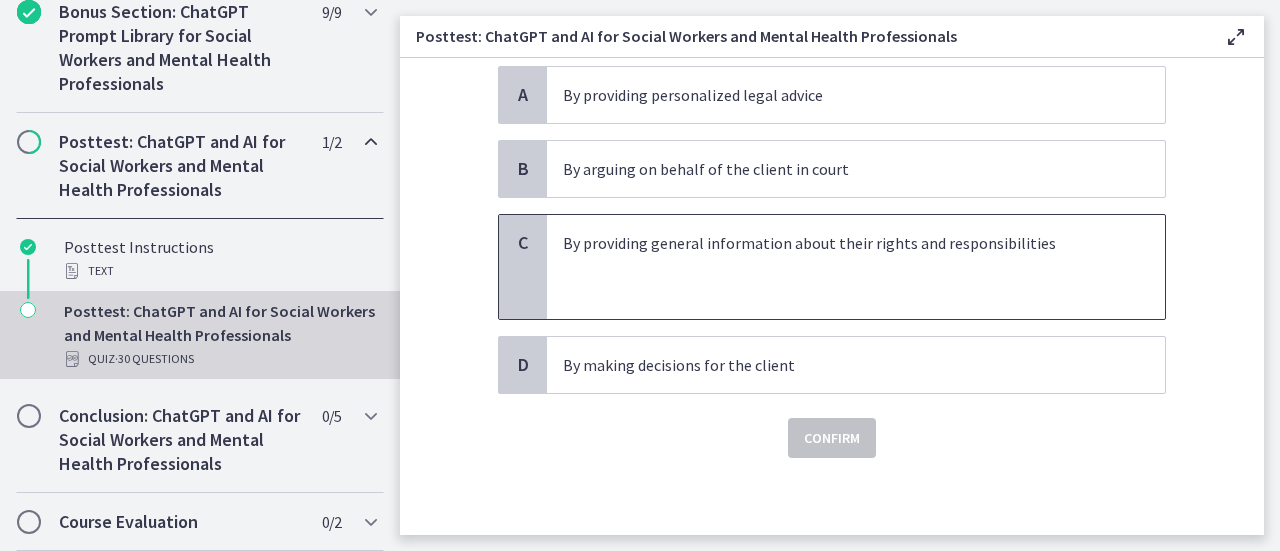 click on "By providing general information about their rights and responsibilities" at bounding box center (836, 243) 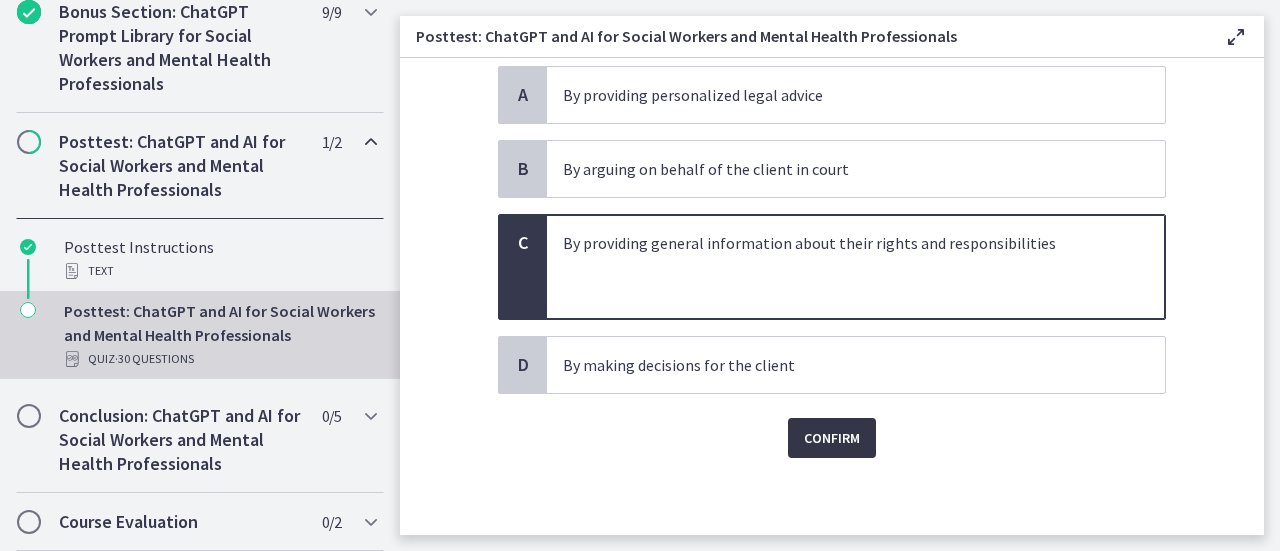 click on "Confirm" at bounding box center (832, 438) 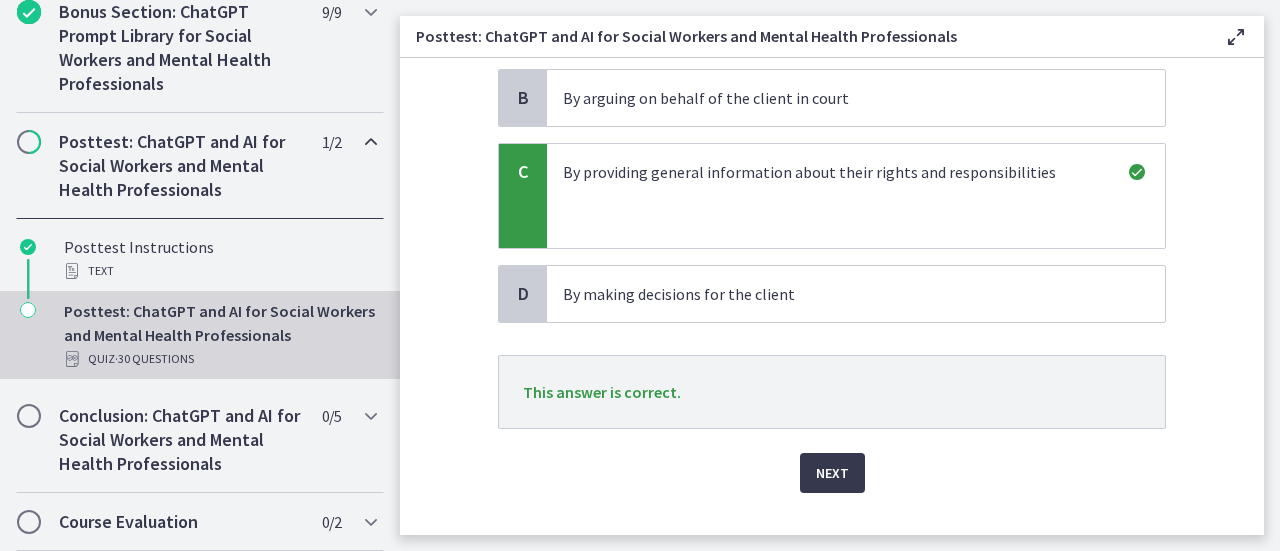 scroll, scrollTop: 306, scrollLeft: 0, axis: vertical 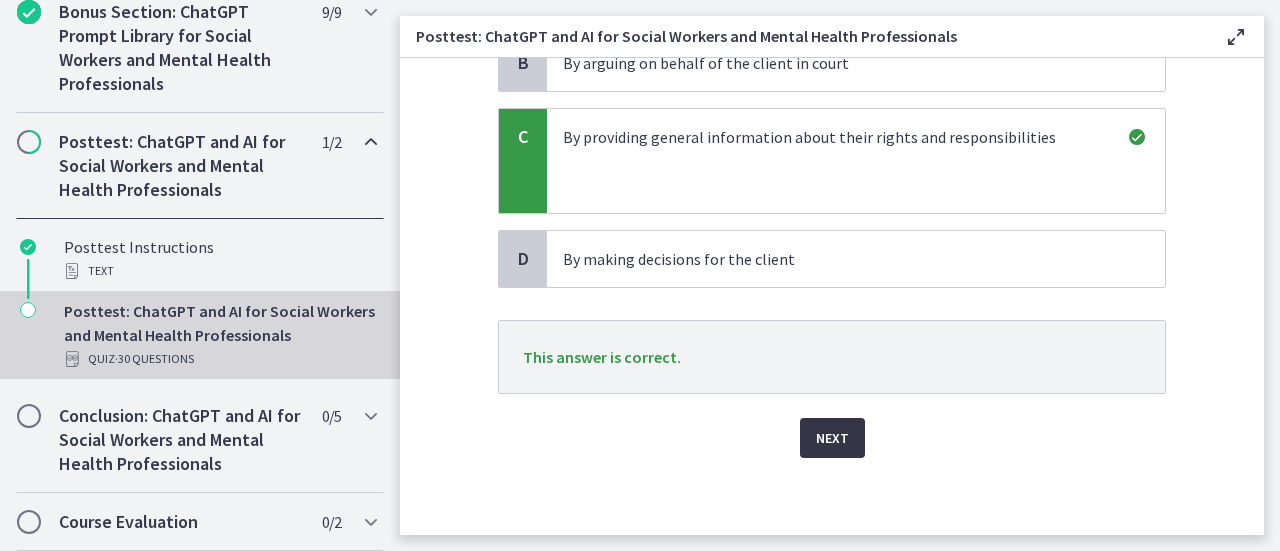 click on "Next" at bounding box center [832, 438] 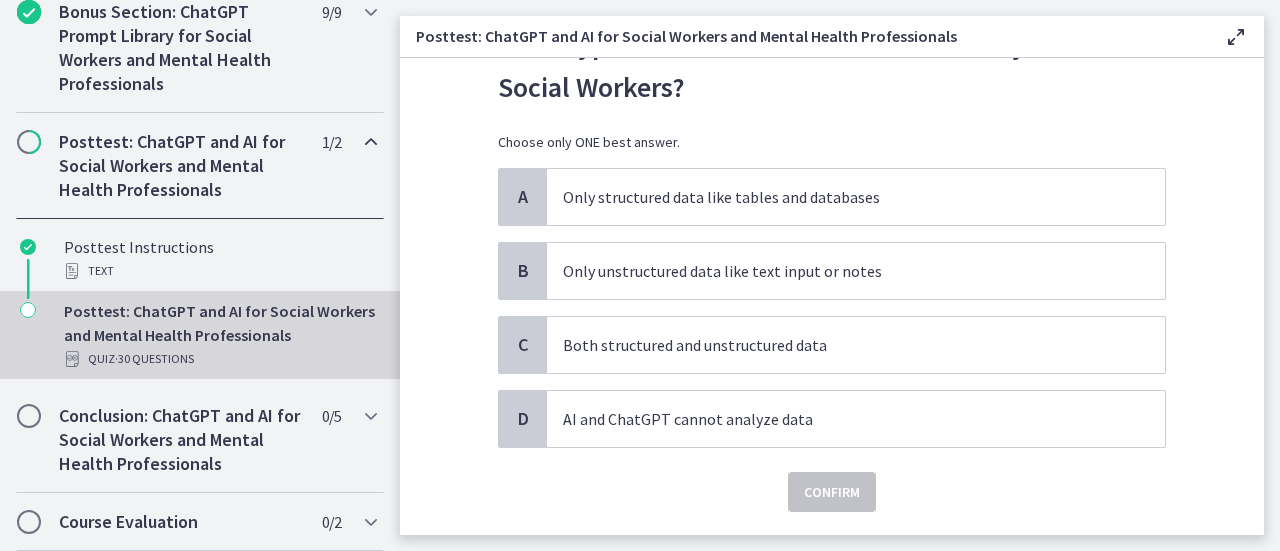 scroll, scrollTop: 152, scrollLeft: 0, axis: vertical 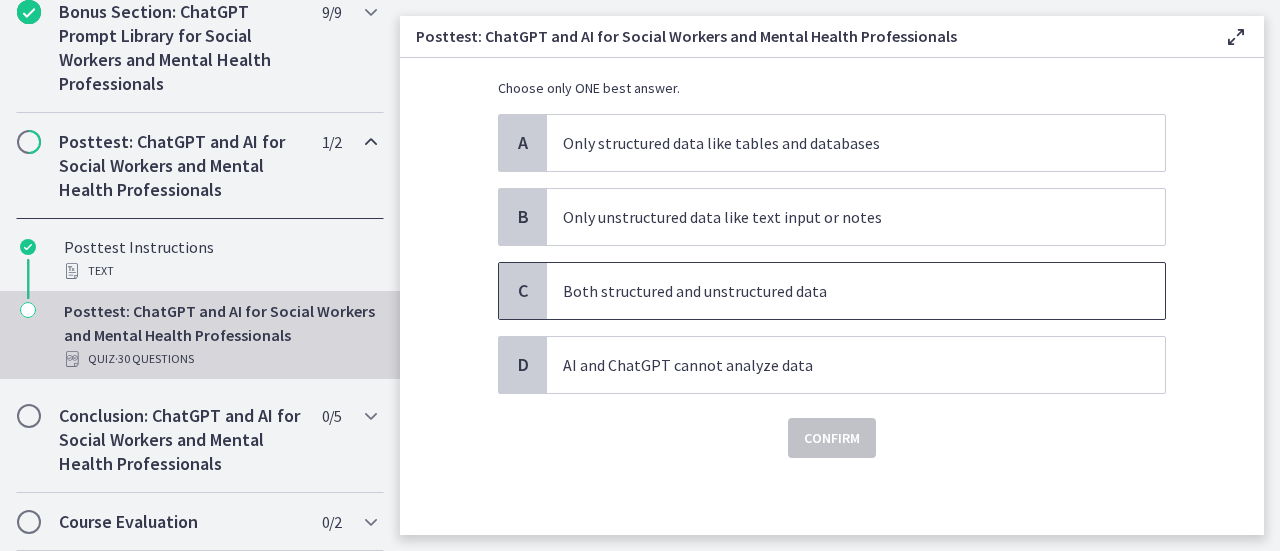 click on "Both structured and unstructured data" at bounding box center [836, 291] 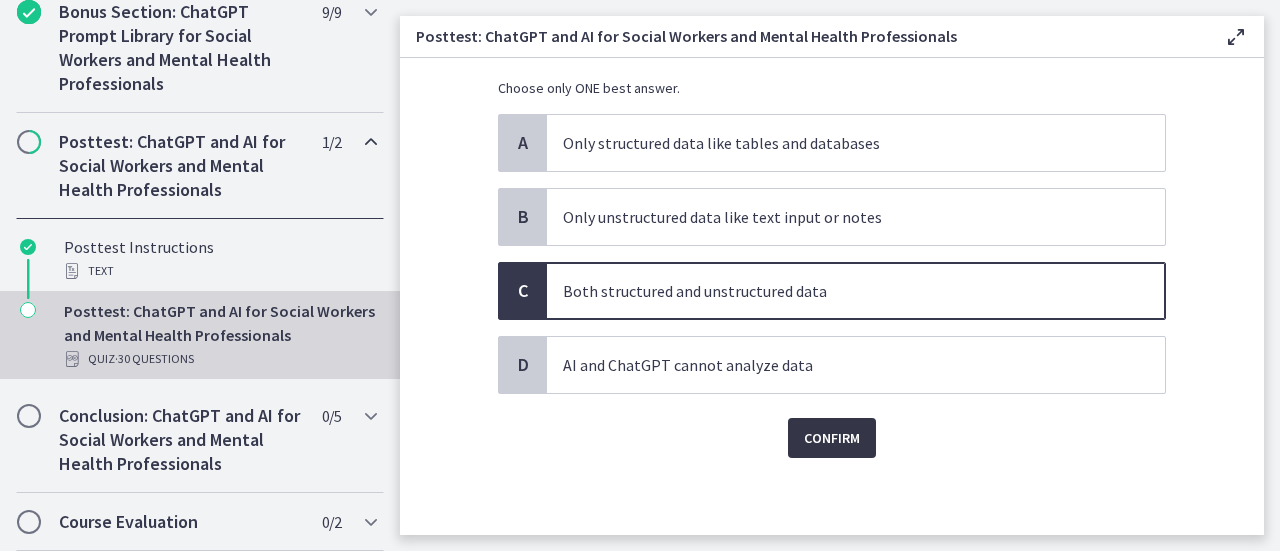 click on "Confirm" at bounding box center [832, 438] 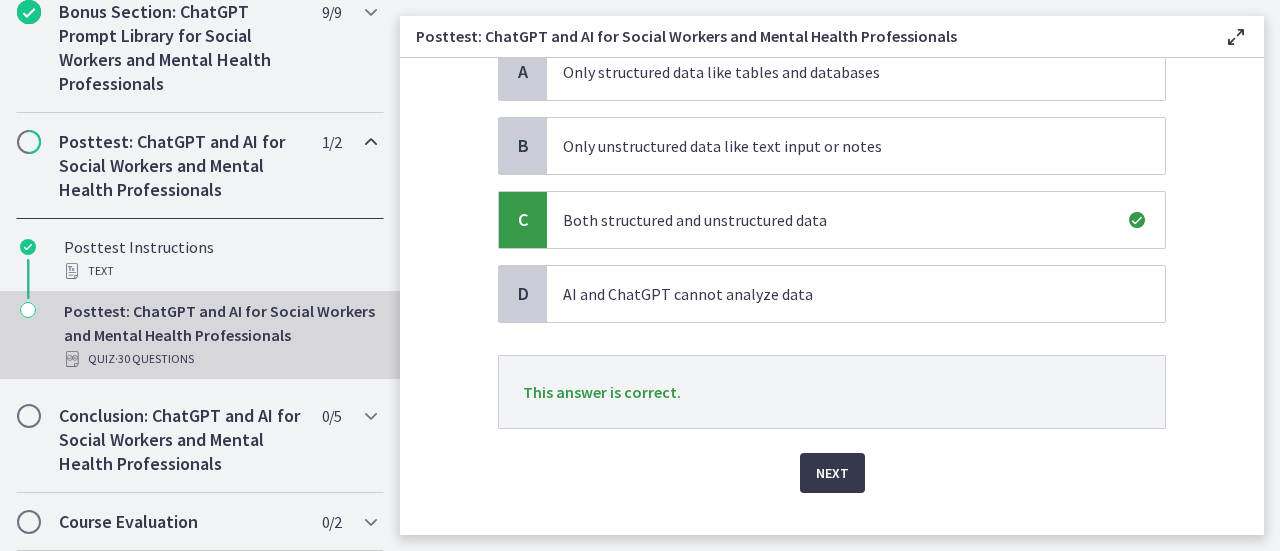 scroll, scrollTop: 258, scrollLeft: 0, axis: vertical 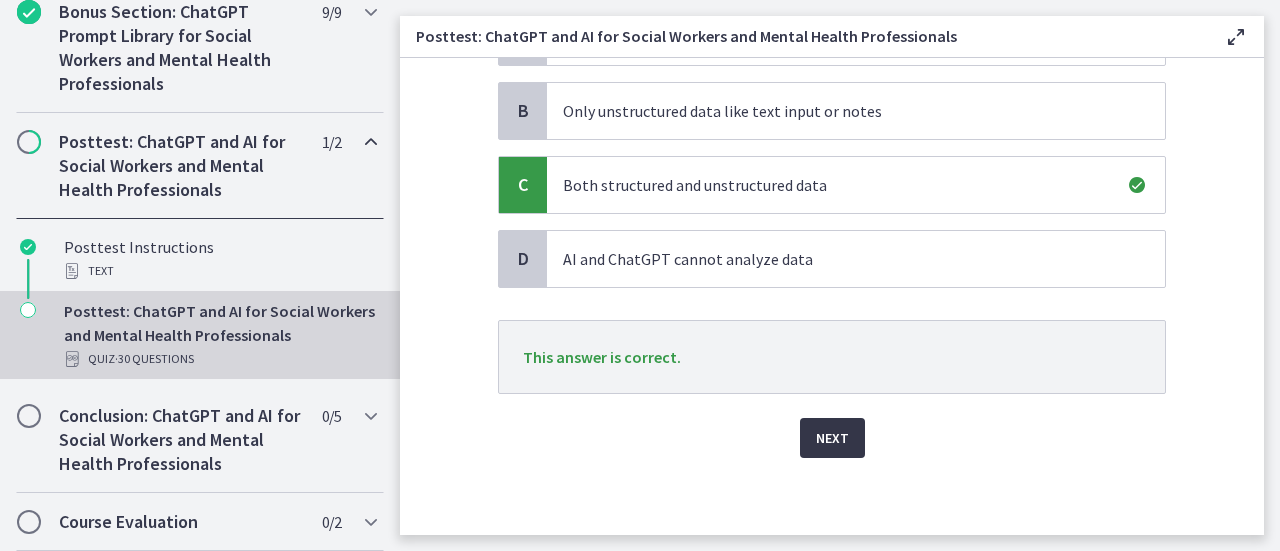 click on "Next" at bounding box center (832, 438) 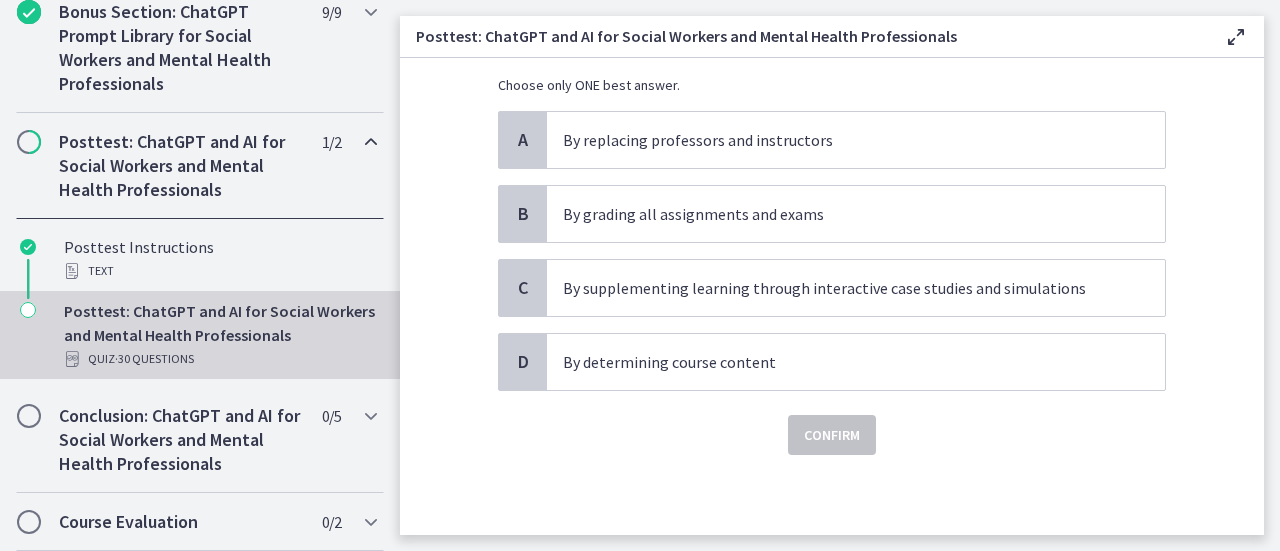 scroll, scrollTop: 0, scrollLeft: 0, axis: both 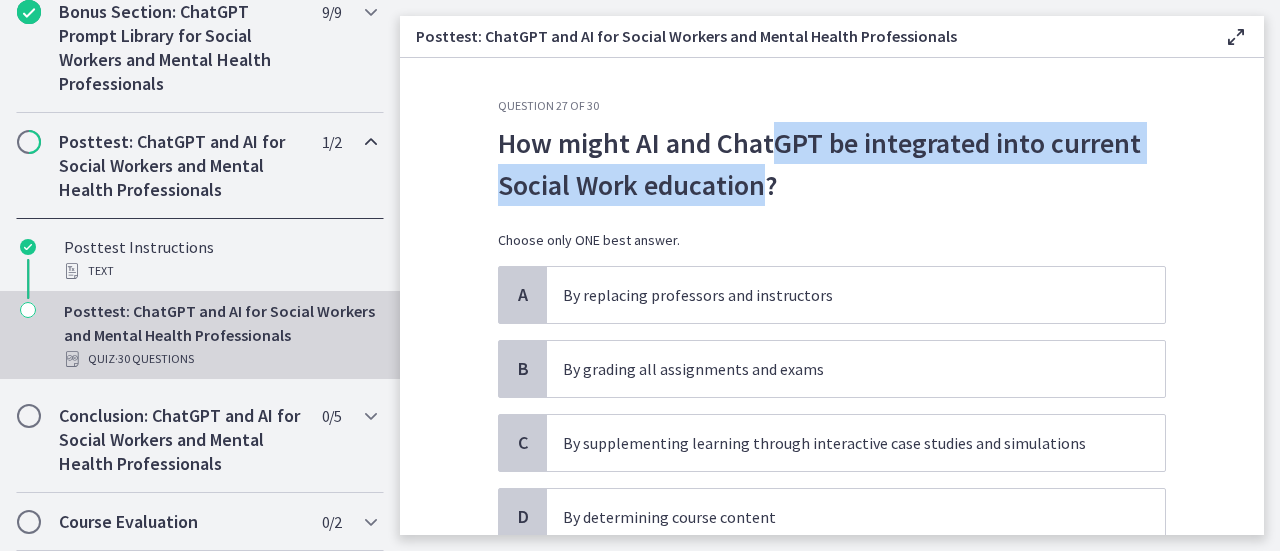 drag, startPoint x: 761, startPoint y: 138, endPoint x: 755, endPoint y: 175, distance: 37.48333 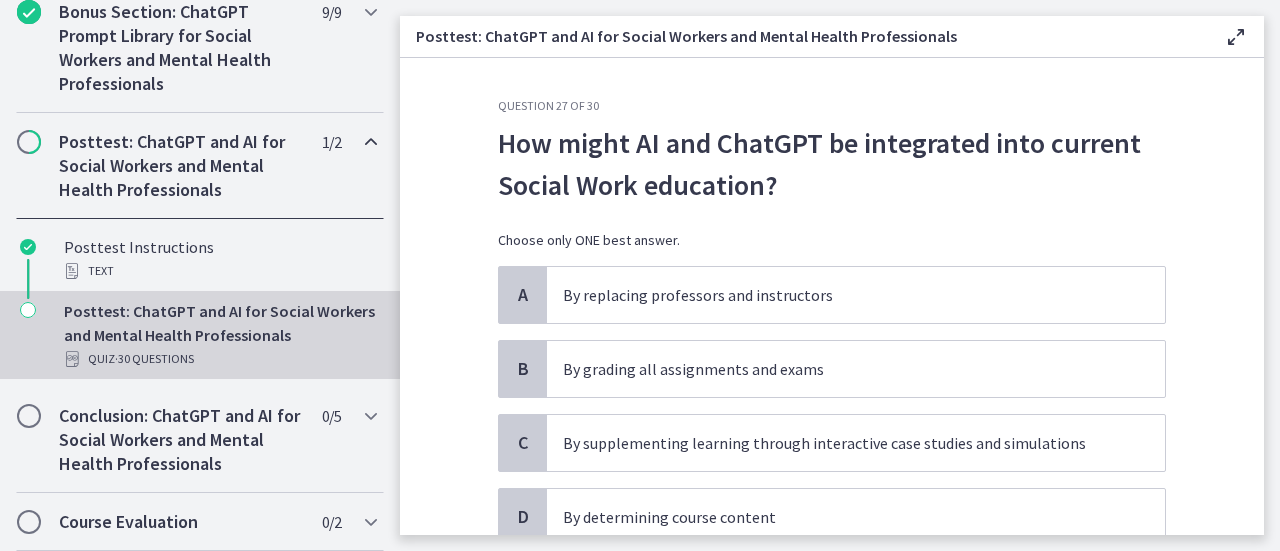 scroll, scrollTop: 152, scrollLeft: 0, axis: vertical 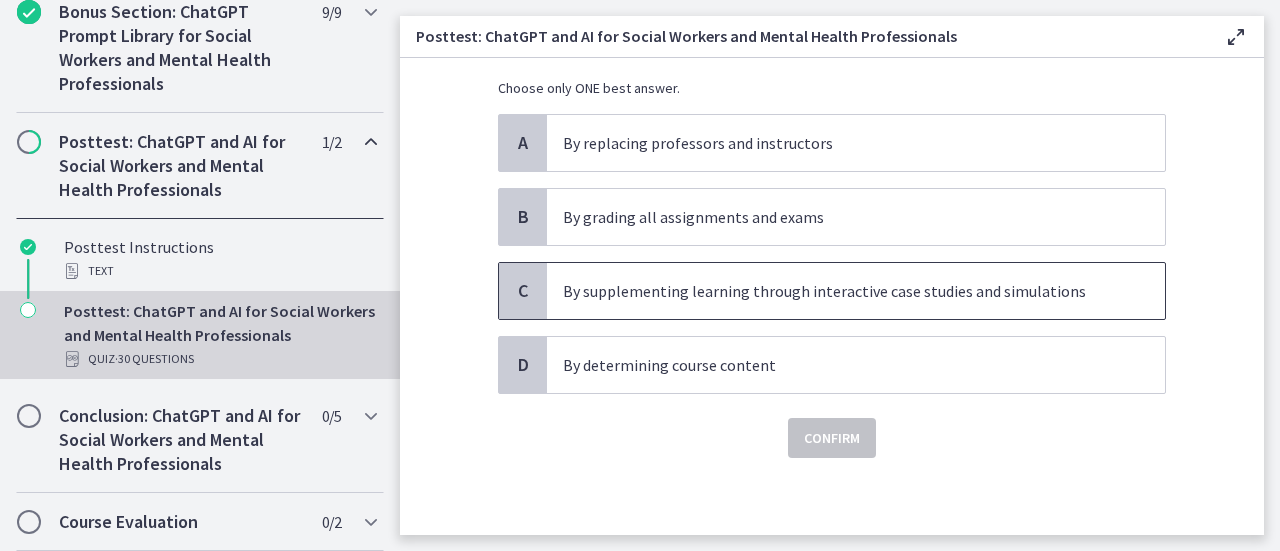 click on "By supplementing learning through interactive case studies and simulations" at bounding box center [856, 291] 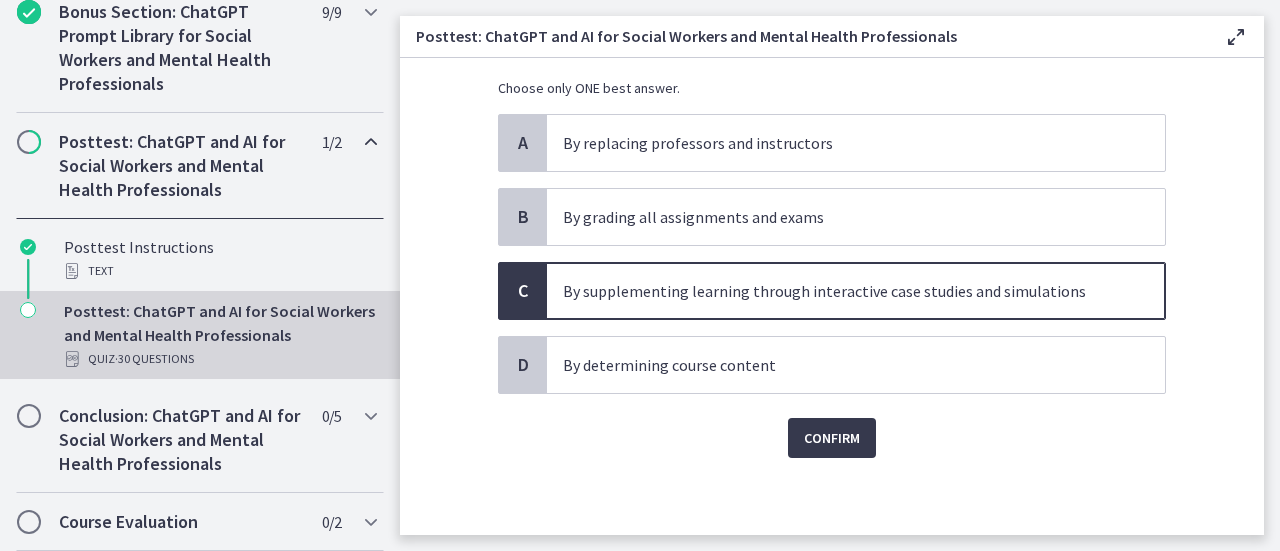 click on "Confirm" at bounding box center (832, 426) 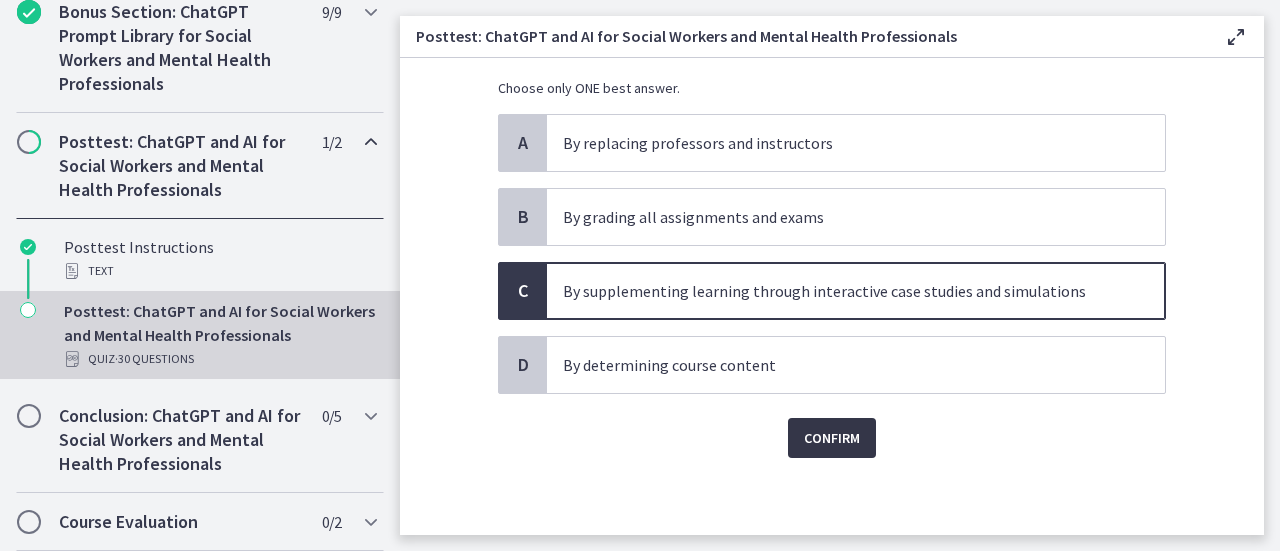 click on "Confirm" at bounding box center [832, 438] 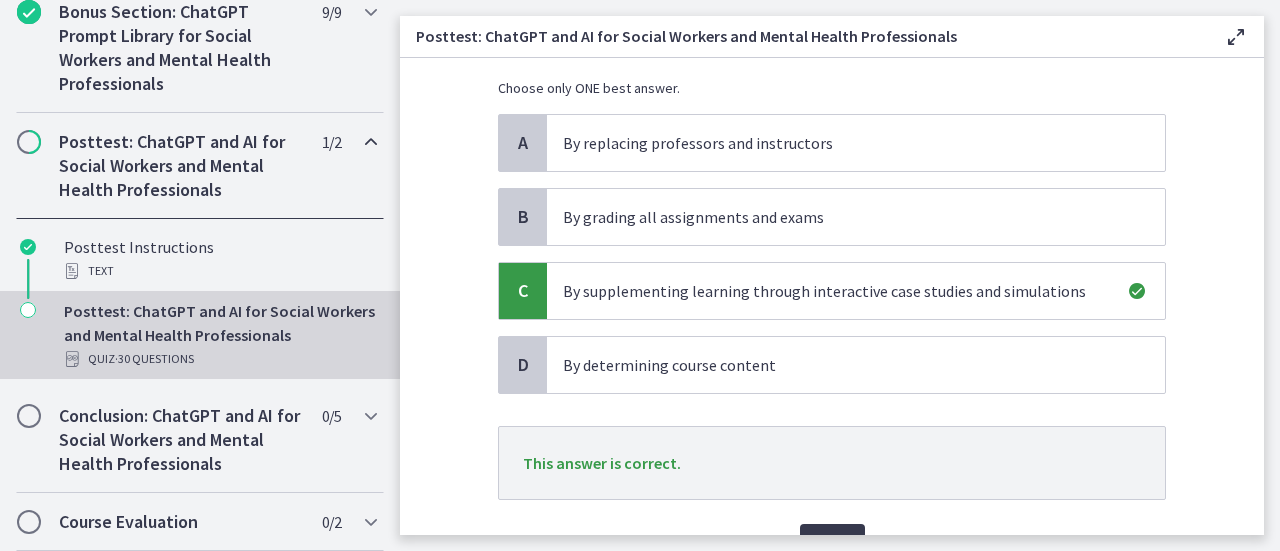 scroll, scrollTop: 258, scrollLeft: 0, axis: vertical 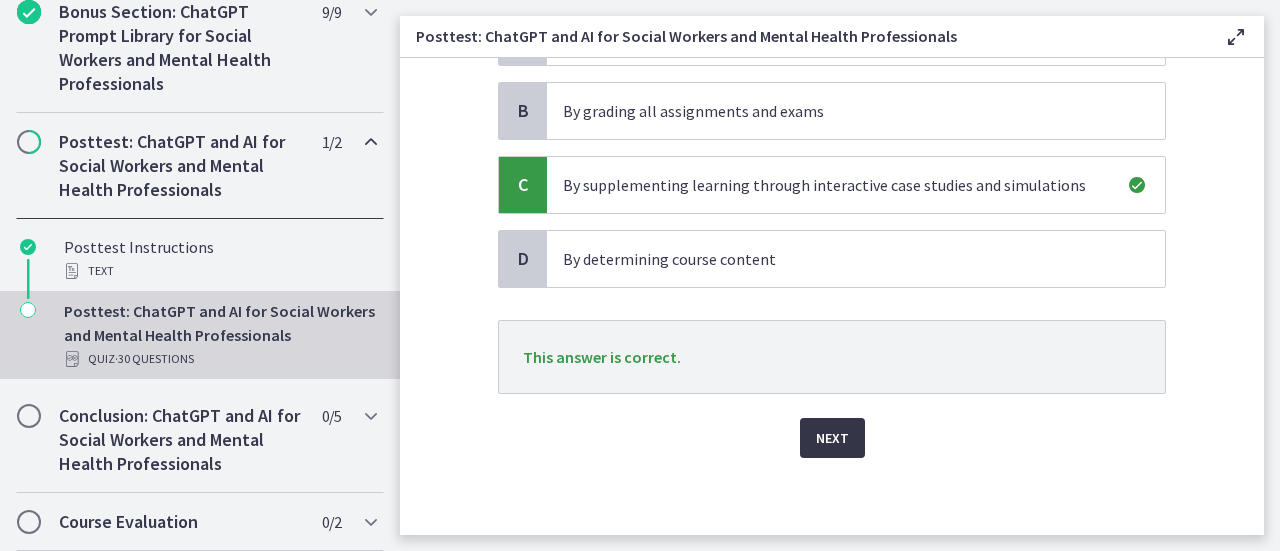 click on "Next" at bounding box center [832, 438] 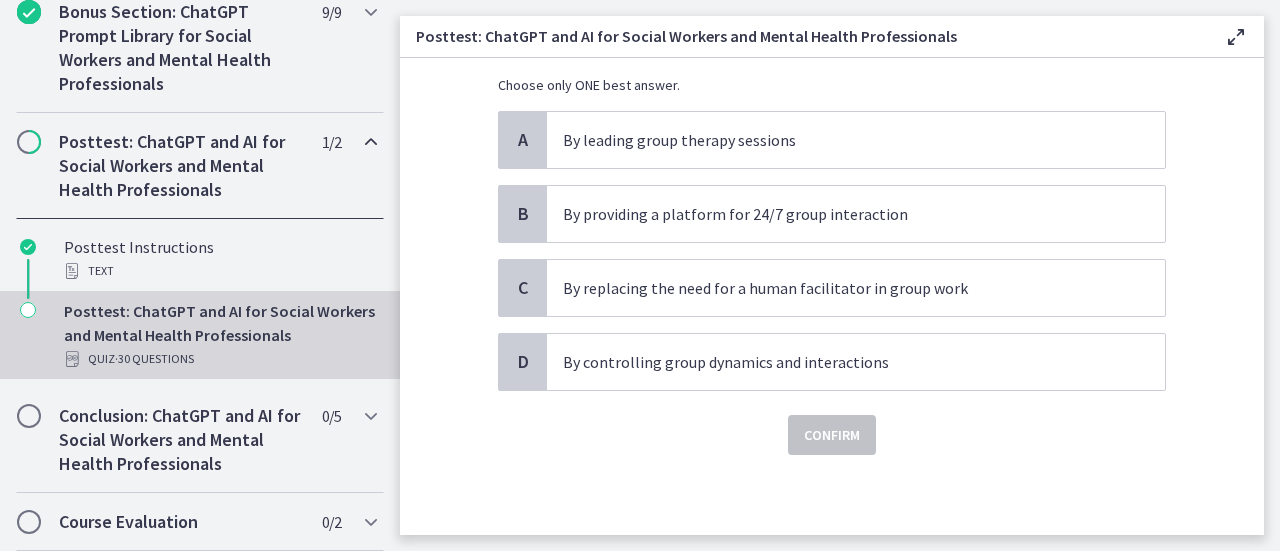 scroll, scrollTop: 0, scrollLeft: 0, axis: both 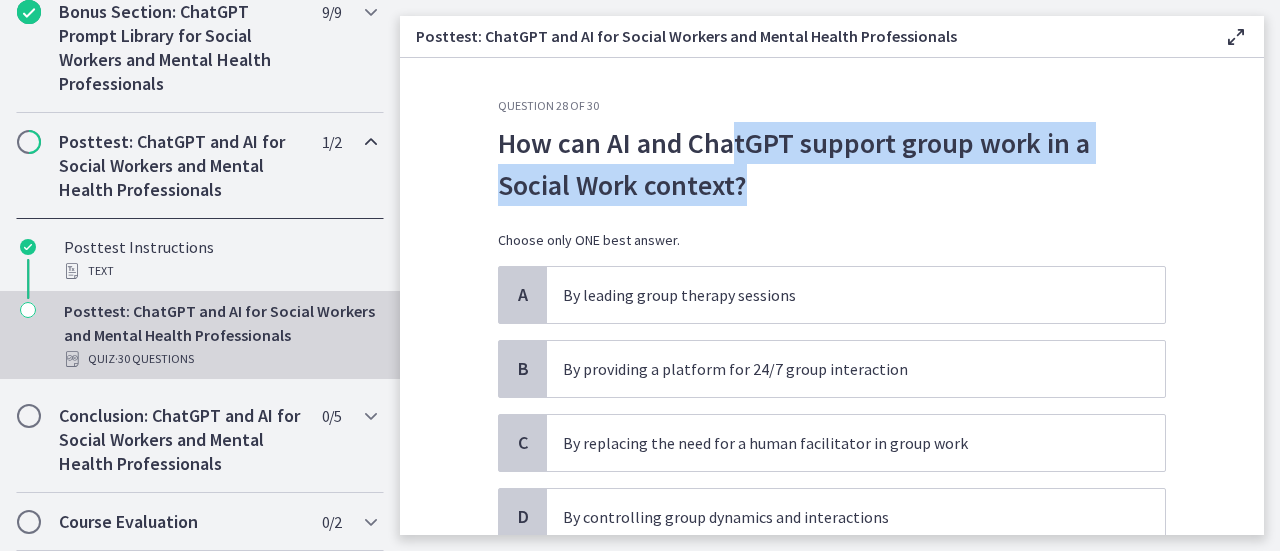 drag, startPoint x: 722, startPoint y: 134, endPoint x: 696, endPoint y: 187, distance: 59.03389 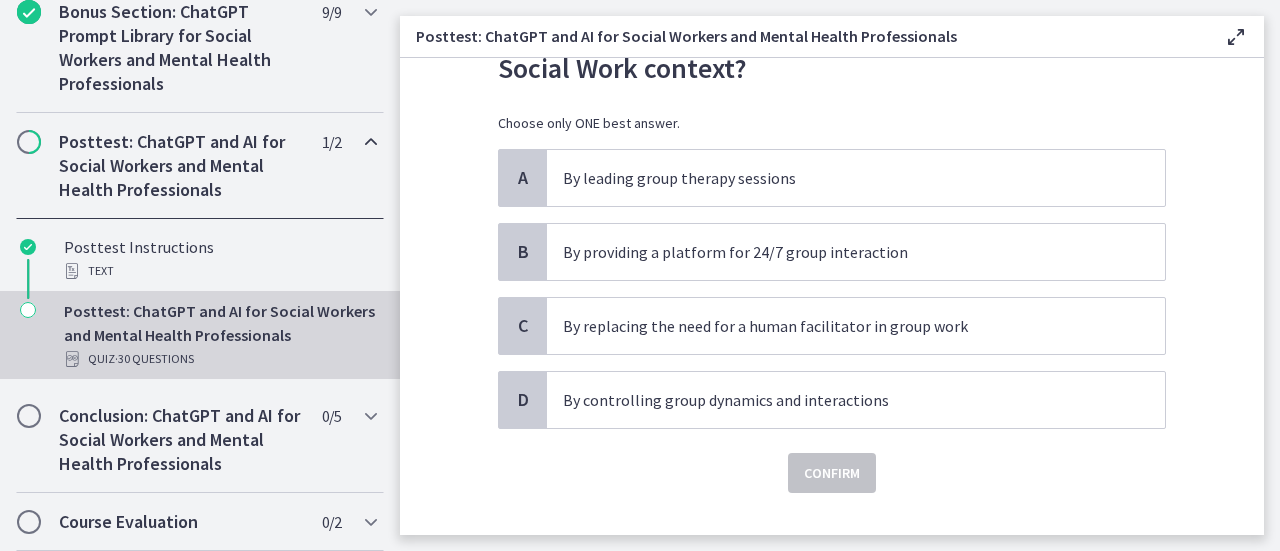 scroll, scrollTop: 152, scrollLeft: 0, axis: vertical 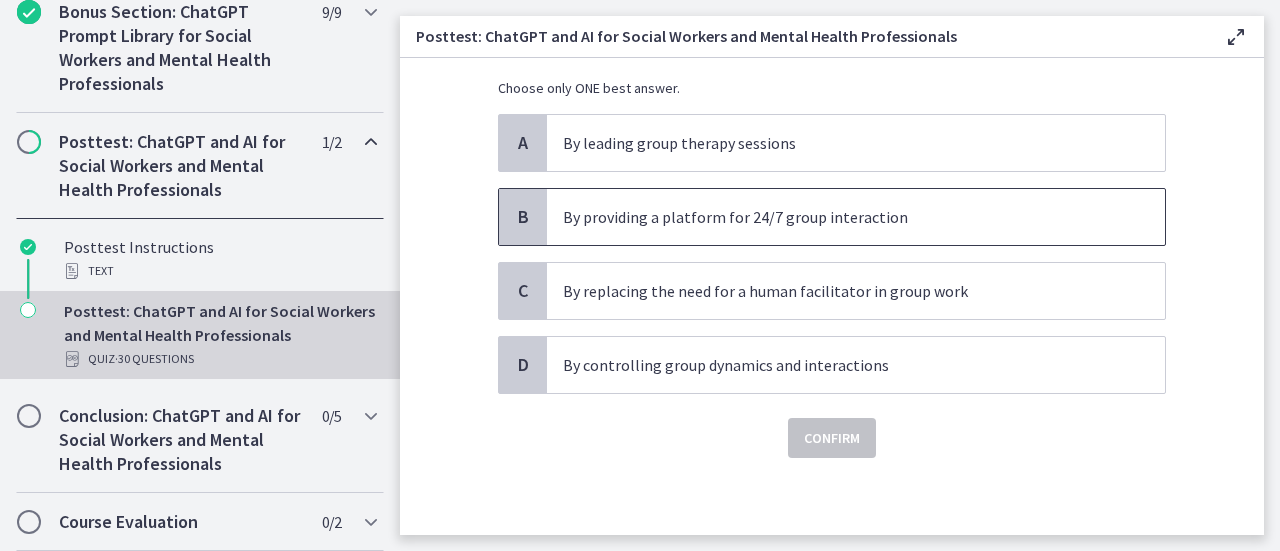click on "By providing a platform for 24/7 group interaction" at bounding box center (856, 217) 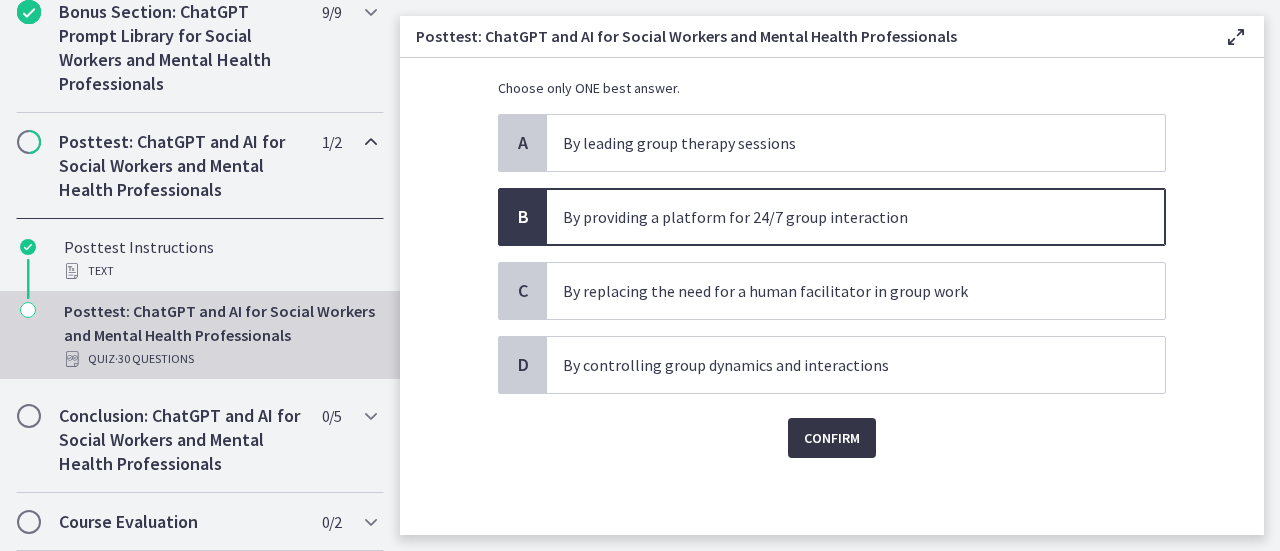 click on "Confirm" at bounding box center (832, 438) 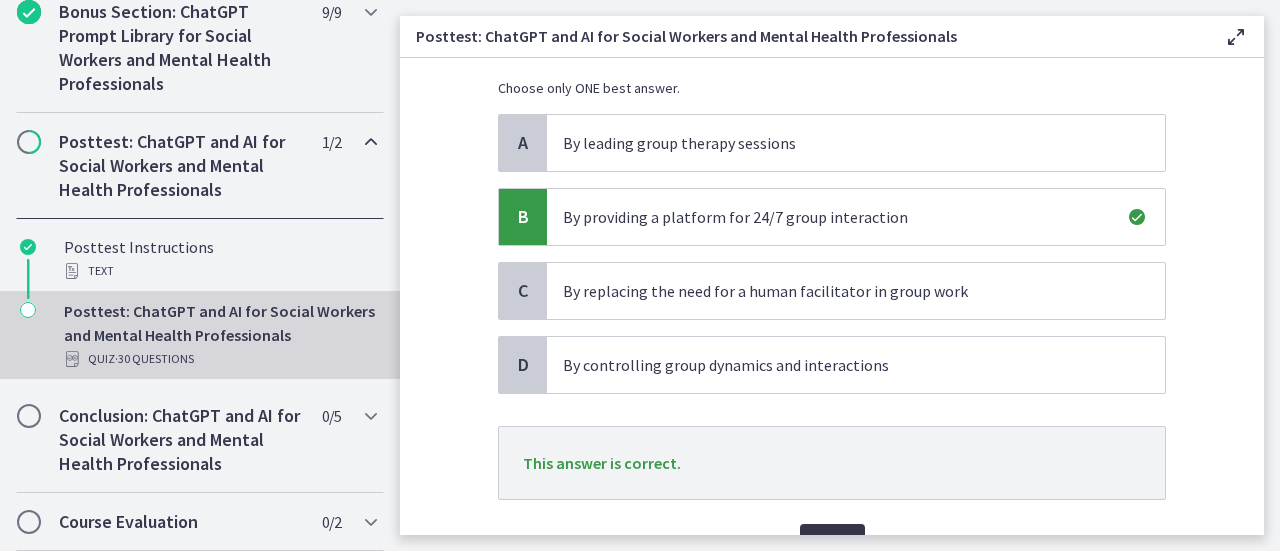 scroll, scrollTop: 258, scrollLeft: 0, axis: vertical 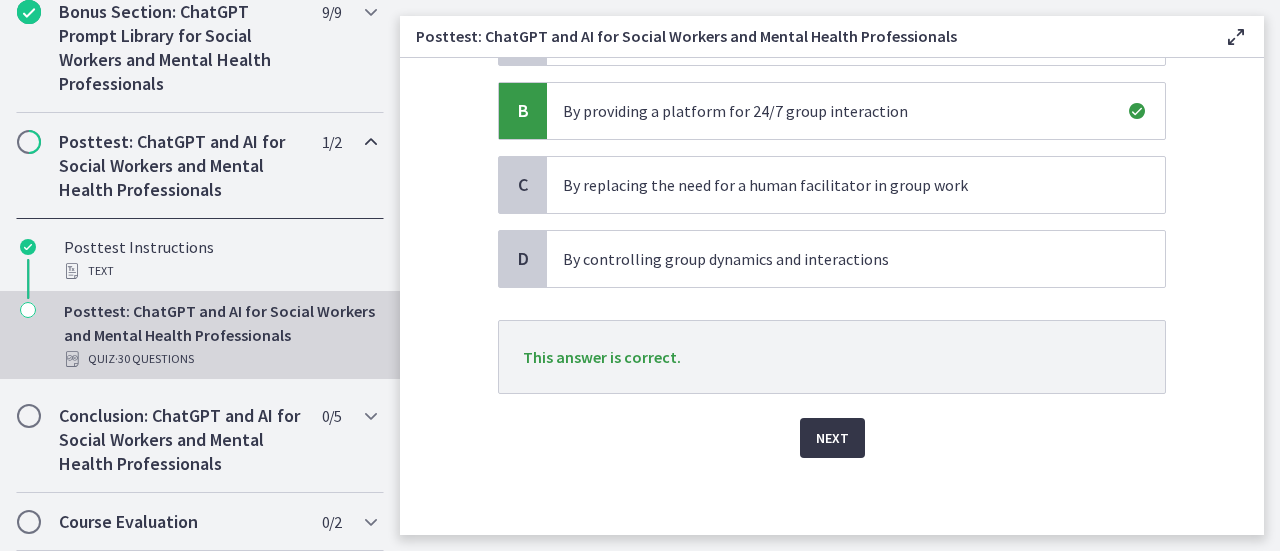 click on "Next" at bounding box center [832, 438] 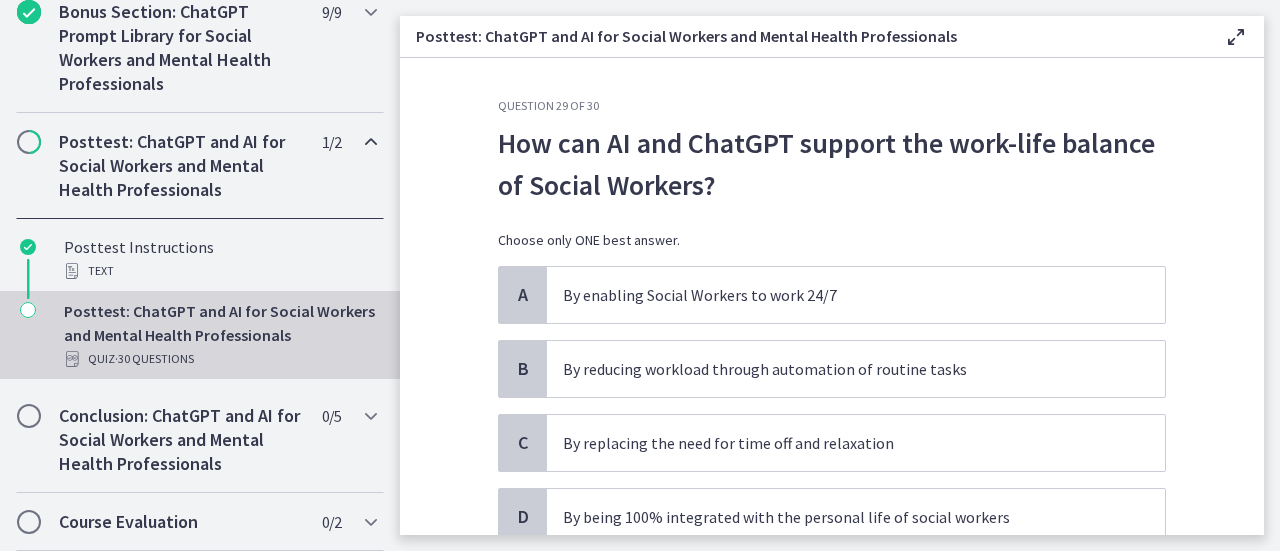 scroll, scrollTop: 152, scrollLeft: 0, axis: vertical 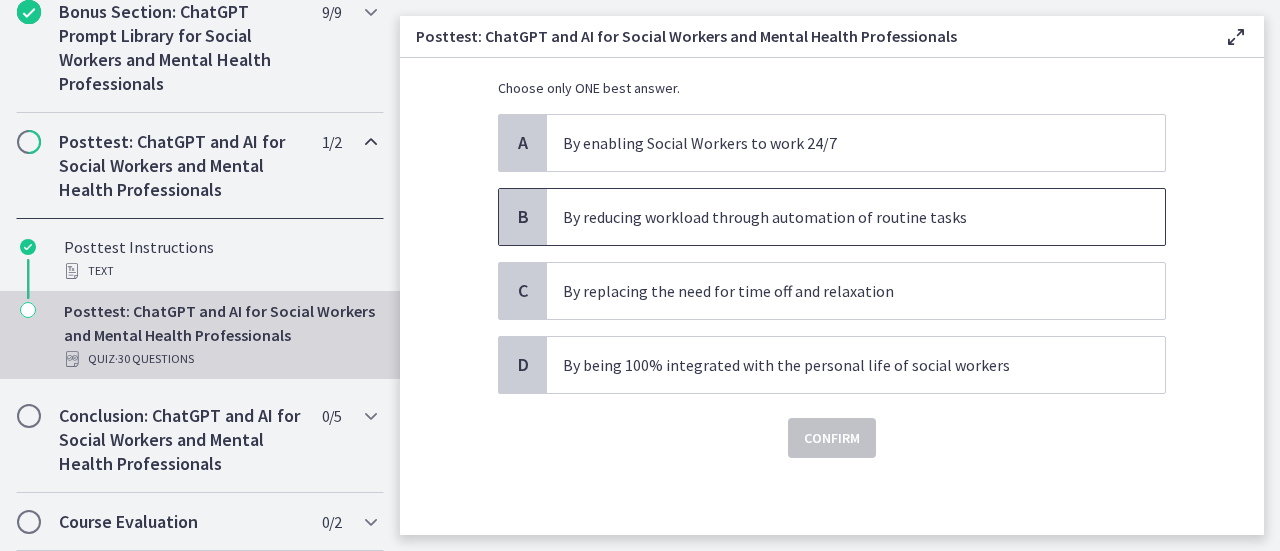 click on "By reducing workload through automation of routine tasks" at bounding box center [856, 217] 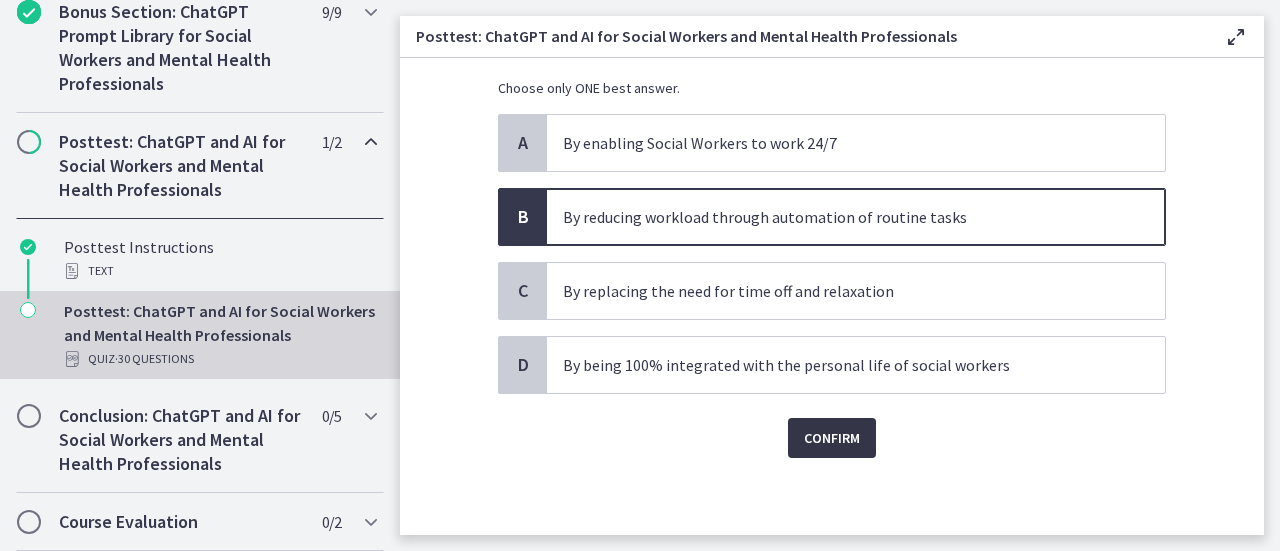 click on "Confirm" at bounding box center (832, 438) 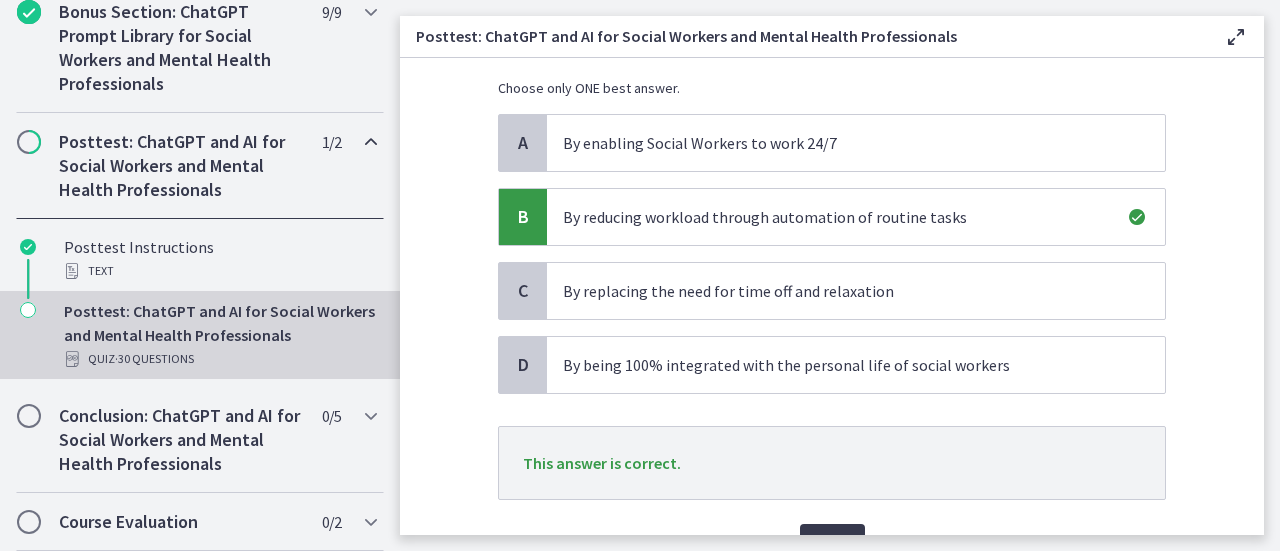 scroll, scrollTop: 258, scrollLeft: 0, axis: vertical 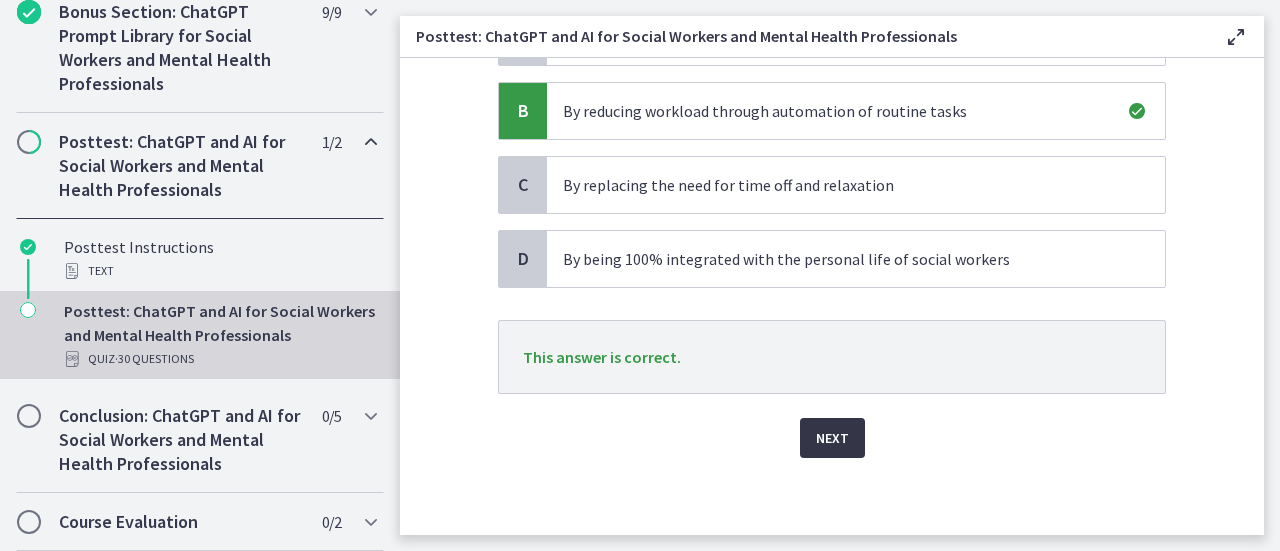 click on "Next" at bounding box center [832, 438] 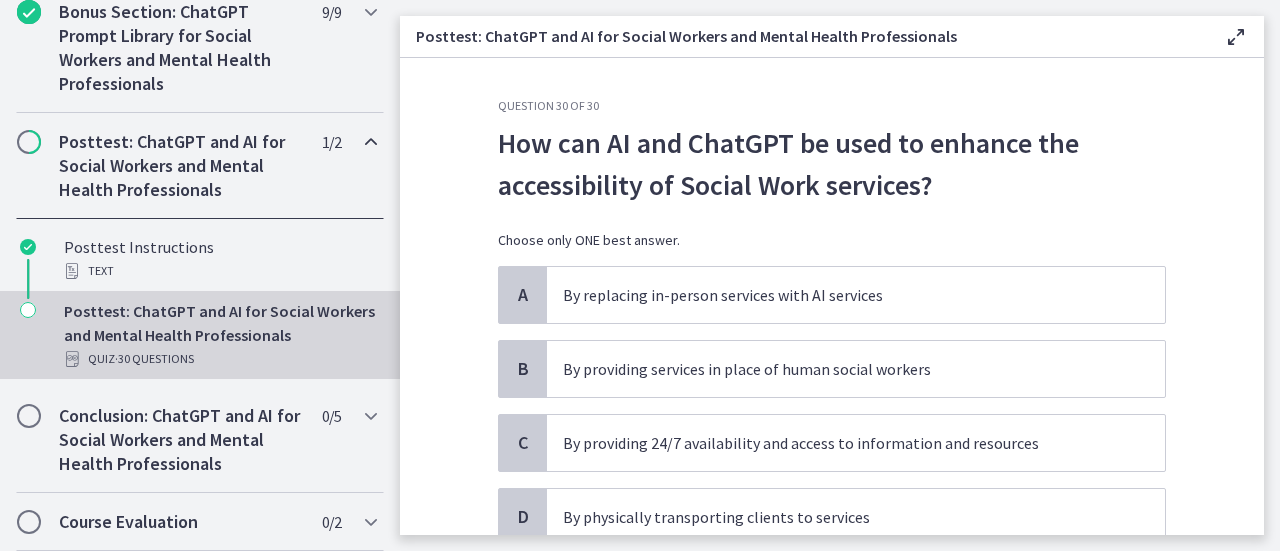 scroll, scrollTop: 152, scrollLeft: 0, axis: vertical 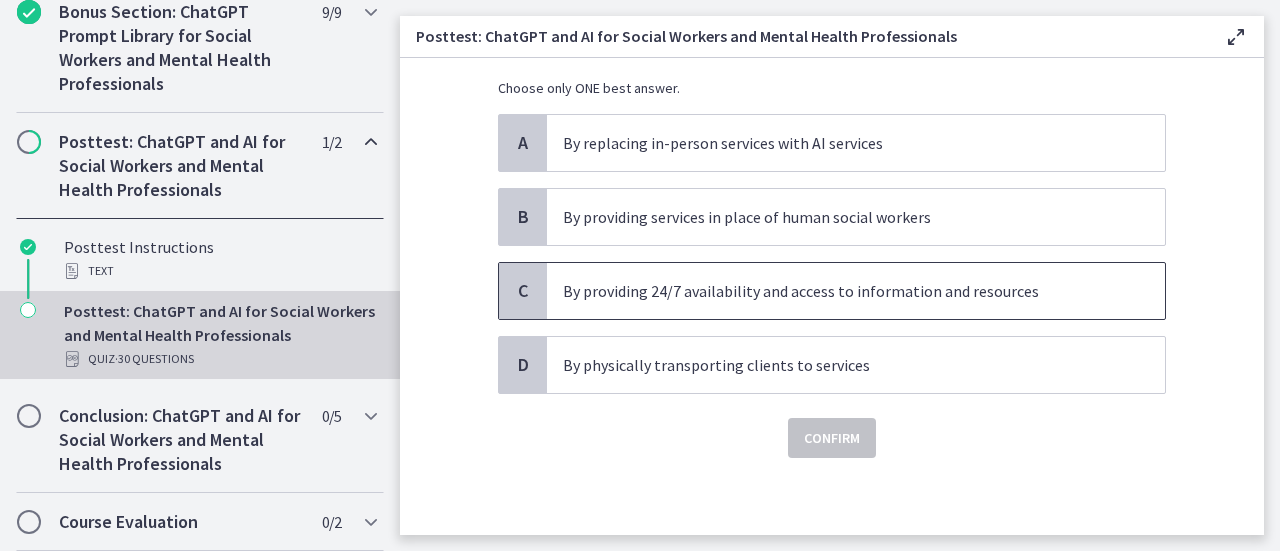 click on "By providing 24/7 availability and access to information and resources" at bounding box center [856, 291] 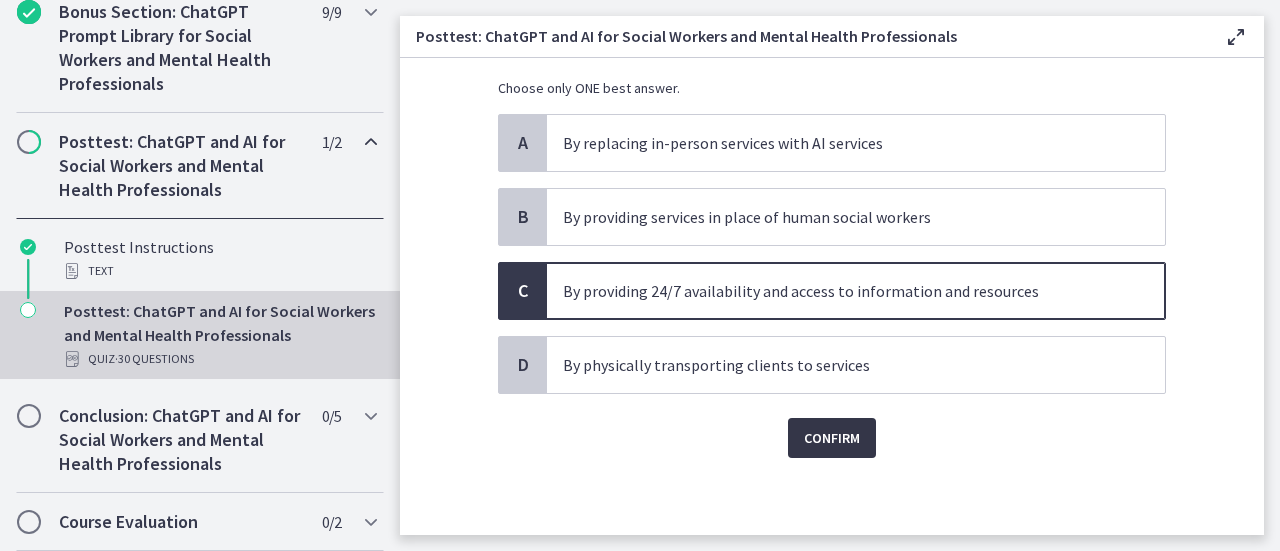click on "Confirm" at bounding box center [832, 438] 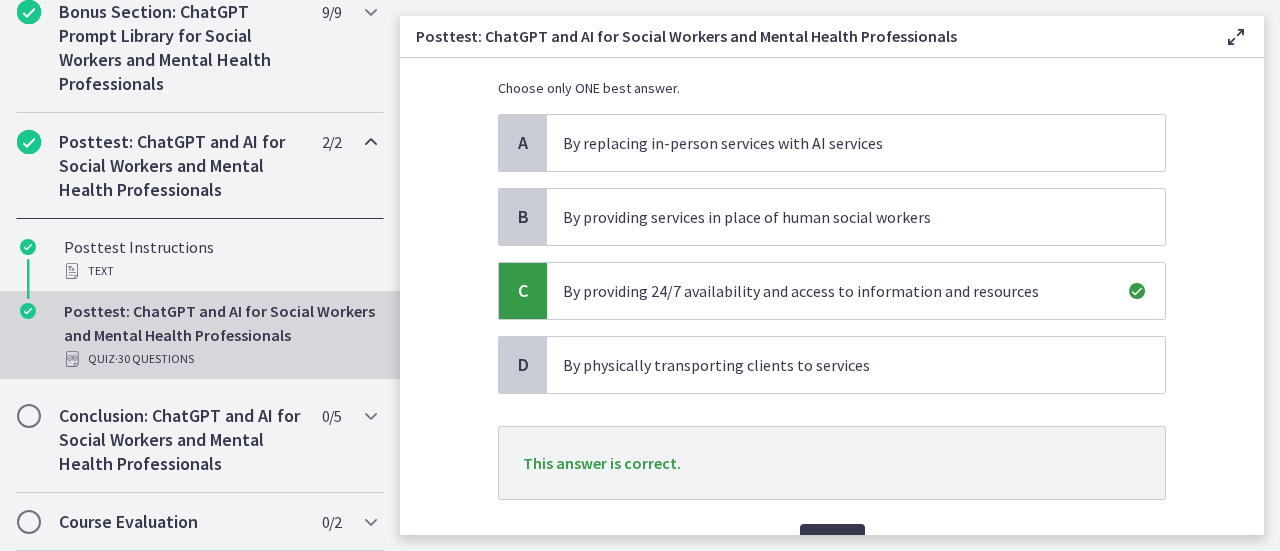scroll, scrollTop: 258, scrollLeft: 0, axis: vertical 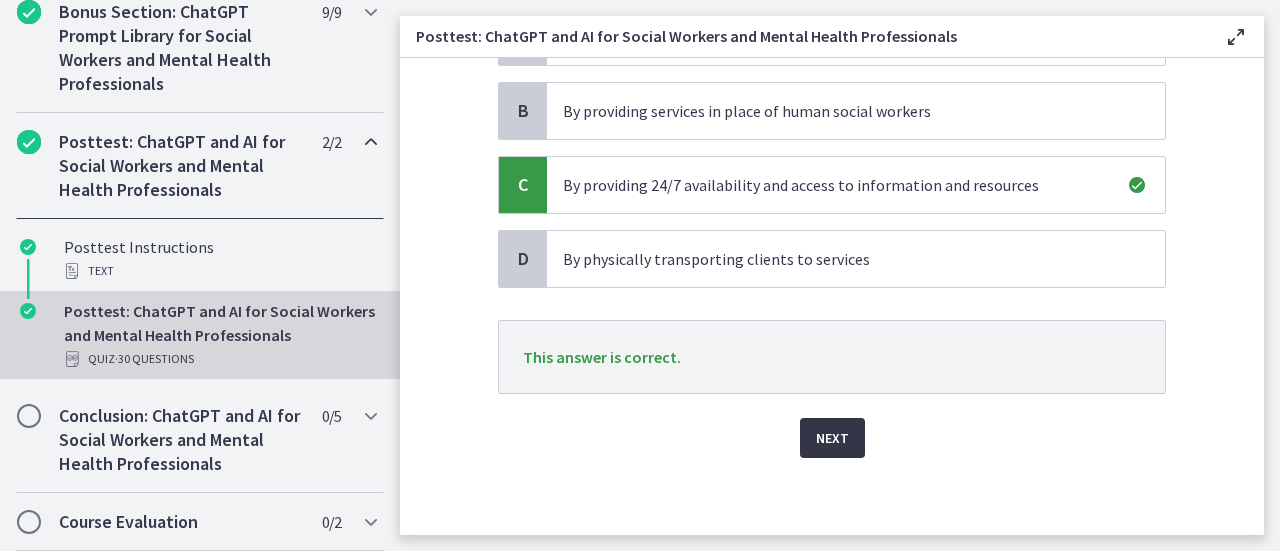 click on "Next" at bounding box center (832, 438) 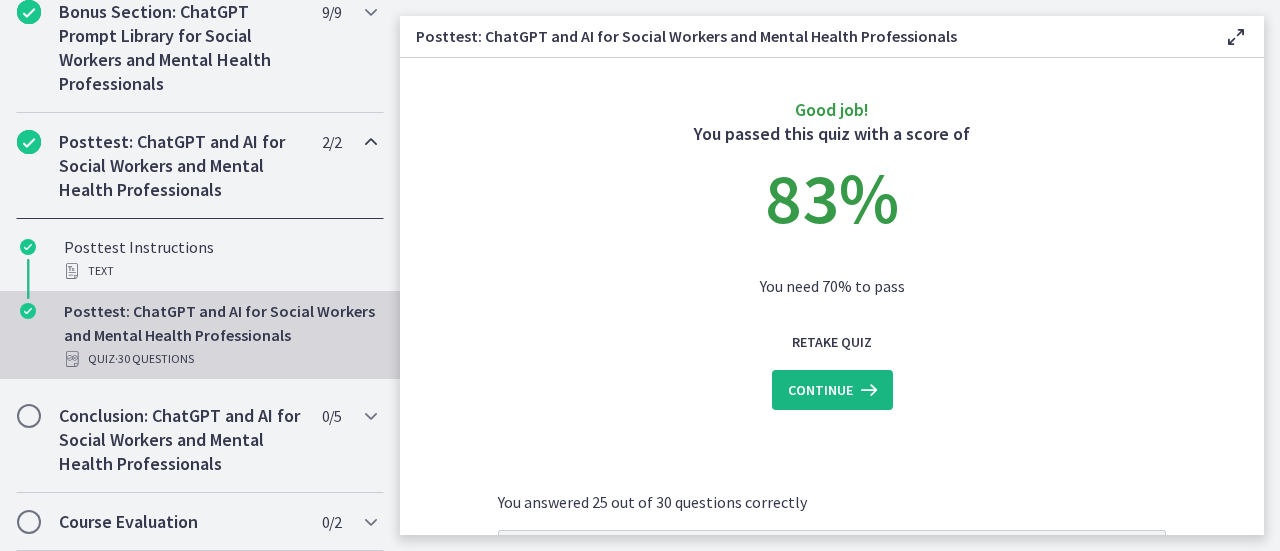 click on "Continue" at bounding box center [820, 390] 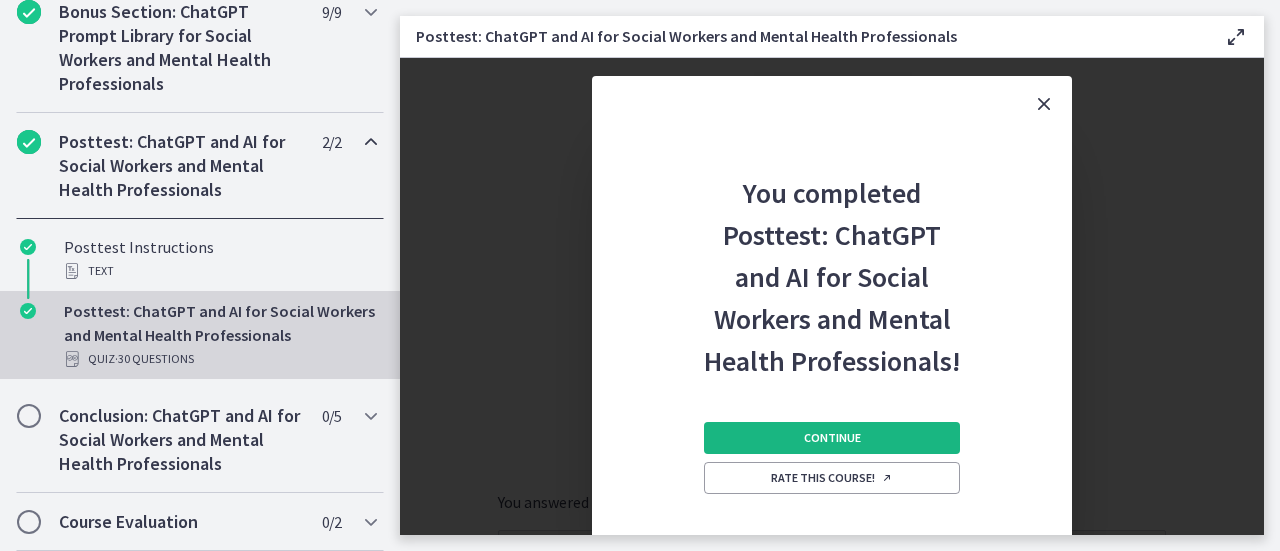 click on "Continue" at bounding box center [832, 438] 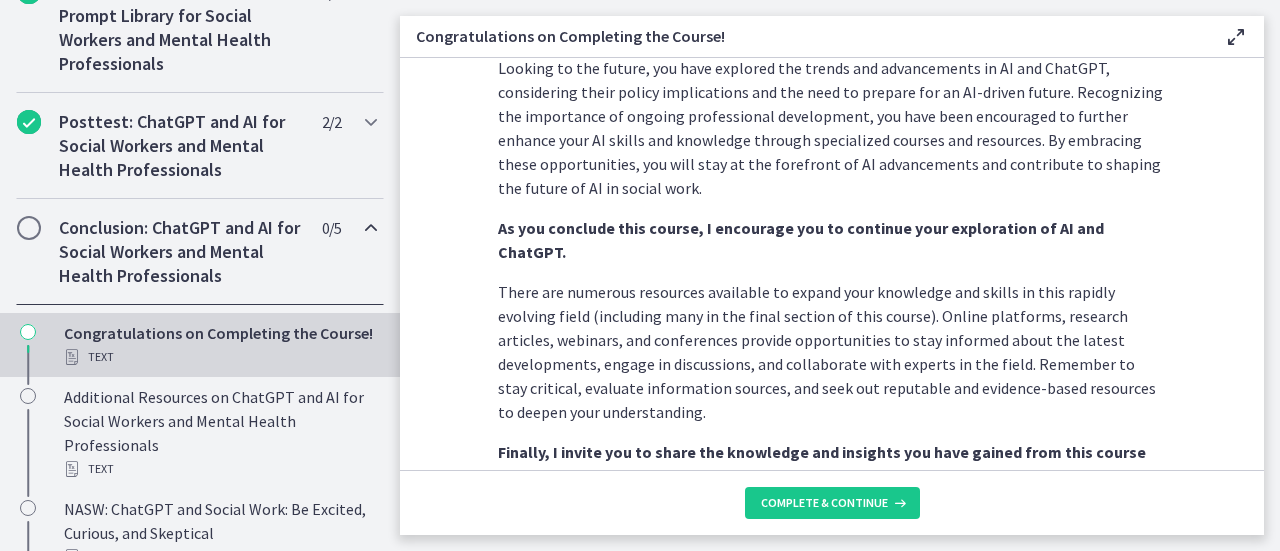 scroll, scrollTop: 1200, scrollLeft: 0, axis: vertical 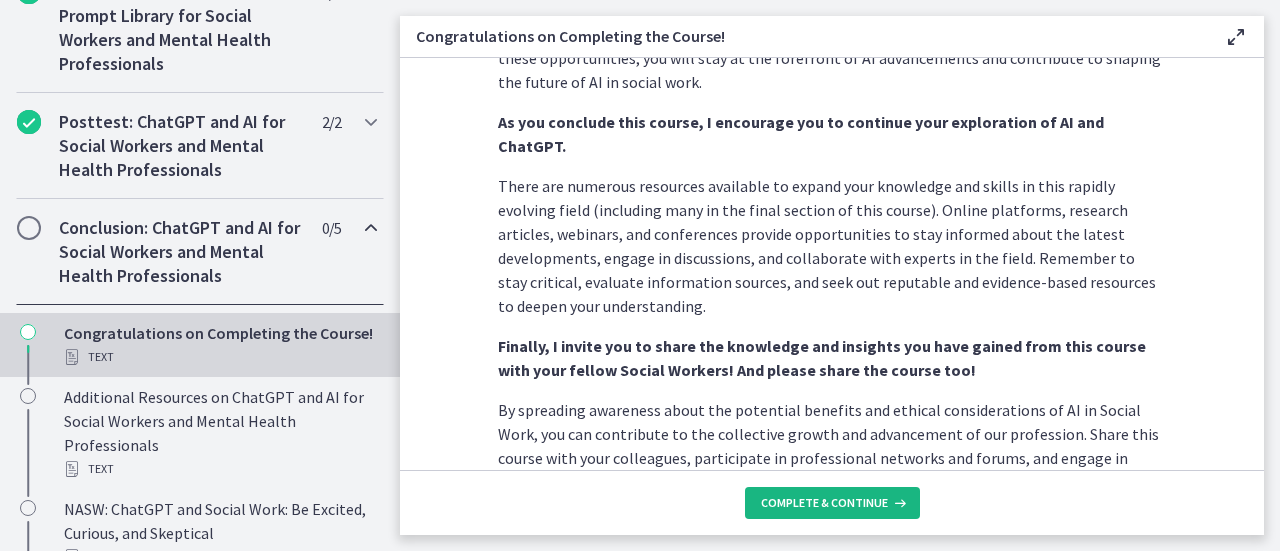 click on "Complete & continue" at bounding box center (832, 503) 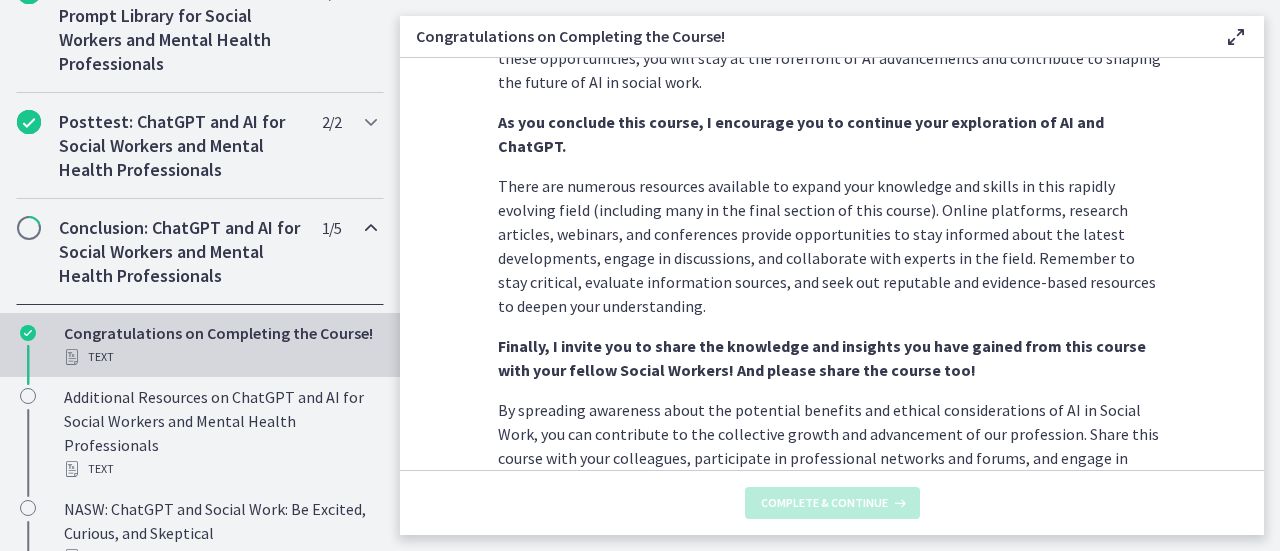 scroll, scrollTop: 0, scrollLeft: 0, axis: both 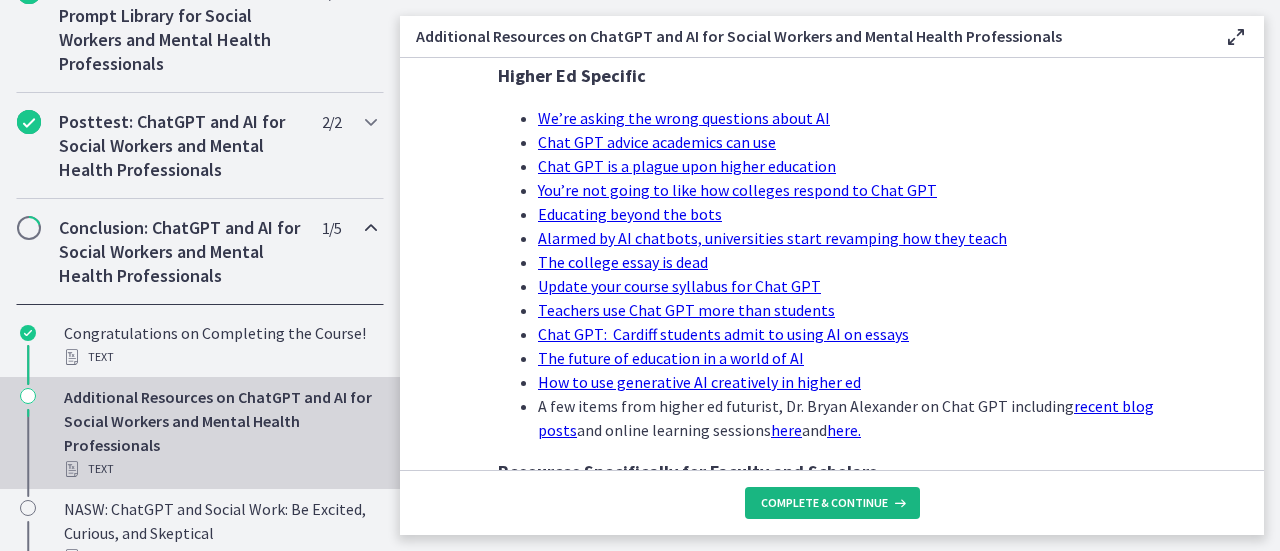 click on "Complete & continue" at bounding box center (824, 503) 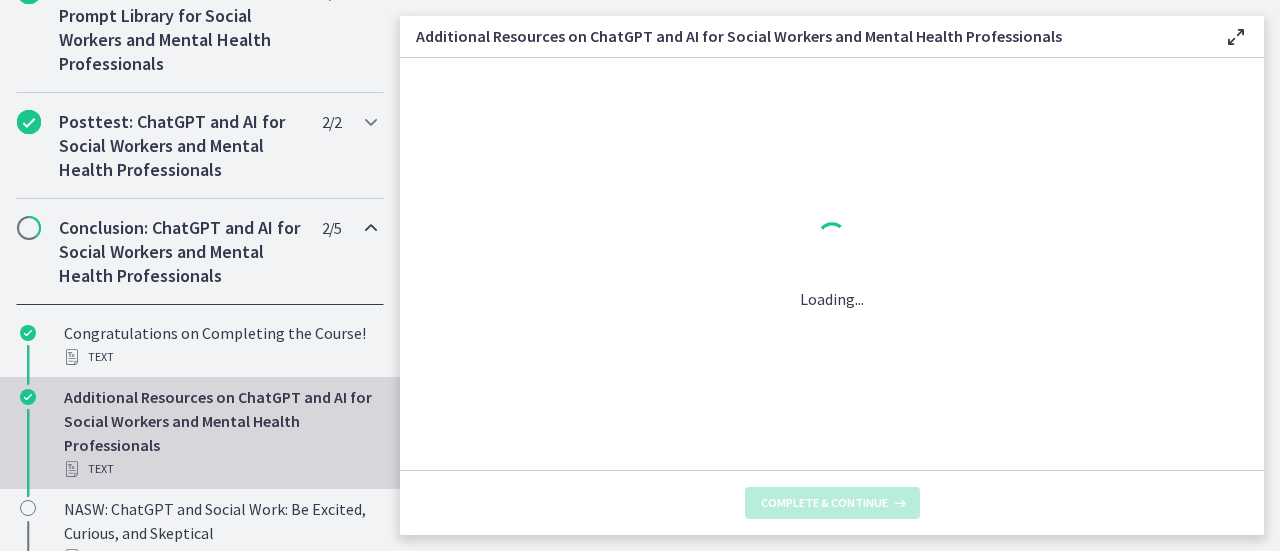 scroll, scrollTop: 0, scrollLeft: 0, axis: both 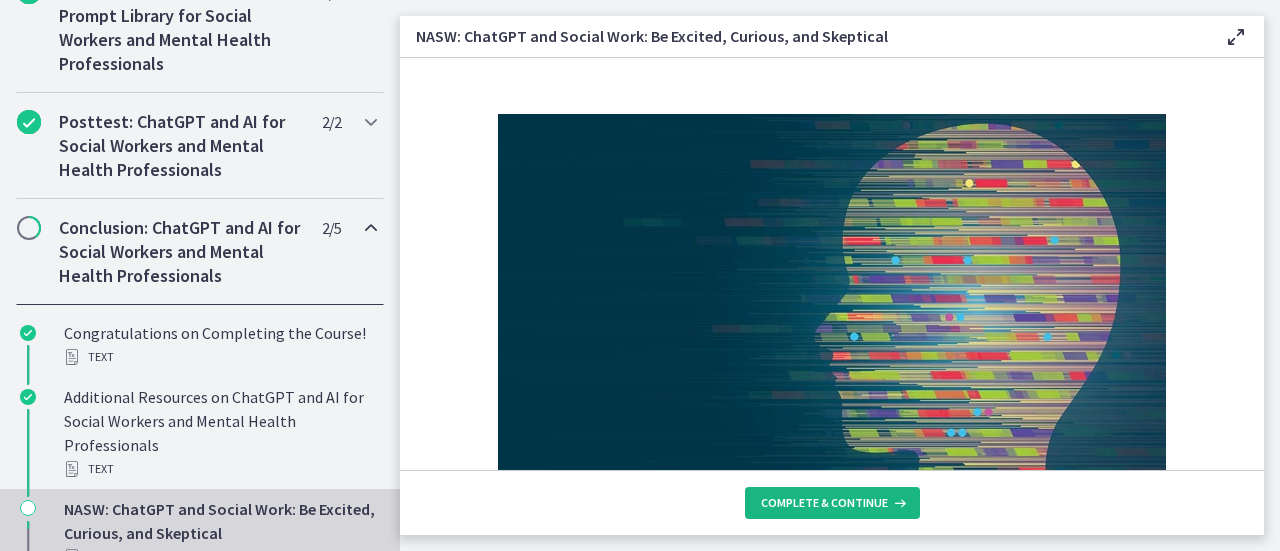 click on "Complete & continue" at bounding box center [832, 503] 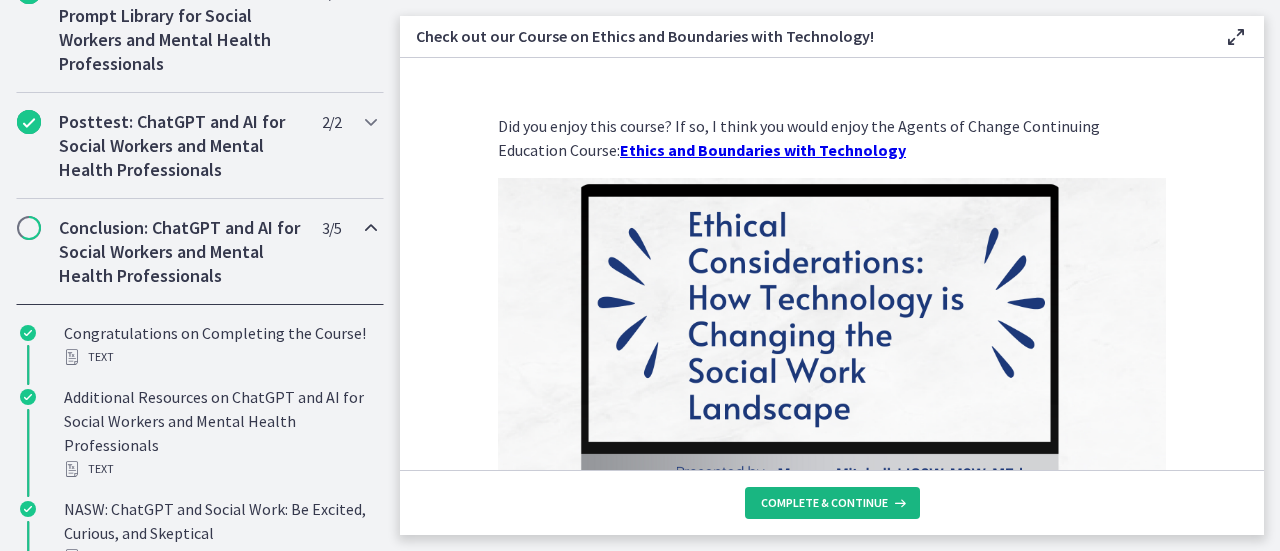 click on "Complete & continue" at bounding box center (832, 503) 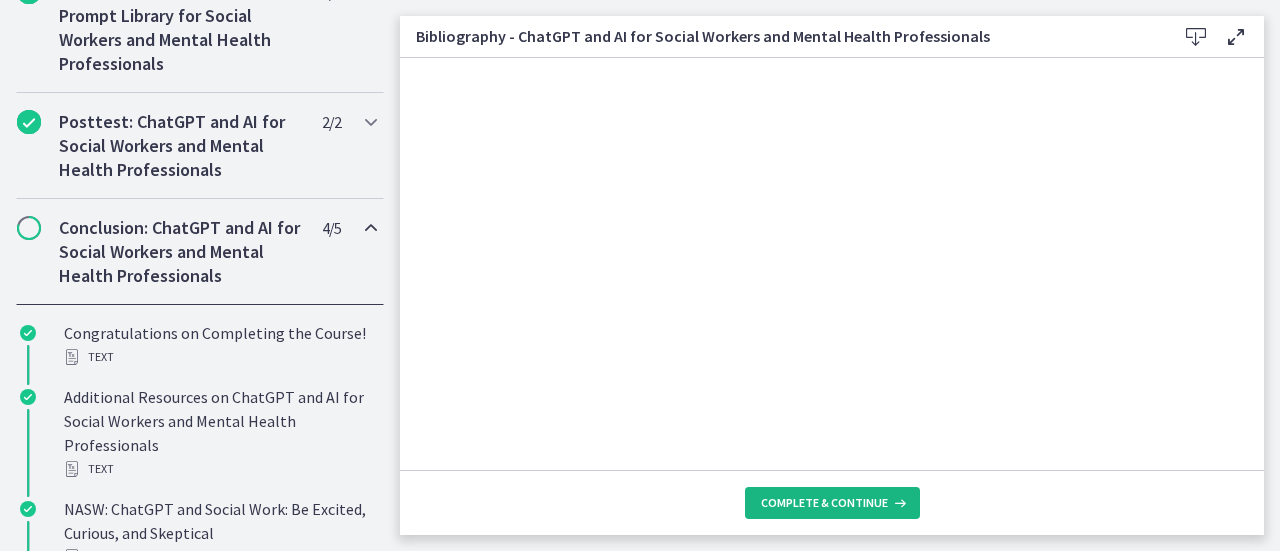 click on "Complete & continue" at bounding box center [832, 503] 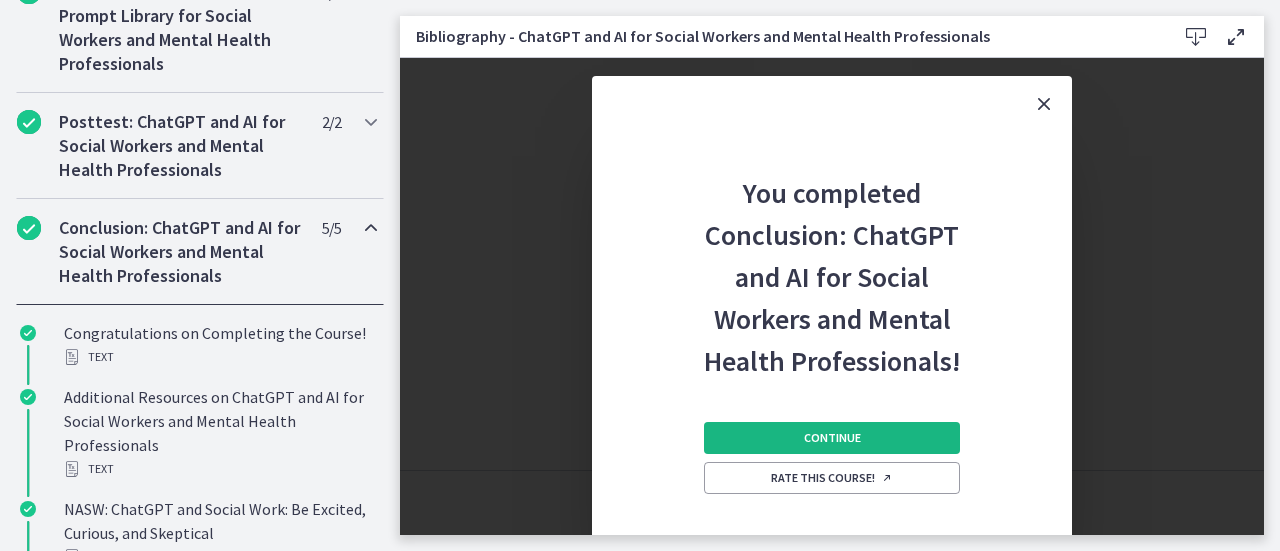 click on "Continue" at bounding box center [832, 438] 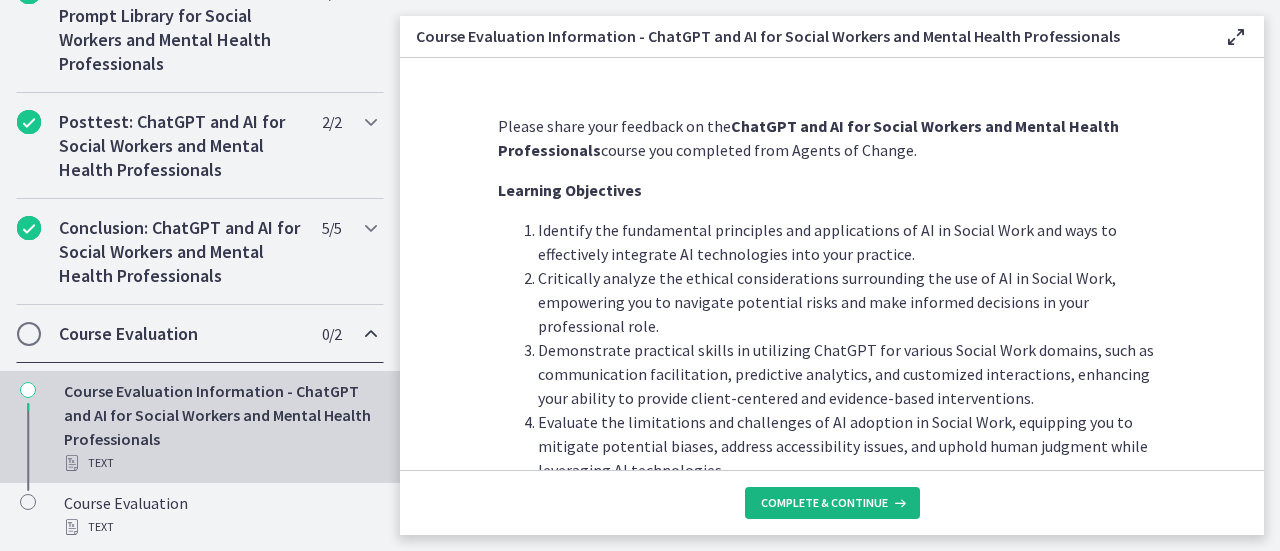 click on "Complete & continue" at bounding box center (824, 503) 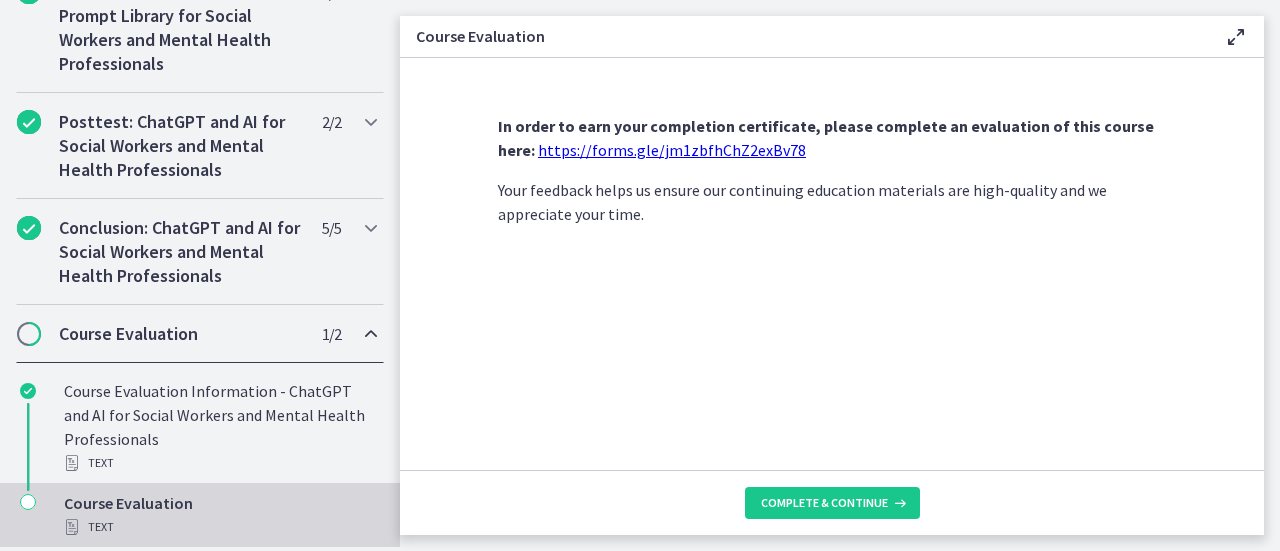 click on "https://forms.gle/jm1zbfhChZ2exBv78" at bounding box center (672, 150) 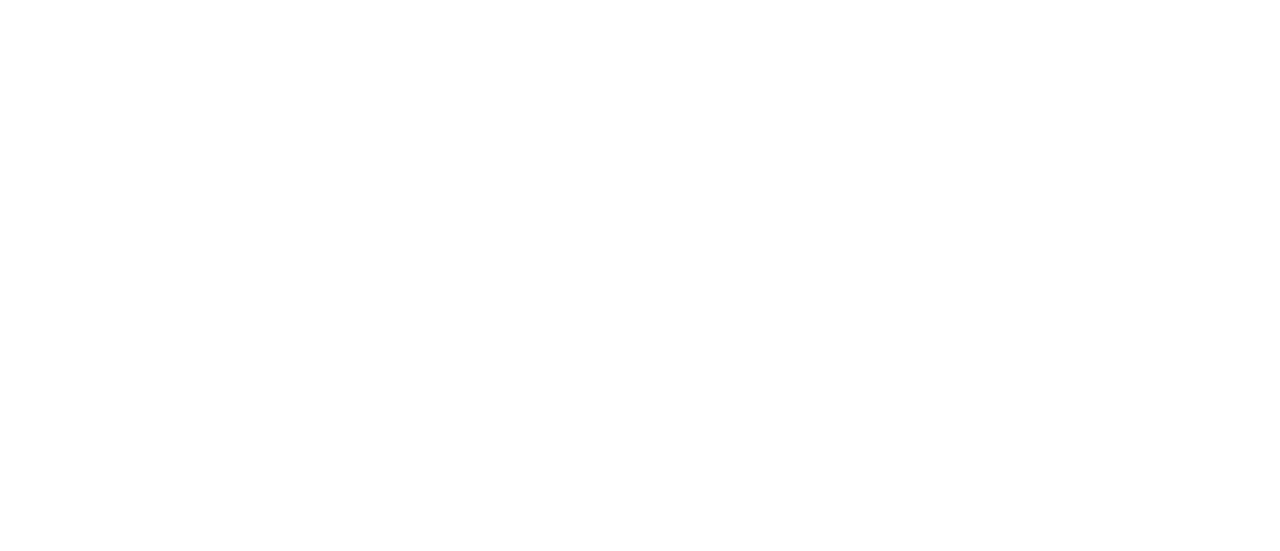 scroll, scrollTop: 0, scrollLeft: 0, axis: both 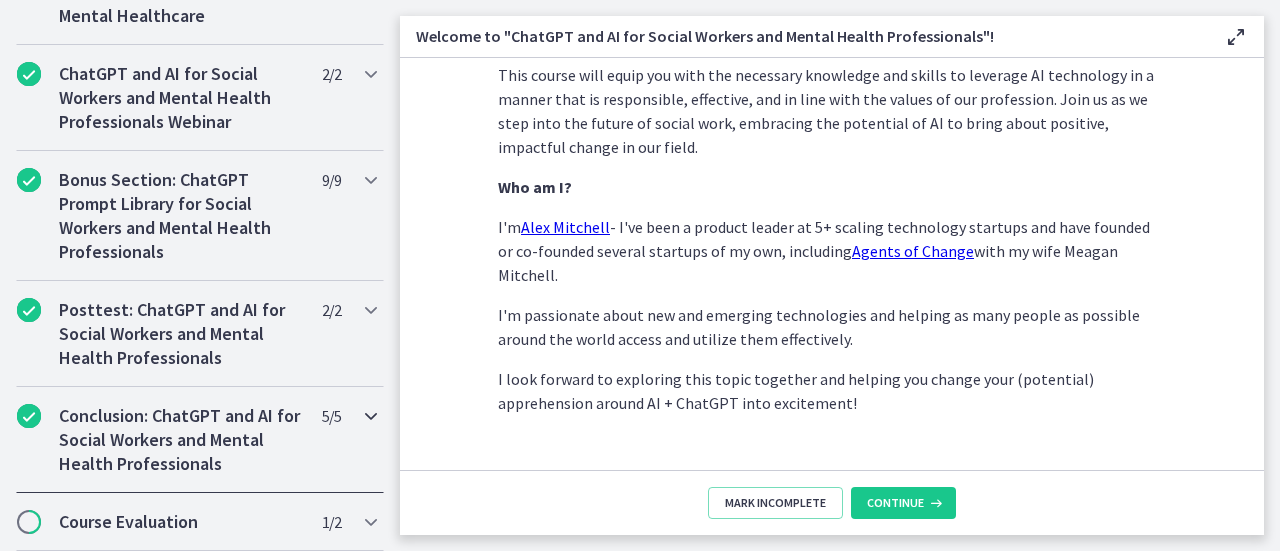 click on "Conclusion: ChatGPT and AI for Social Workers and Mental Health Professionals" at bounding box center (181, 440) 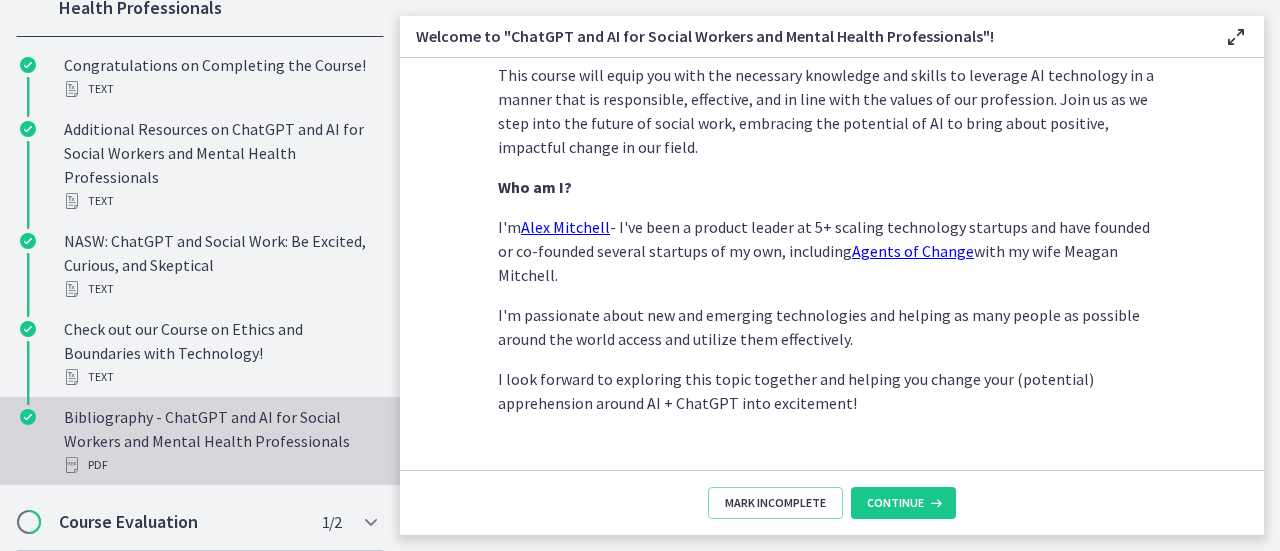 scroll, scrollTop: 1441, scrollLeft: 0, axis: vertical 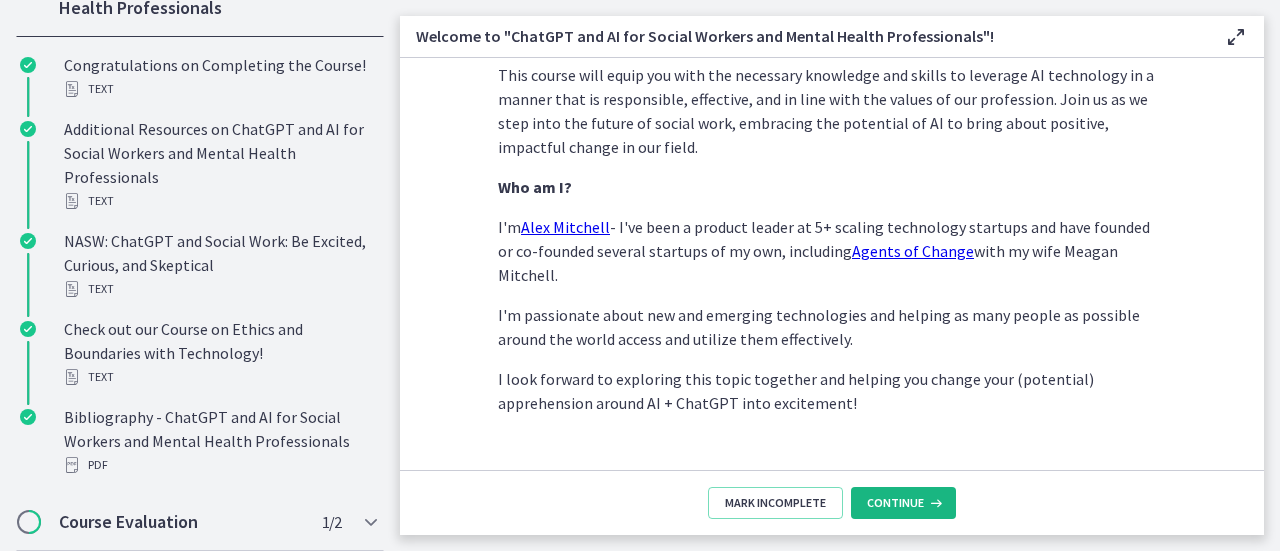 click on "Continue" at bounding box center (895, 503) 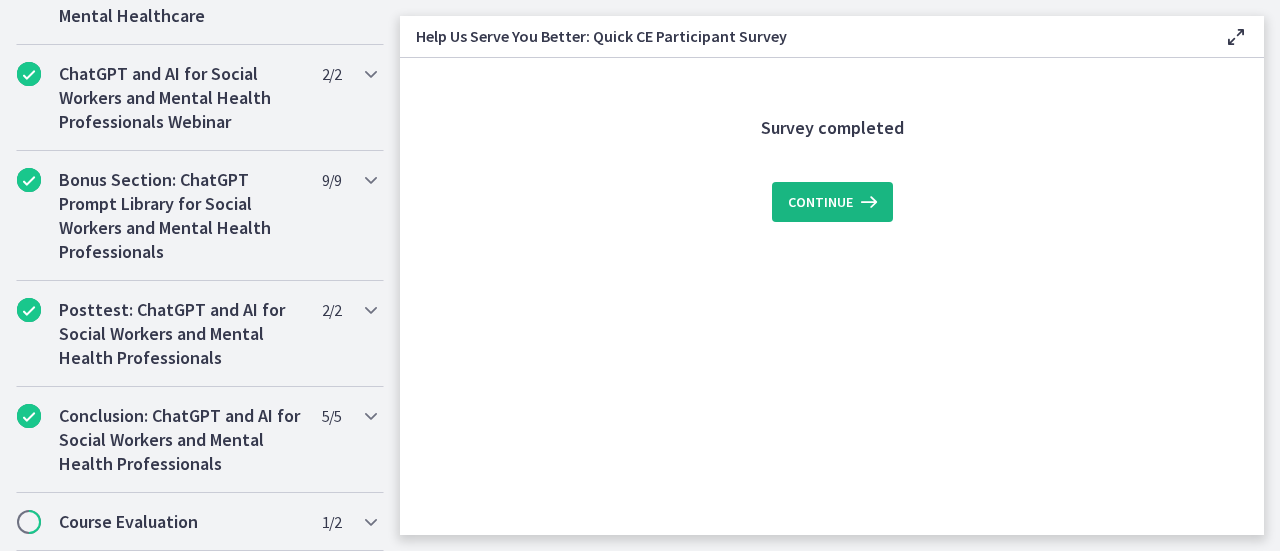 click on "Continue" at bounding box center (820, 202) 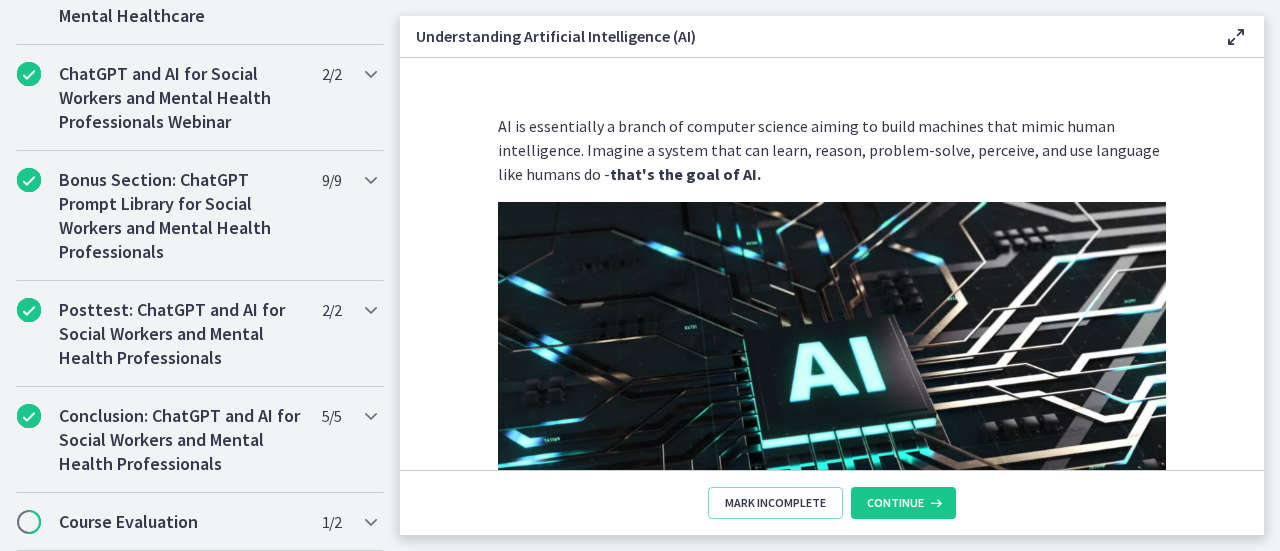 scroll, scrollTop: 1193, scrollLeft: 0, axis: vertical 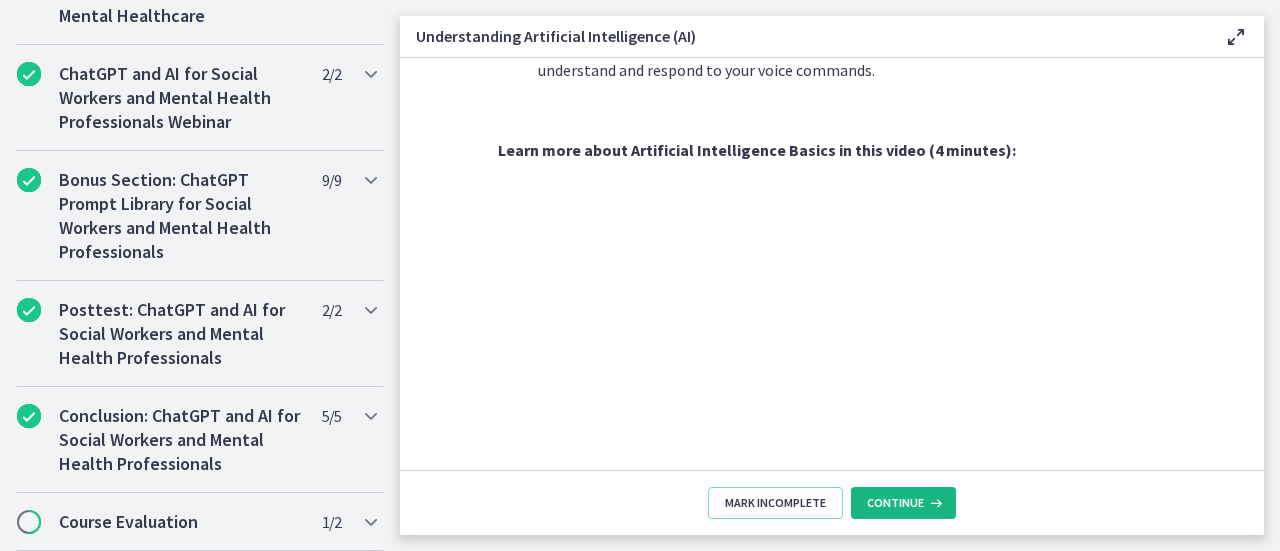 click on "Continue" at bounding box center (895, 503) 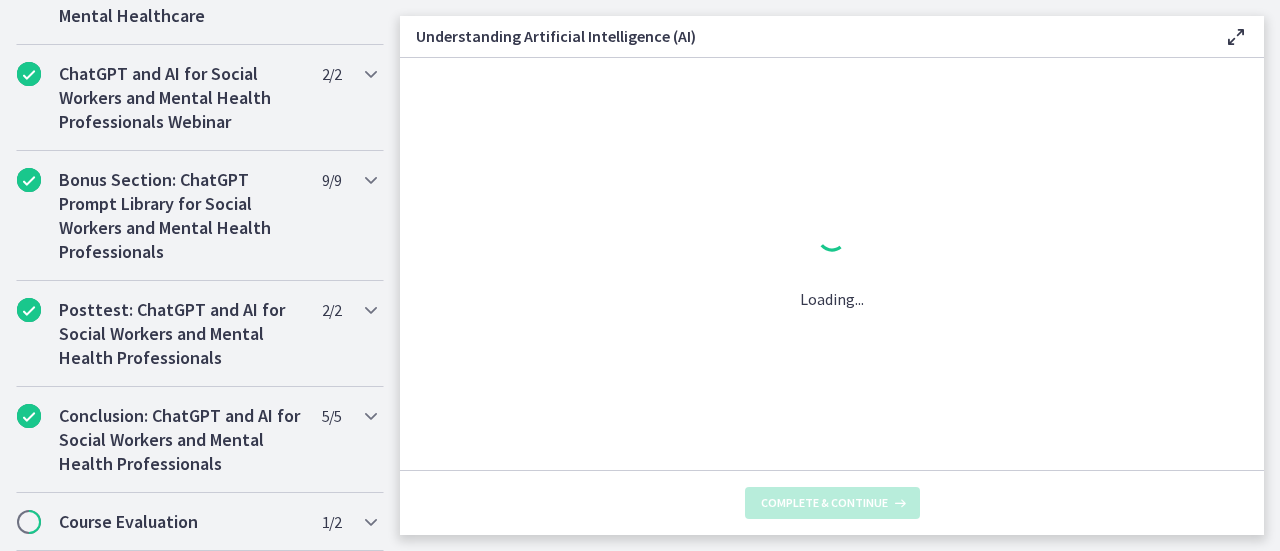 scroll, scrollTop: 0, scrollLeft: 0, axis: both 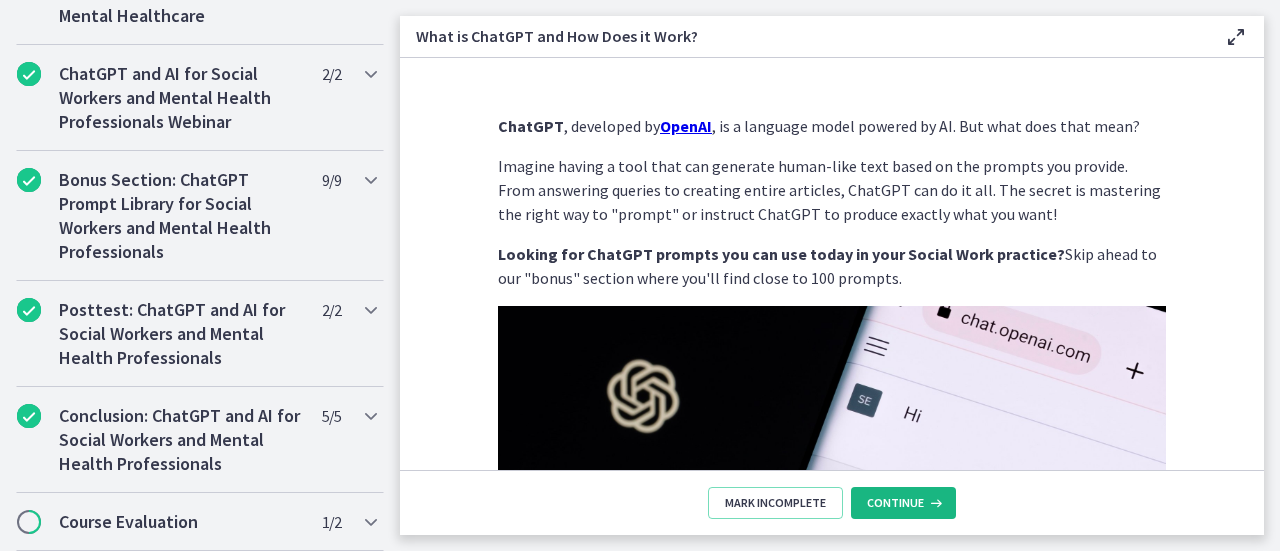 click on "Continue" at bounding box center [895, 503] 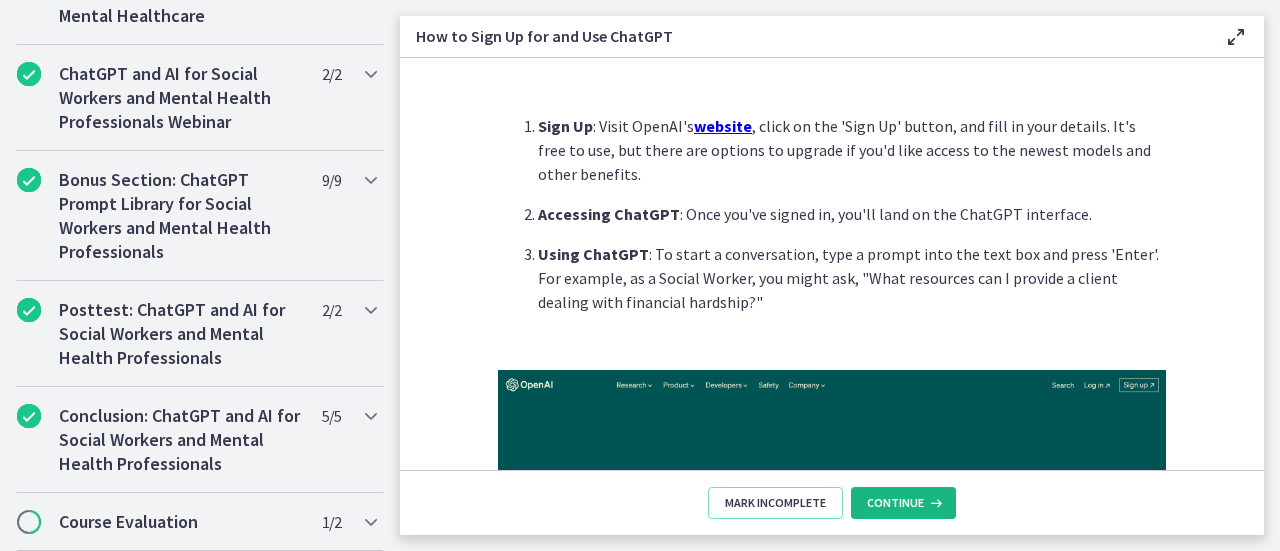 click on "Continue" at bounding box center (895, 503) 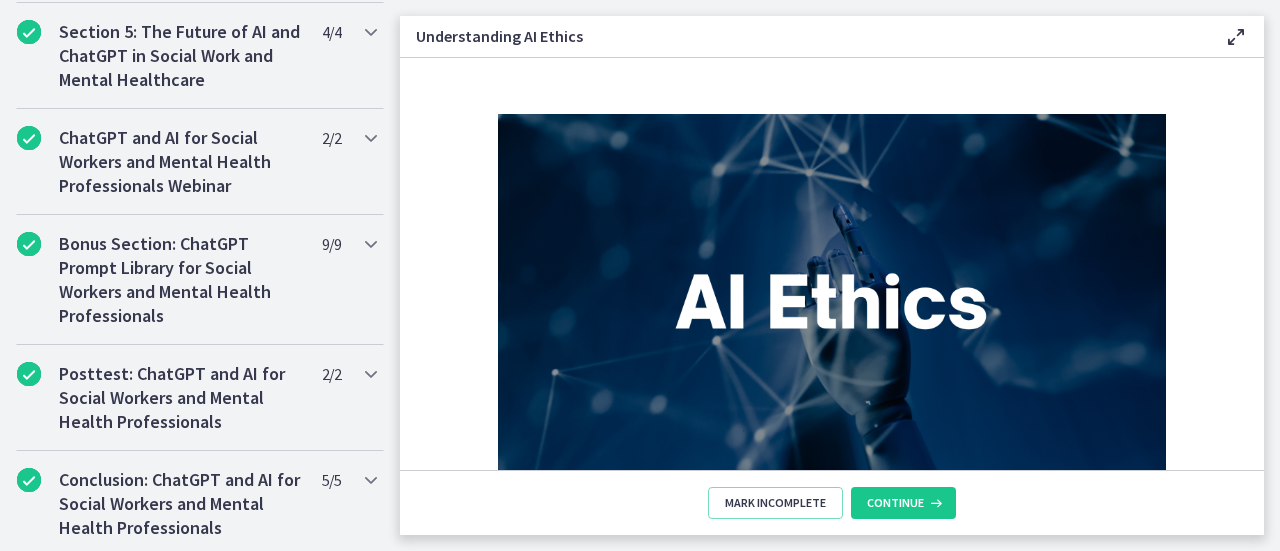 scroll, scrollTop: 1393, scrollLeft: 0, axis: vertical 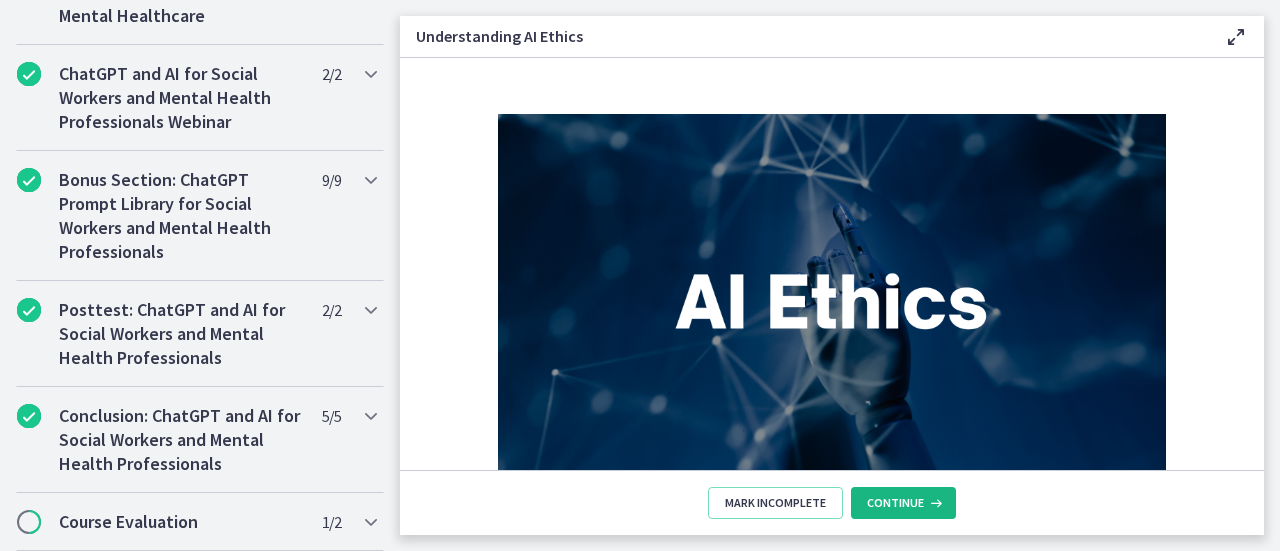 click on "Continue" at bounding box center [895, 503] 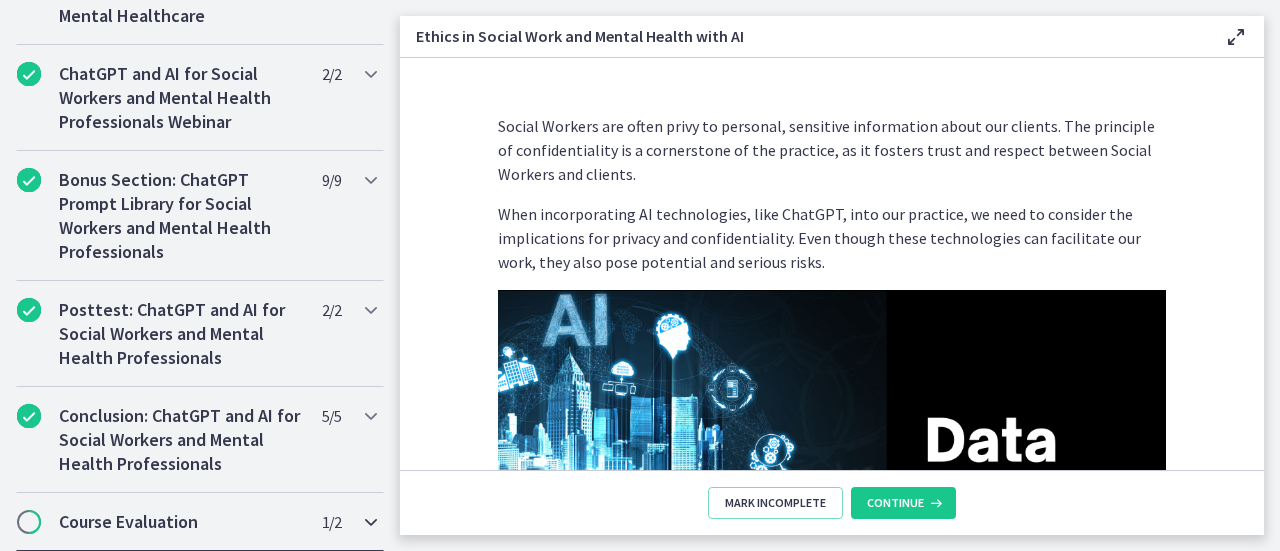 click on "Course Evaluation" at bounding box center [181, 522] 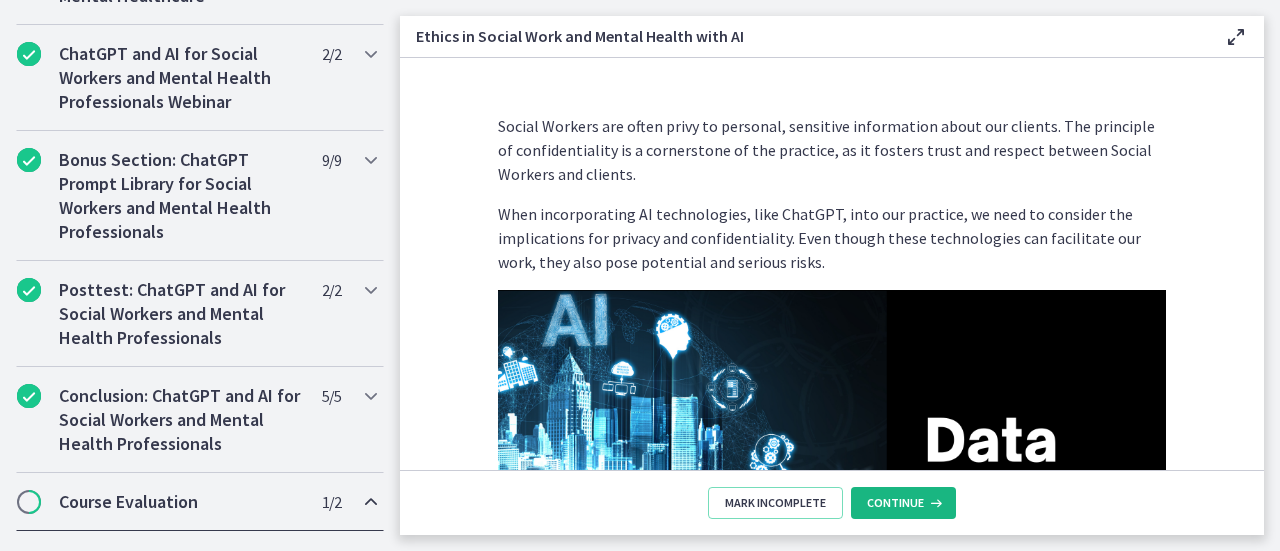 click on "Continue" at bounding box center [895, 503] 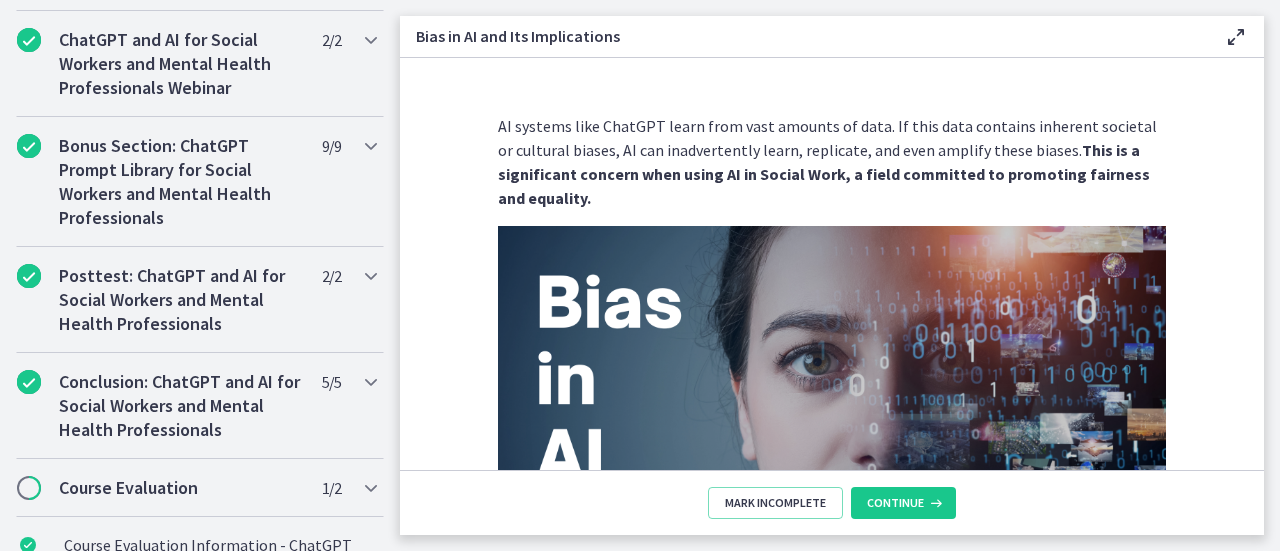 scroll, scrollTop: 1393, scrollLeft: 0, axis: vertical 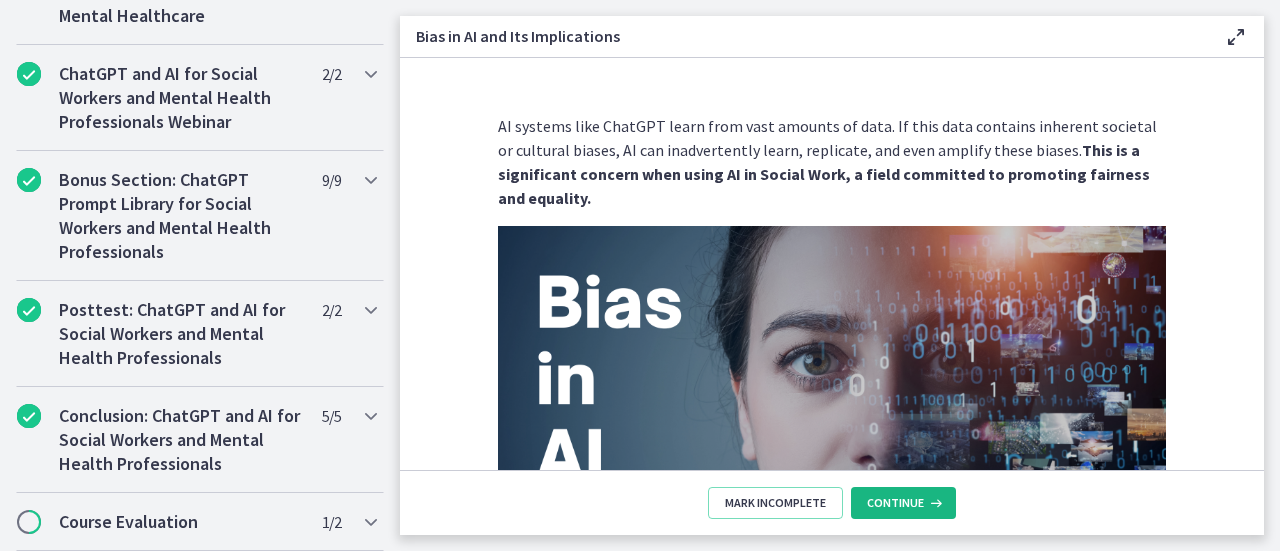 click on "Continue" at bounding box center (895, 503) 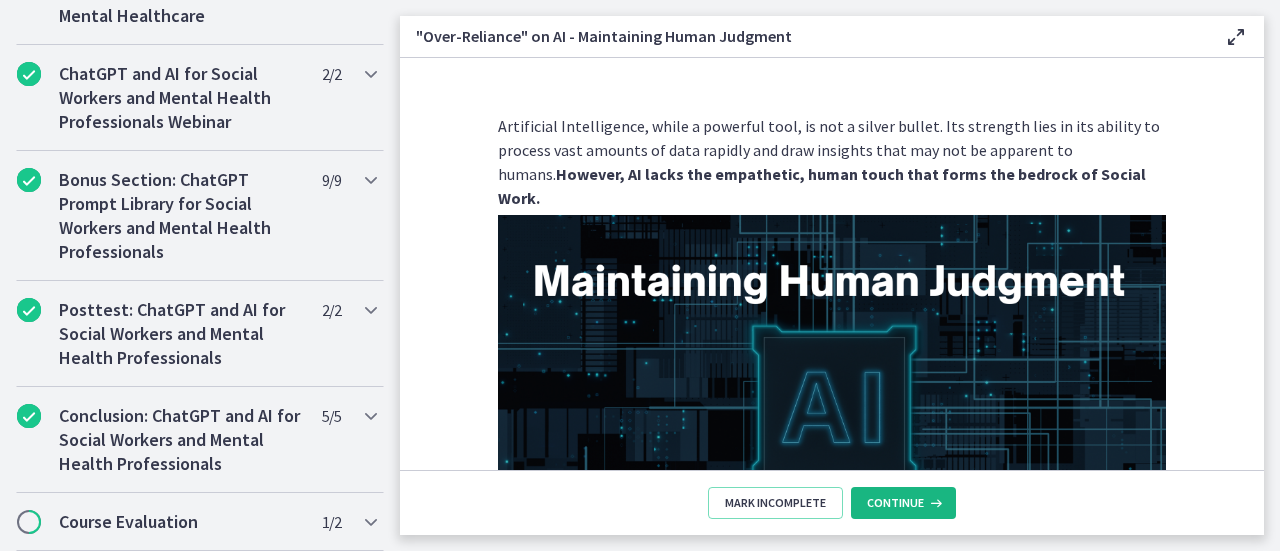 click on "Continue" at bounding box center (895, 503) 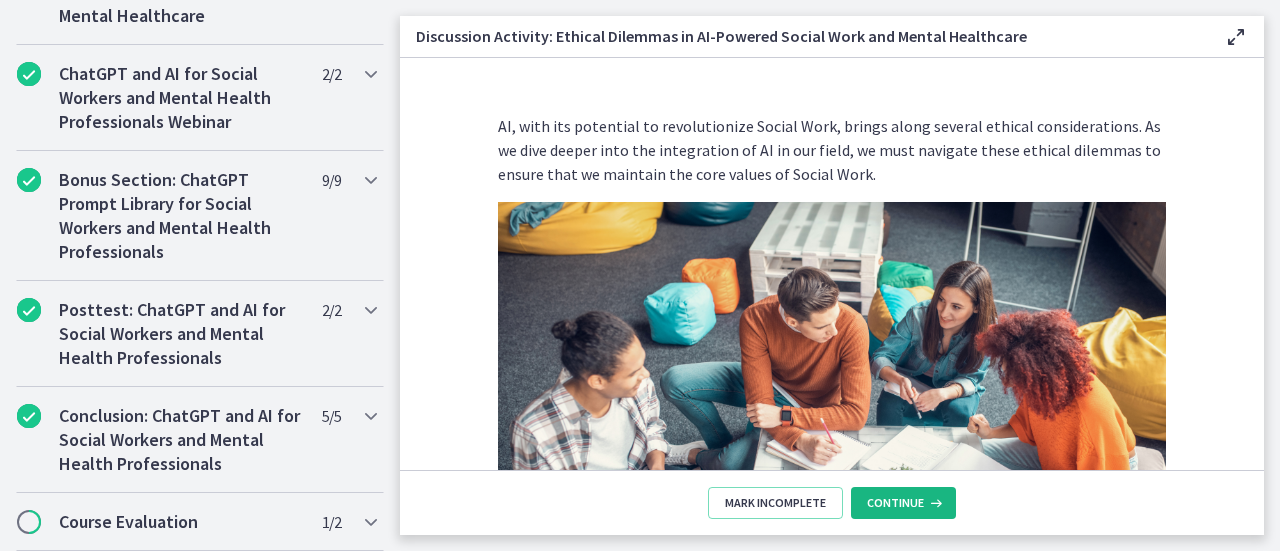 click on "Continue" at bounding box center (895, 503) 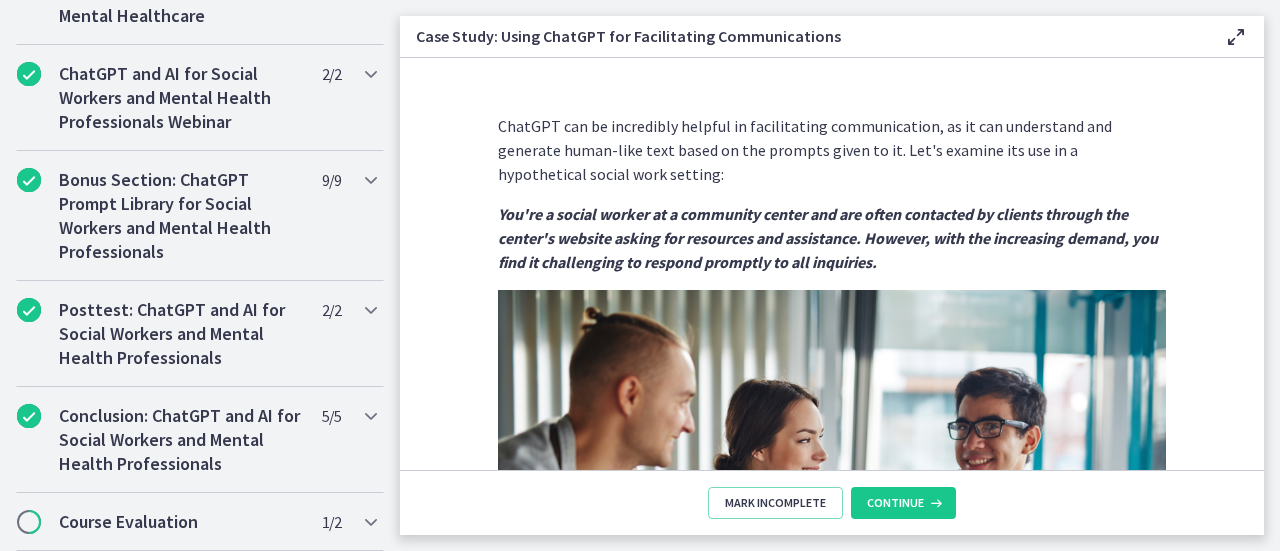 scroll, scrollTop: 1769, scrollLeft: 0, axis: vertical 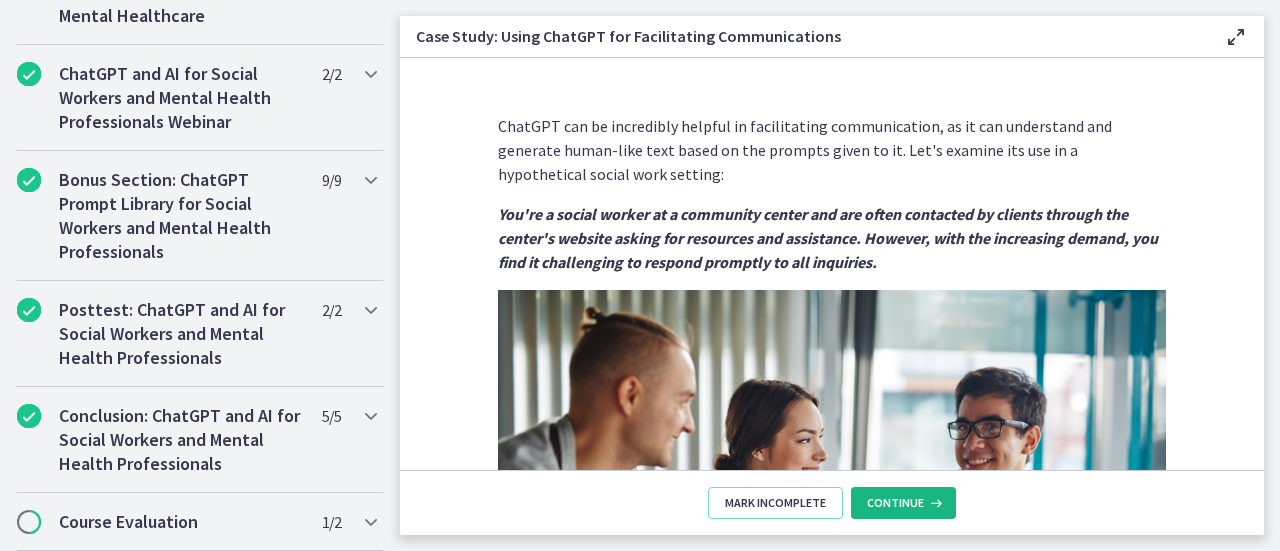 click on "Continue" at bounding box center (895, 503) 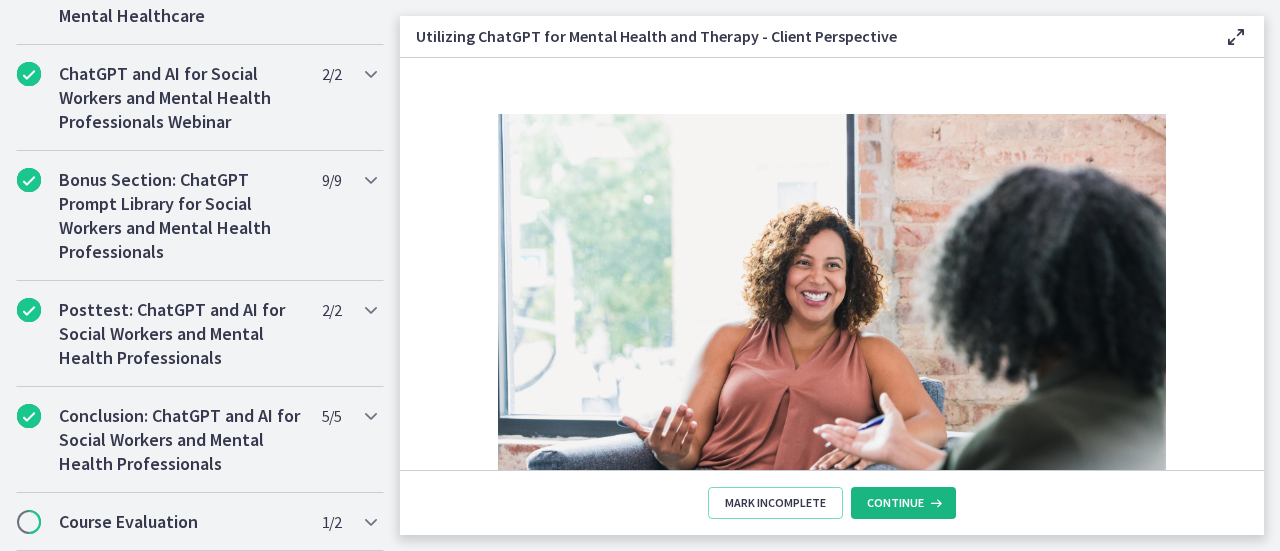 click on "Continue" at bounding box center (895, 503) 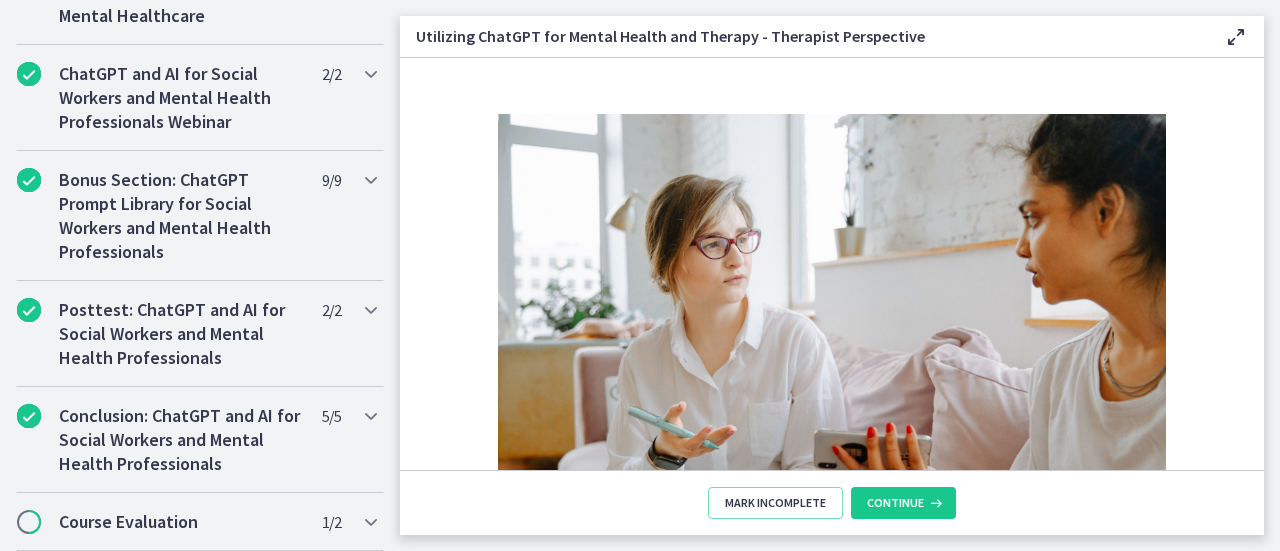 click on "Continue" at bounding box center (895, 503) 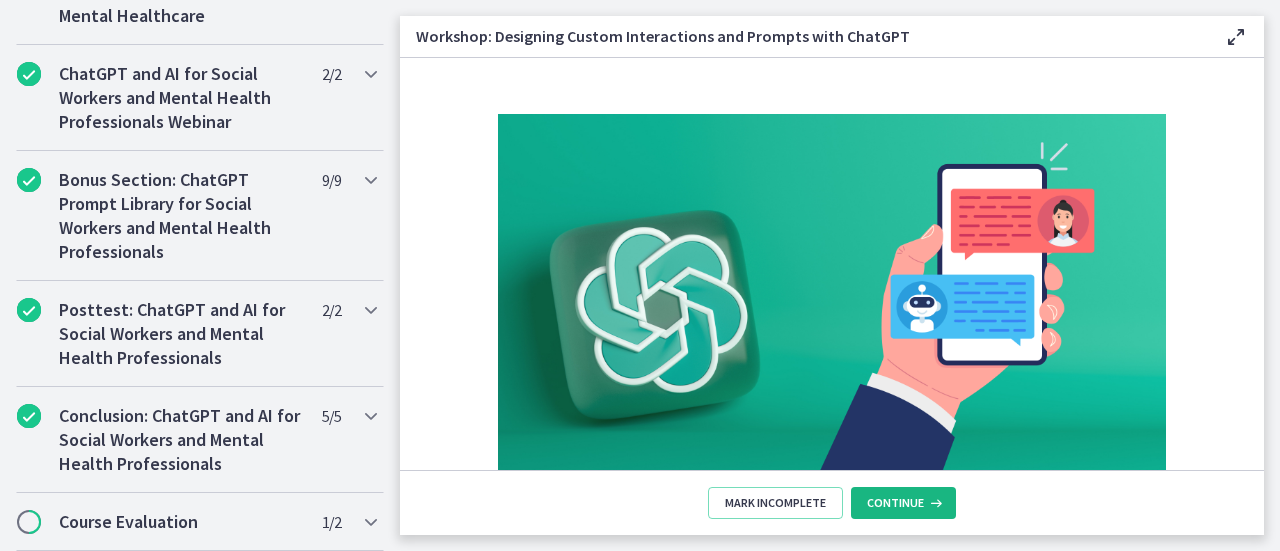 click on "Continue" at bounding box center [895, 503] 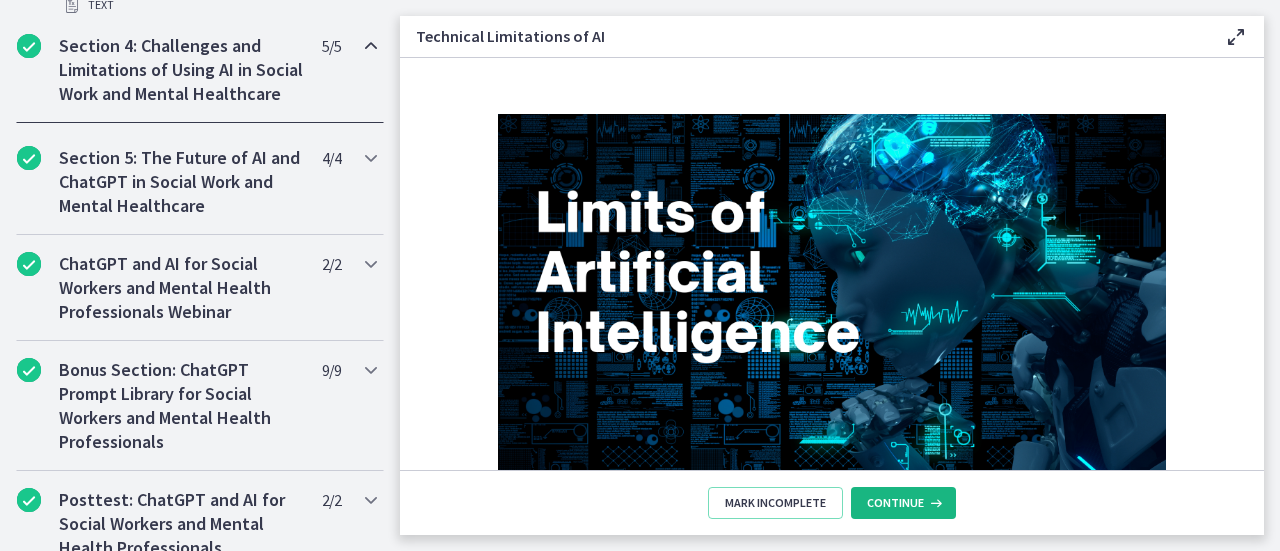 click on "Continue" at bounding box center (895, 503) 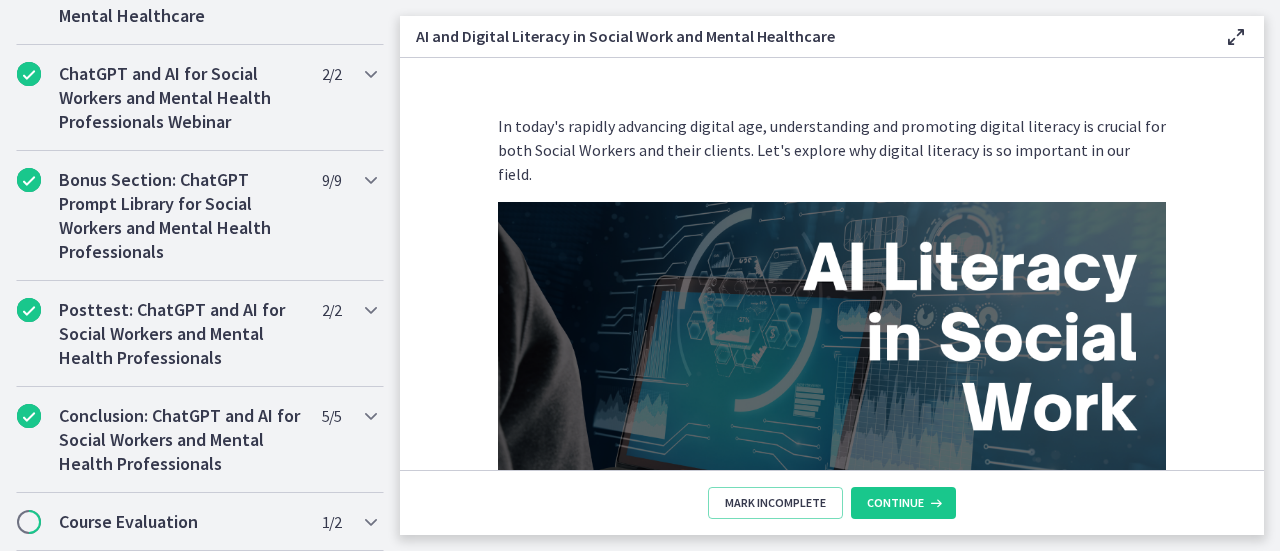 scroll, scrollTop: 1417, scrollLeft: 0, axis: vertical 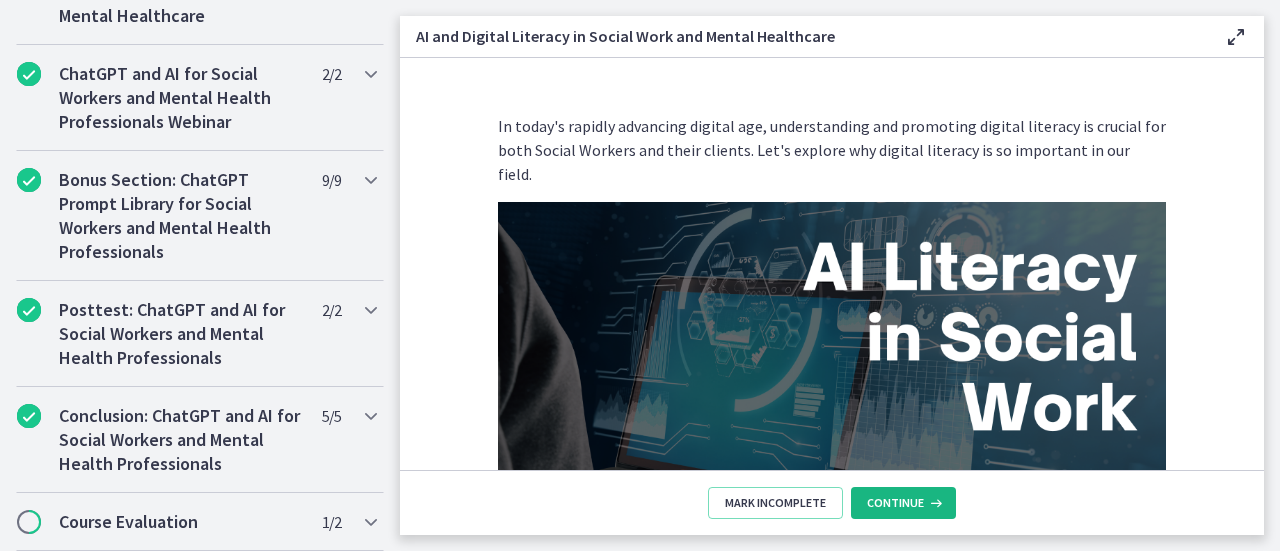 click on "Continue" at bounding box center [895, 503] 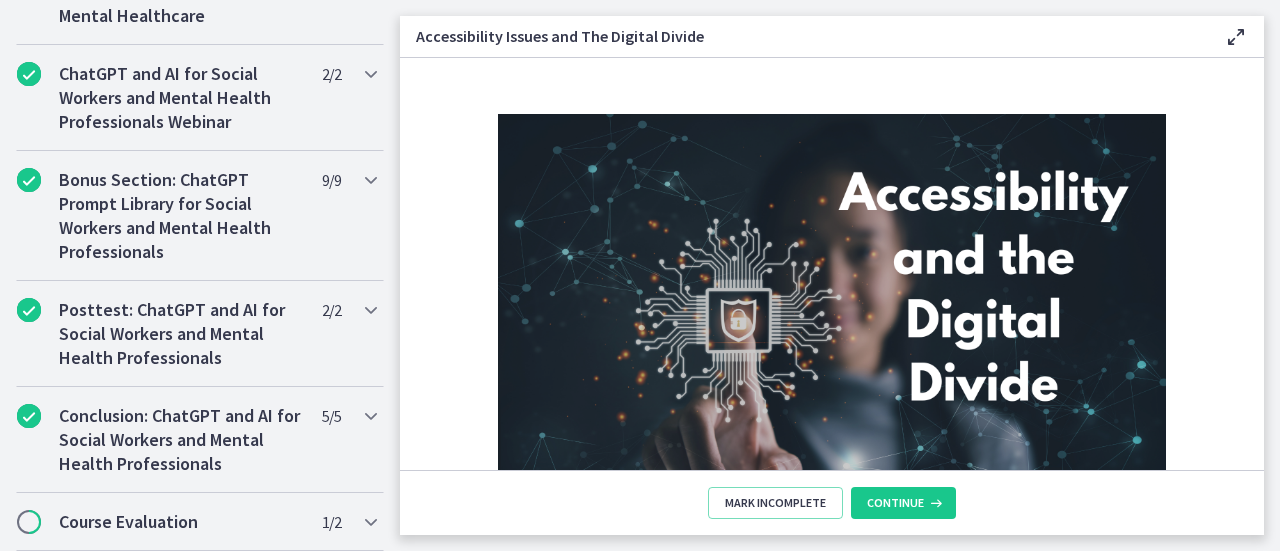 click on "Continue" at bounding box center (895, 503) 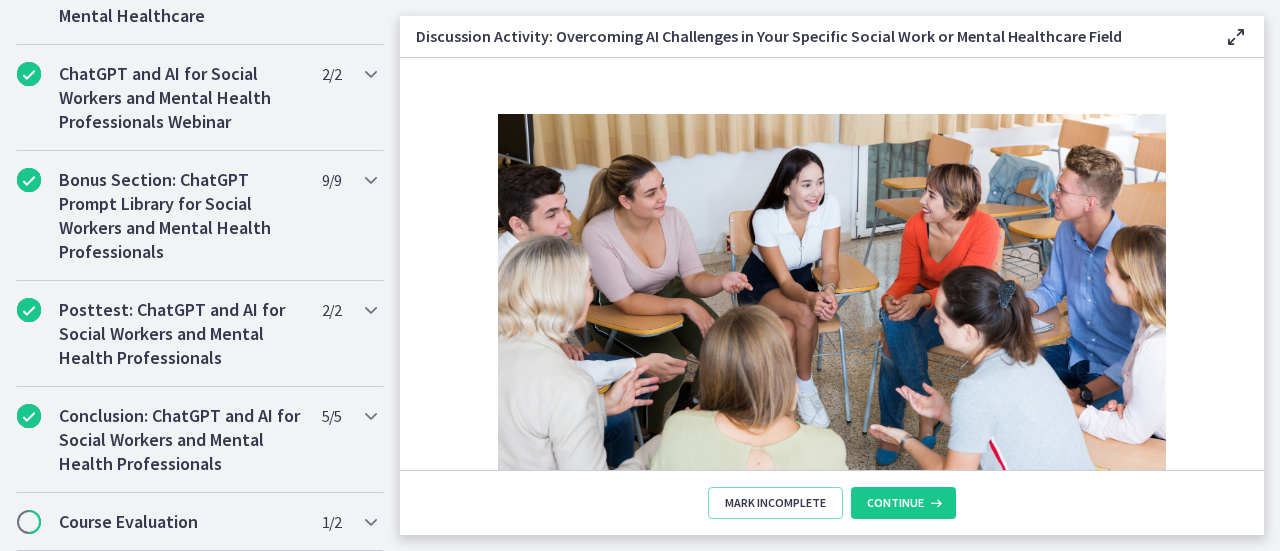 click on "Continue" at bounding box center (895, 503) 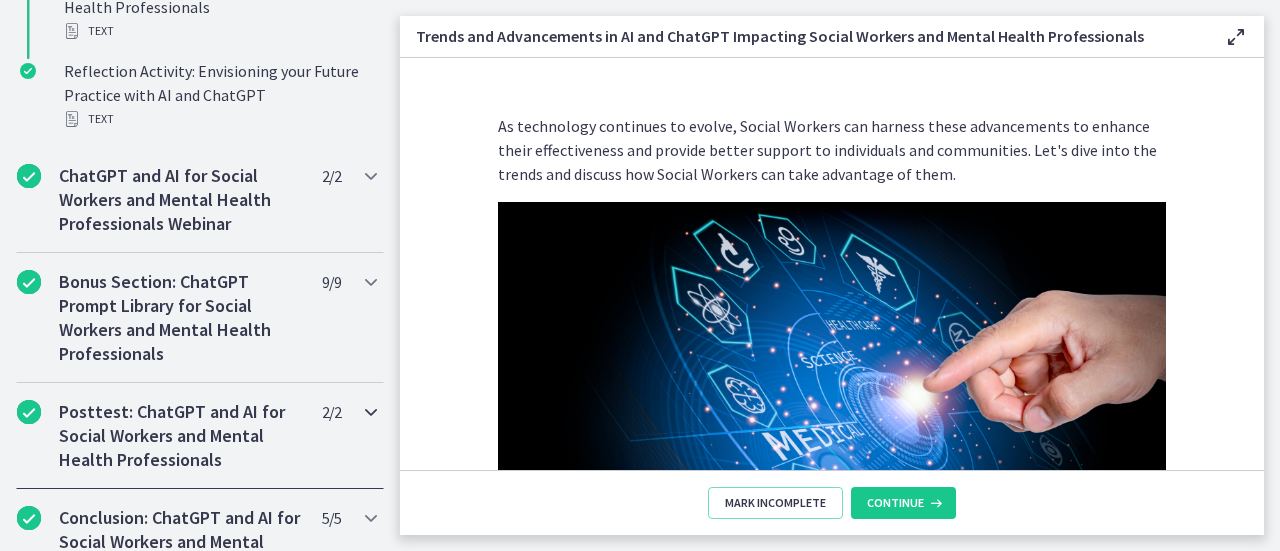 scroll, scrollTop: 1401, scrollLeft: 0, axis: vertical 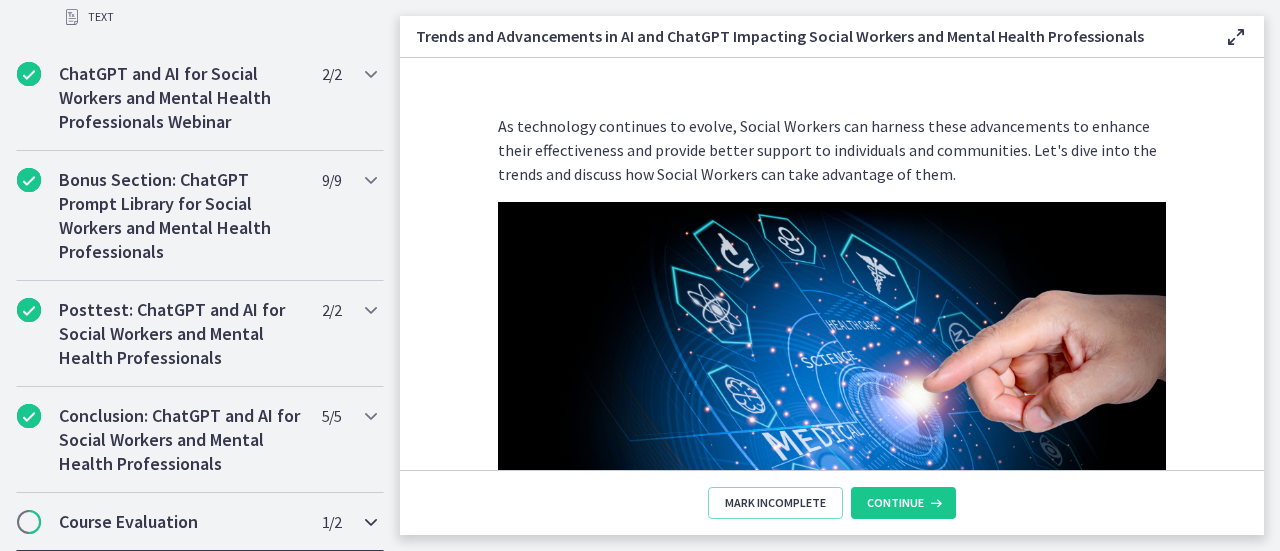 click on "Course Evaluation" at bounding box center [181, 522] 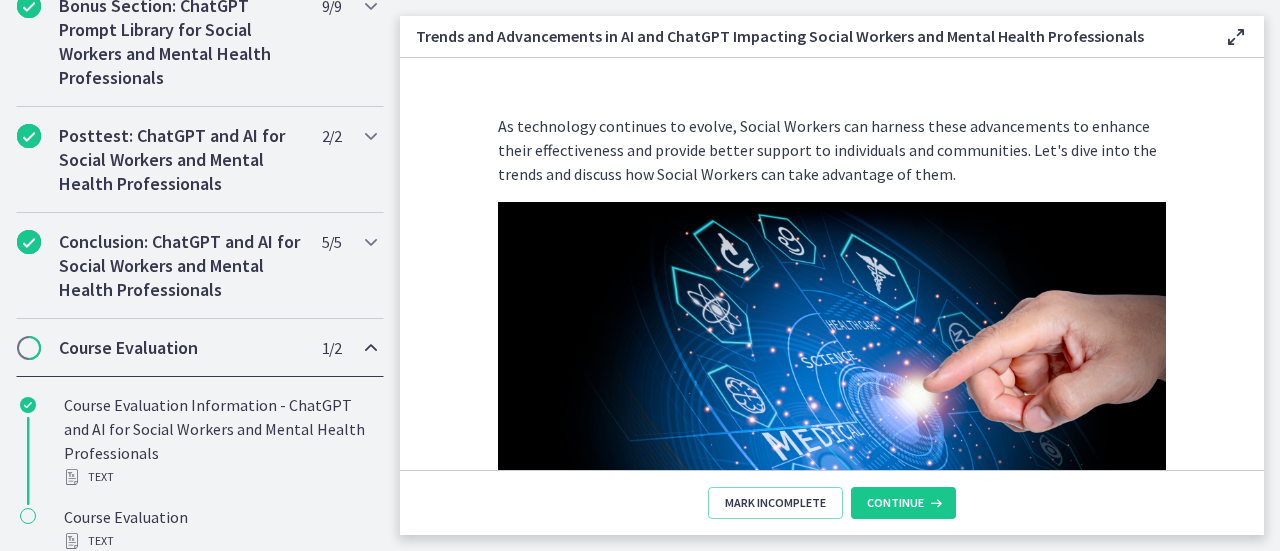 scroll, scrollTop: 1177, scrollLeft: 0, axis: vertical 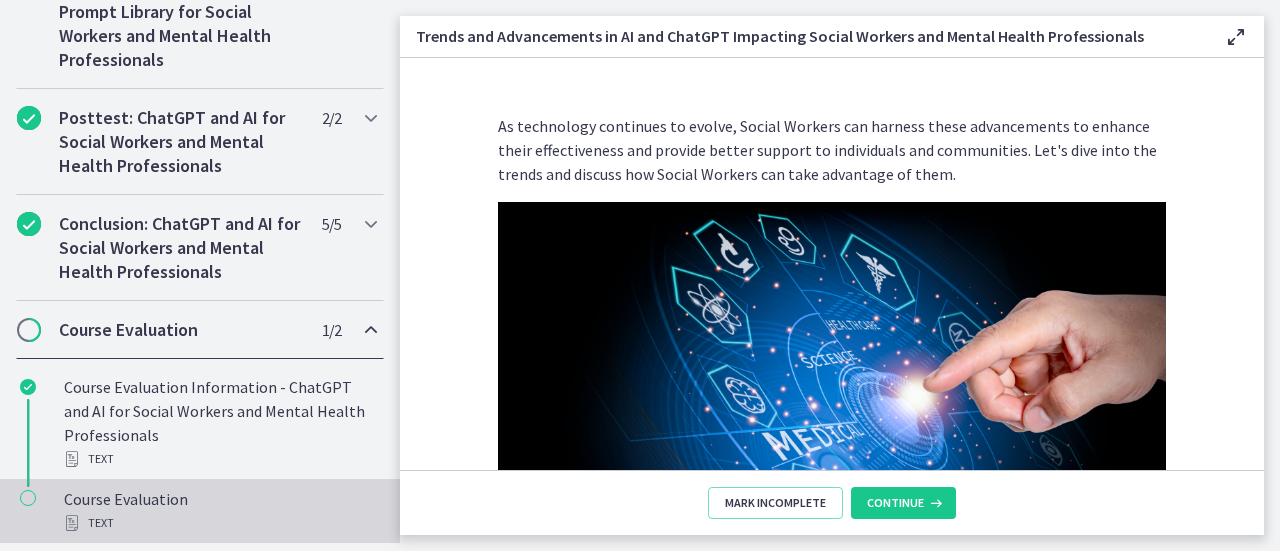 click on "Course Evaluation
Text" at bounding box center (220, 511) 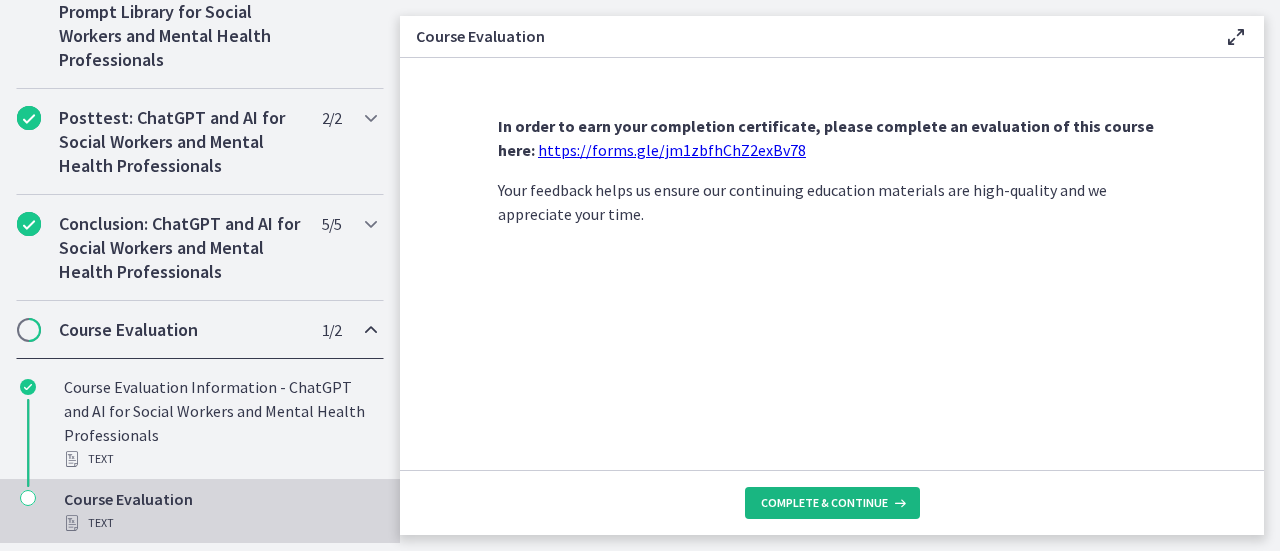 click on "Complete & continue" at bounding box center (824, 503) 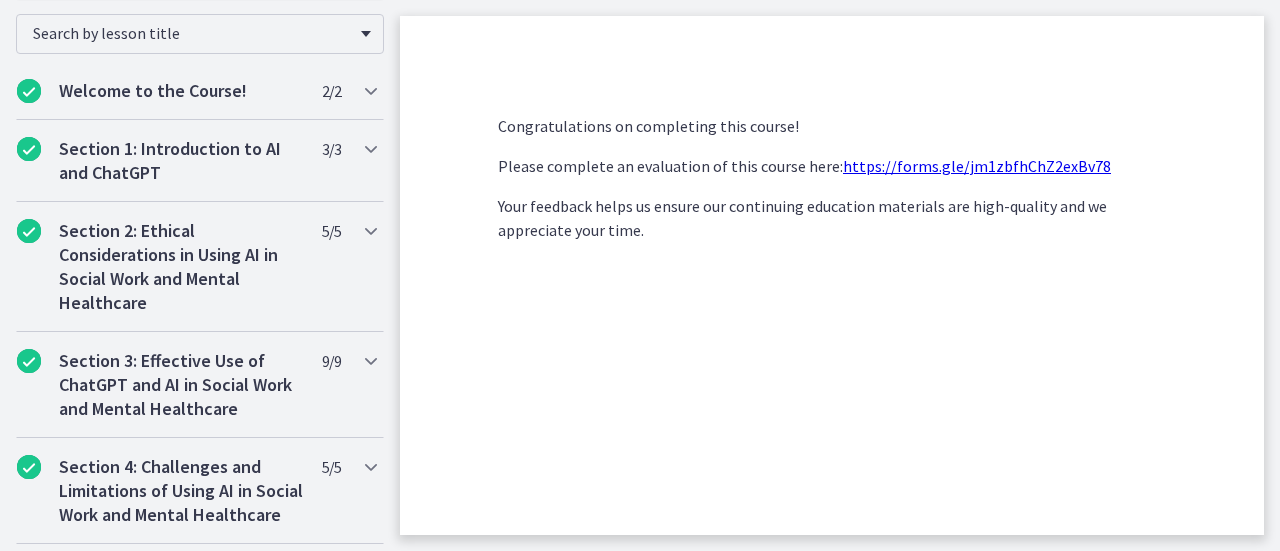 scroll, scrollTop: 0, scrollLeft: 0, axis: both 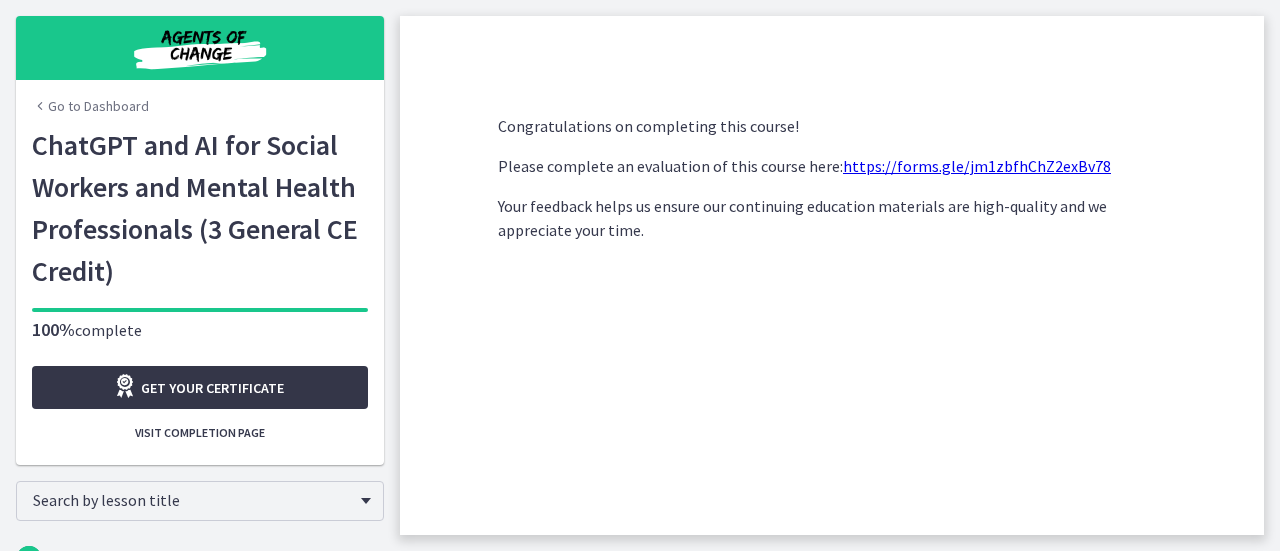 click on "Get your certificate" at bounding box center [212, 388] 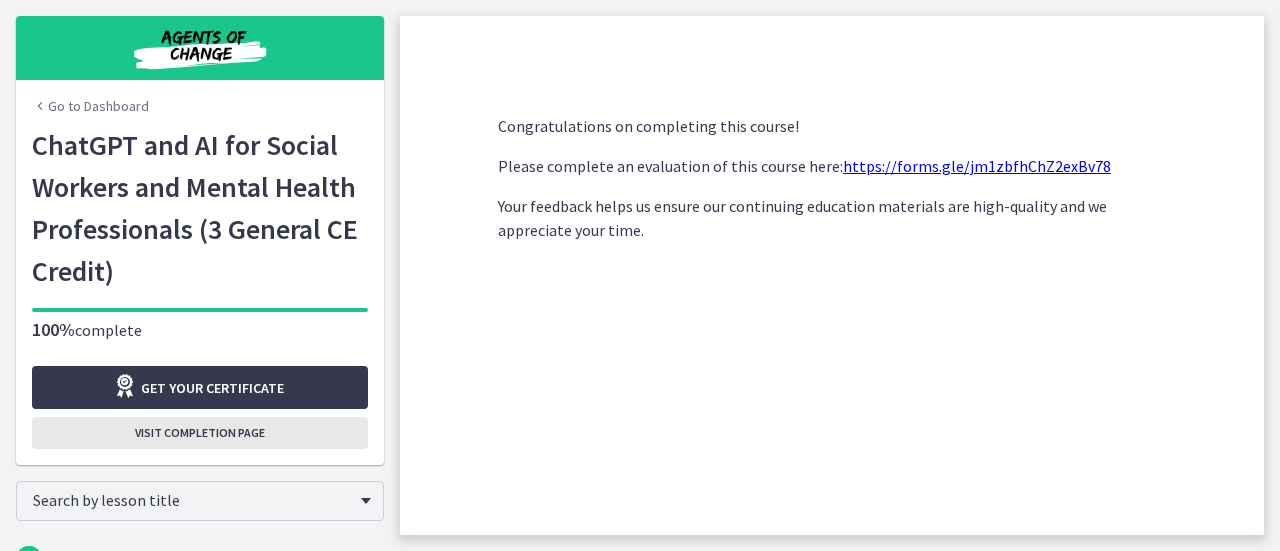 drag, startPoint x: 168, startPoint y: 438, endPoint x: 217, endPoint y: 440, distance: 49.0408 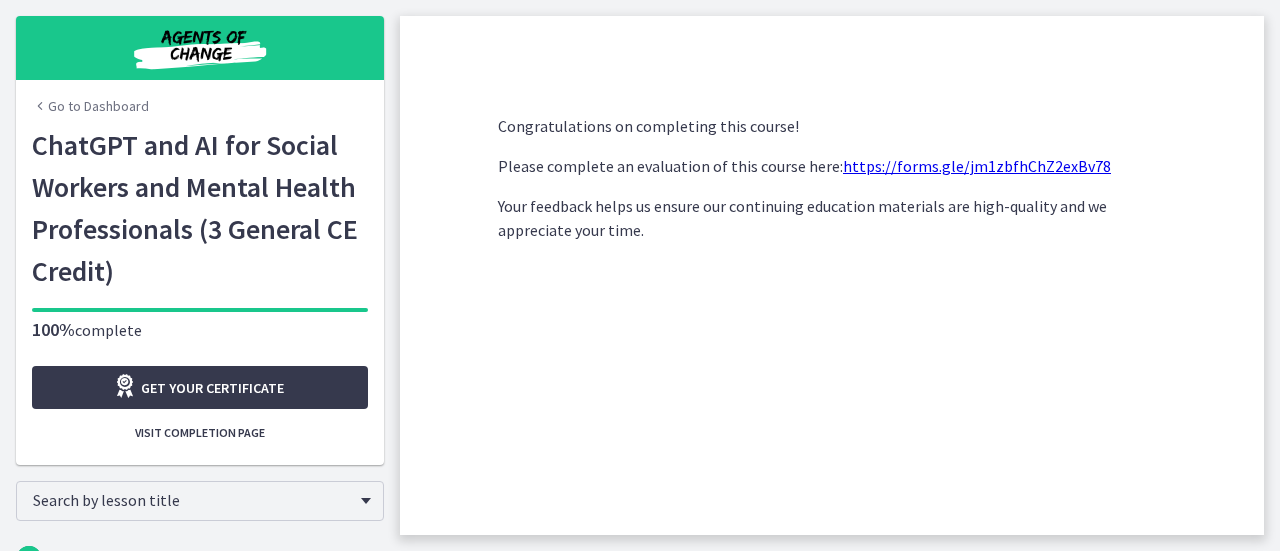 click on "Go to Dashboard" at bounding box center (90, 106) 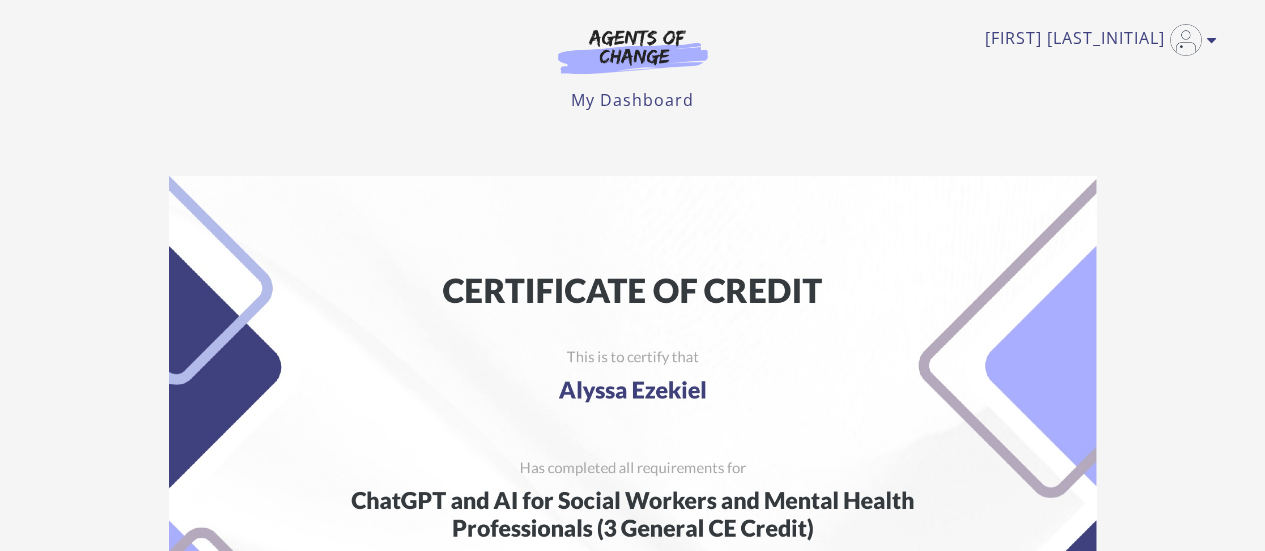 scroll, scrollTop: 0, scrollLeft: 0, axis: both 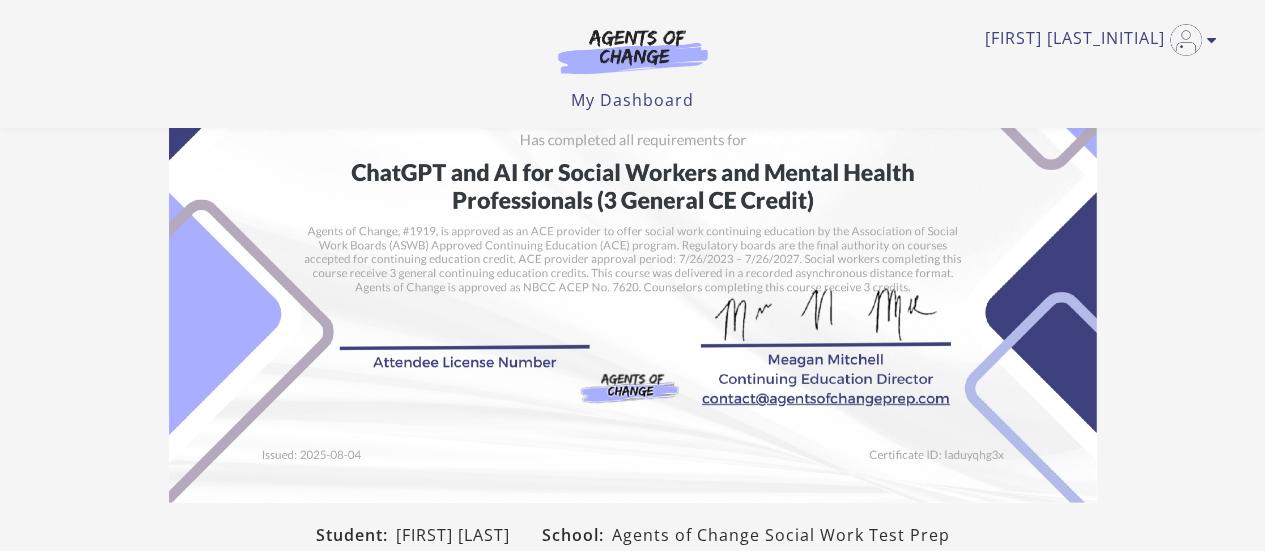 click at bounding box center (633, 175) 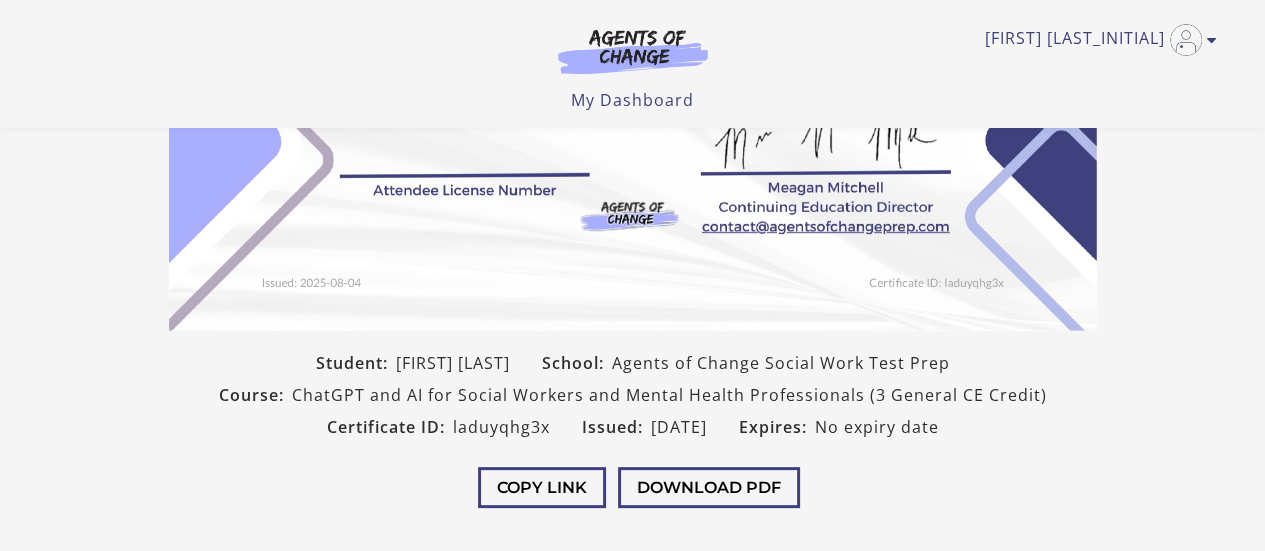 scroll, scrollTop: 400, scrollLeft: 0, axis: vertical 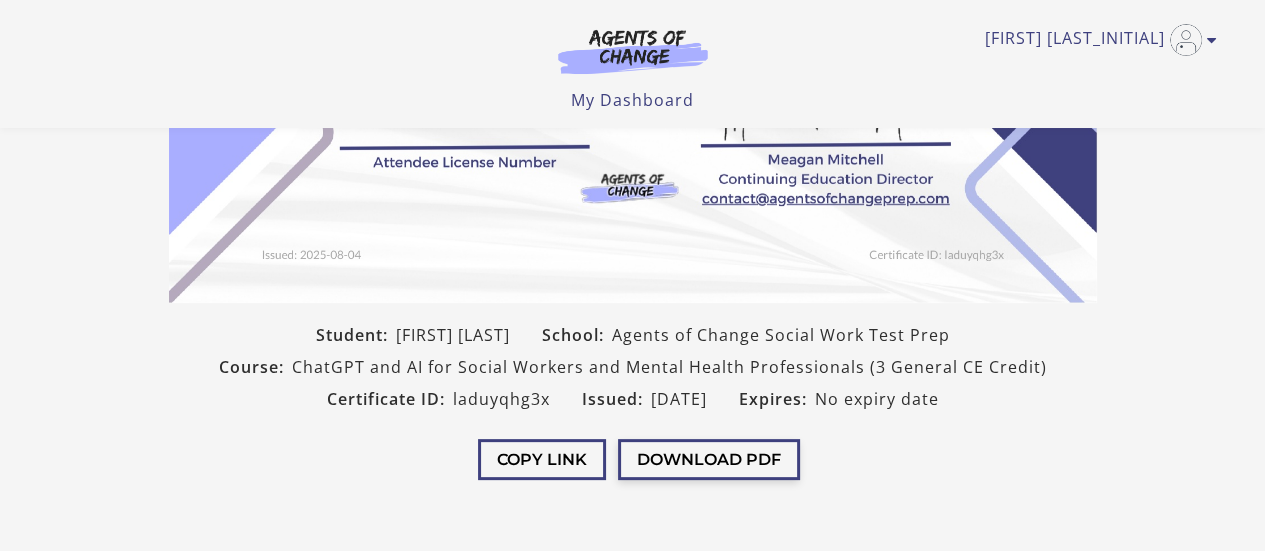 click on "Download PDF" at bounding box center (709, 459) 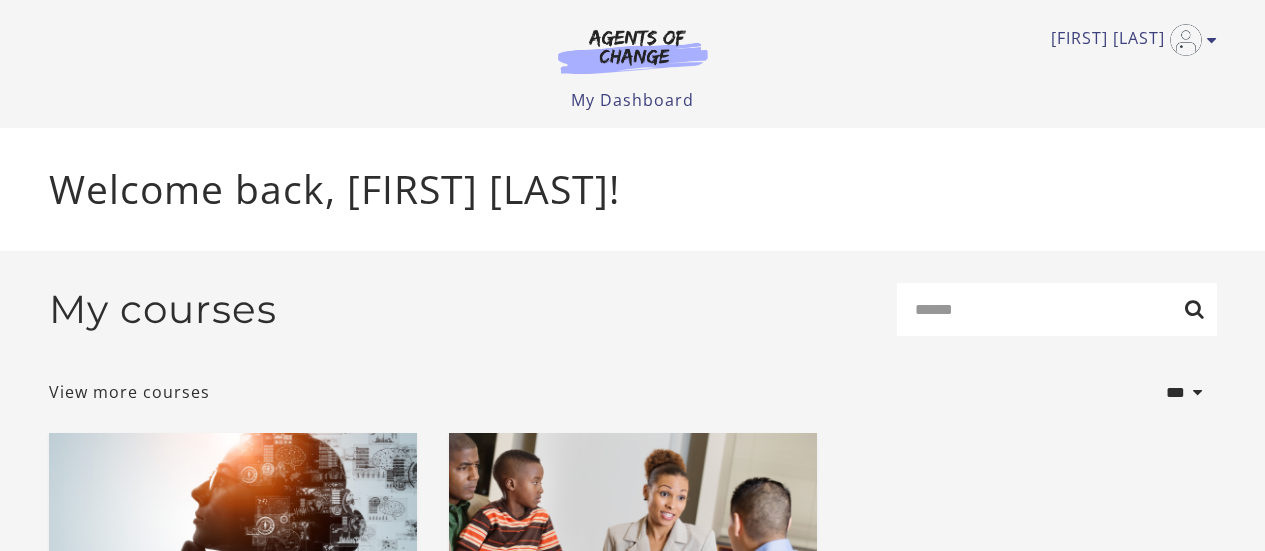 scroll, scrollTop: 0, scrollLeft: 0, axis: both 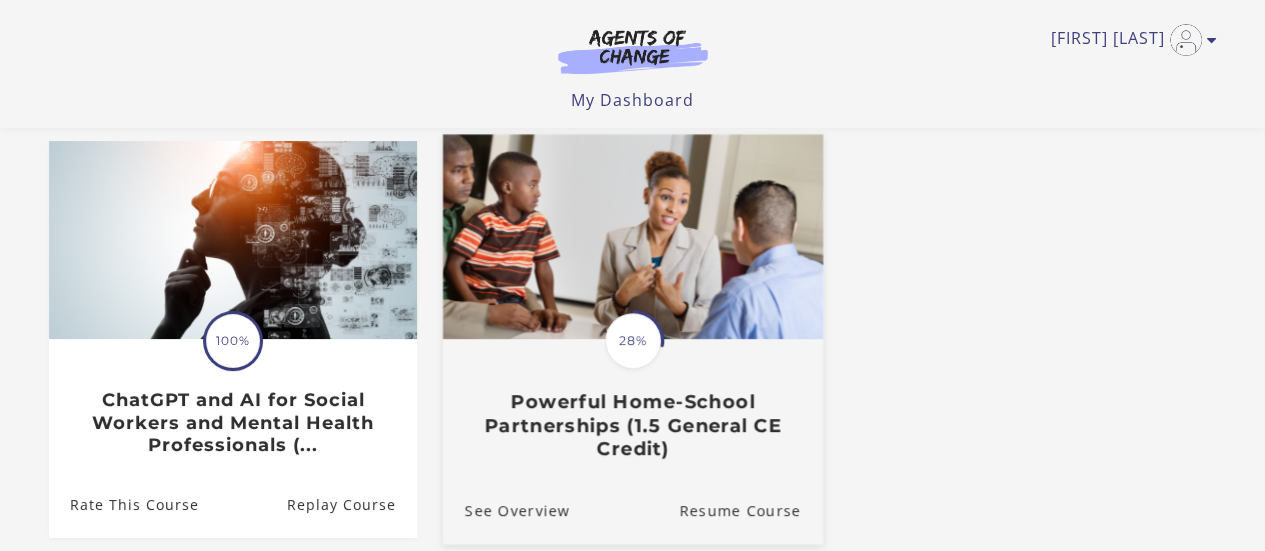 click on "28%" at bounding box center [633, 341] 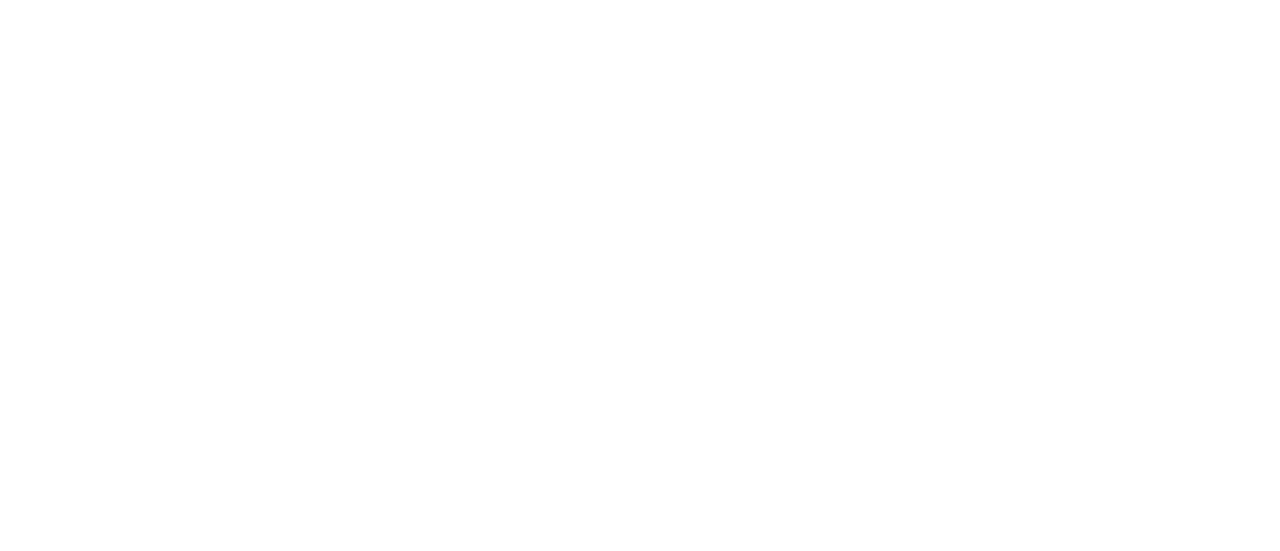 scroll, scrollTop: 0, scrollLeft: 0, axis: both 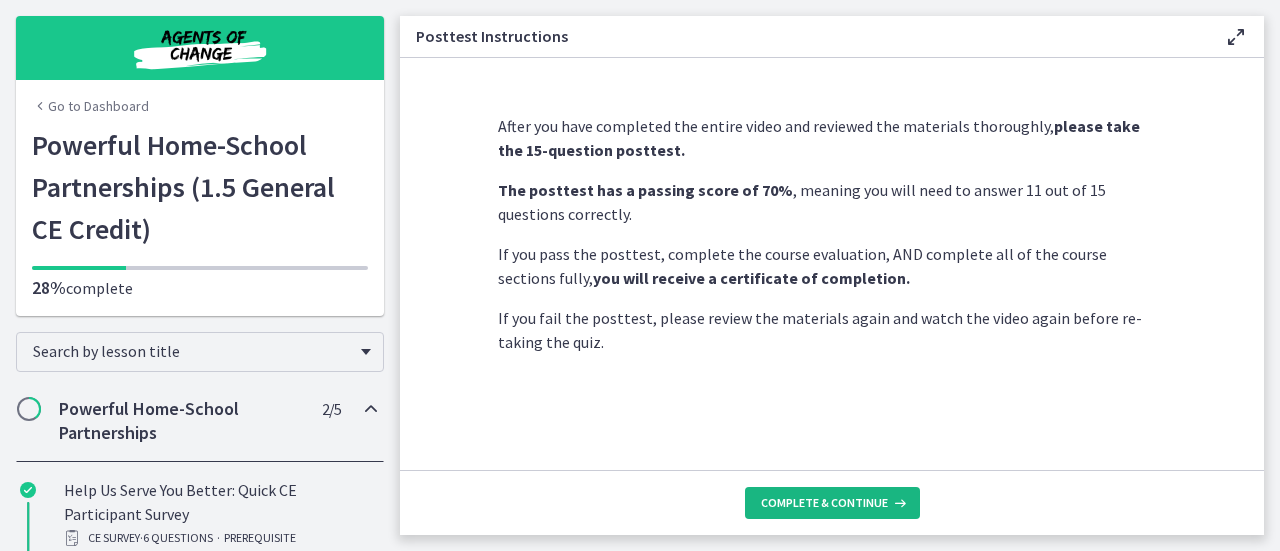 click on "Complete & continue" at bounding box center (824, 503) 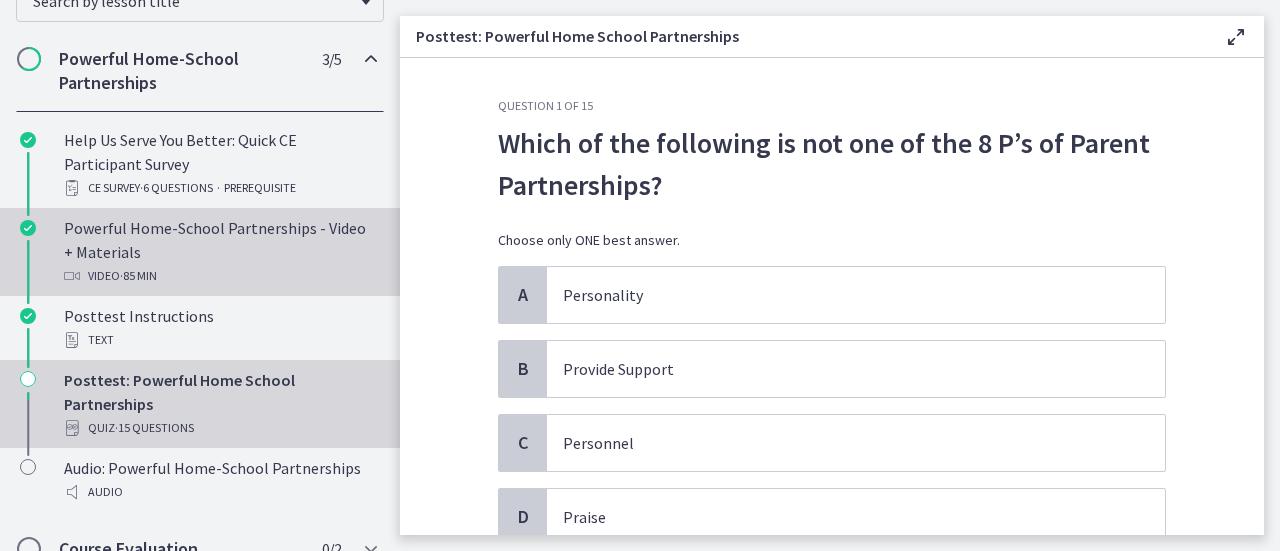 scroll, scrollTop: 376, scrollLeft: 0, axis: vertical 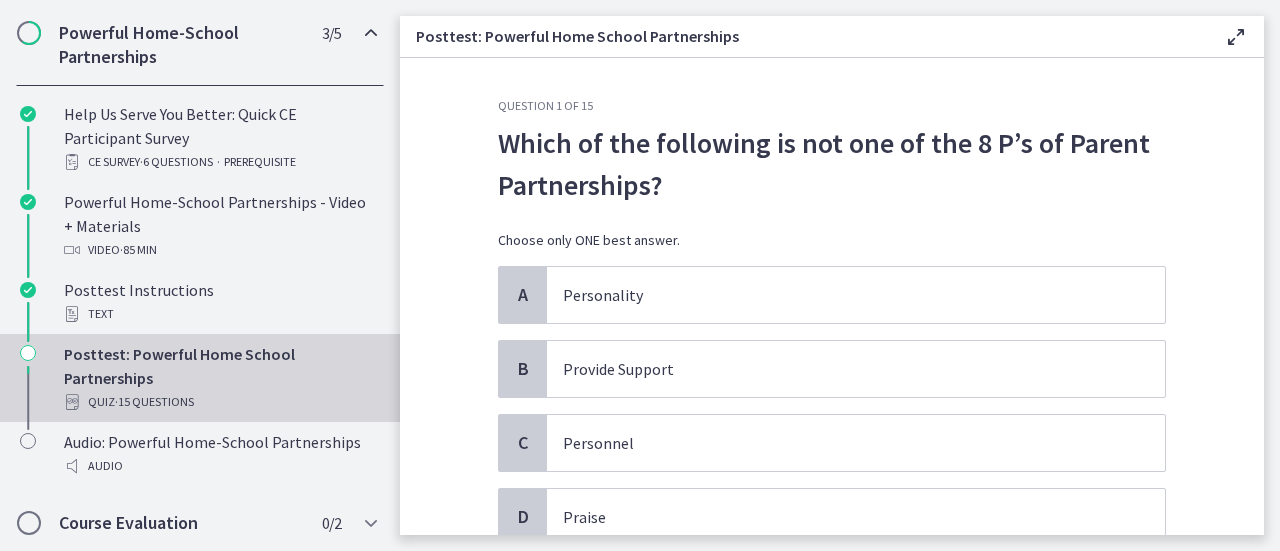click on "Which of the following is not one of the 8 P’s of Parent Partnerships?" at bounding box center (832, 164) 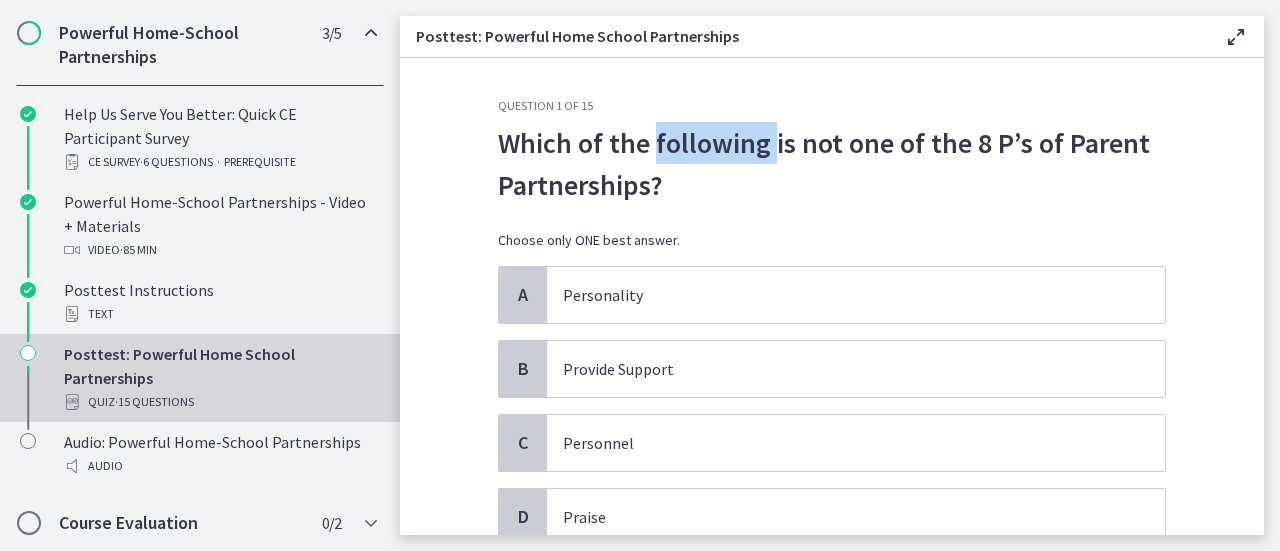 click on "Which of the following is not one of the 8 P’s of Parent Partnerships?" at bounding box center (832, 164) 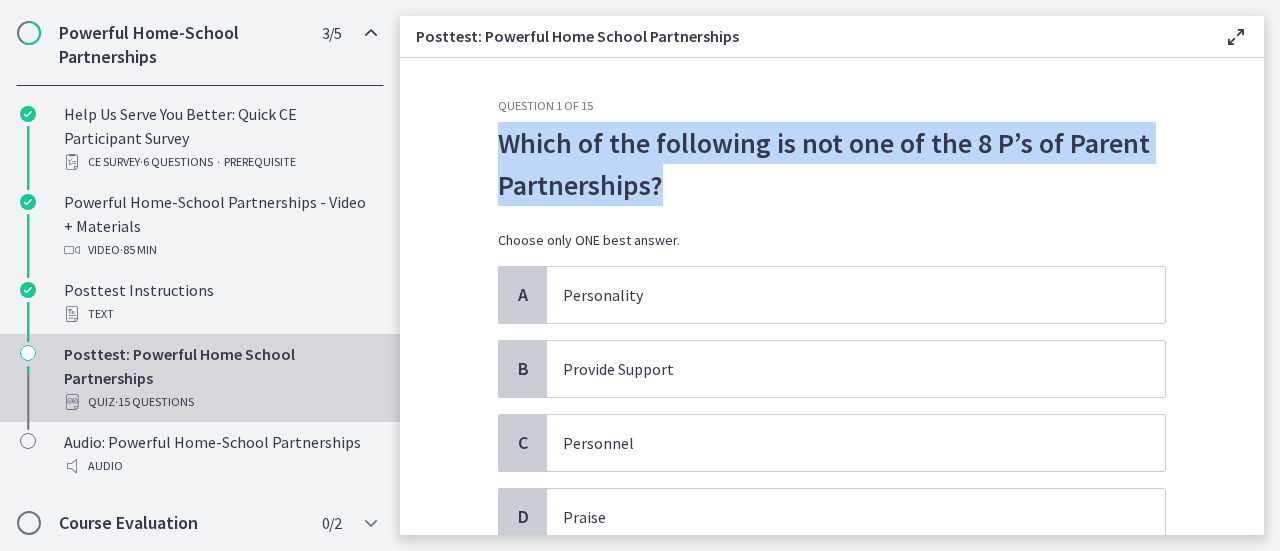 click on "Which of the following is not one of the 8 P’s of Parent Partnerships?" at bounding box center (832, 164) 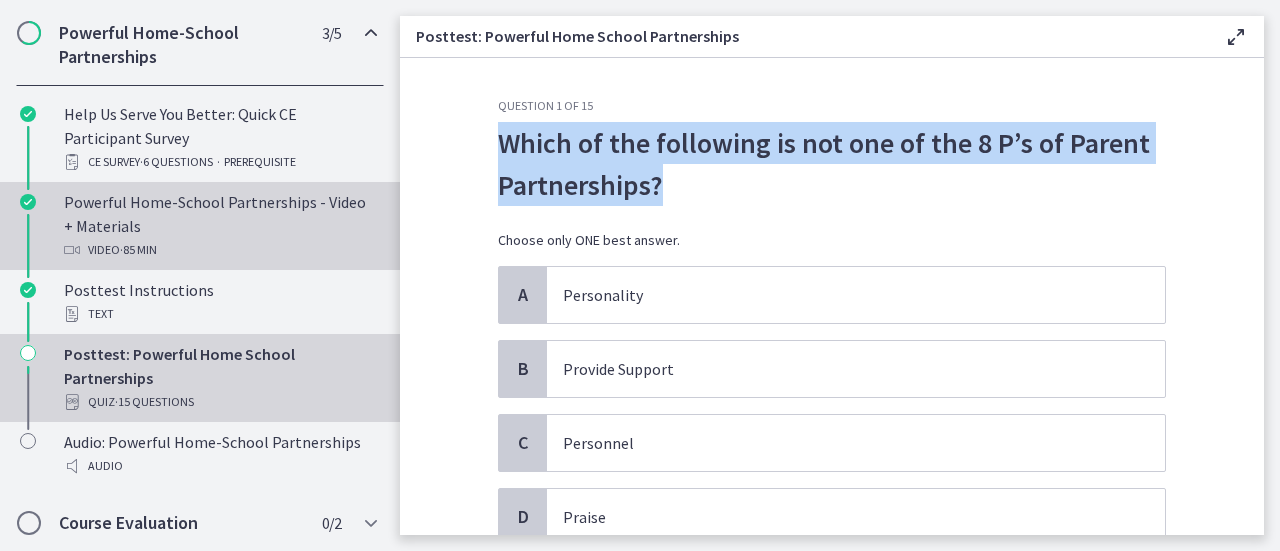 click on "Powerful Home-School Partnerships - Video + Materials
Video
·  85 min" at bounding box center [220, 226] 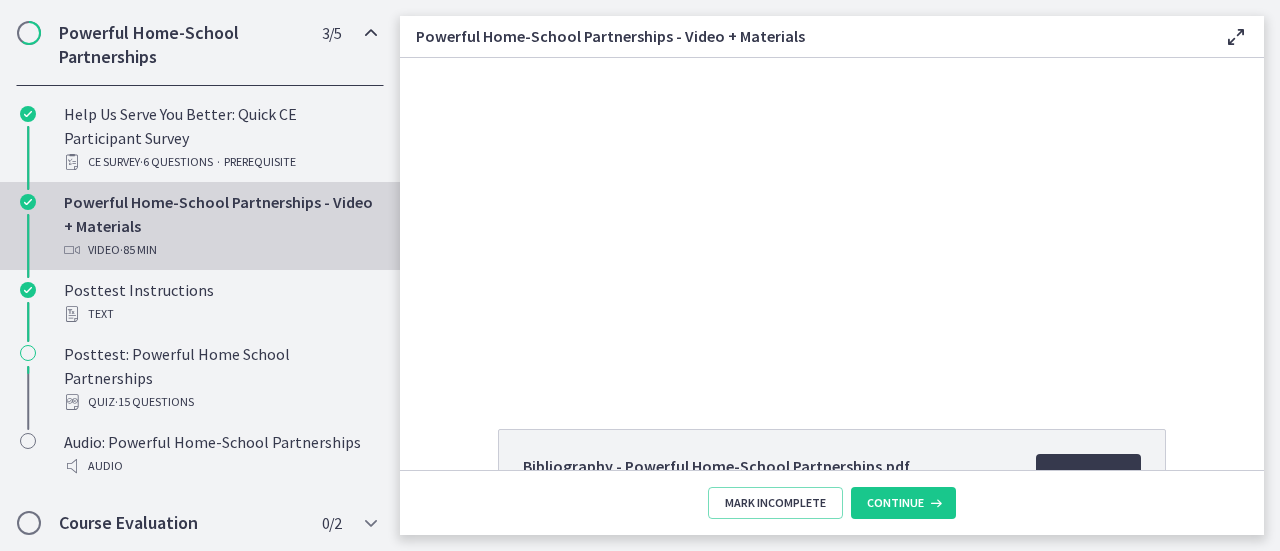 scroll, scrollTop: 0, scrollLeft: 0, axis: both 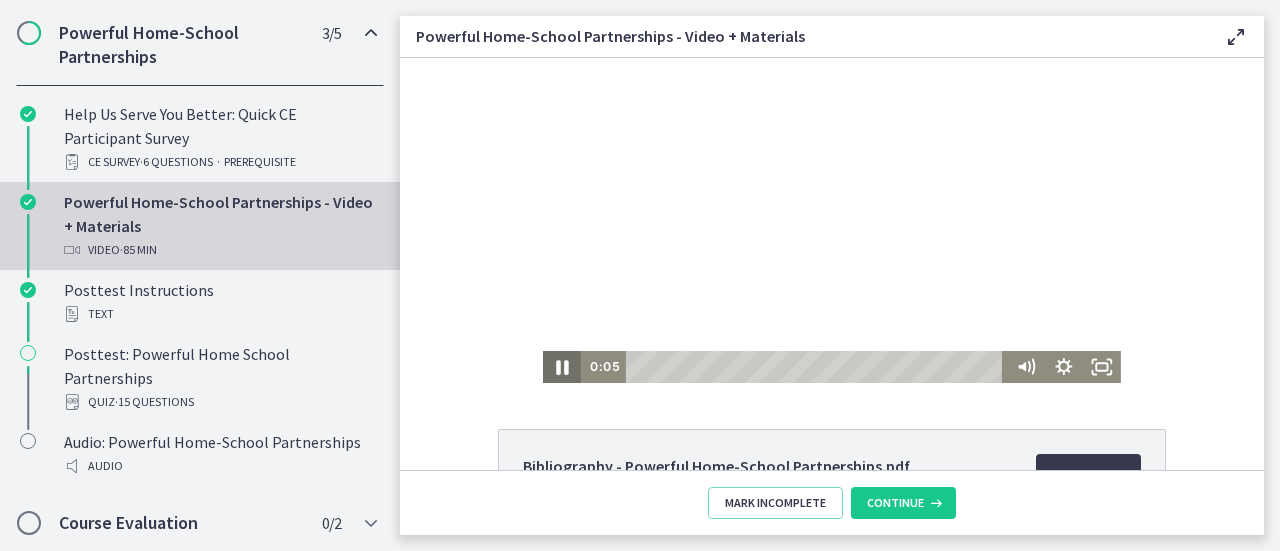 click 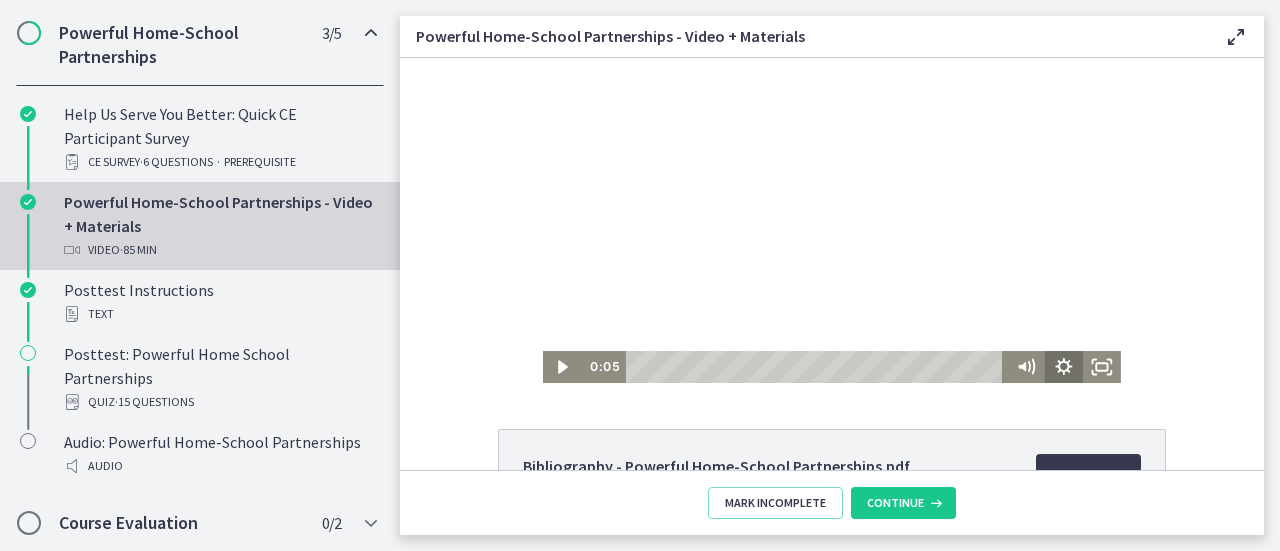click 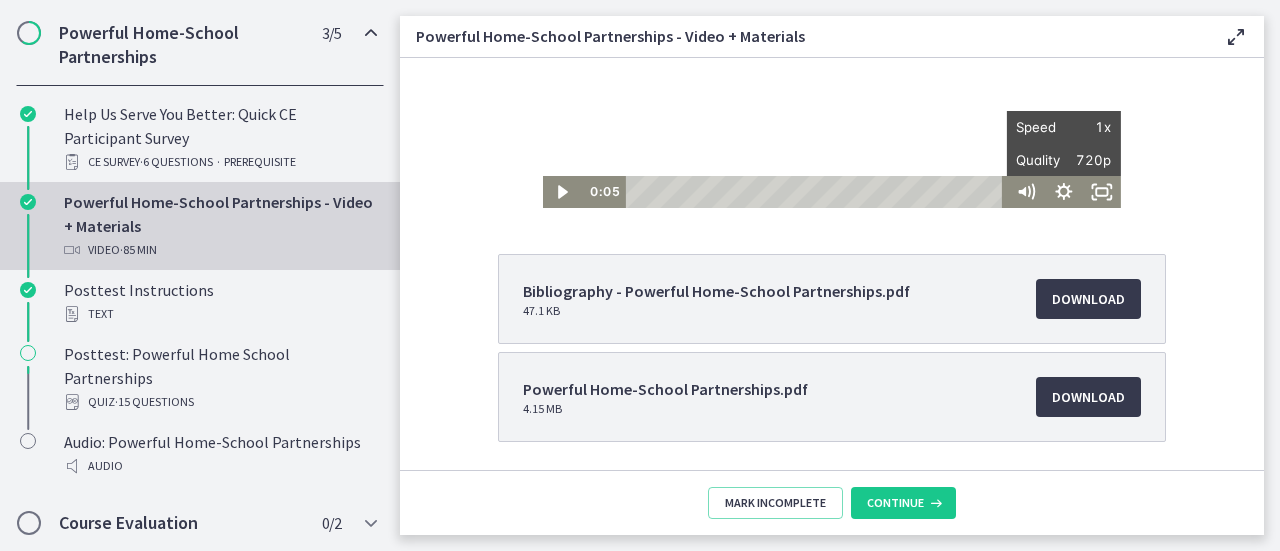 scroll, scrollTop: 200, scrollLeft: 0, axis: vertical 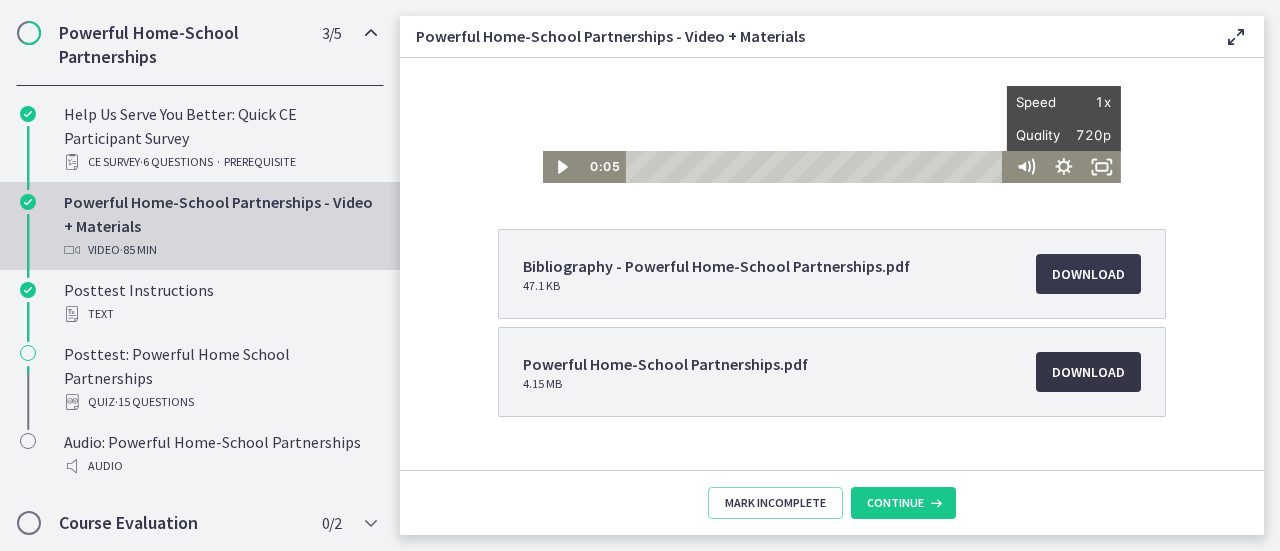 click on "Download
Opens in a new window" at bounding box center (1088, 372) 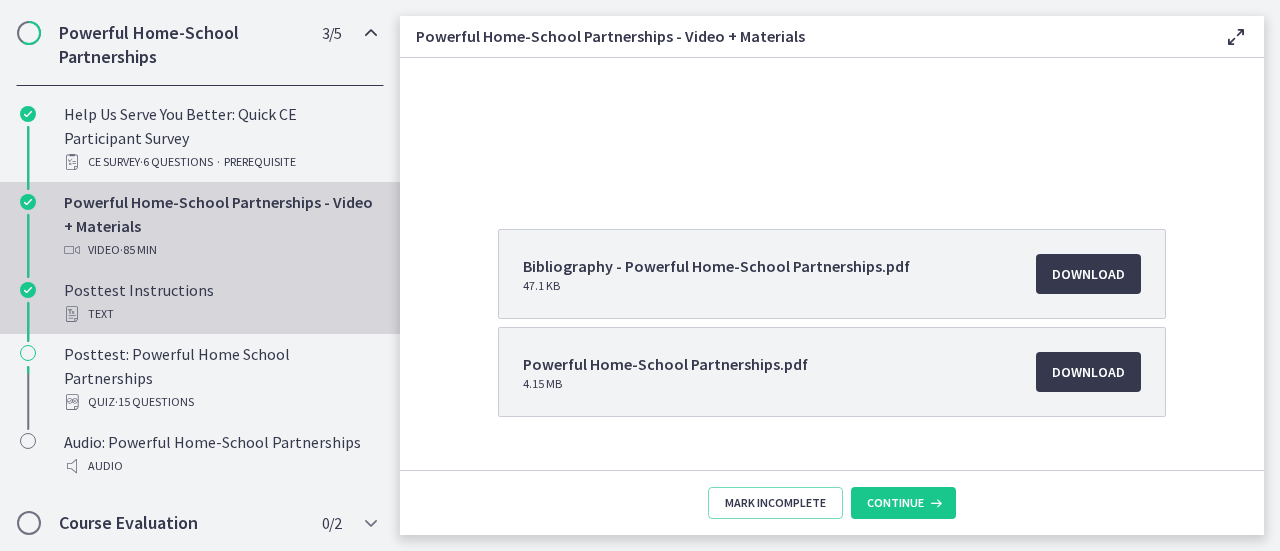 click on "Text" at bounding box center (220, 314) 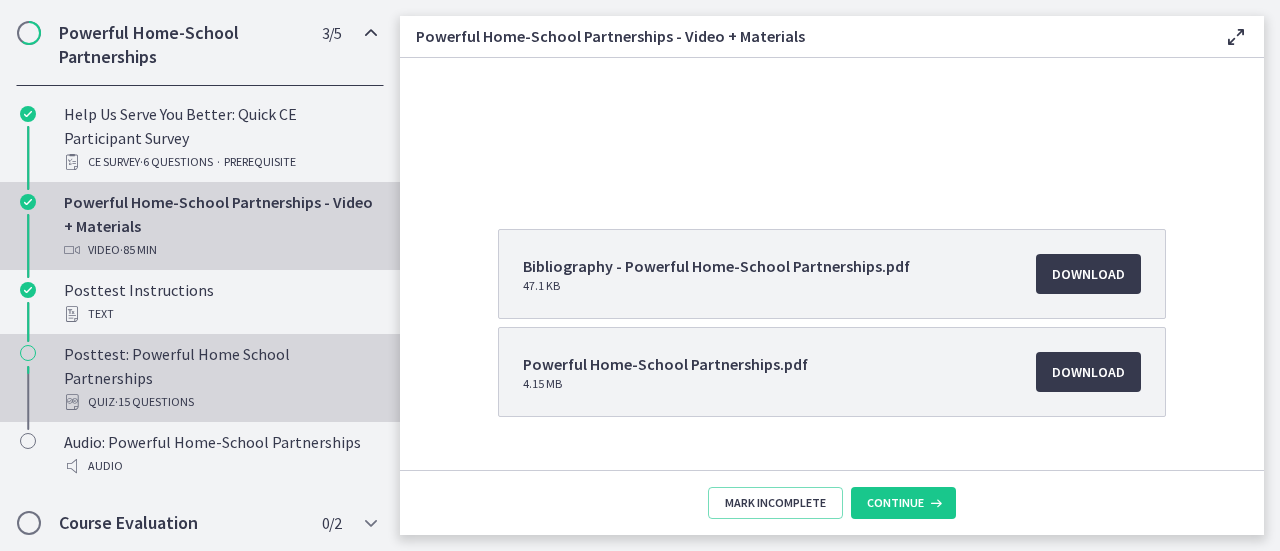 scroll, scrollTop: 0, scrollLeft: 0, axis: both 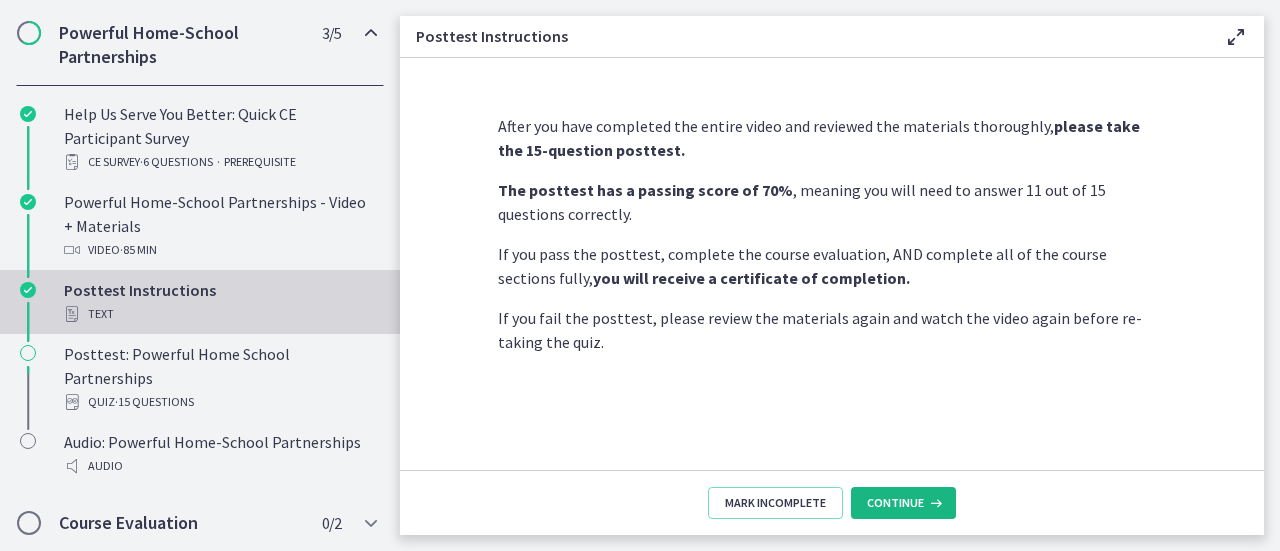 click on "Continue" at bounding box center (903, 503) 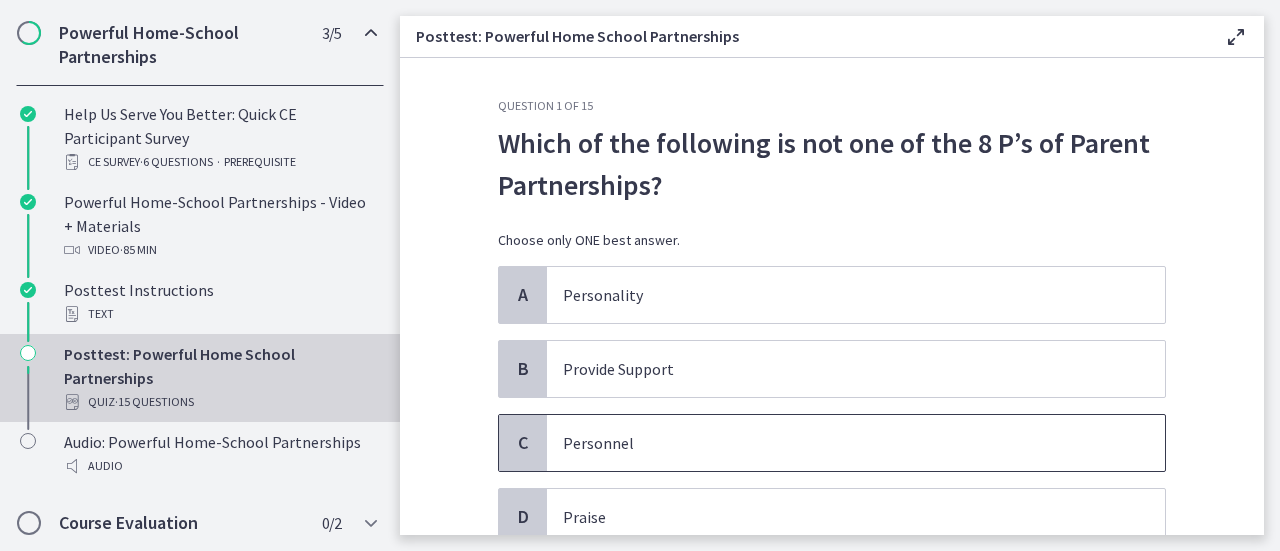 click on "Personnel" at bounding box center (836, 443) 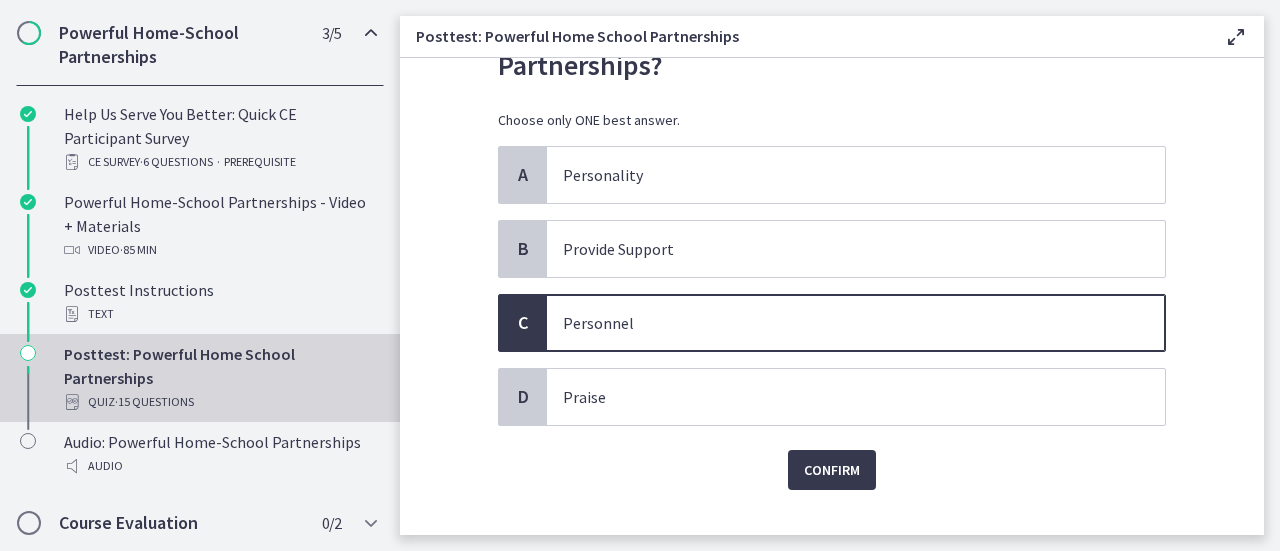 scroll, scrollTop: 152, scrollLeft: 0, axis: vertical 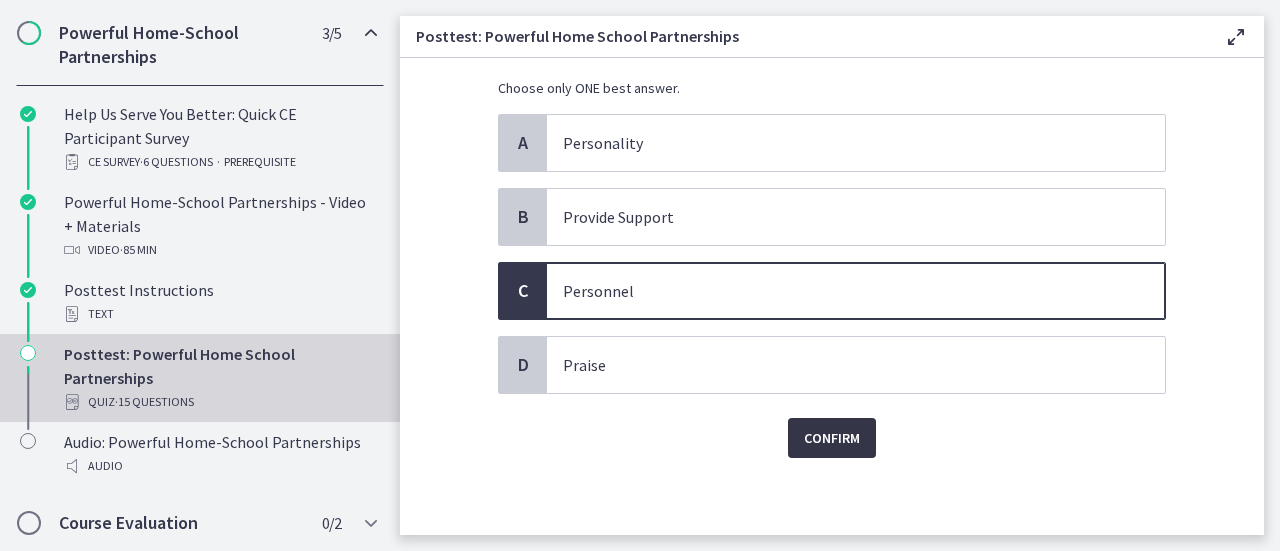 click on "Confirm" at bounding box center [832, 438] 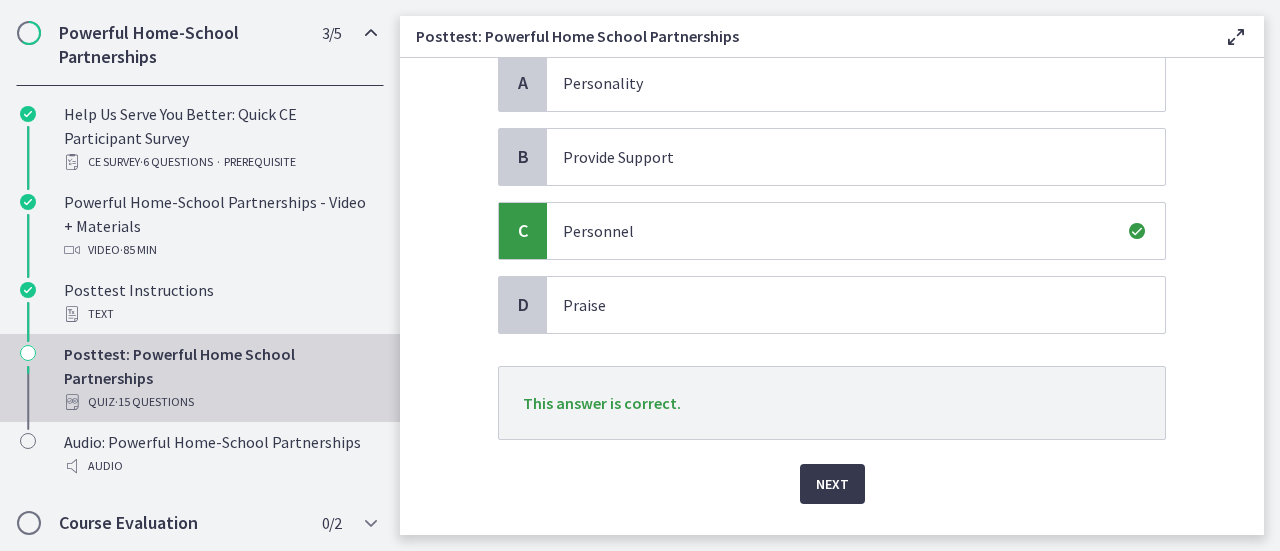 scroll, scrollTop: 258, scrollLeft: 0, axis: vertical 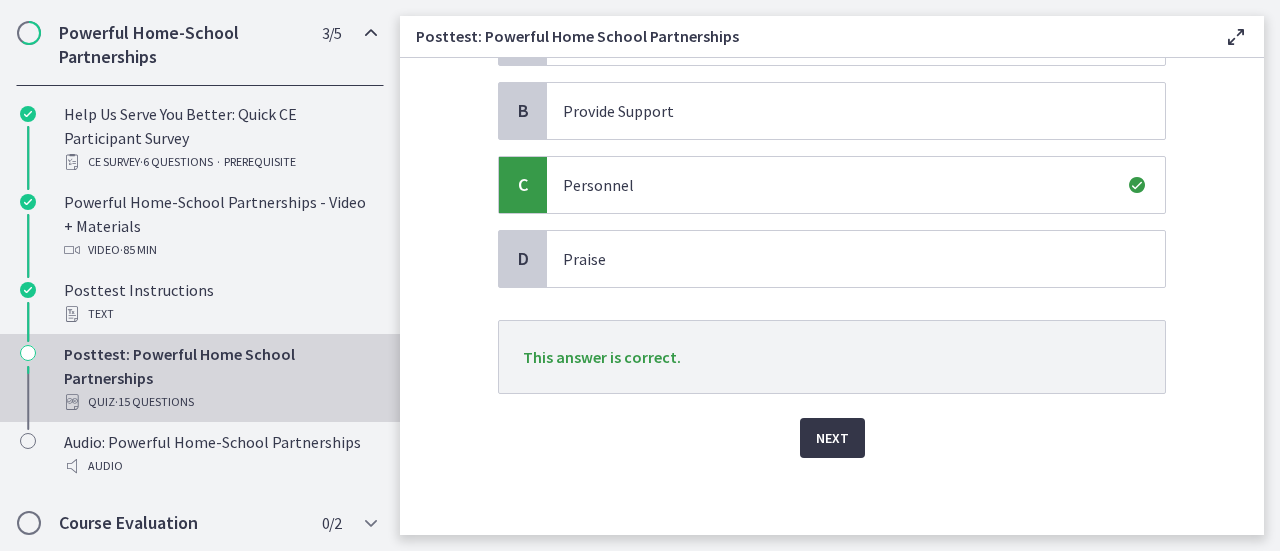 click on "Next" at bounding box center (832, 438) 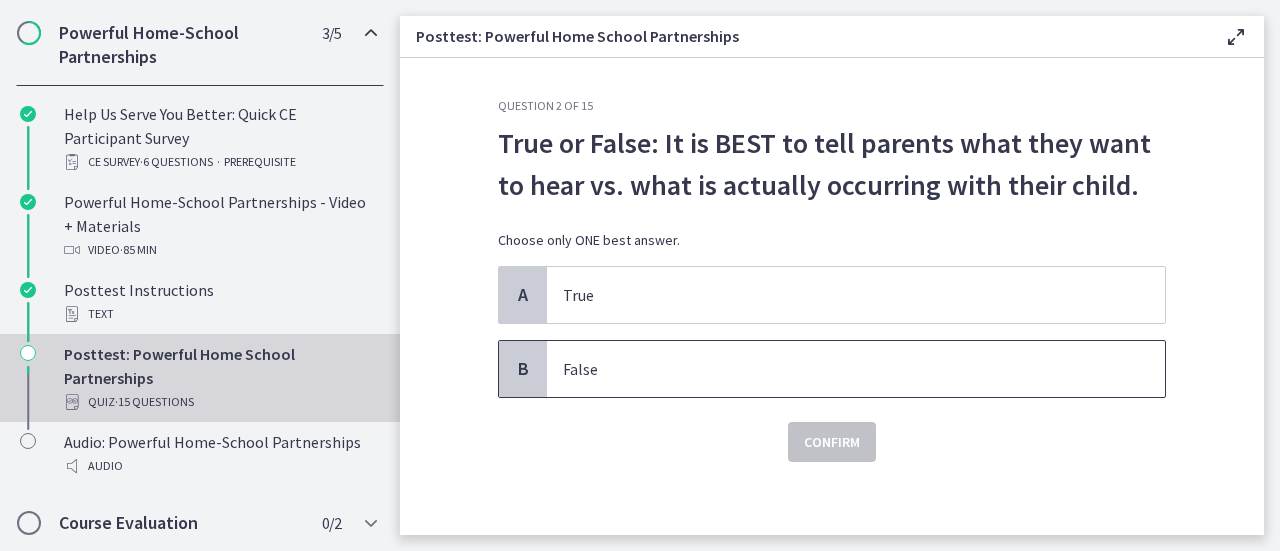 click on "False" at bounding box center (836, 369) 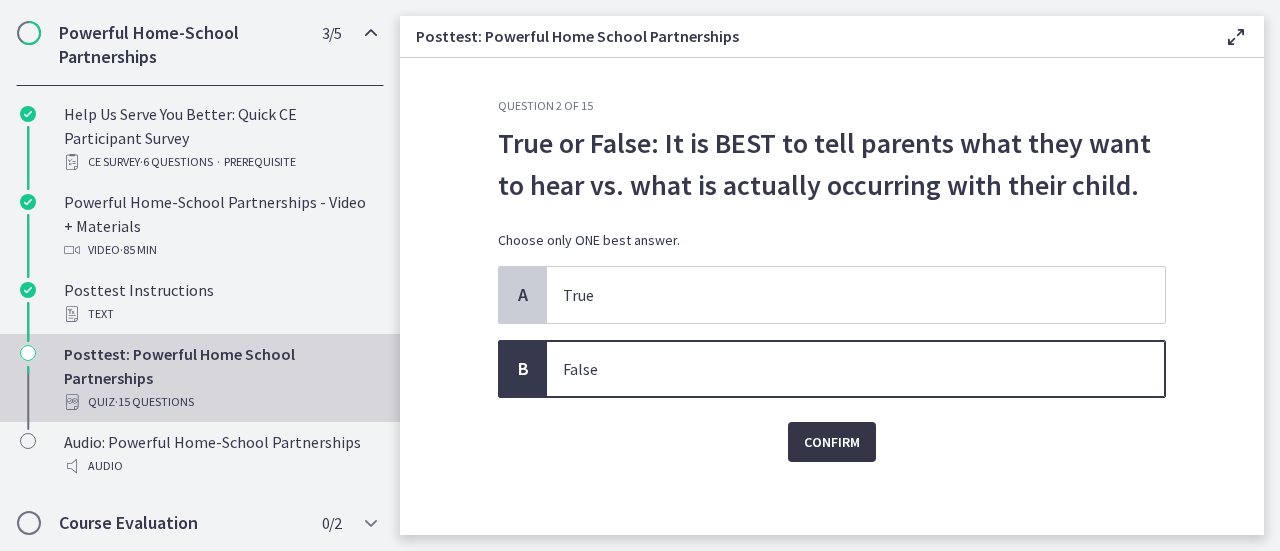 click on "Confirm" at bounding box center [832, 442] 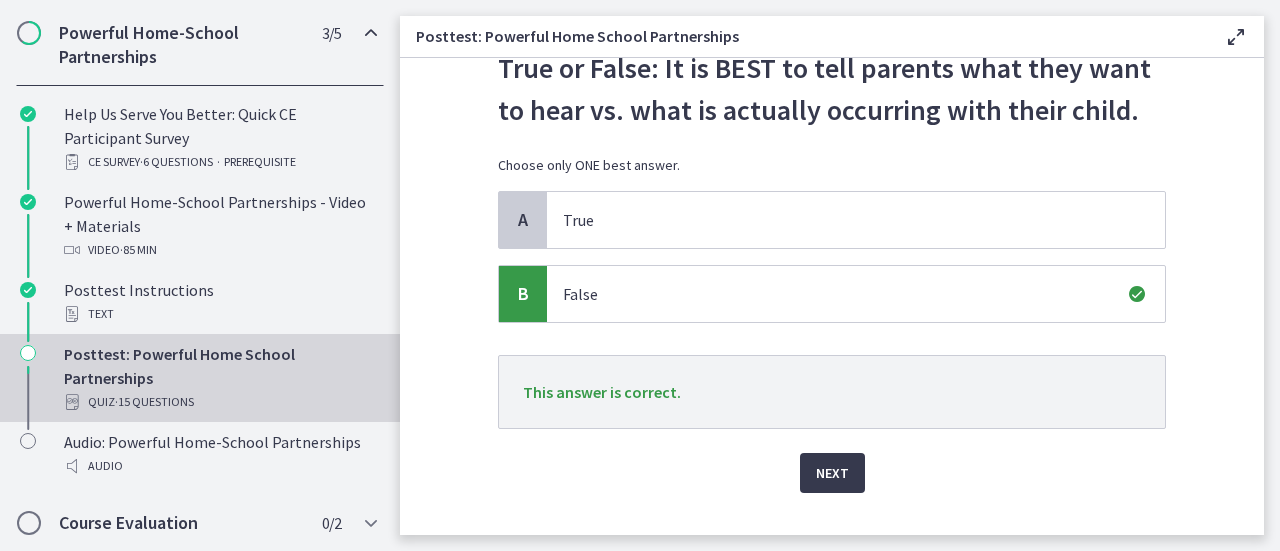 scroll, scrollTop: 111, scrollLeft: 0, axis: vertical 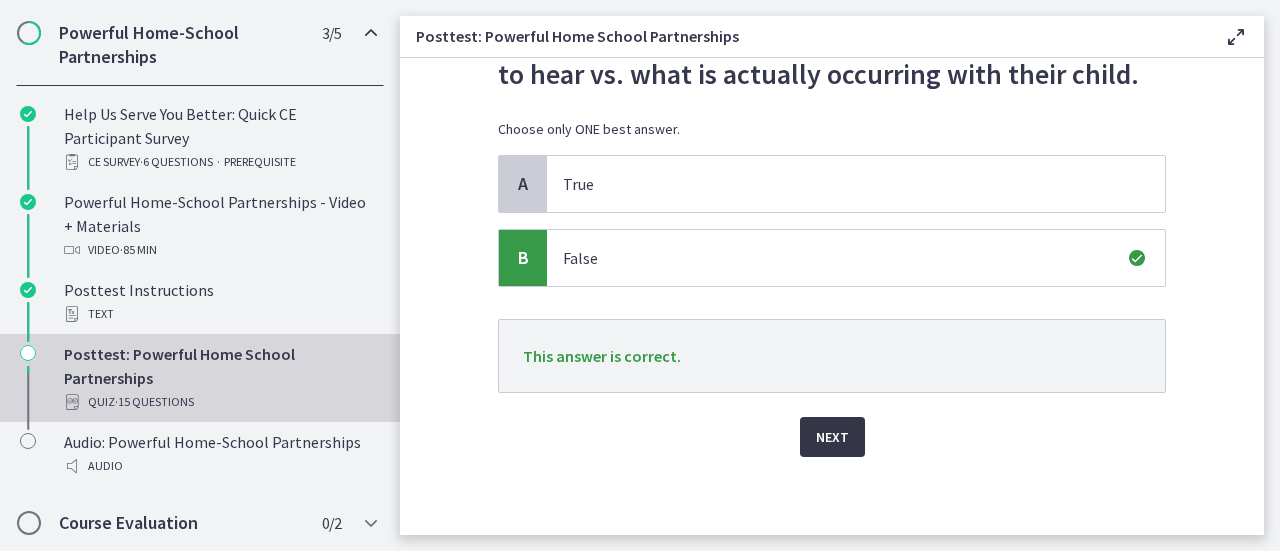 click on "Next" at bounding box center (832, 437) 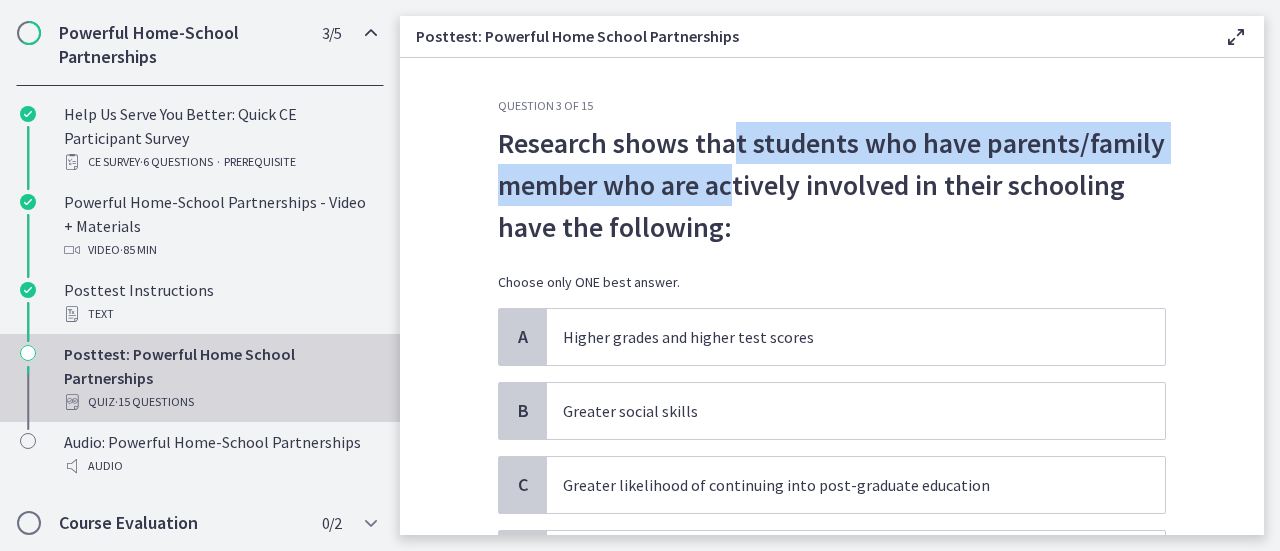 drag, startPoint x: 722, startPoint y: 139, endPoint x: 725, endPoint y: 187, distance: 48.09366 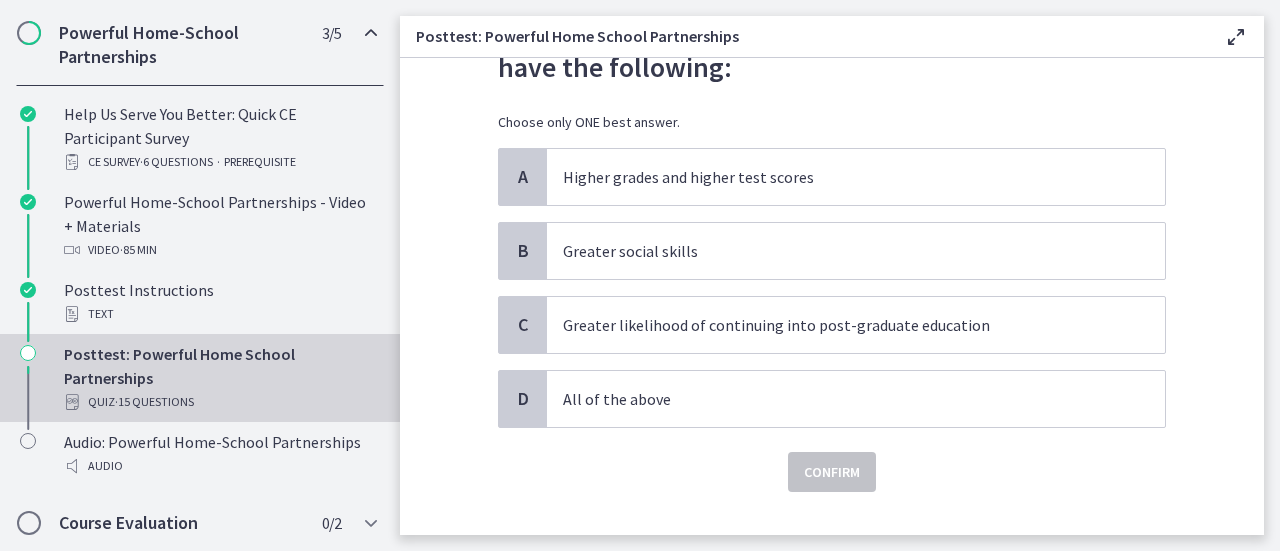 scroll, scrollTop: 195, scrollLeft: 0, axis: vertical 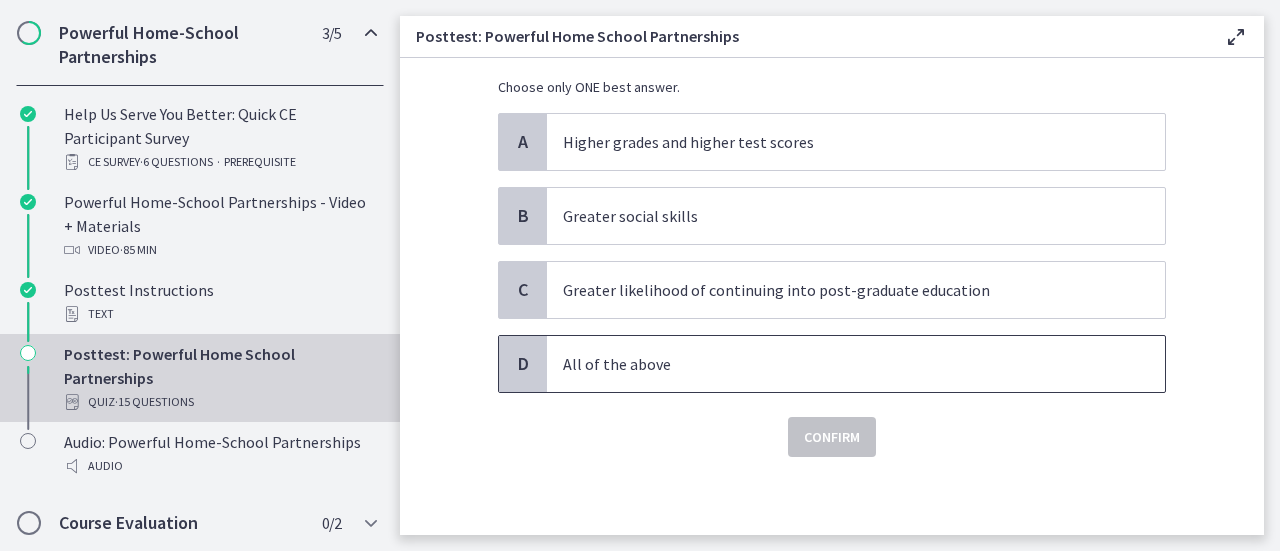 click on "All of the above" at bounding box center [836, 364] 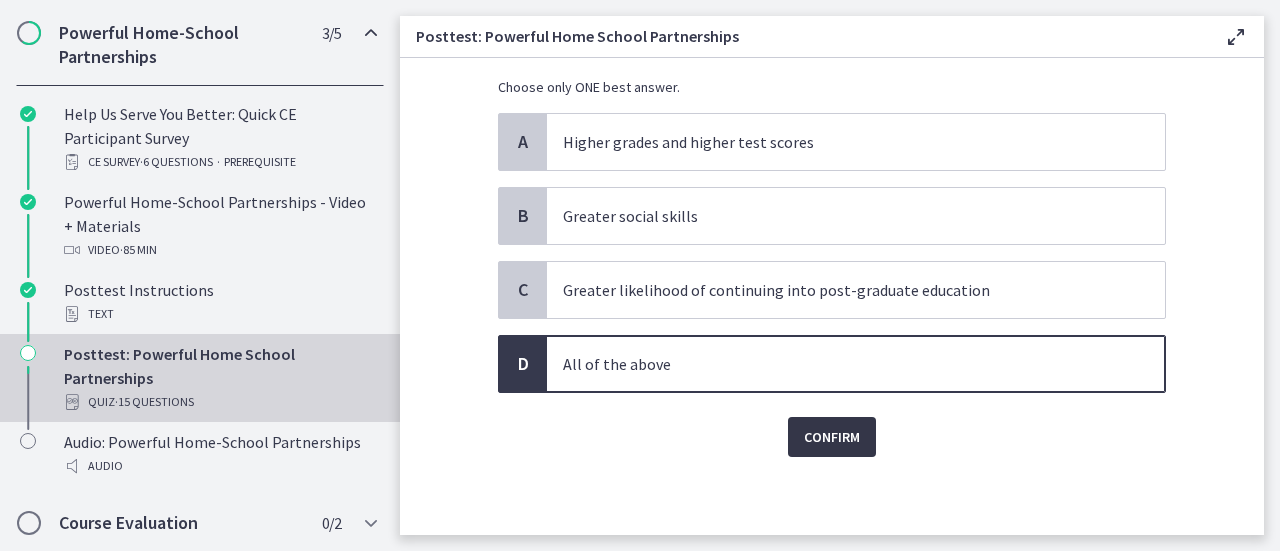 click on "Confirm" at bounding box center (832, 437) 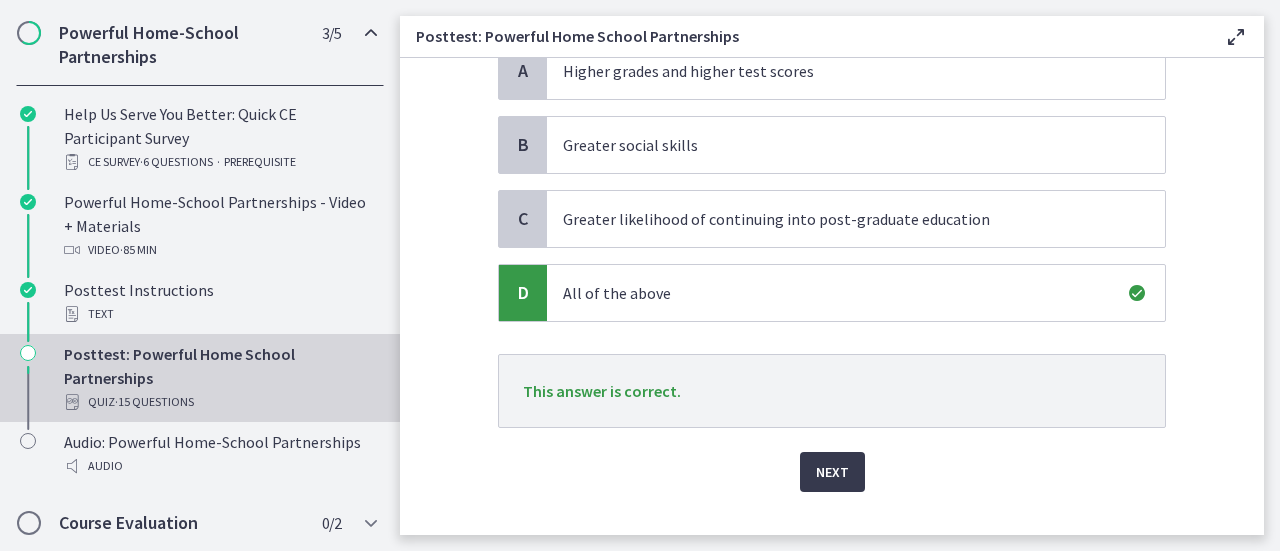 scroll, scrollTop: 300, scrollLeft: 0, axis: vertical 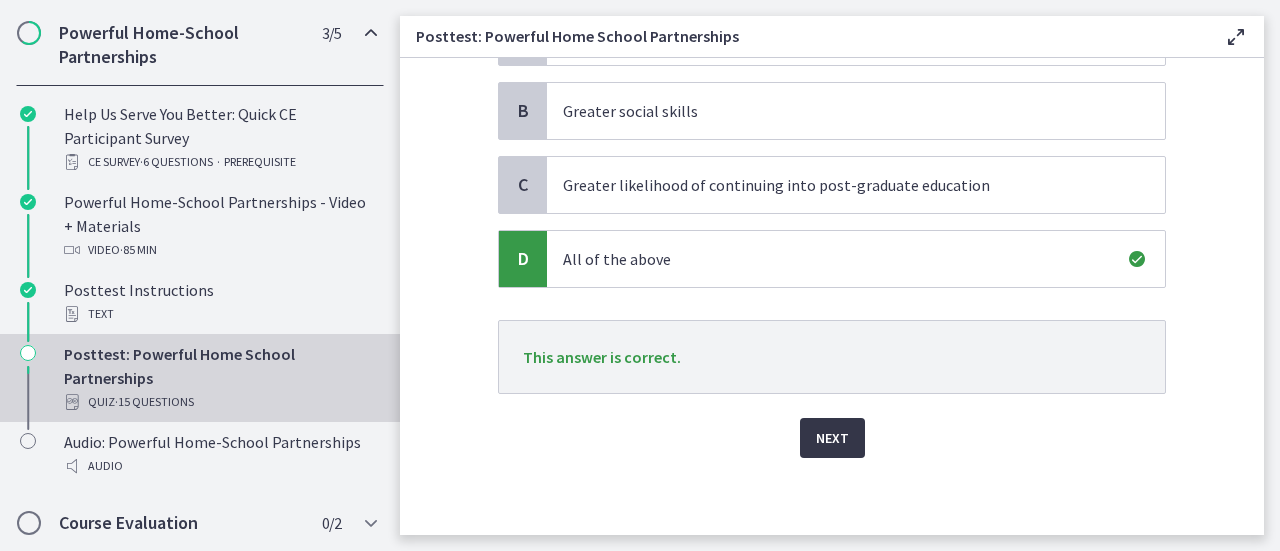click on "Next" at bounding box center [832, 438] 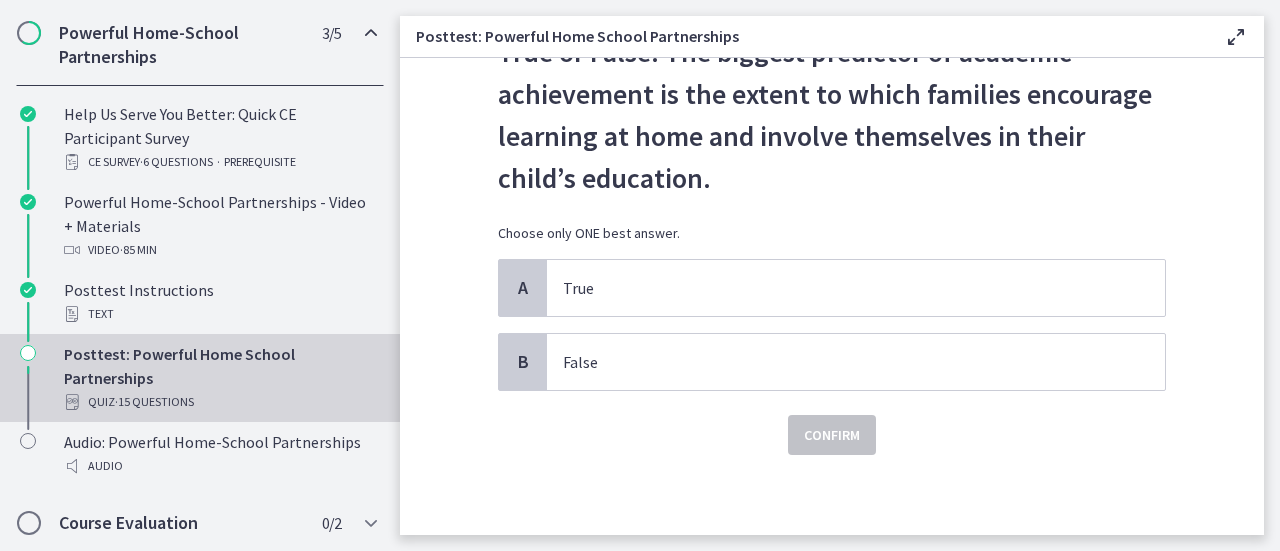scroll, scrollTop: 0, scrollLeft: 0, axis: both 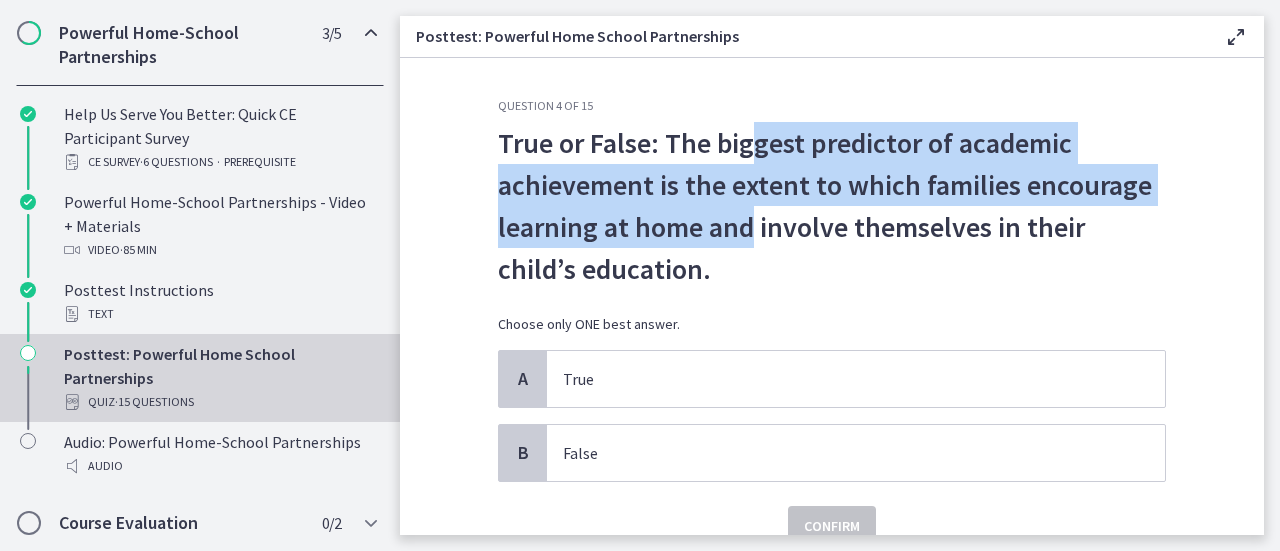 drag, startPoint x: 738, startPoint y: 130, endPoint x: 747, endPoint y: 212, distance: 82.492424 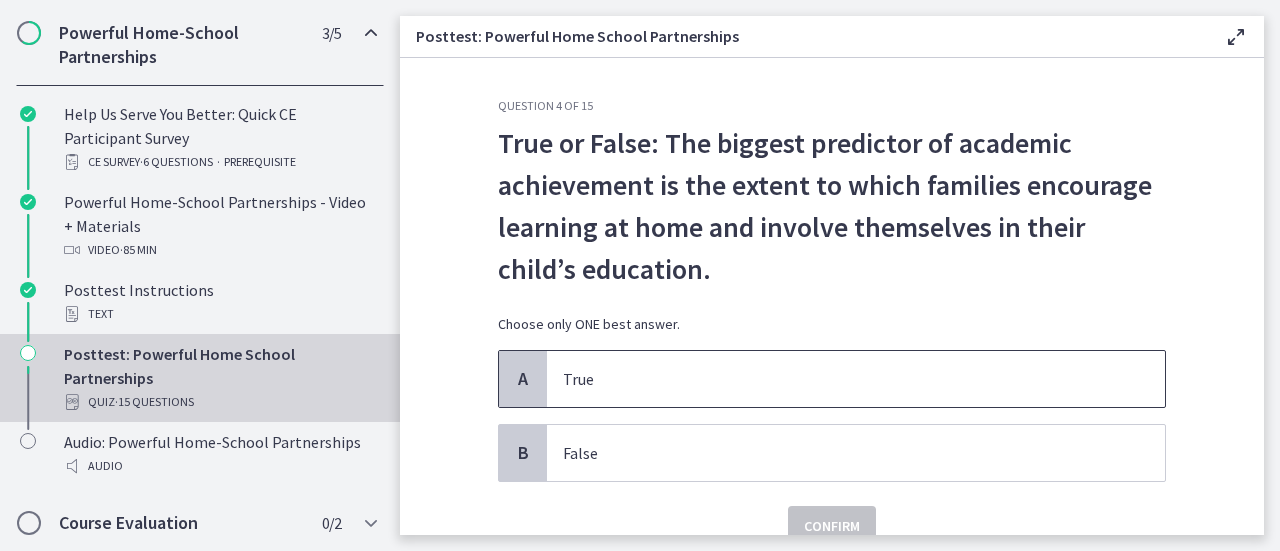 click on "True" at bounding box center [836, 379] 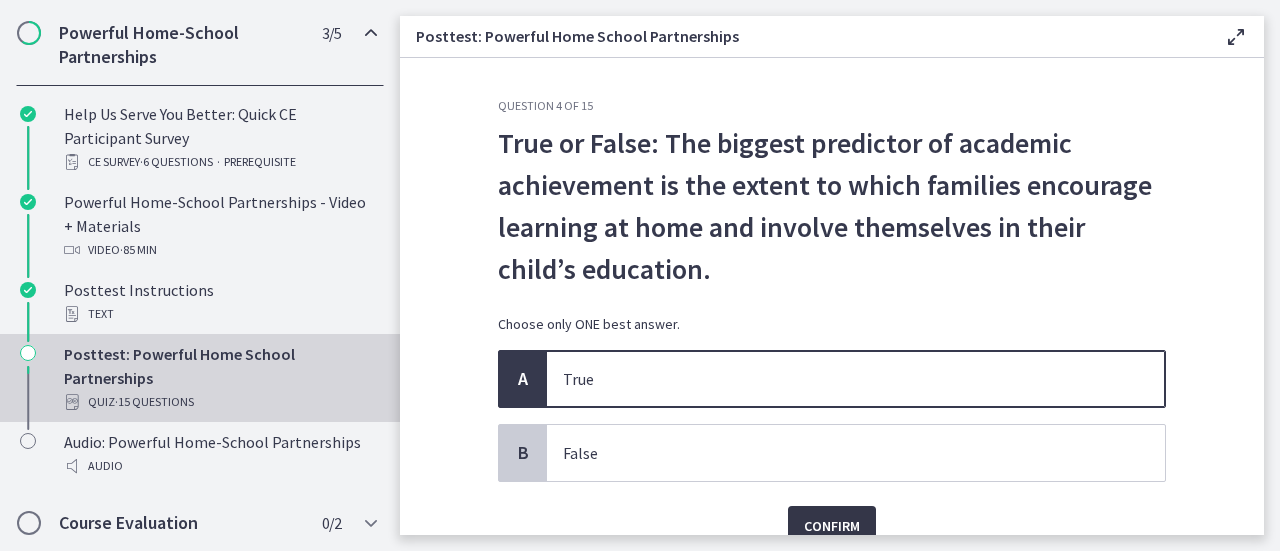 click on "Confirm" at bounding box center (832, 526) 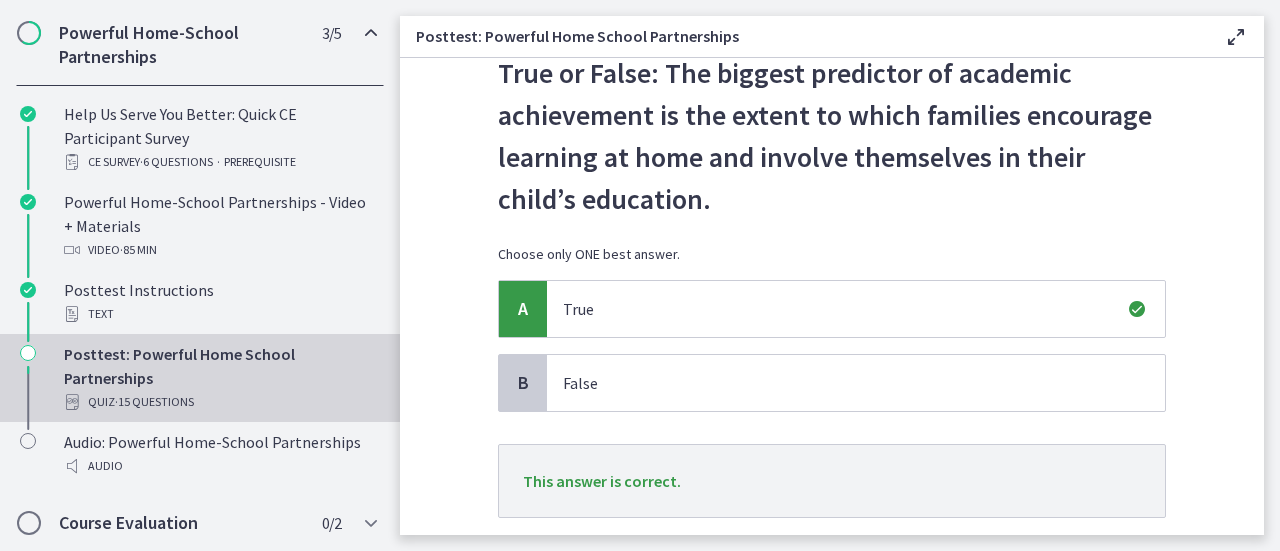scroll, scrollTop: 195, scrollLeft: 0, axis: vertical 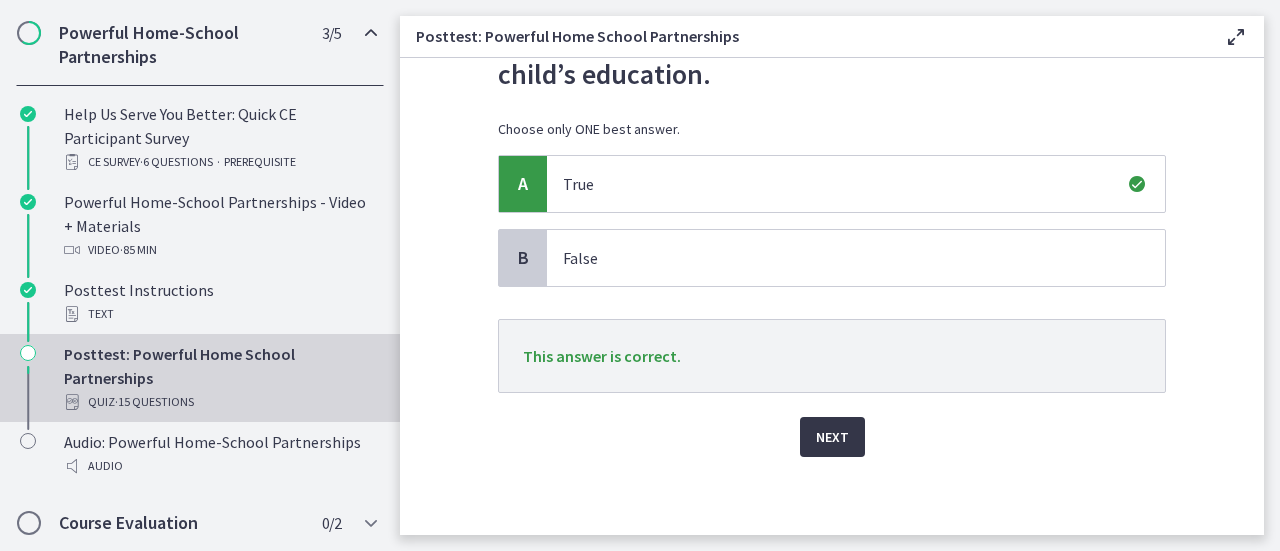 click on "Next" at bounding box center [832, 437] 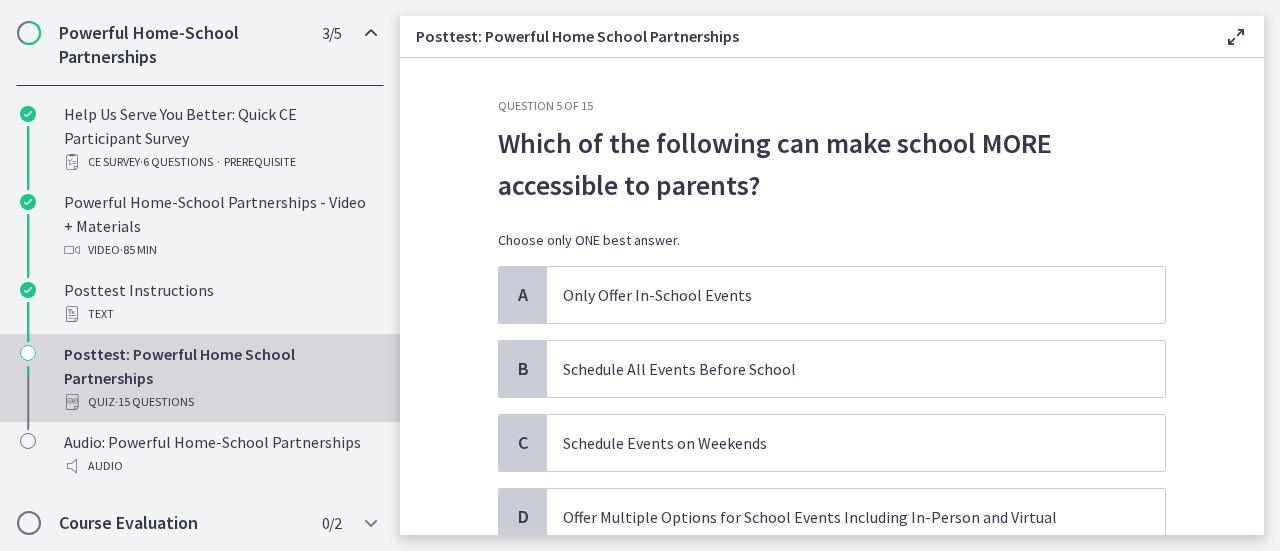 scroll, scrollTop: 152, scrollLeft: 0, axis: vertical 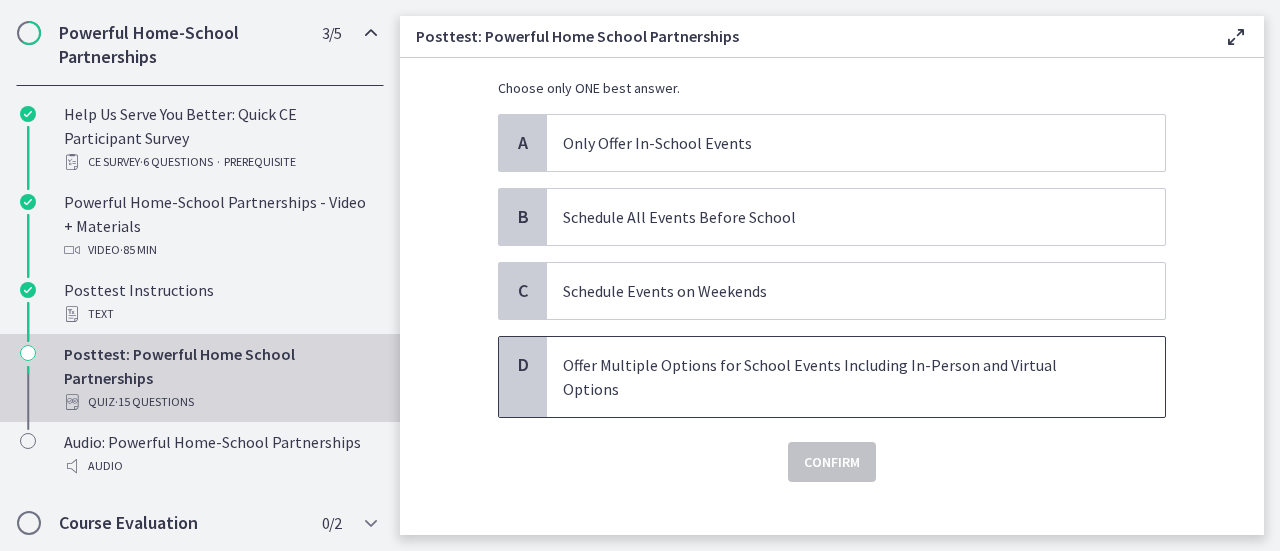 click on "Offer Multiple Options for School Events Including In-Person and Virtual Options" at bounding box center [836, 377] 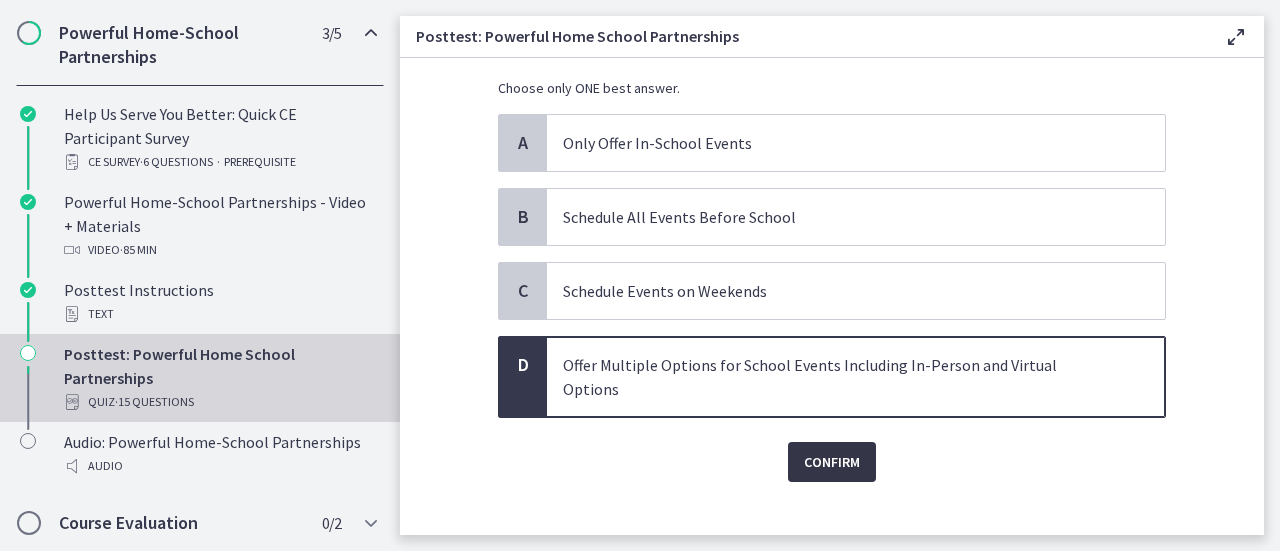click on "Confirm" at bounding box center (832, 462) 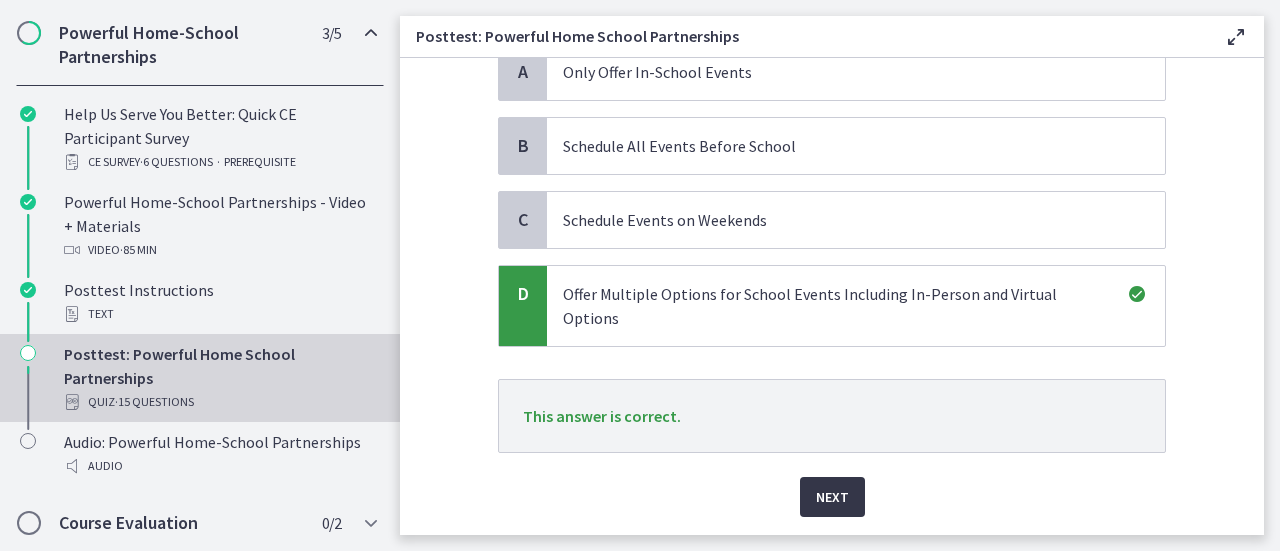 scroll, scrollTop: 258, scrollLeft: 0, axis: vertical 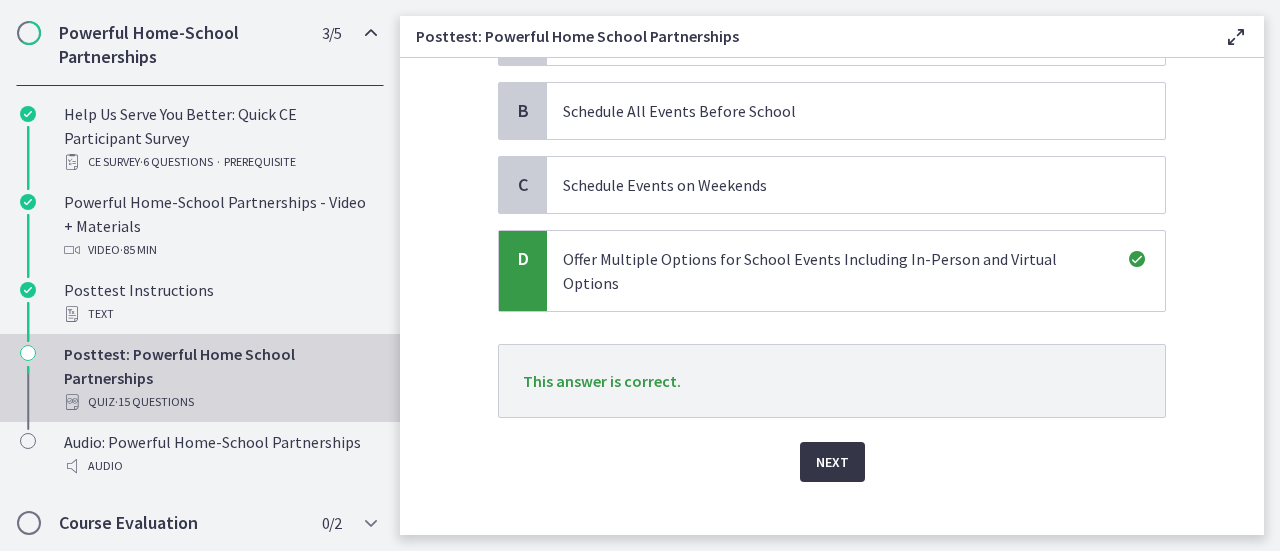 click on "Next" at bounding box center (832, 462) 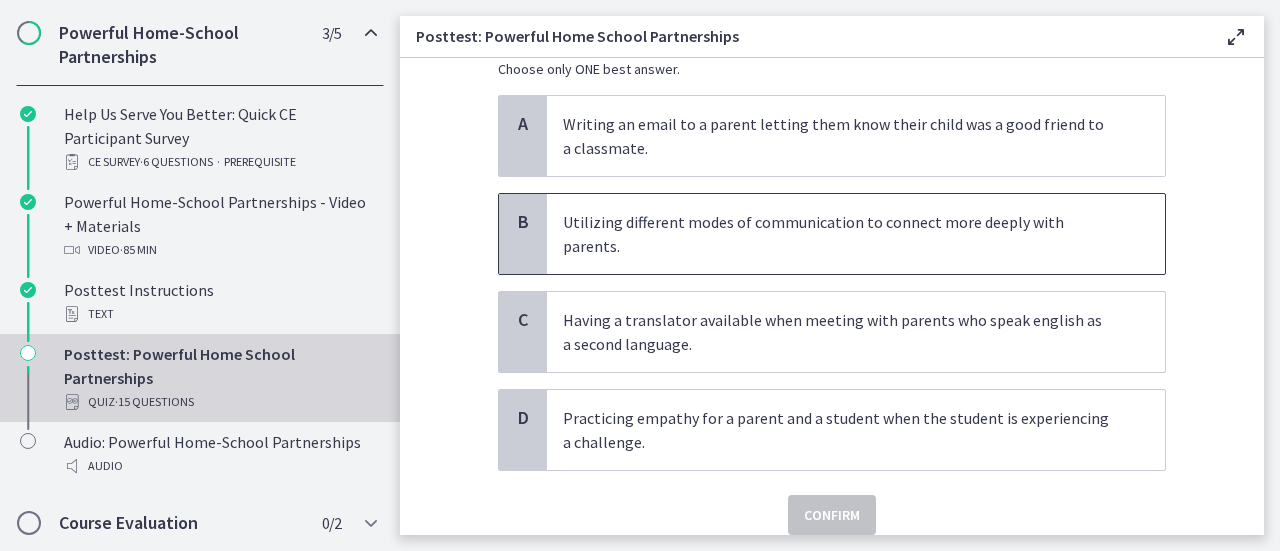 scroll, scrollTop: 200, scrollLeft: 0, axis: vertical 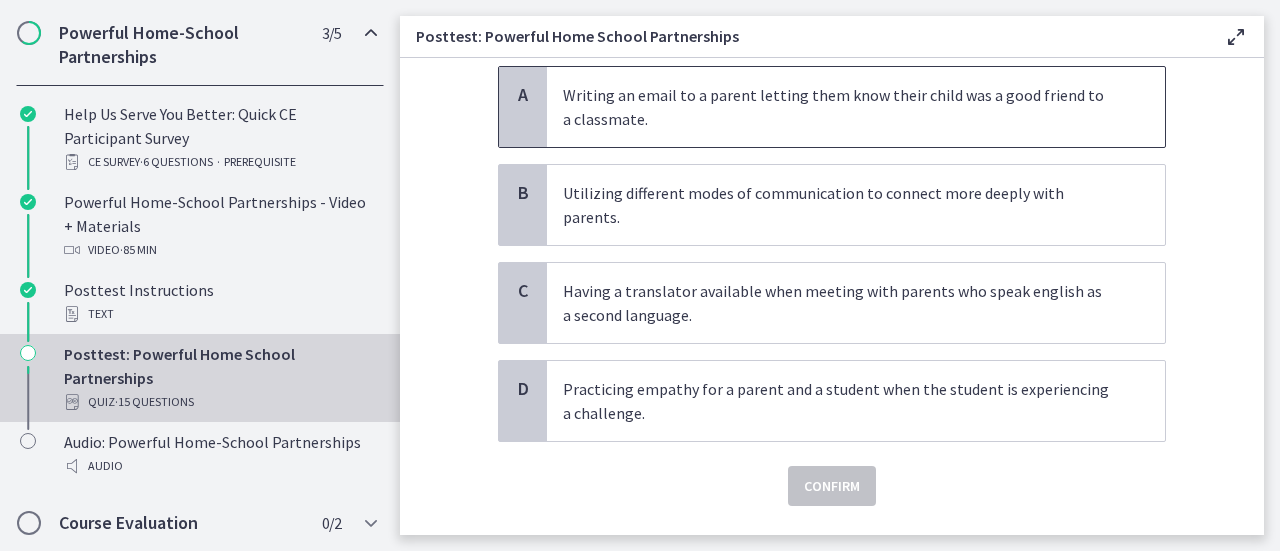 click on "Writing an email to a parent letting them know their child was a good friend to a classmate." at bounding box center (836, 107) 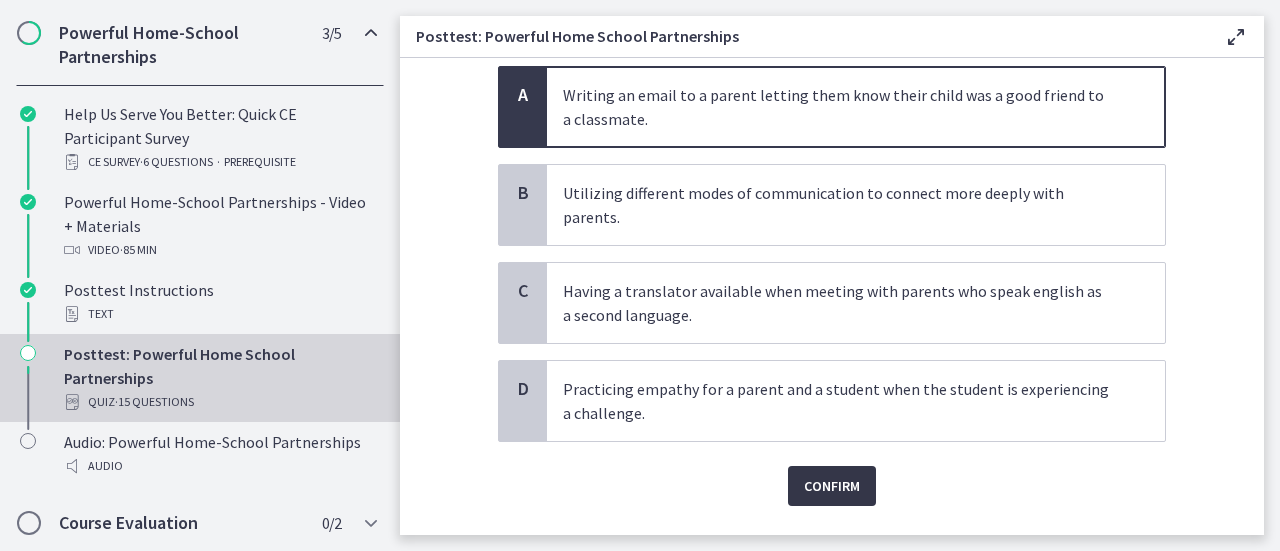 click on "Confirm" at bounding box center [832, 486] 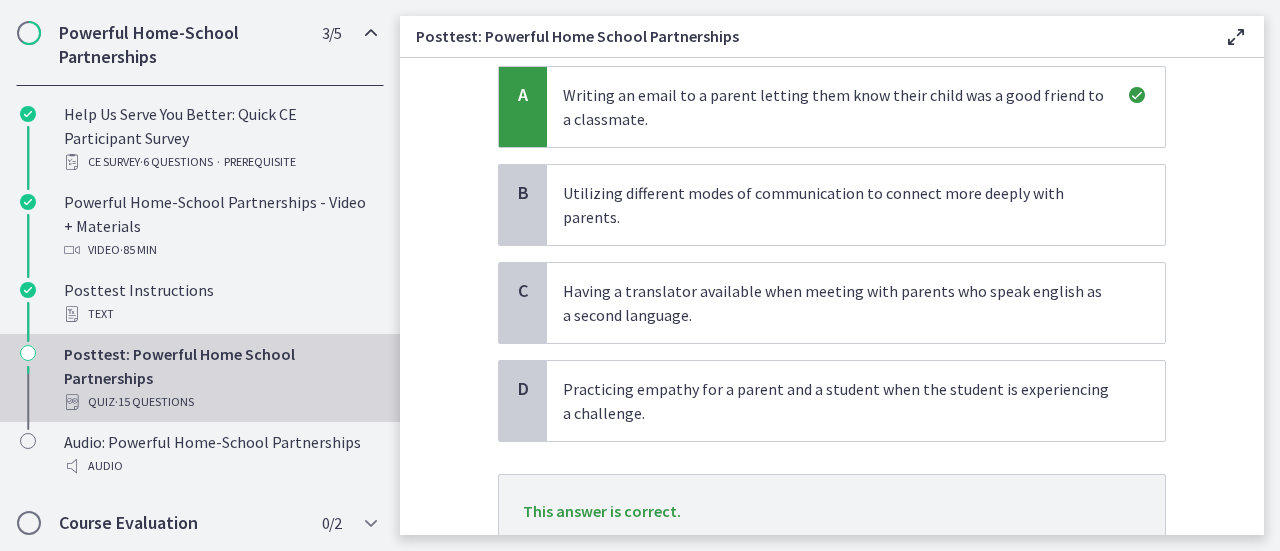 scroll, scrollTop: 330, scrollLeft: 0, axis: vertical 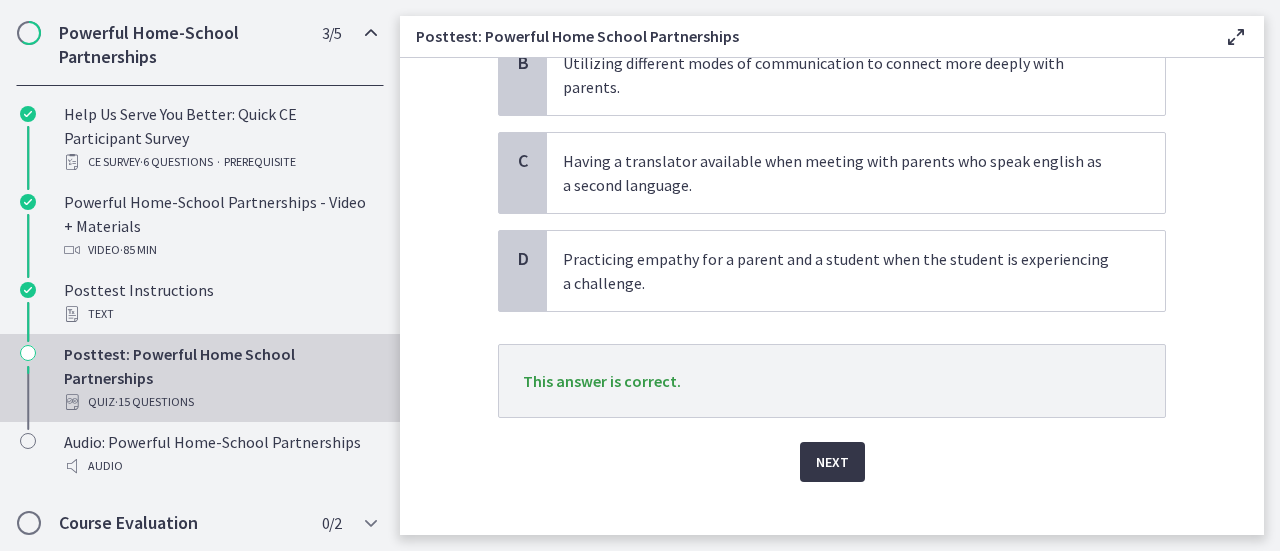click on "Next" at bounding box center [832, 462] 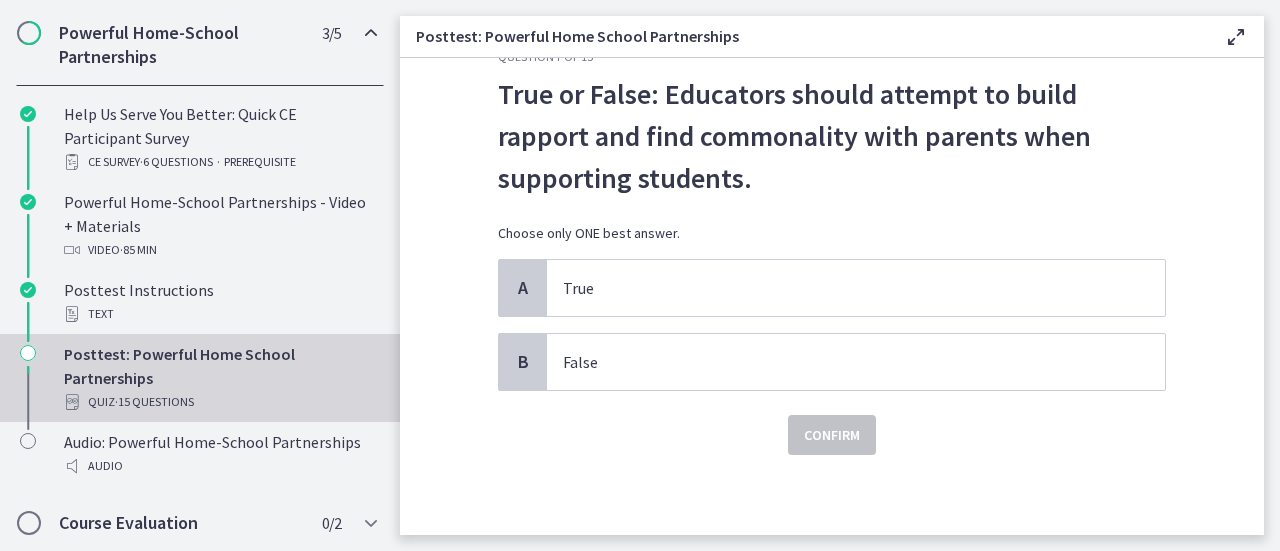 scroll, scrollTop: 0, scrollLeft: 0, axis: both 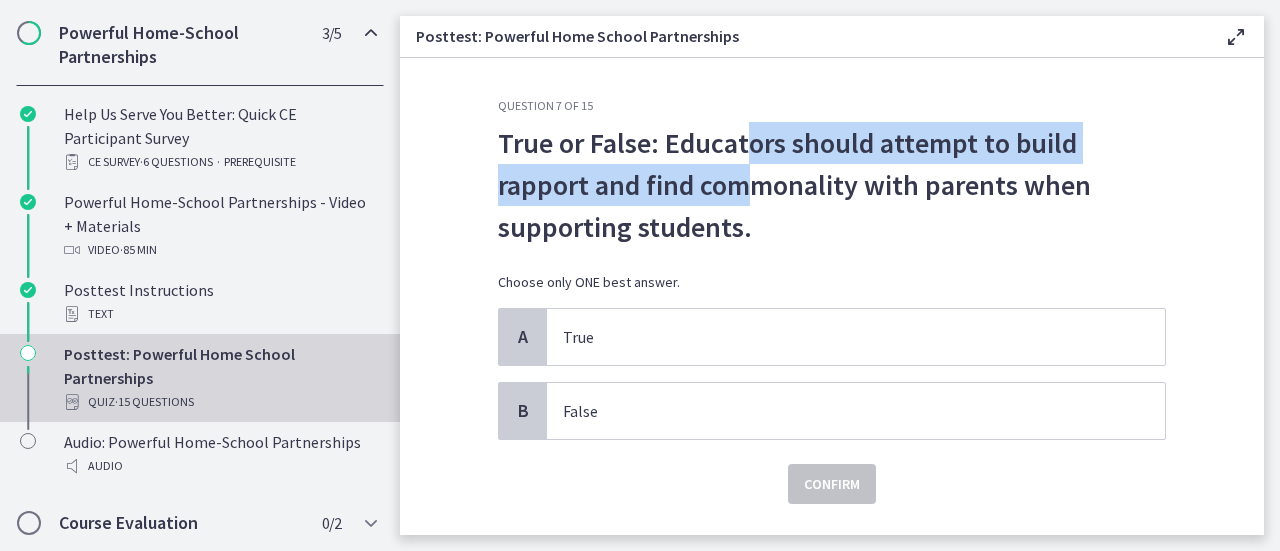 drag, startPoint x: 743, startPoint y: 143, endPoint x: 744, endPoint y: 207, distance: 64.00781 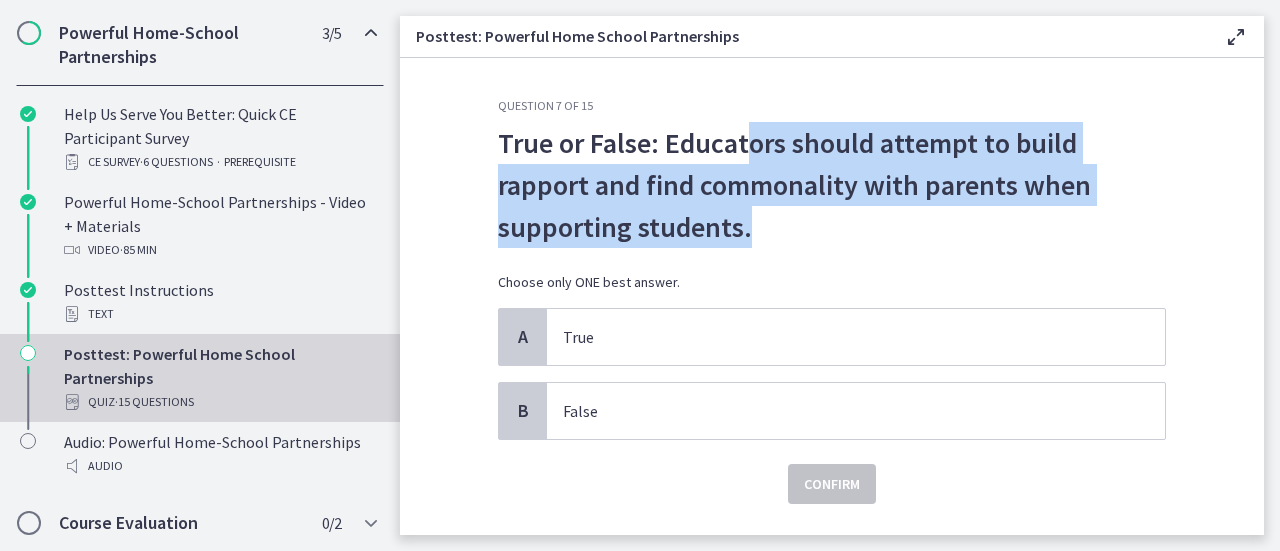 click on "True or False: Educators should attempt to build rapport and find commonality with parents when supporting students." at bounding box center (832, 185) 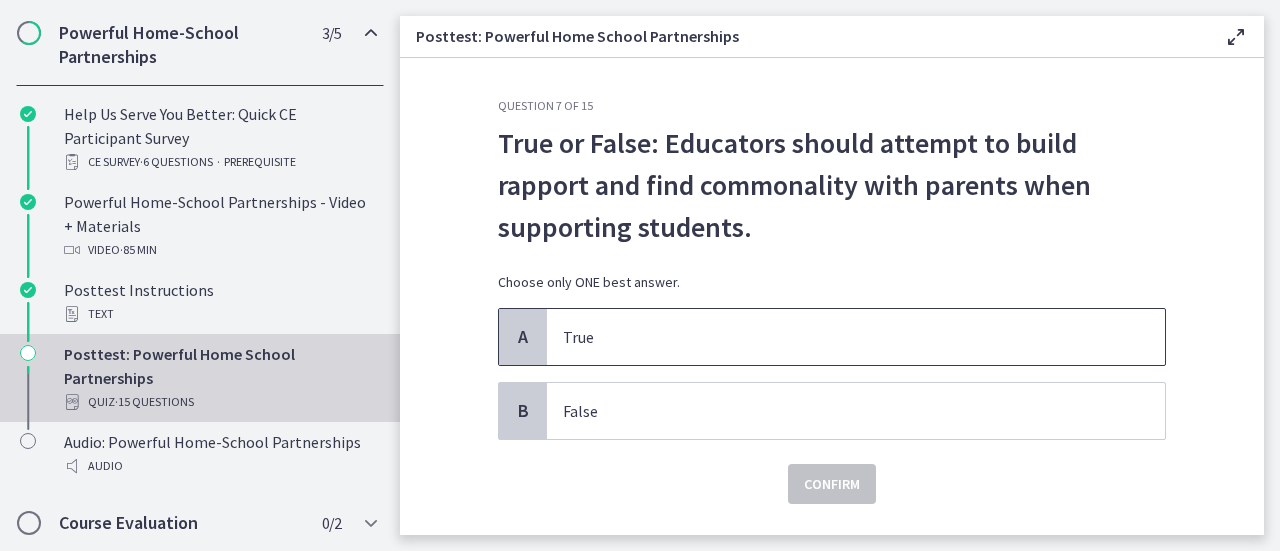 click on "True" at bounding box center [856, 337] 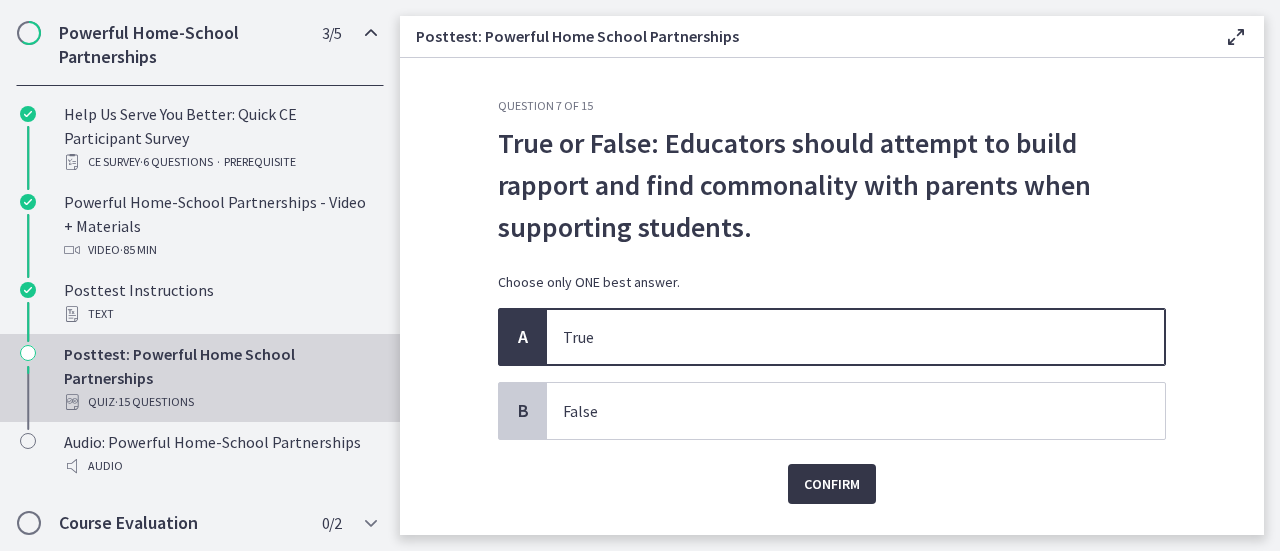 click on "Confirm" at bounding box center (832, 484) 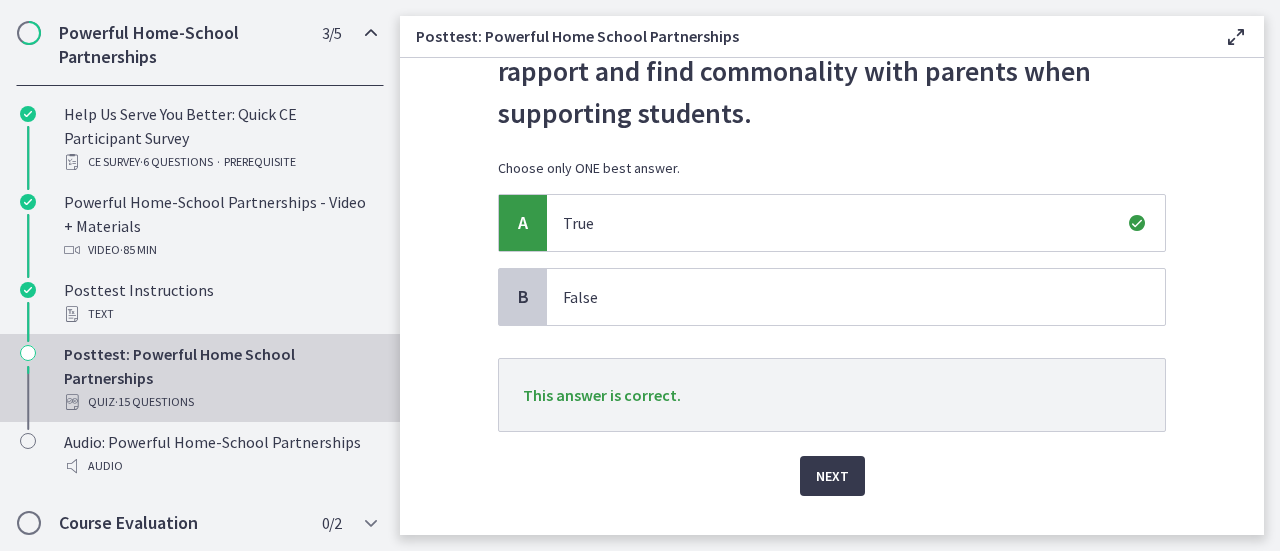 scroll, scrollTop: 153, scrollLeft: 0, axis: vertical 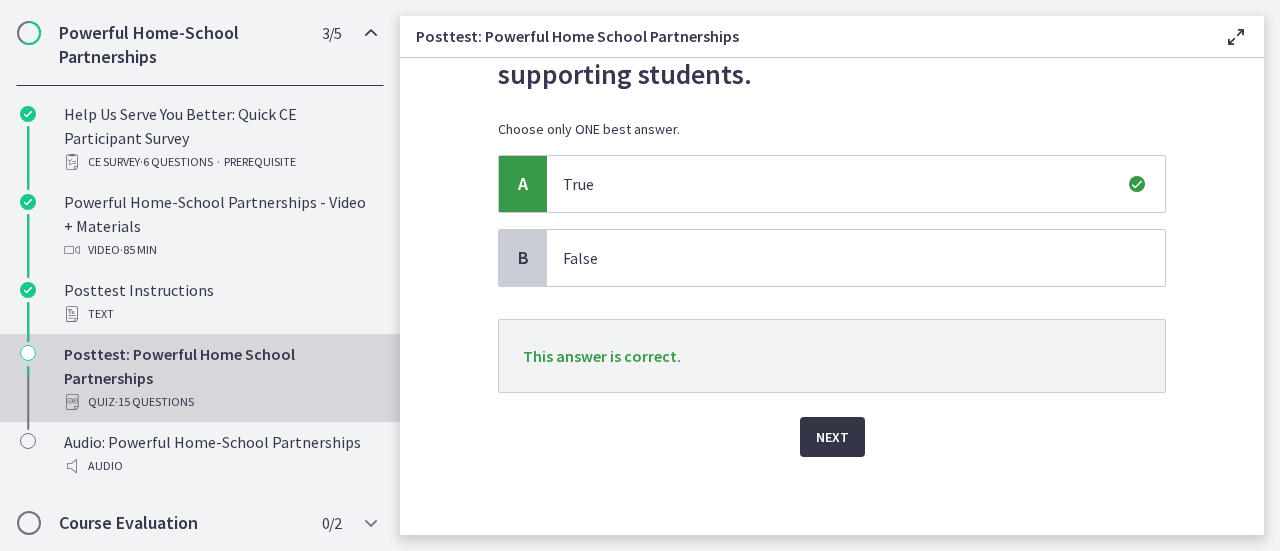 click on "Next" at bounding box center (832, 437) 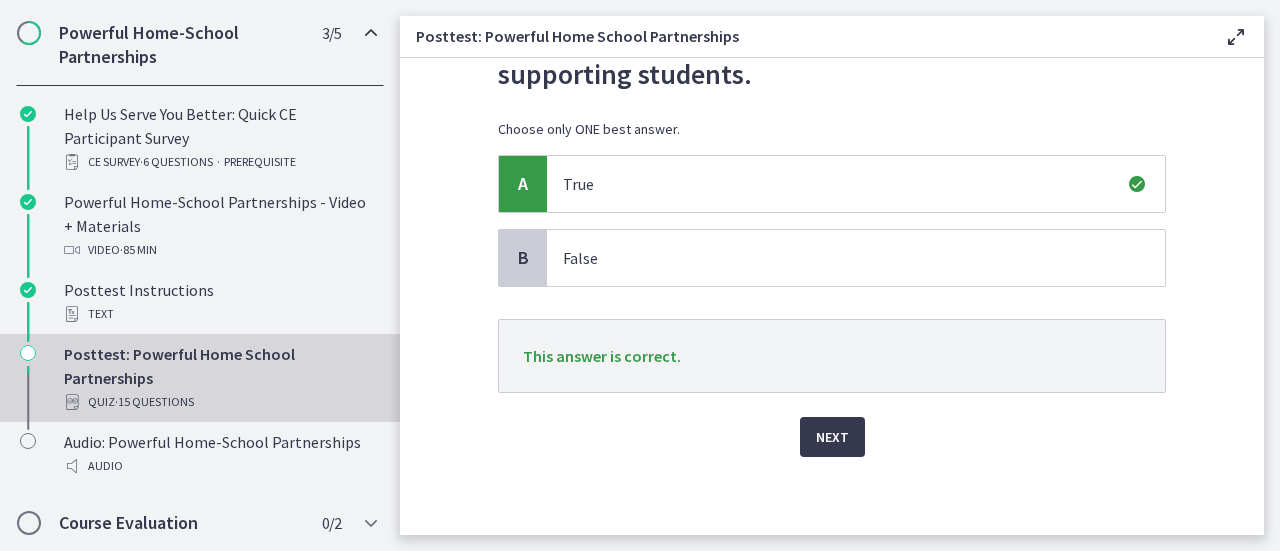 scroll, scrollTop: 0, scrollLeft: 0, axis: both 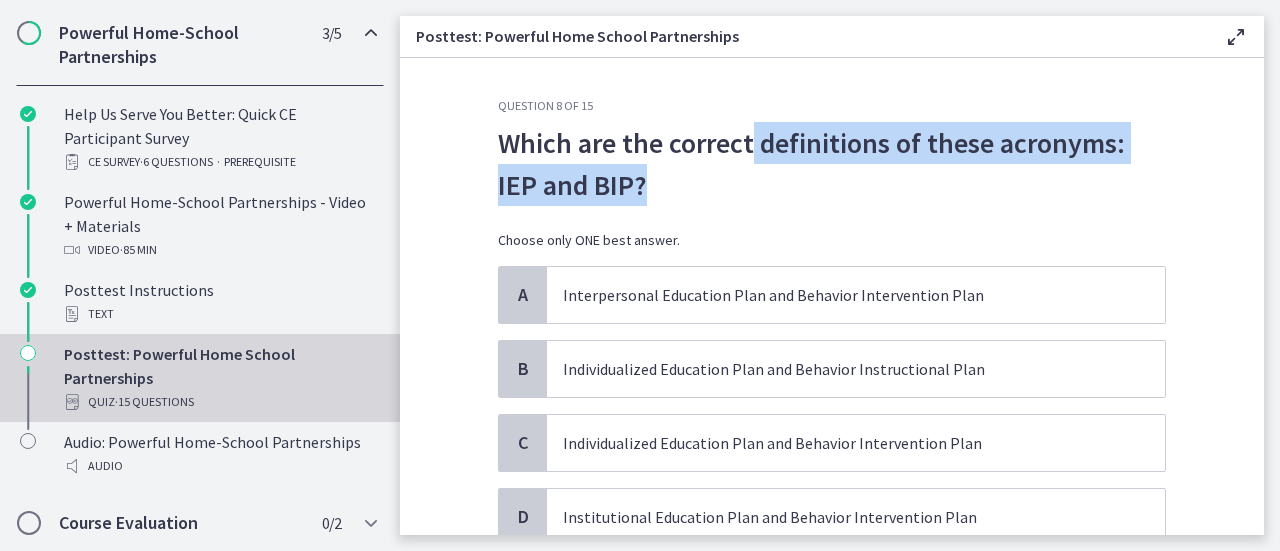 drag, startPoint x: 747, startPoint y: 138, endPoint x: 746, endPoint y: 164, distance: 26.019224 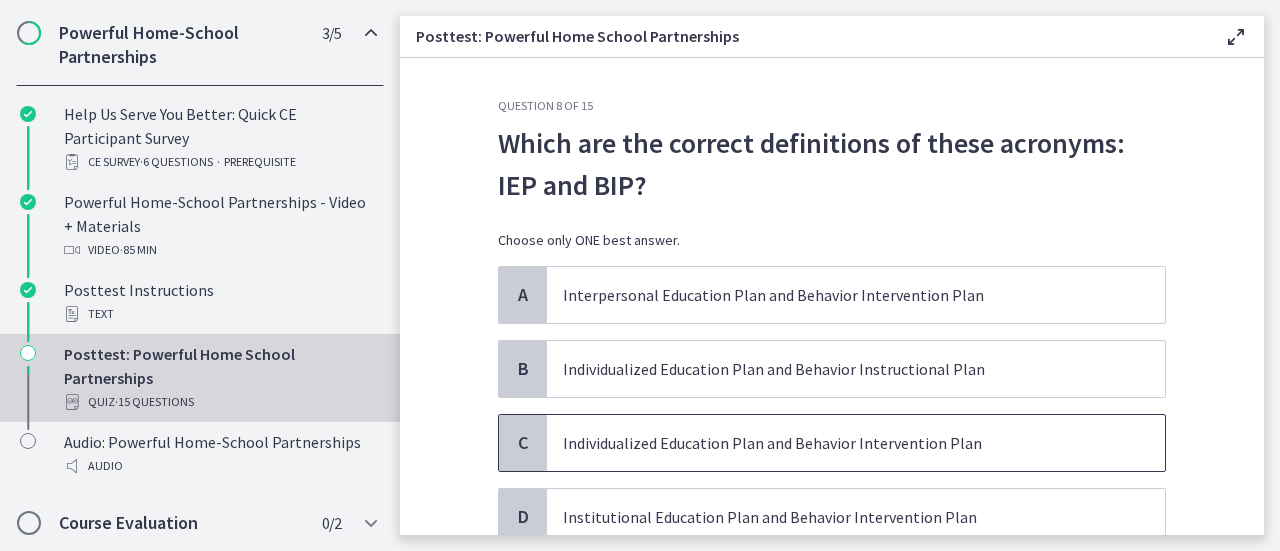 click on "Individualized Education Plan and Behavior Intervention Plan" at bounding box center (836, 443) 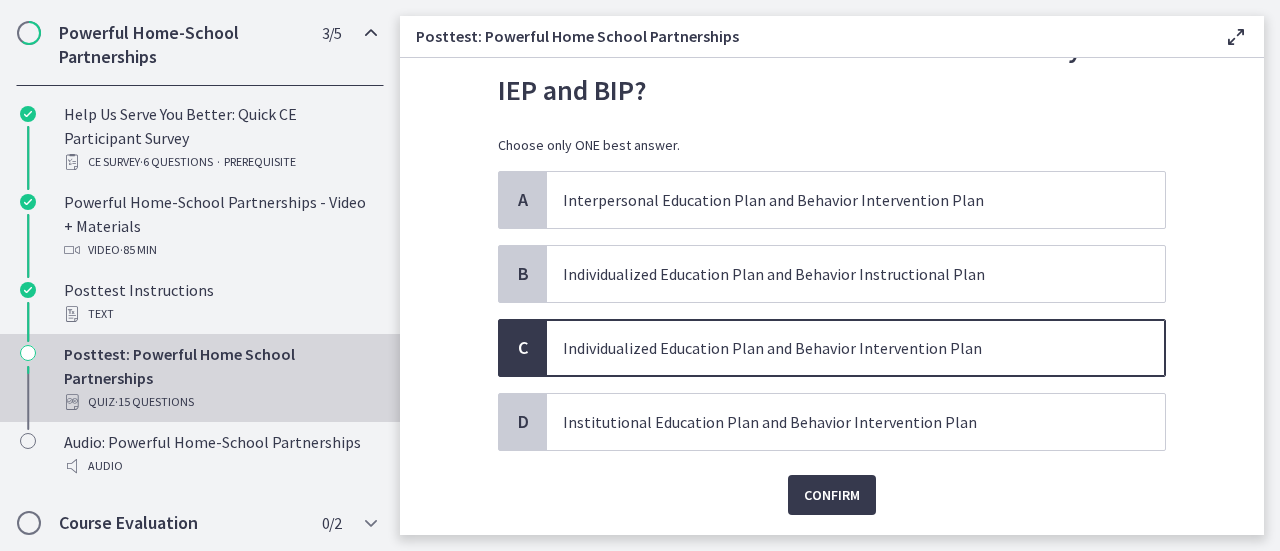 scroll, scrollTop: 152, scrollLeft: 0, axis: vertical 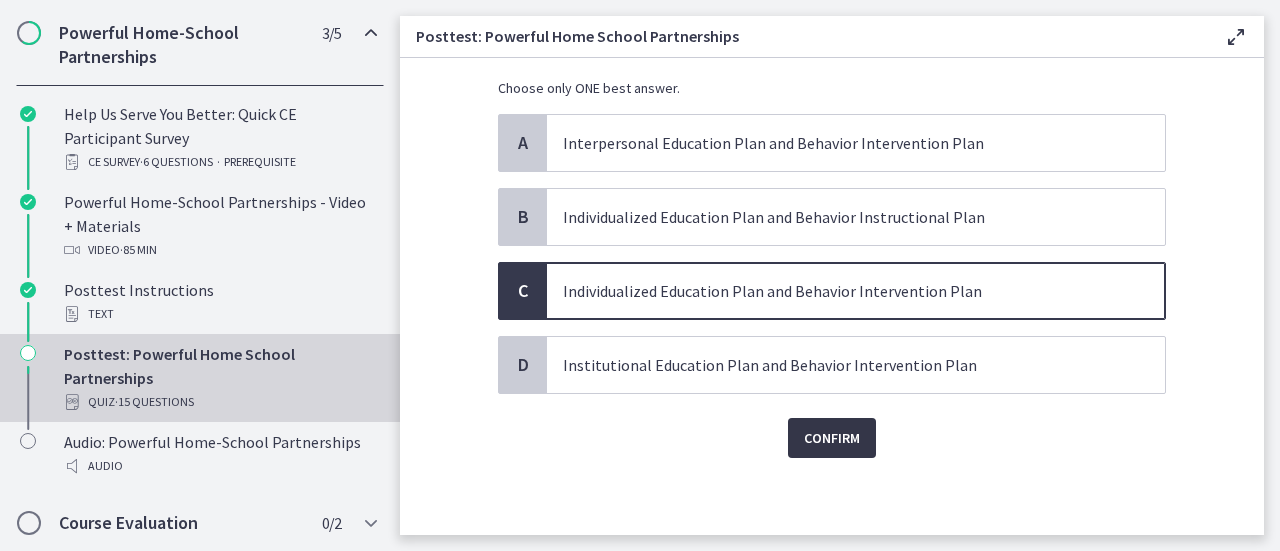 click on "Confirm" at bounding box center (832, 438) 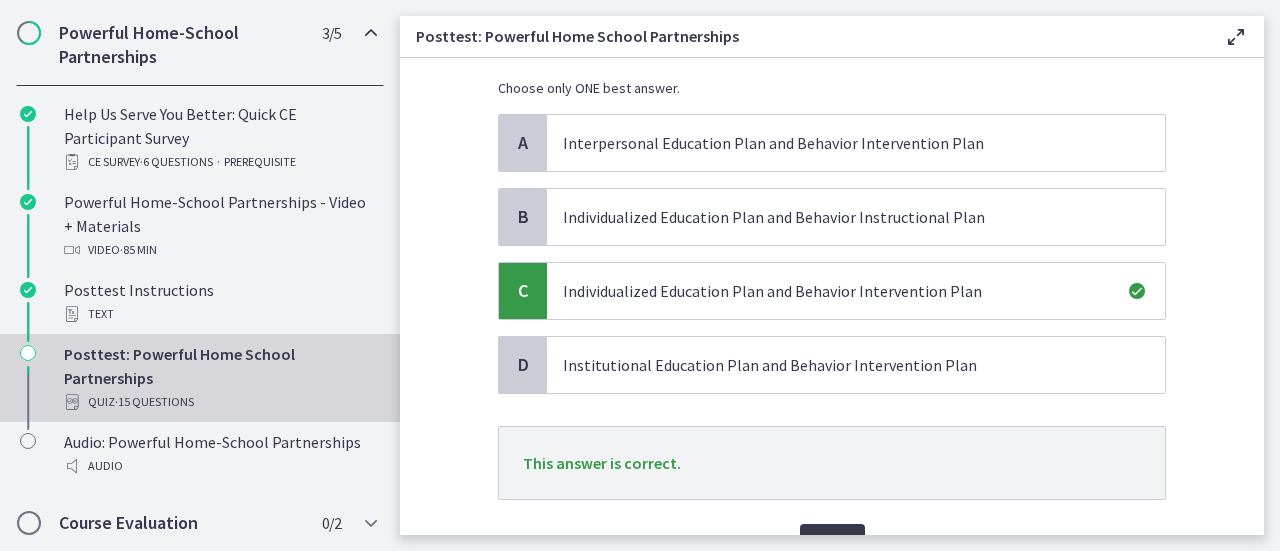 scroll, scrollTop: 258, scrollLeft: 0, axis: vertical 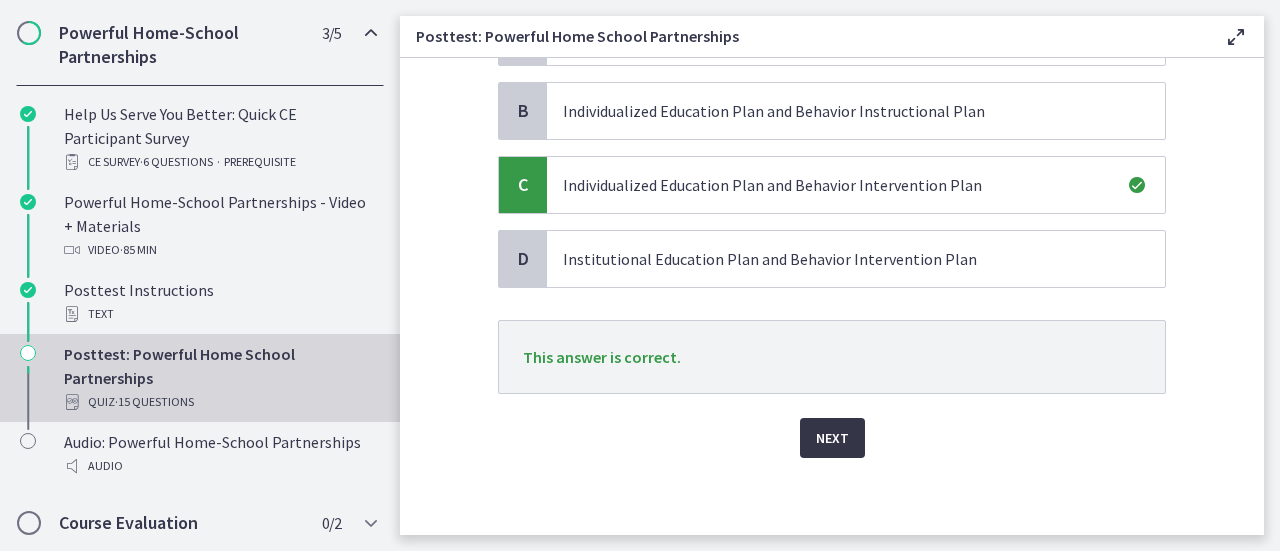 click on "Next" at bounding box center [832, 438] 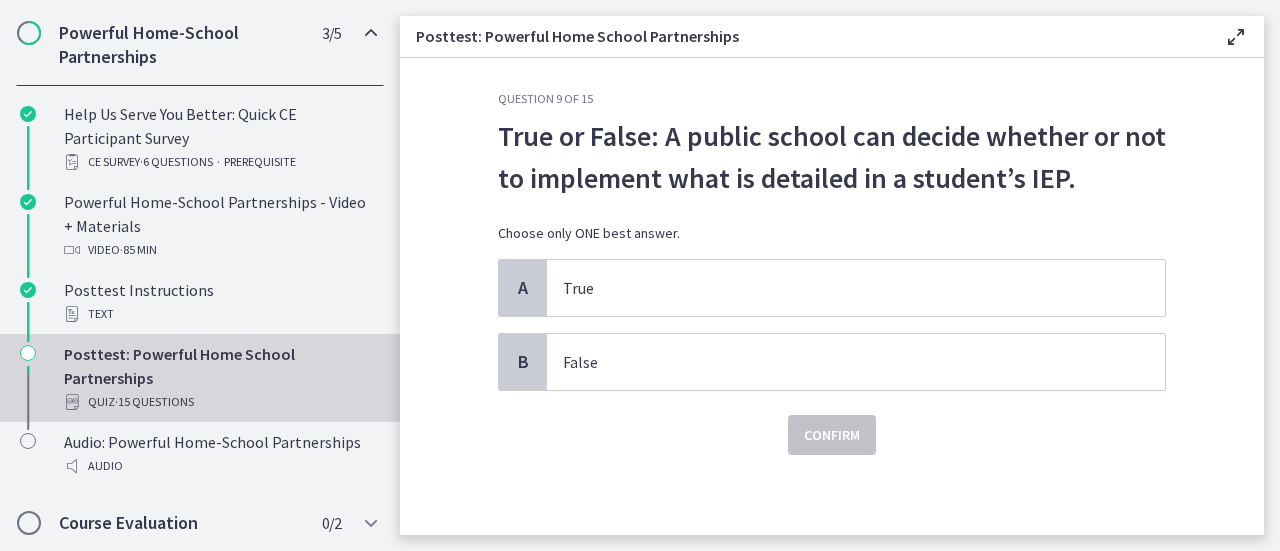 scroll, scrollTop: 0, scrollLeft: 0, axis: both 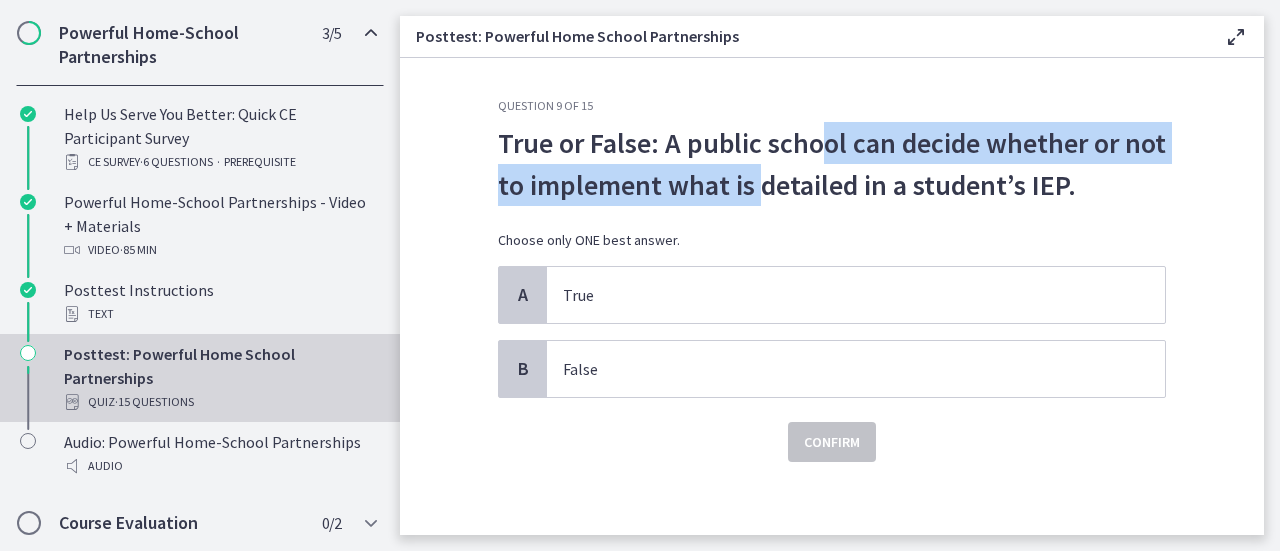 drag, startPoint x: 801, startPoint y: 131, endPoint x: 790, endPoint y: 186, distance: 56.089214 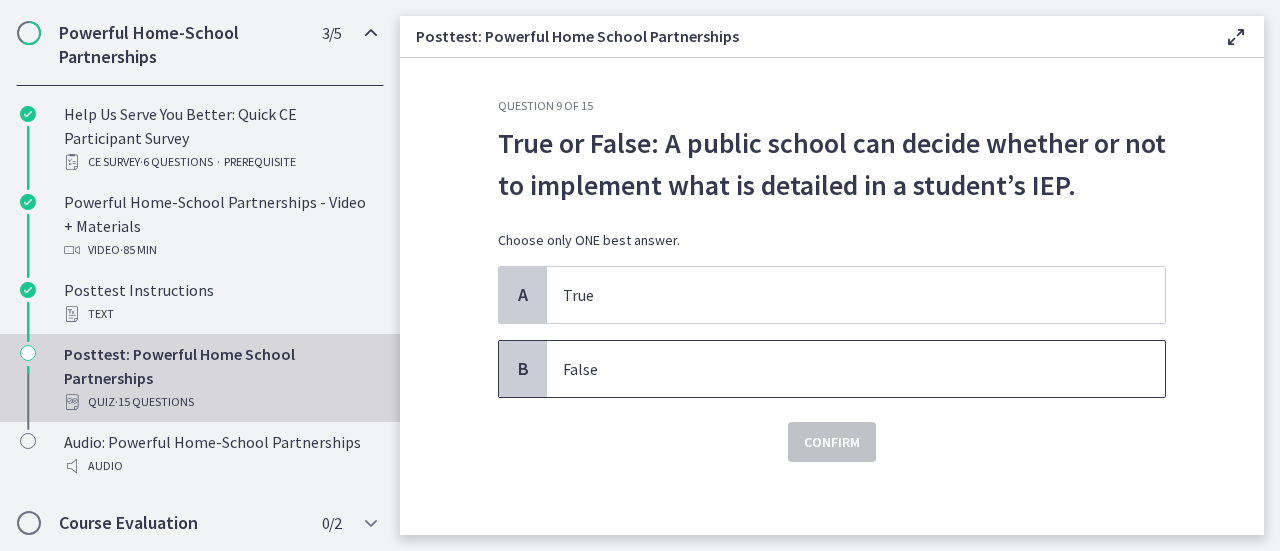 click on "False" at bounding box center (856, 369) 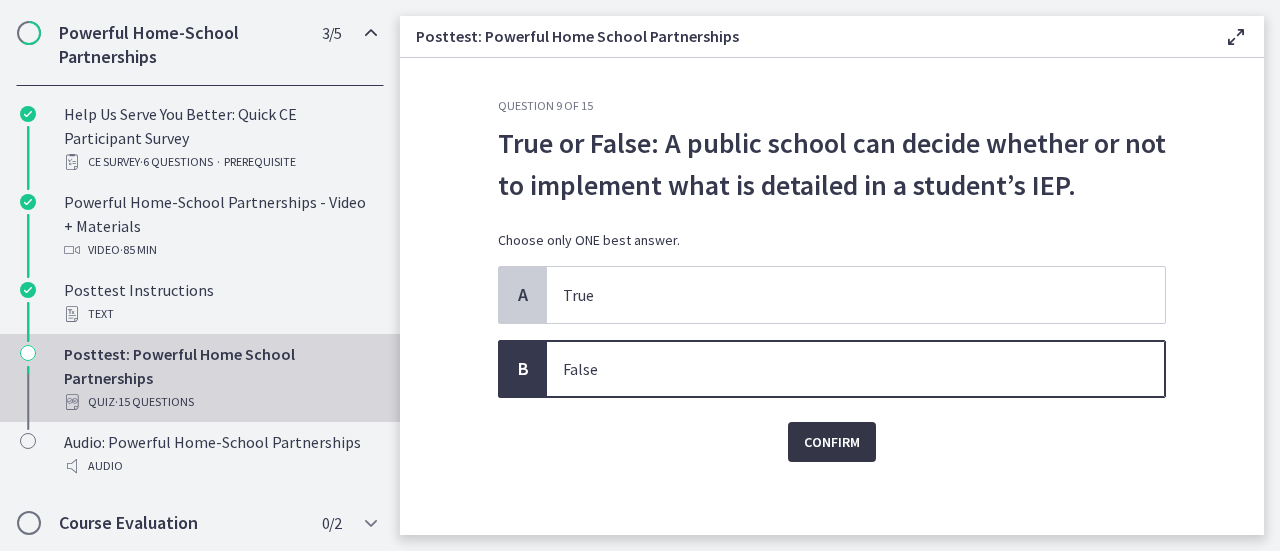 click on "Confirm" at bounding box center [832, 442] 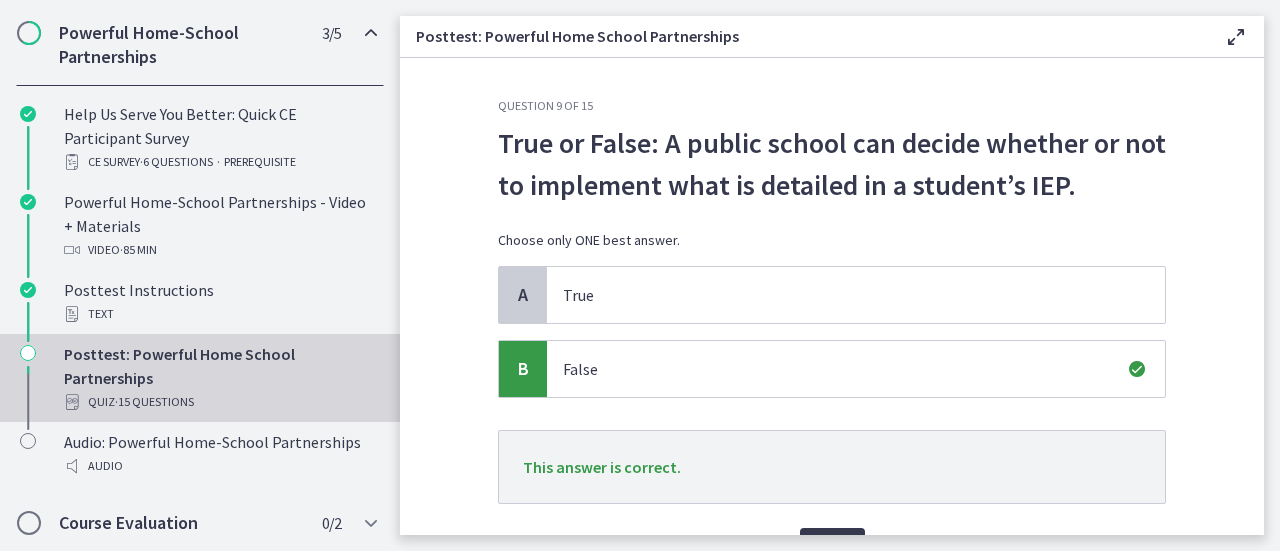 scroll, scrollTop: 111, scrollLeft: 0, axis: vertical 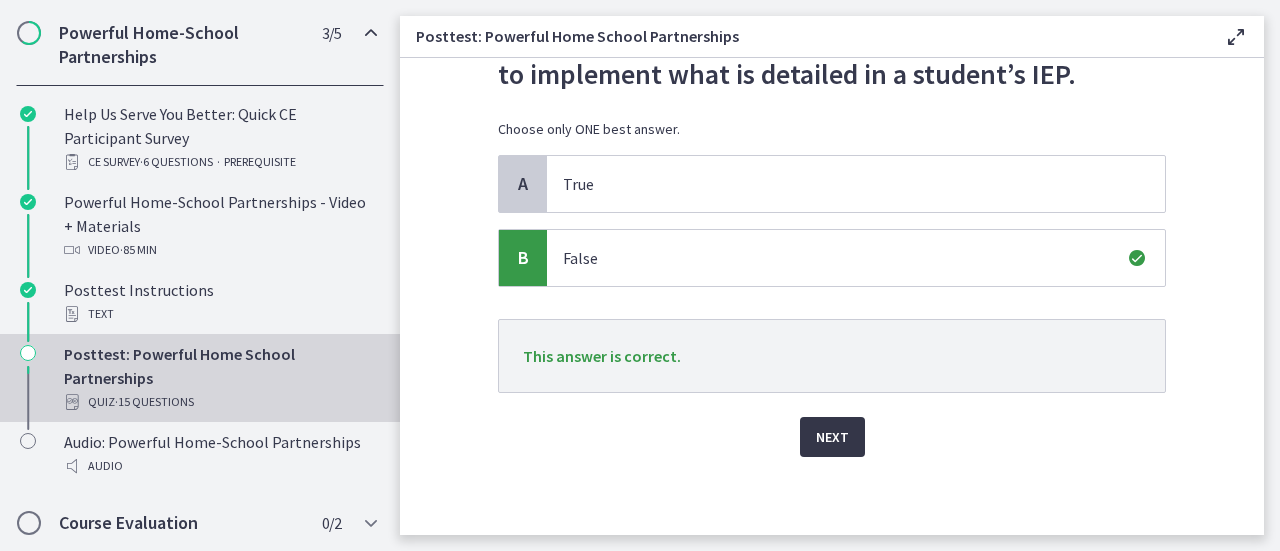 click on "Next" at bounding box center (832, 437) 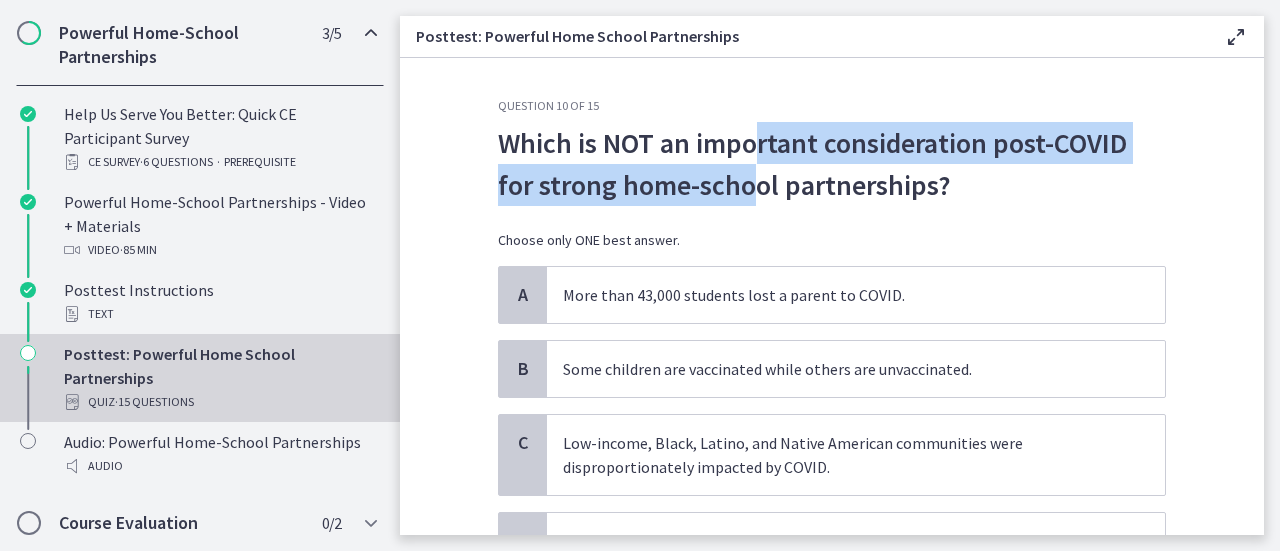 drag, startPoint x: 750, startPoint y: 140, endPoint x: 749, endPoint y: 175, distance: 35.014282 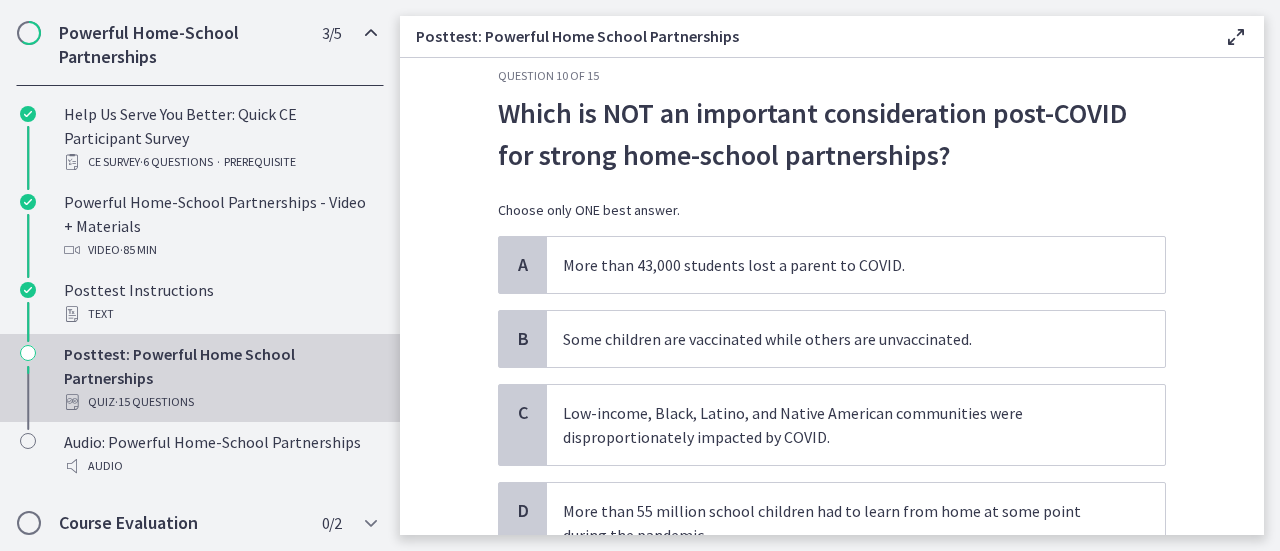 scroll, scrollTop: 0, scrollLeft: 0, axis: both 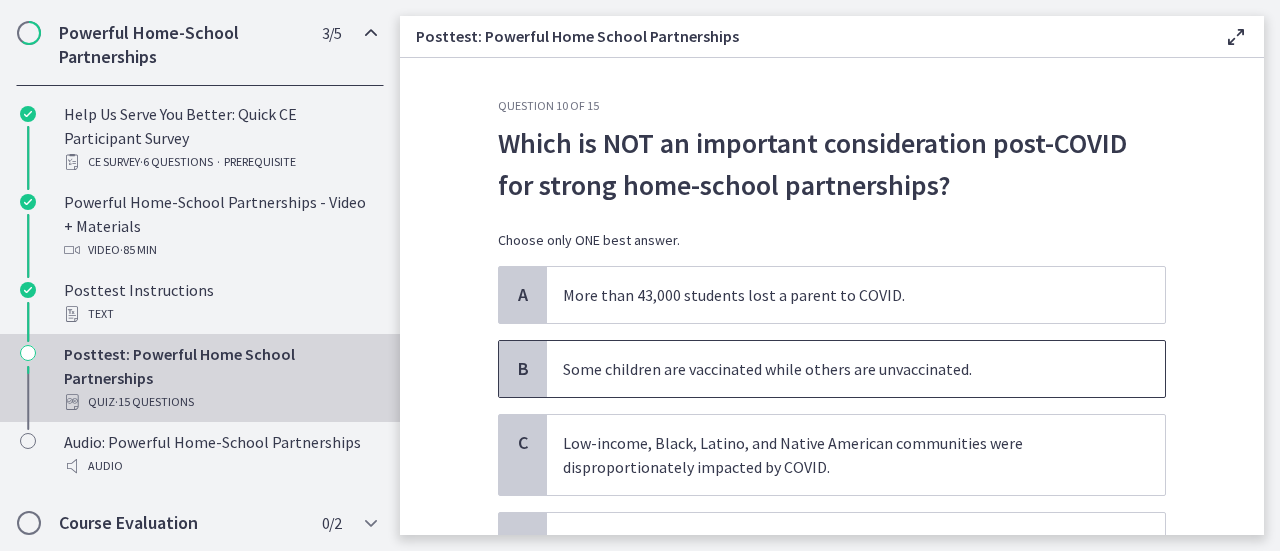 click on "Some children are vaccinated while others are unvaccinated." at bounding box center [856, 369] 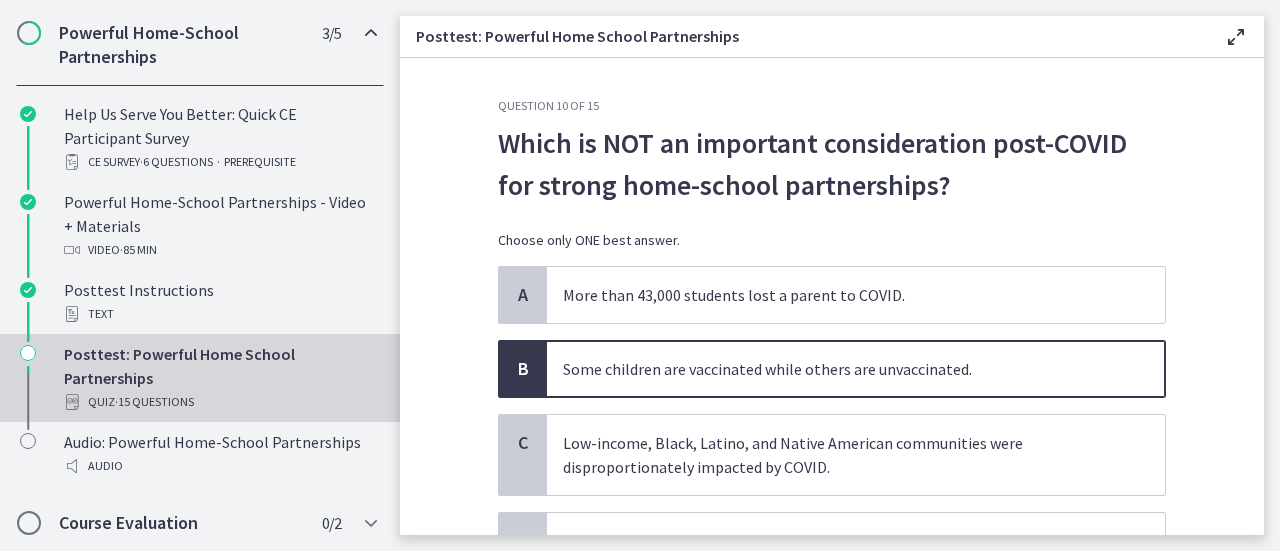 scroll, scrollTop: 200, scrollLeft: 0, axis: vertical 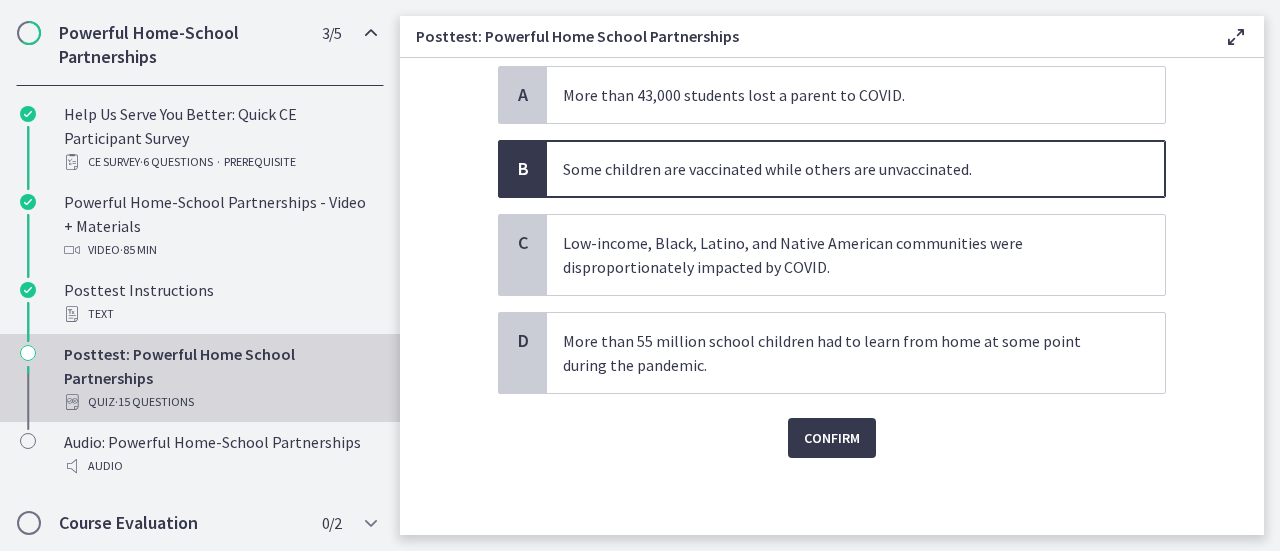 click on "Confirm" at bounding box center (832, 426) 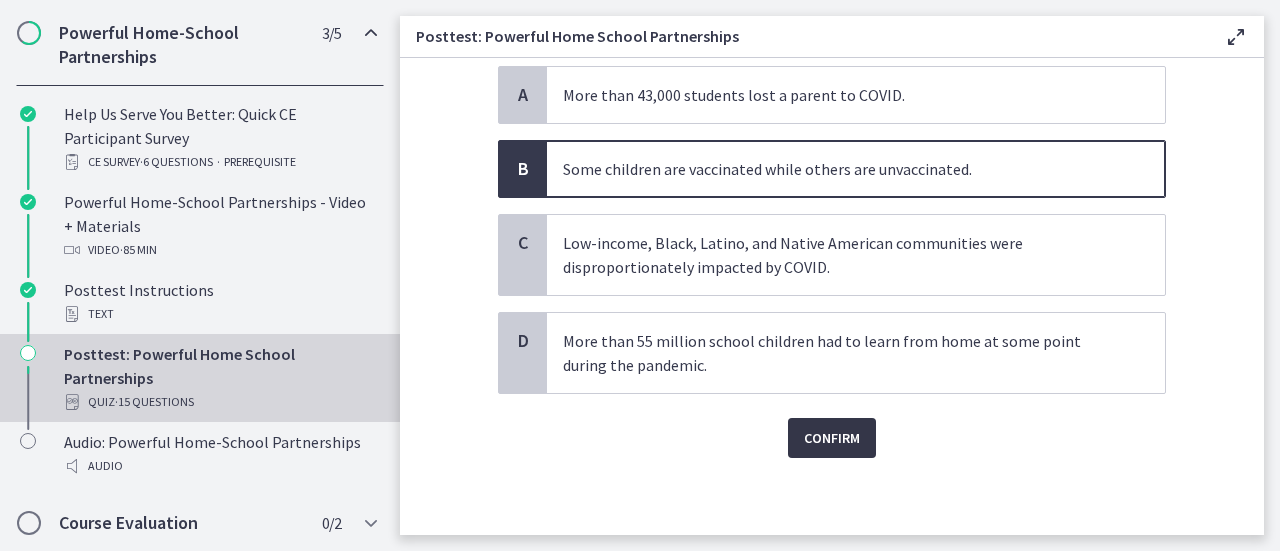 click on "Confirm" at bounding box center (832, 438) 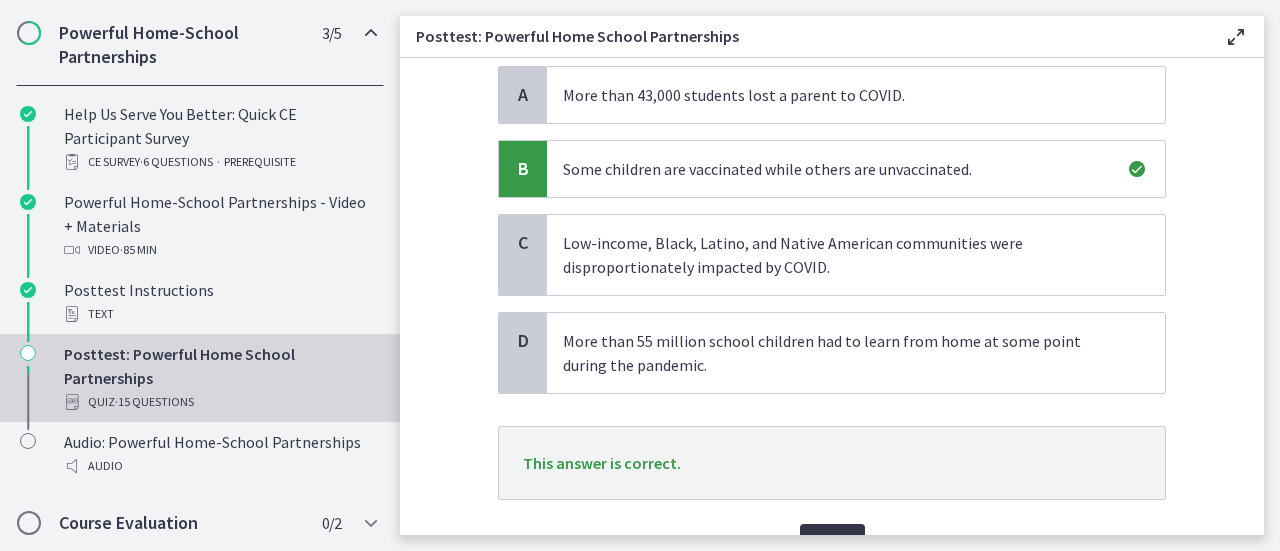 scroll, scrollTop: 306, scrollLeft: 0, axis: vertical 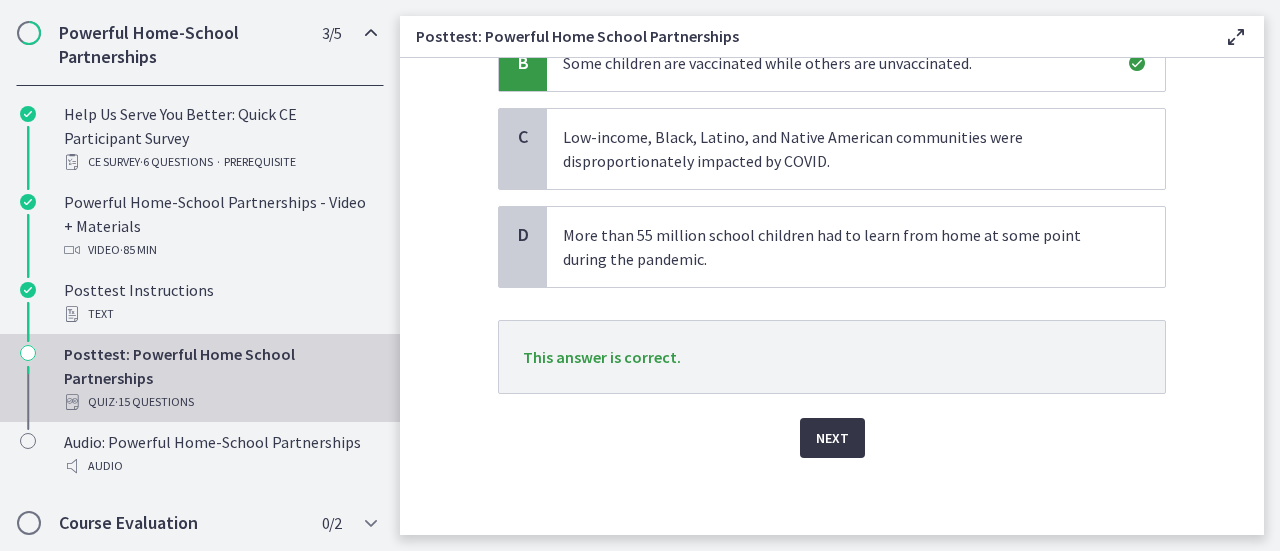 click on "Question   10   of   15
Which is NOT an important consideration post-COVID for strong home-school partnerships?
Choose only ONE best answer.
A
More than 43,000 students lost a parent to COVID.
B
Some children are vaccinated while others are unvaccinated.
C
Low-income, Black, Latino, and Native American communities were disproportionately impacted by COVID.
D
More than 55 million school children had to learn from home at some point during the pandemic.
This answer is correct.
Next" 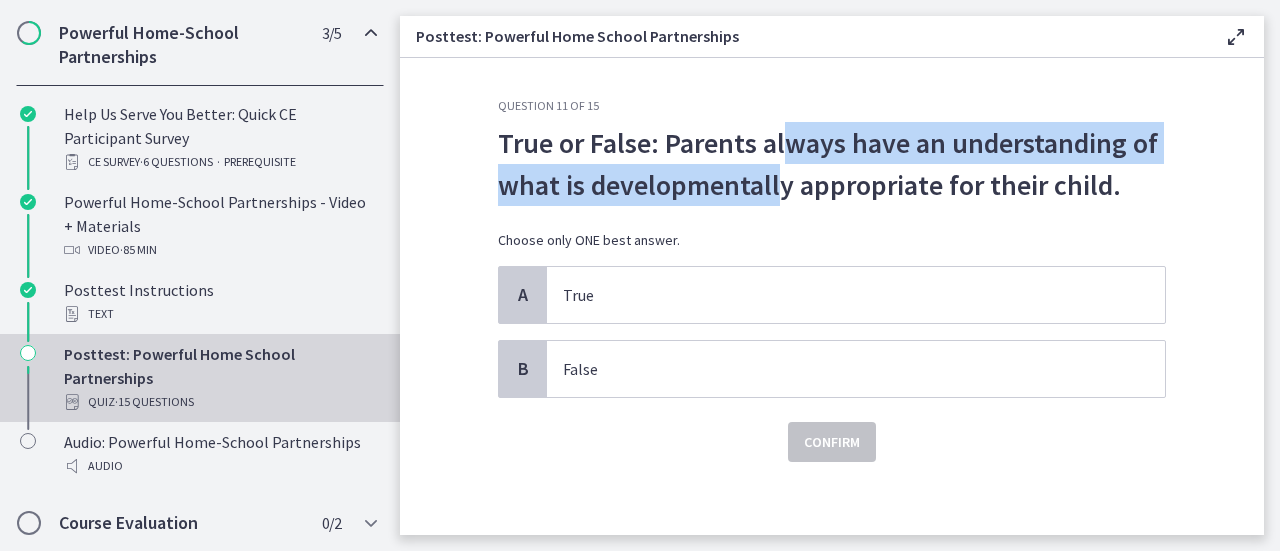 drag, startPoint x: 776, startPoint y: 134, endPoint x: 775, endPoint y: 171, distance: 37.01351 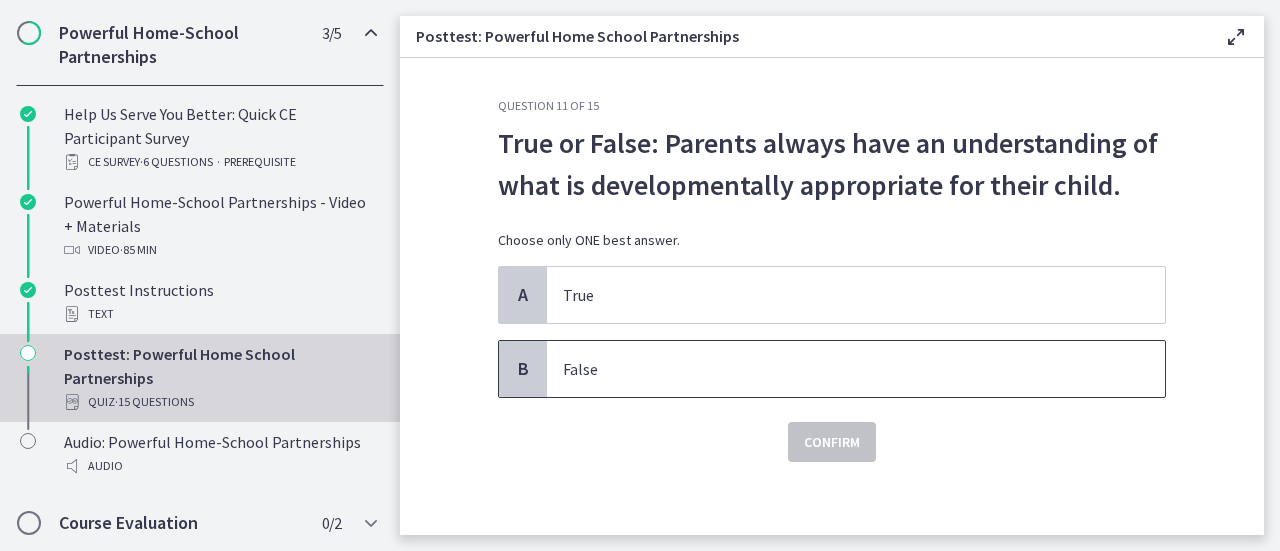click on "False" at bounding box center [836, 369] 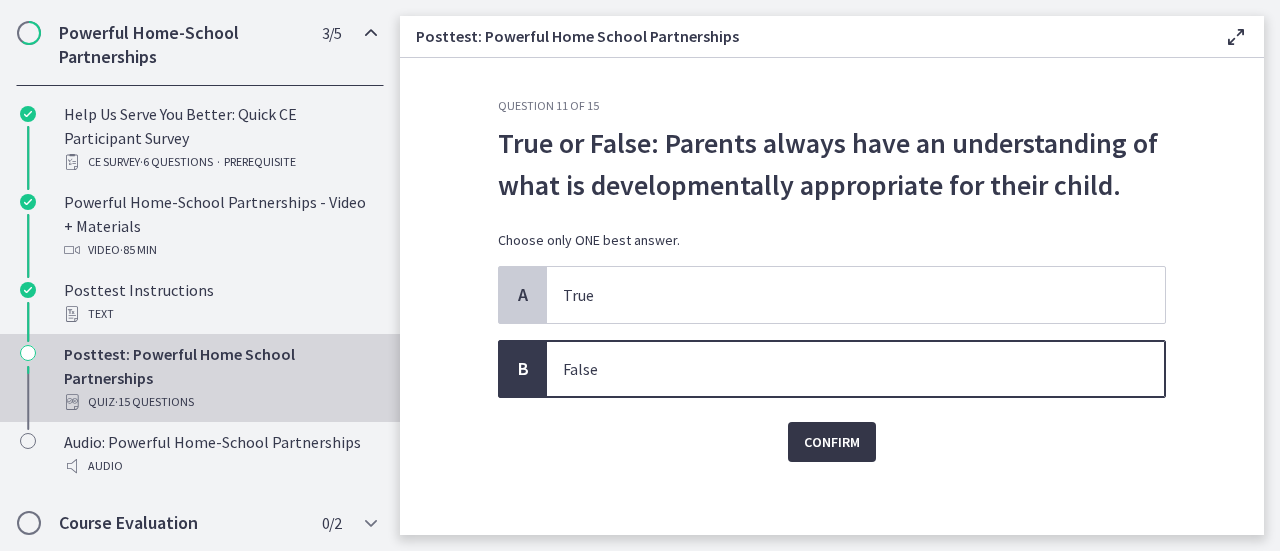 click on "Confirm" at bounding box center [832, 442] 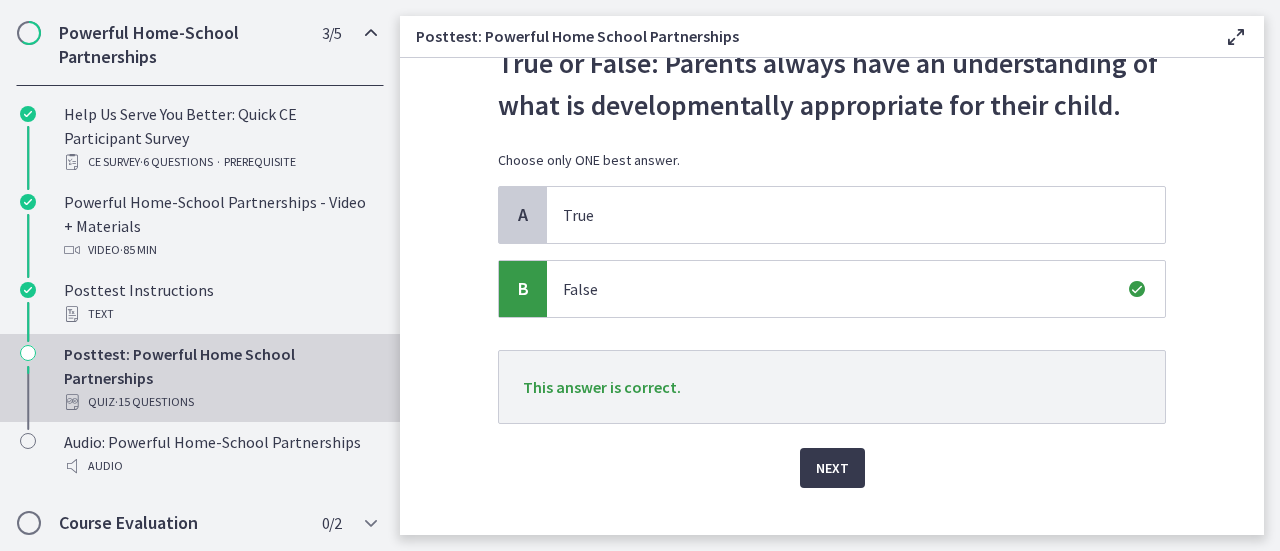 scroll, scrollTop: 111, scrollLeft: 0, axis: vertical 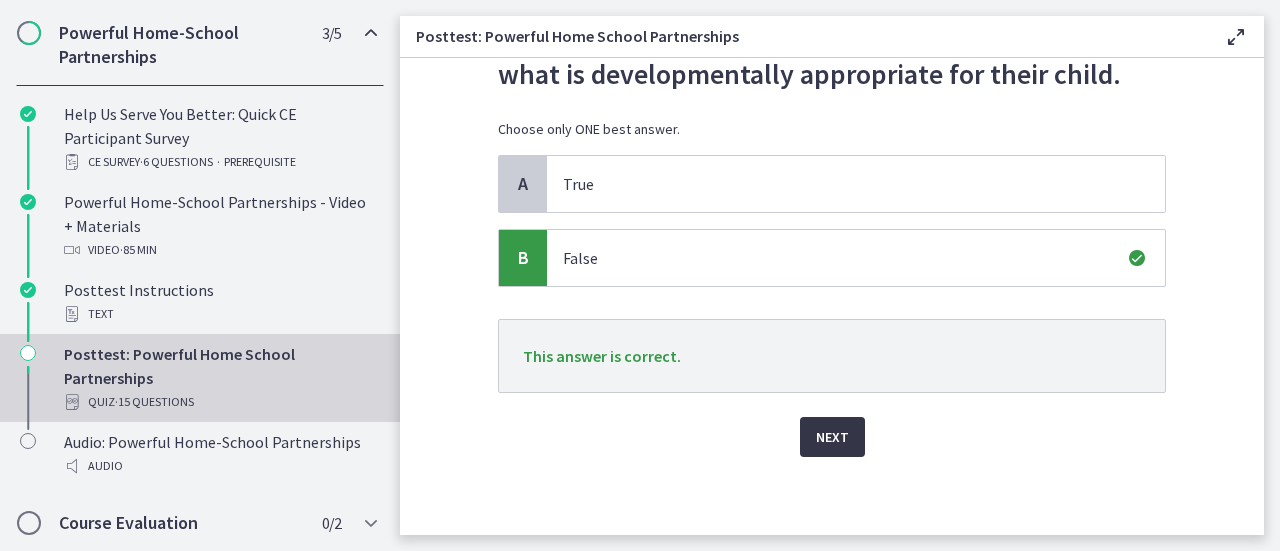 click on "Next" at bounding box center (832, 437) 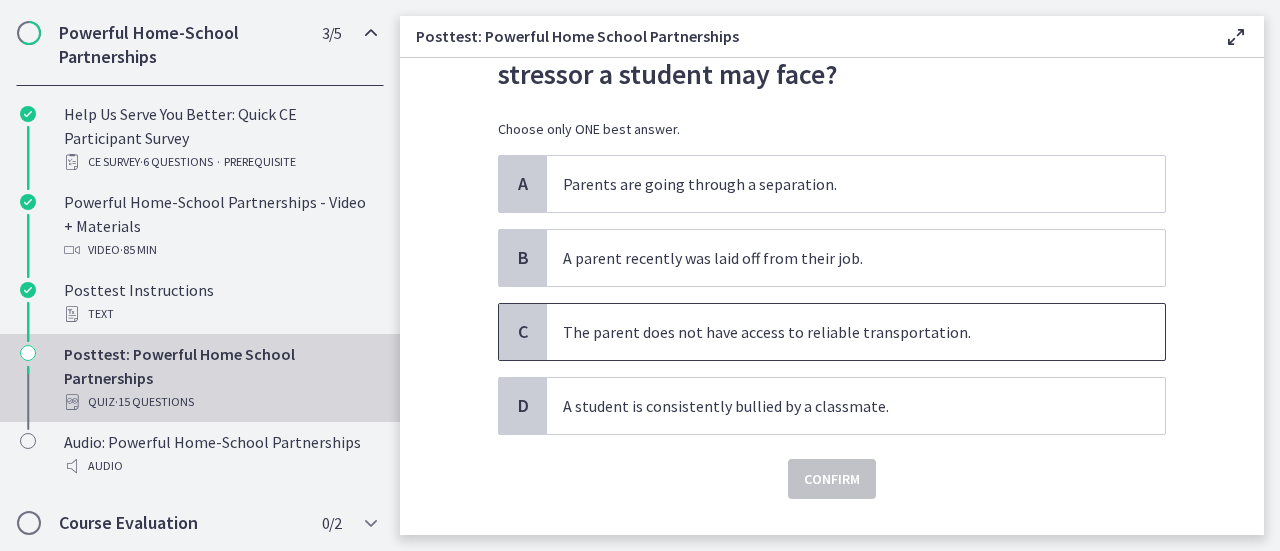 scroll, scrollTop: 0, scrollLeft: 0, axis: both 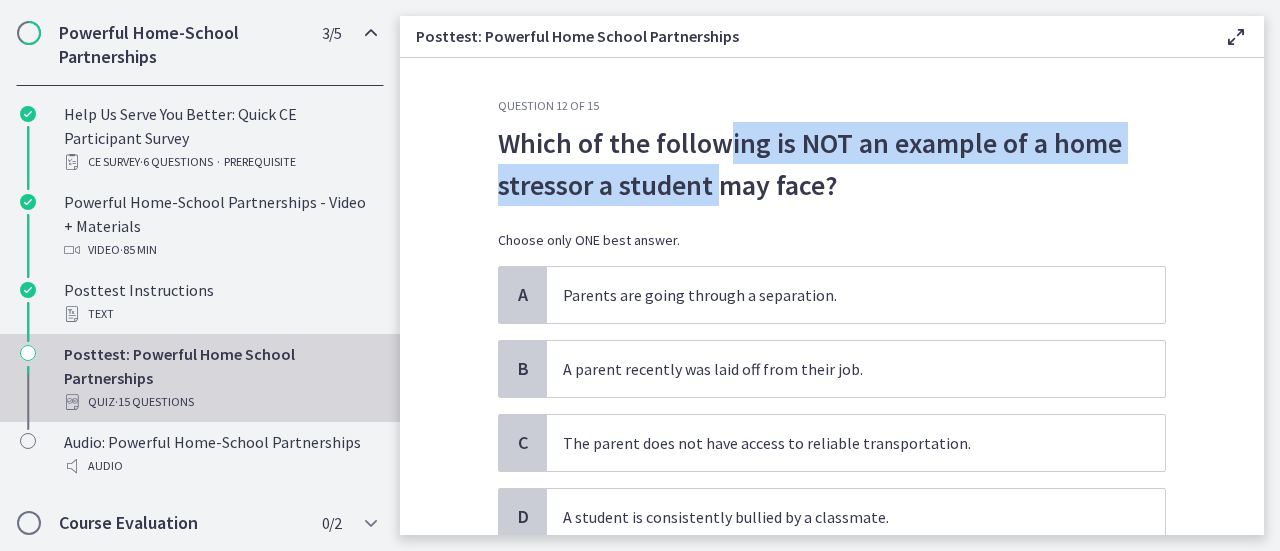 drag, startPoint x: 716, startPoint y: 131, endPoint x: 716, endPoint y: 171, distance: 40 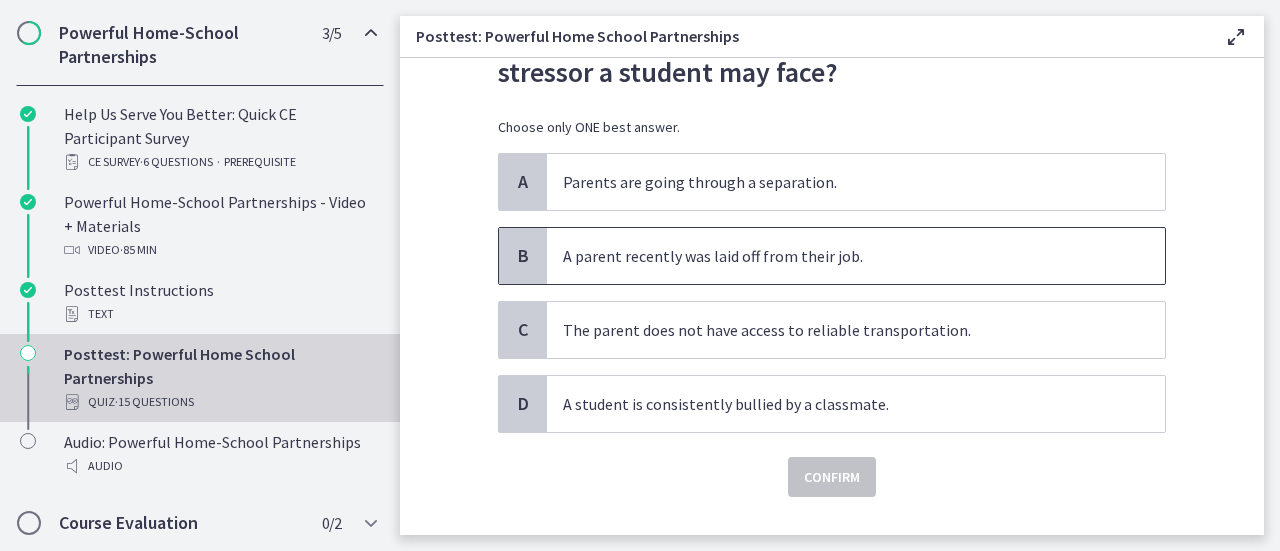 scroll, scrollTop: 152, scrollLeft: 0, axis: vertical 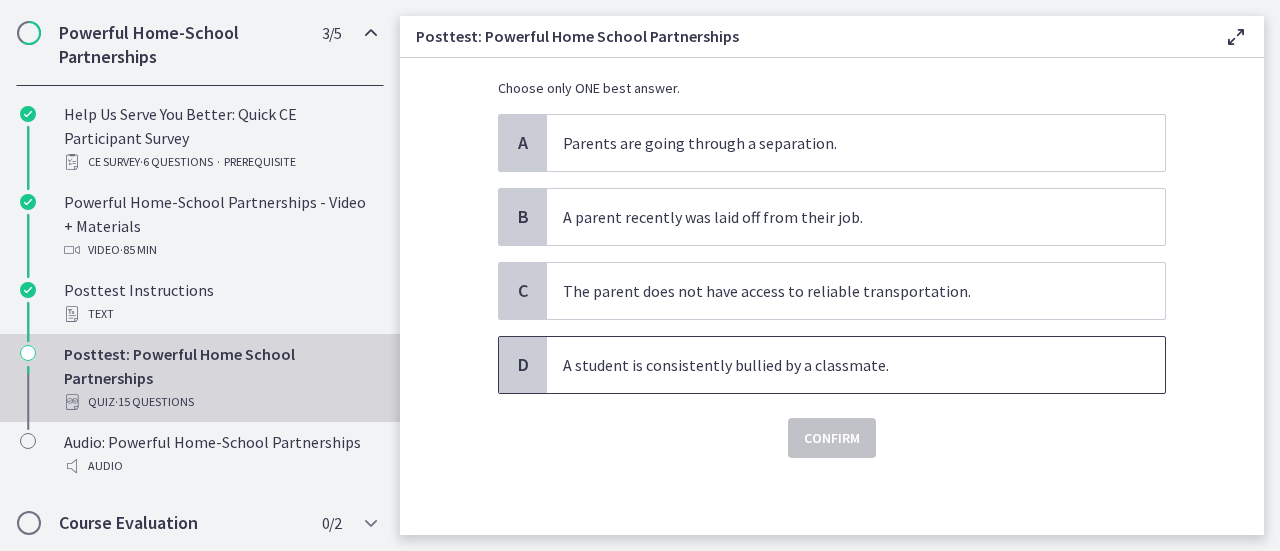 click on "A student is consistently bullied by a classmate." at bounding box center (836, 365) 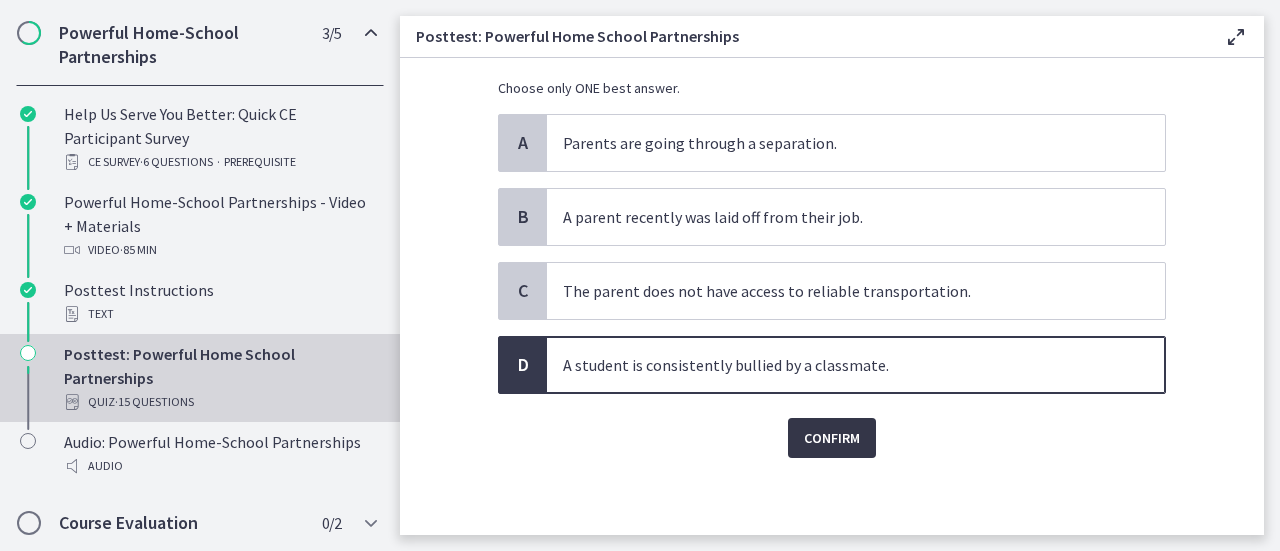 click on "Confirm" at bounding box center (832, 438) 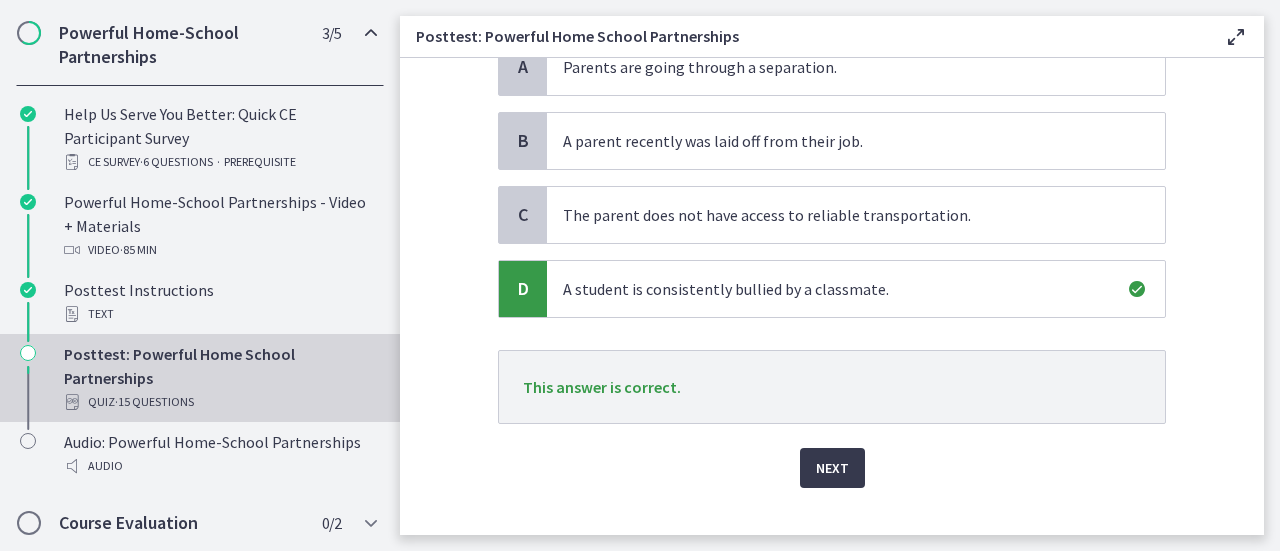 scroll, scrollTop: 258, scrollLeft: 0, axis: vertical 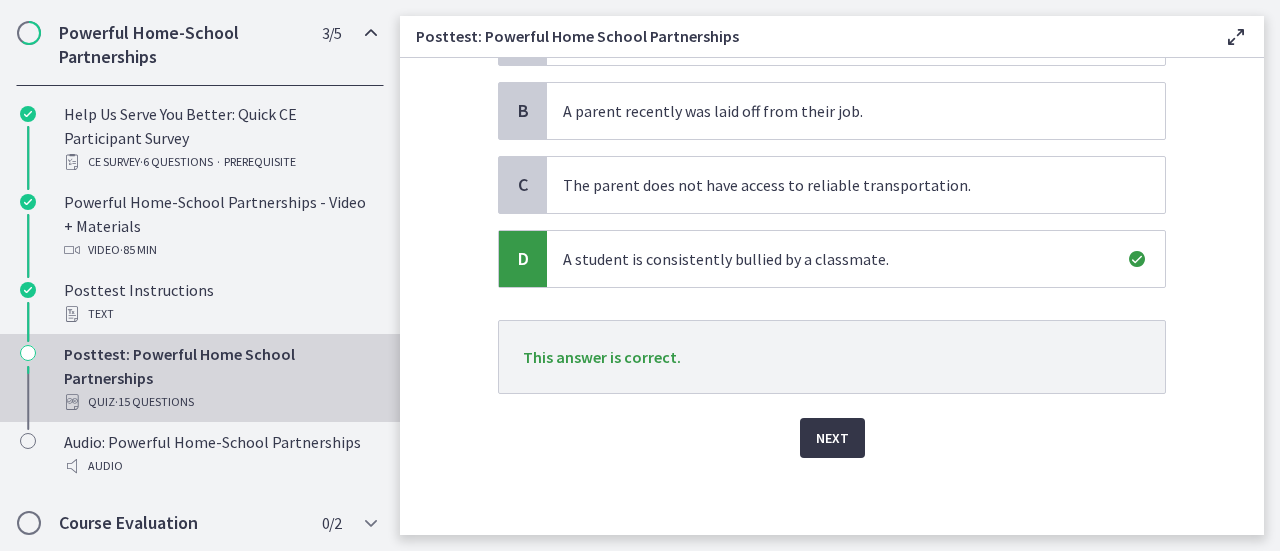 click on "Next" at bounding box center (832, 438) 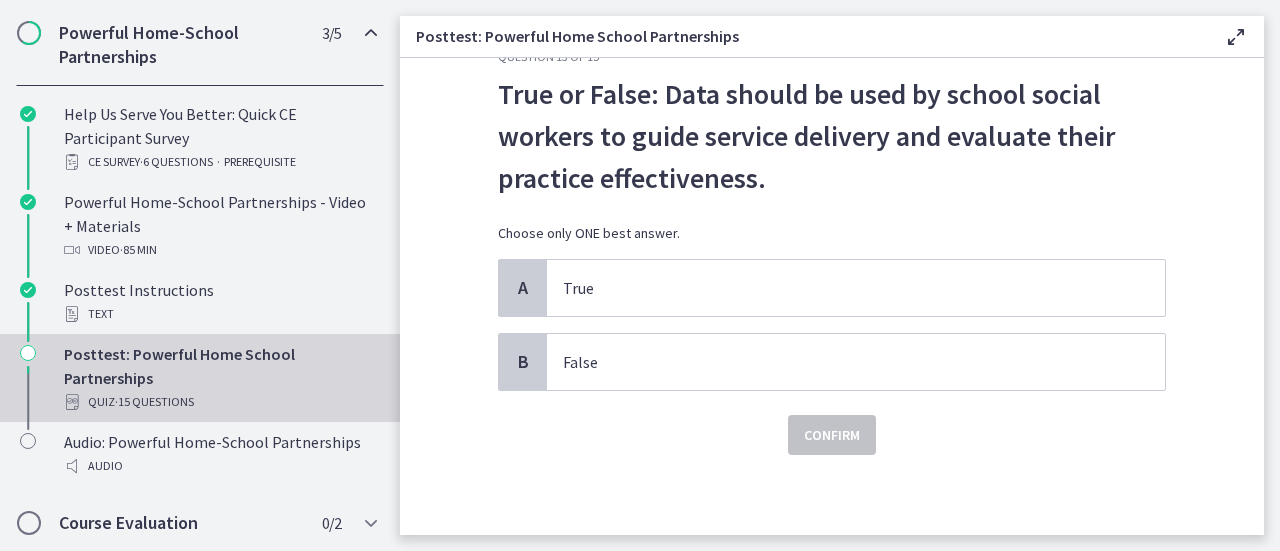 scroll, scrollTop: 0, scrollLeft: 0, axis: both 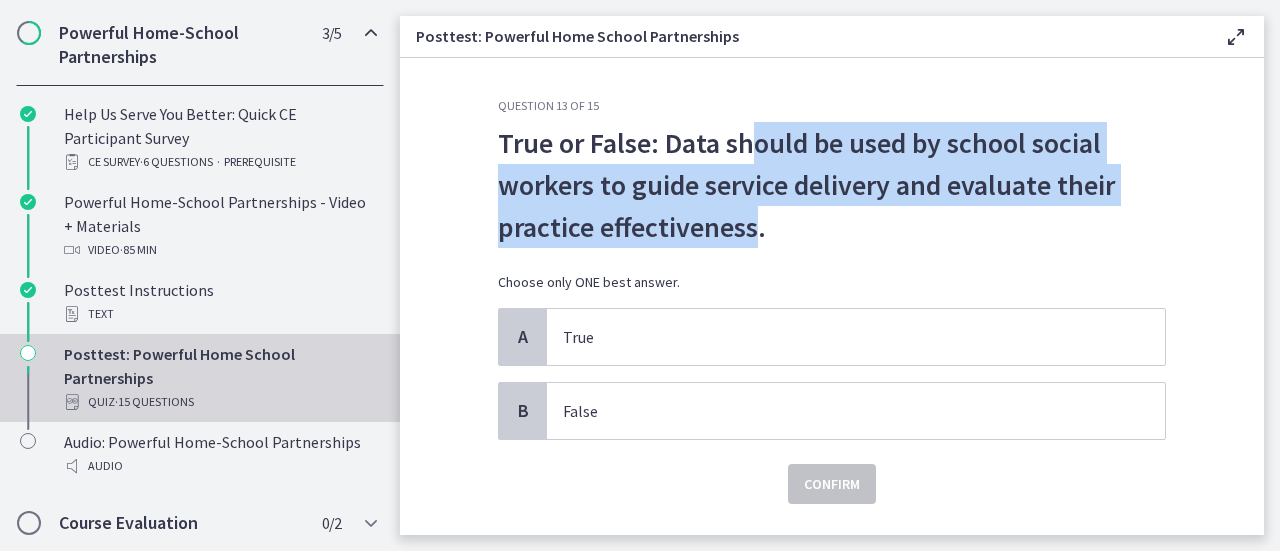 drag, startPoint x: 752, startPoint y: 130, endPoint x: 751, endPoint y: 224, distance: 94.00532 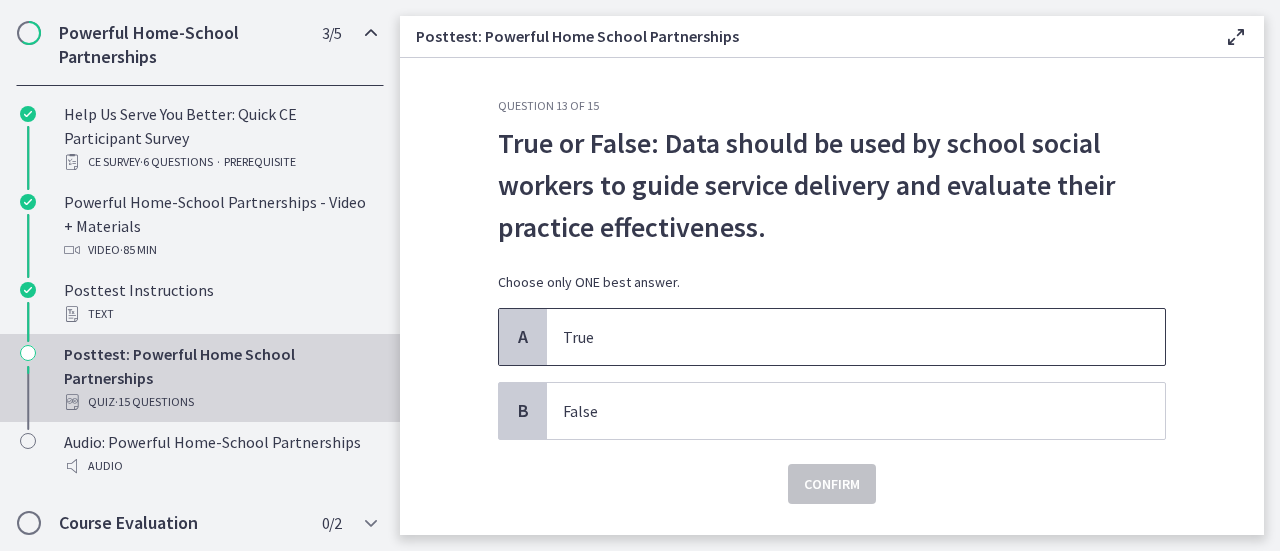 click on "True" at bounding box center (836, 337) 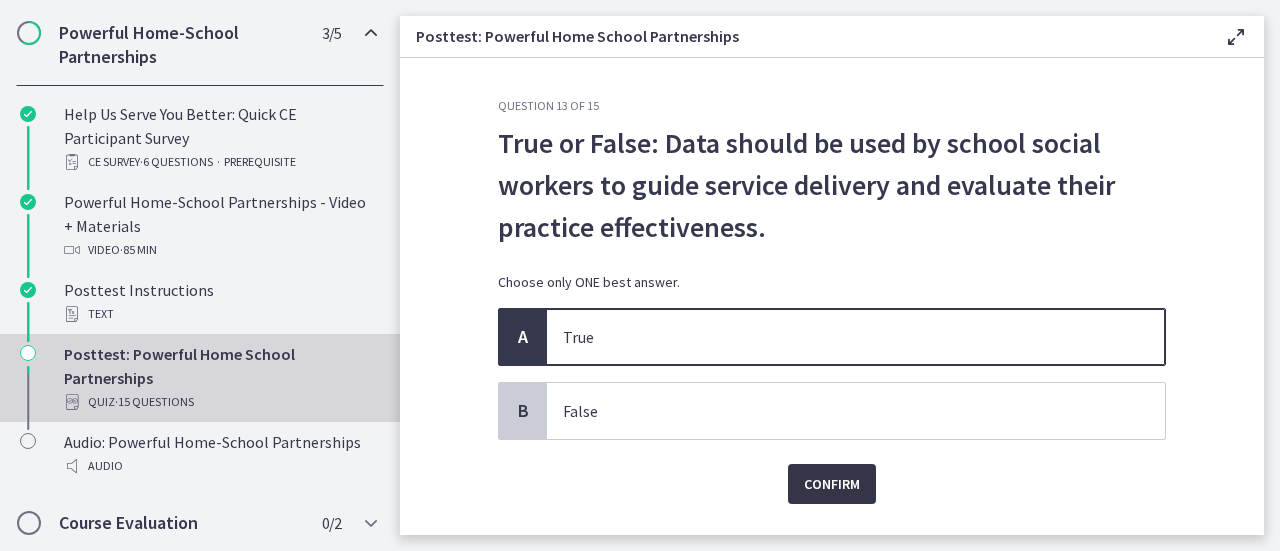 click on "Confirm" at bounding box center [832, 484] 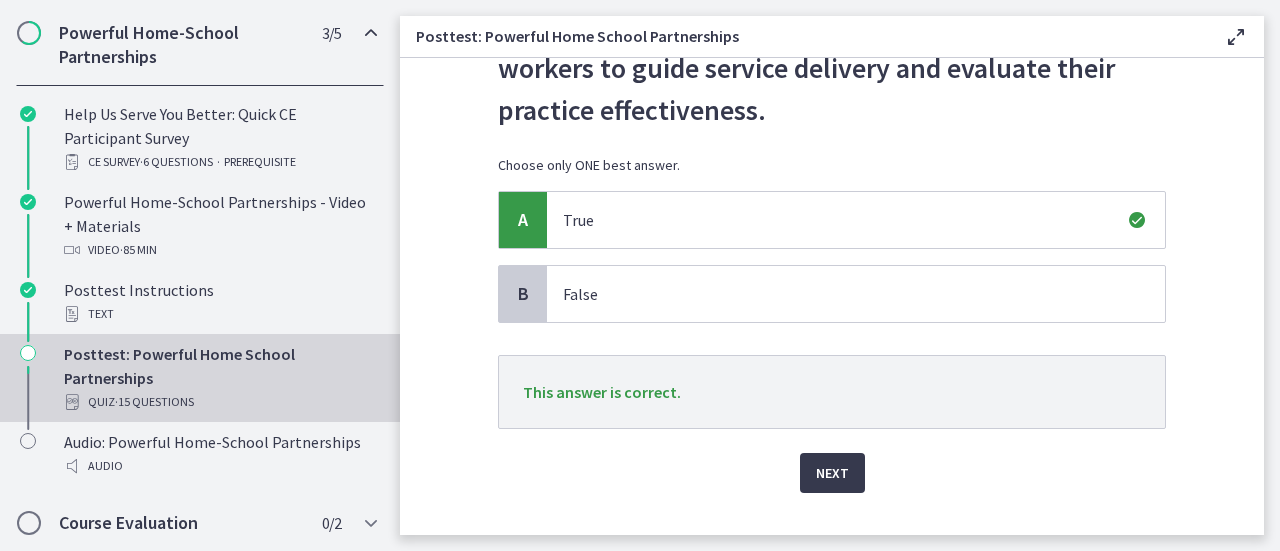 scroll, scrollTop: 153, scrollLeft: 0, axis: vertical 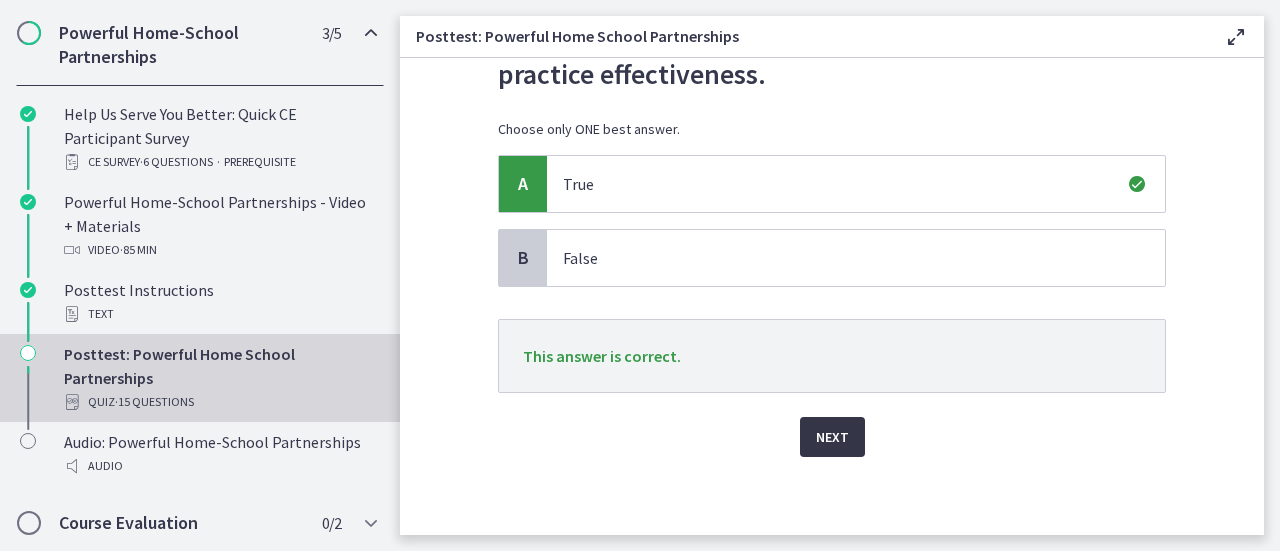 click on "Next" at bounding box center [832, 437] 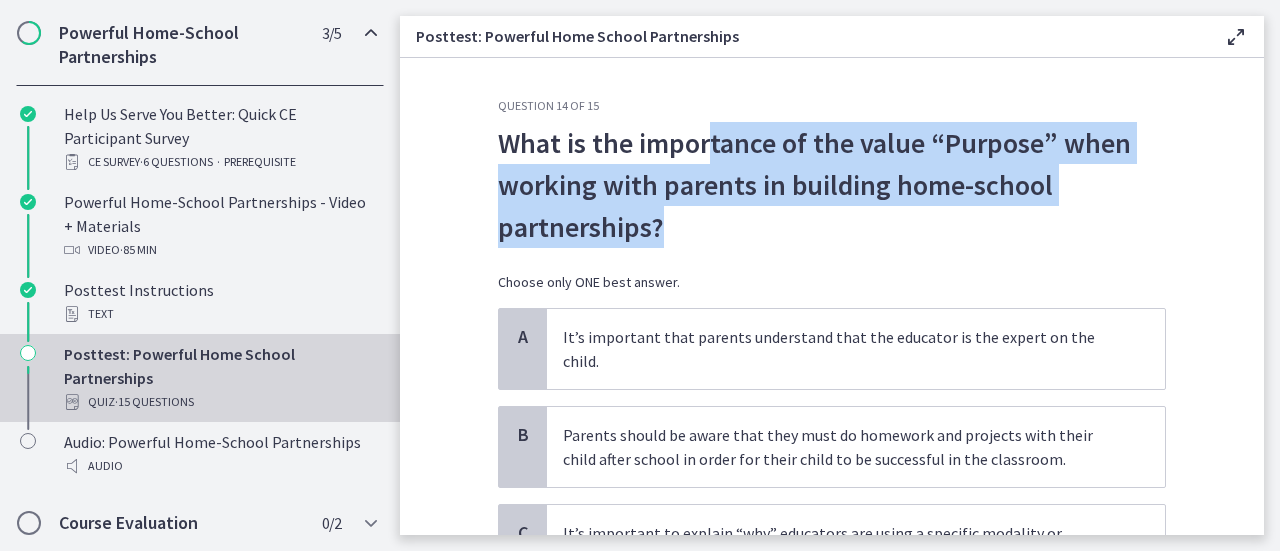 drag, startPoint x: 700, startPoint y: 121, endPoint x: 716, endPoint y: 241, distance: 121.061966 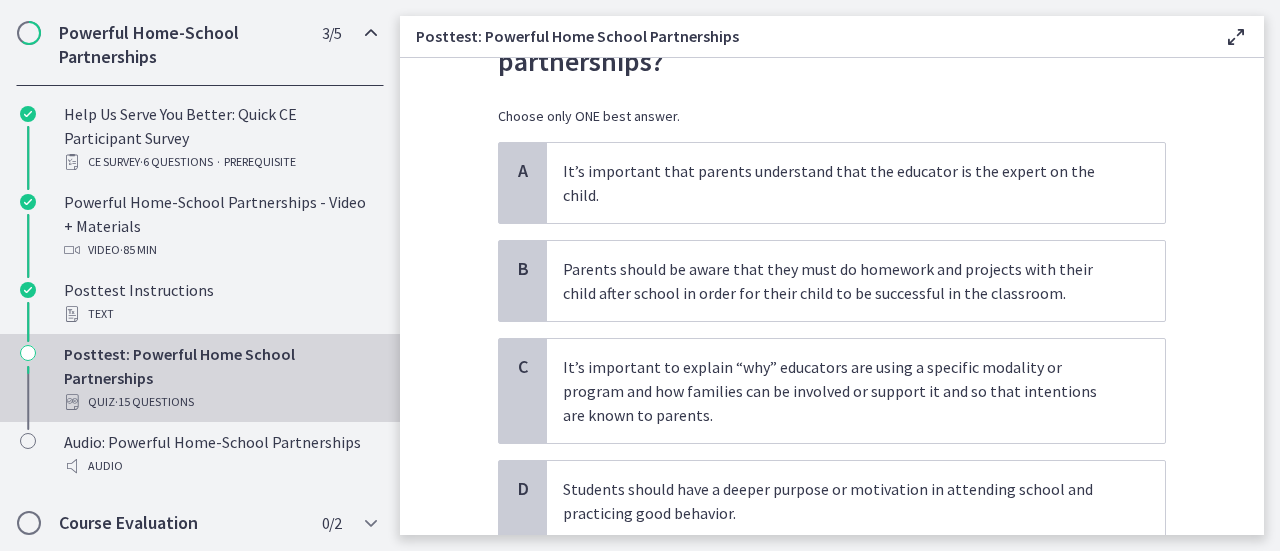 scroll, scrollTop: 200, scrollLeft: 0, axis: vertical 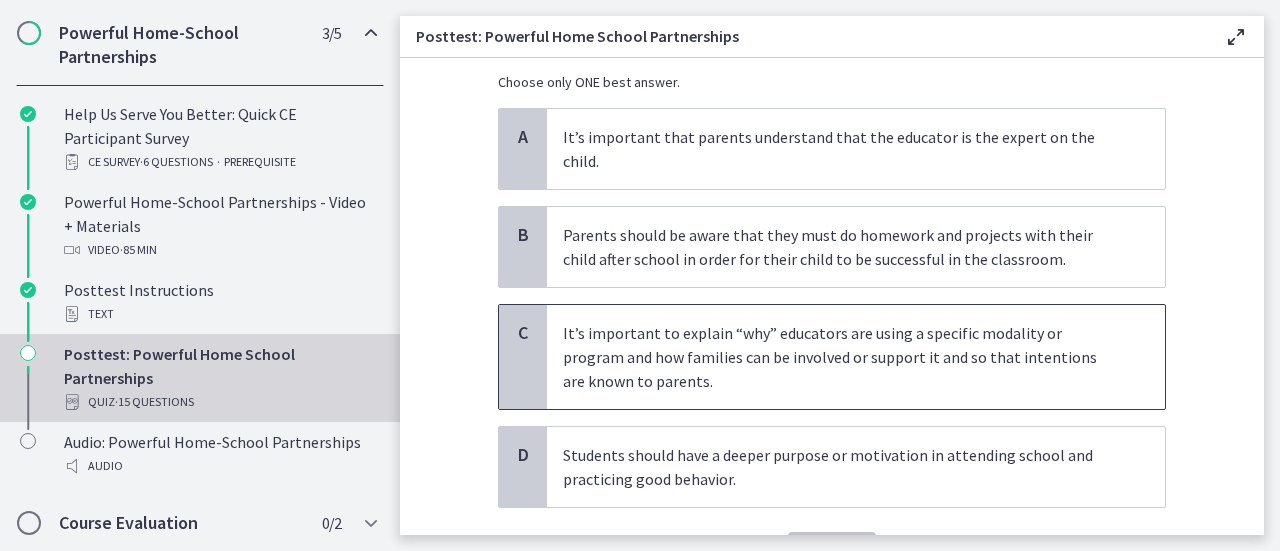 click on "It’s important to explain “why” educators are using a specific modality or program and how families can be involved or support it and so that intentions are known to parents." at bounding box center [836, 357] 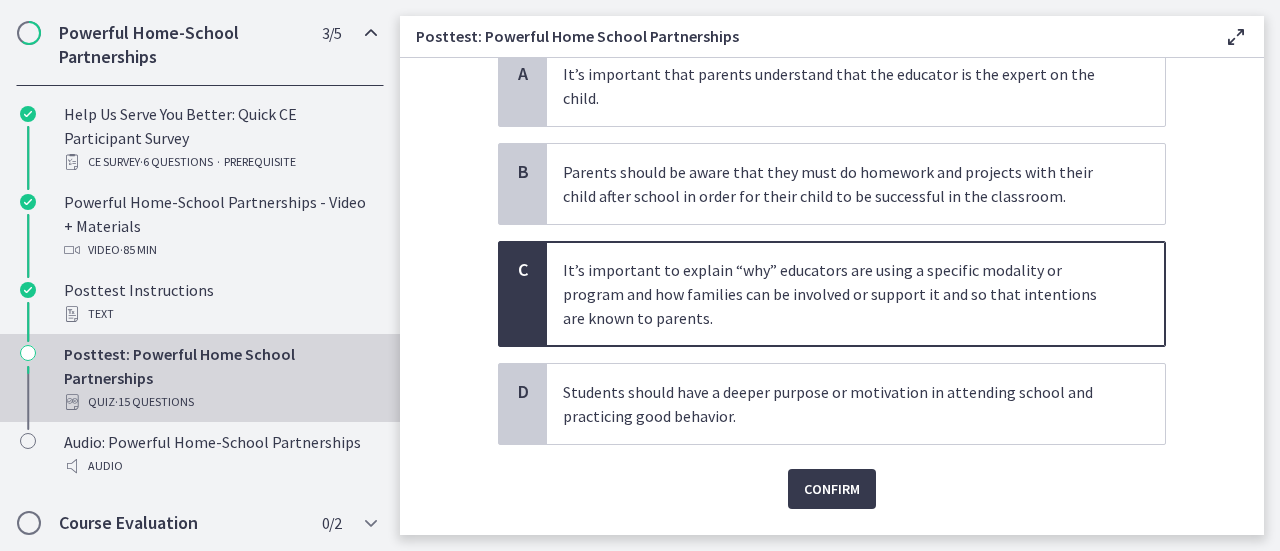 scroll, scrollTop: 291, scrollLeft: 0, axis: vertical 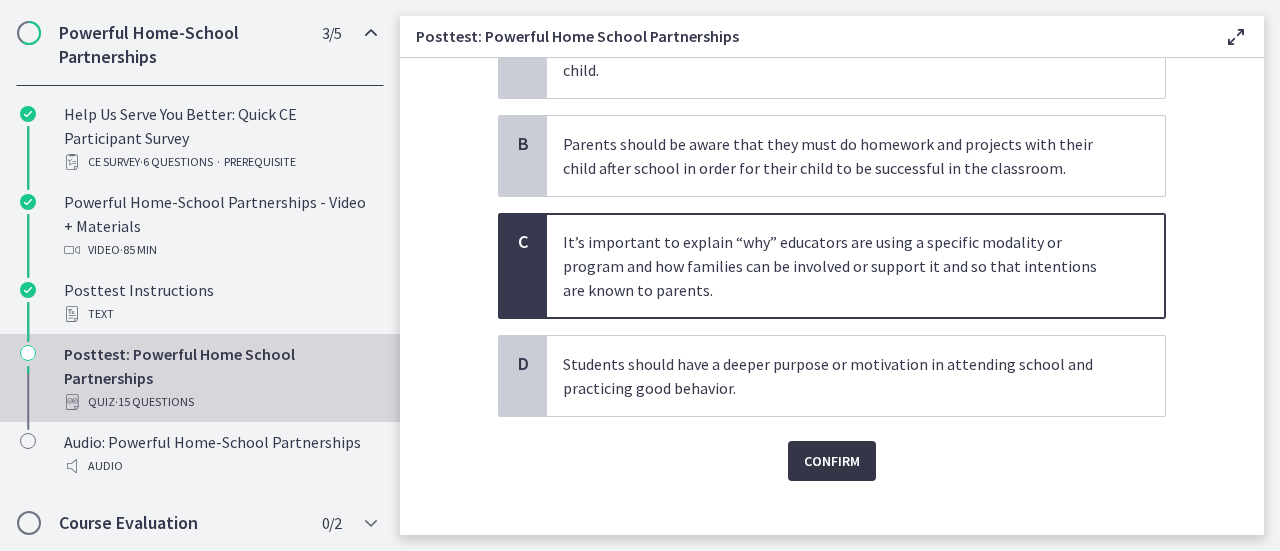 click on "Confirm" at bounding box center (832, 461) 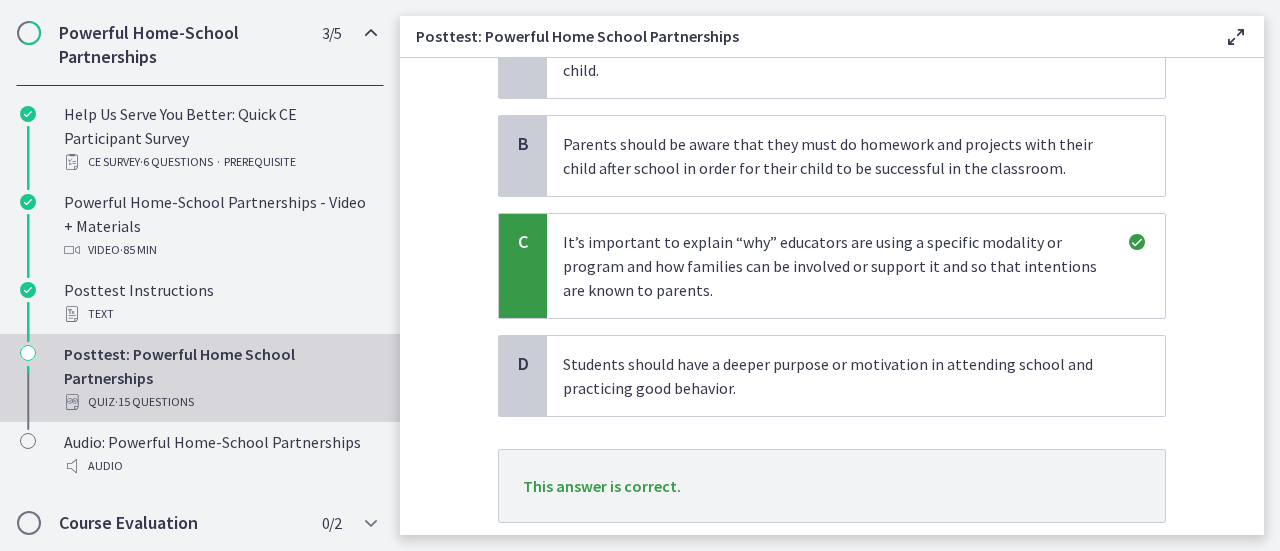 scroll, scrollTop: 396, scrollLeft: 0, axis: vertical 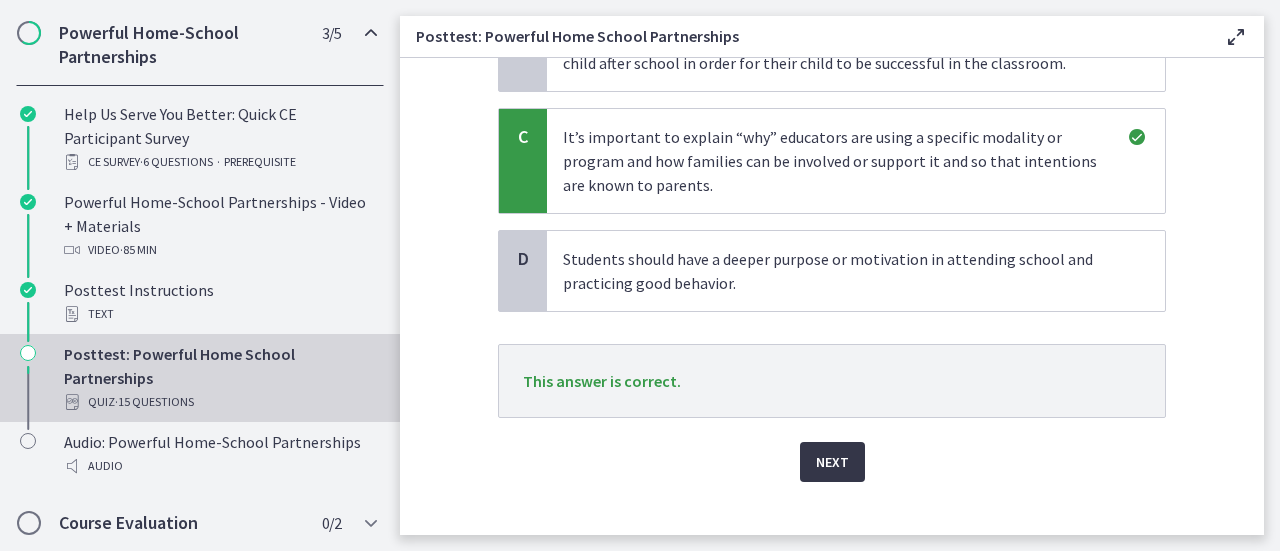 click on "Next" at bounding box center [832, 462] 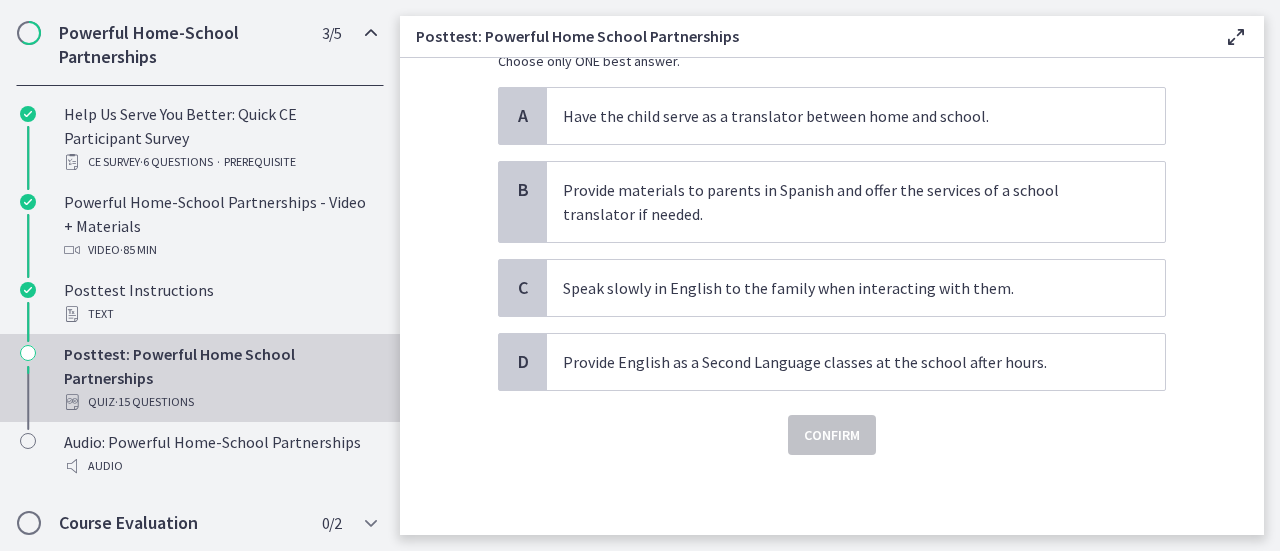 scroll, scrollTop: 0, scrollLeft: 0, axis: both 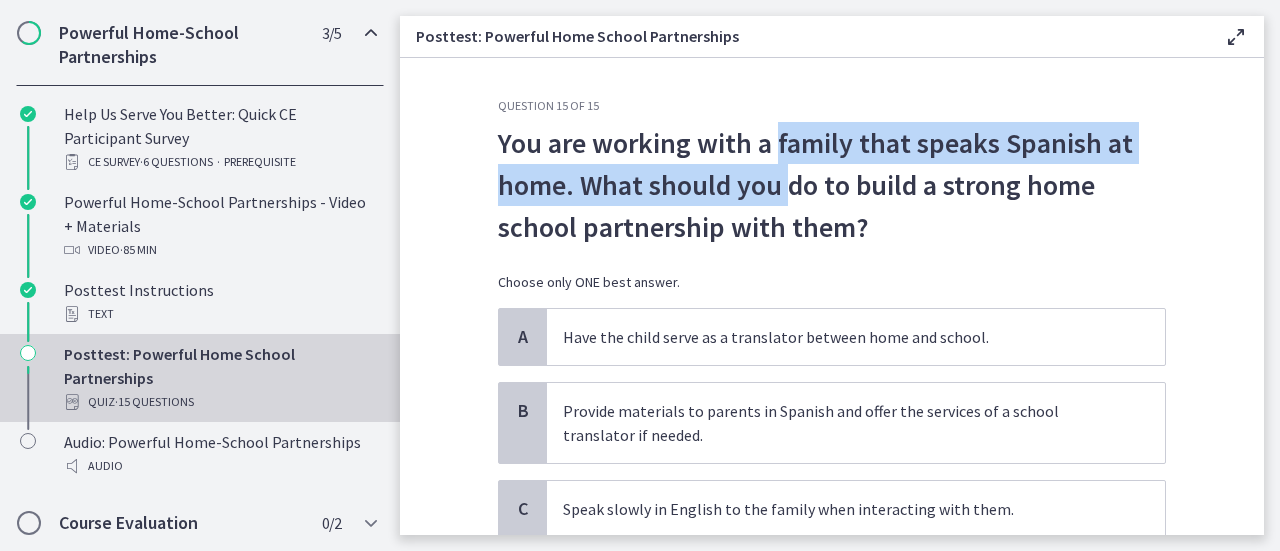 drag, startPoint x: 771, startPoint y: 143, endPoint x: 776, endPoint y: 200, distance: 57.21888 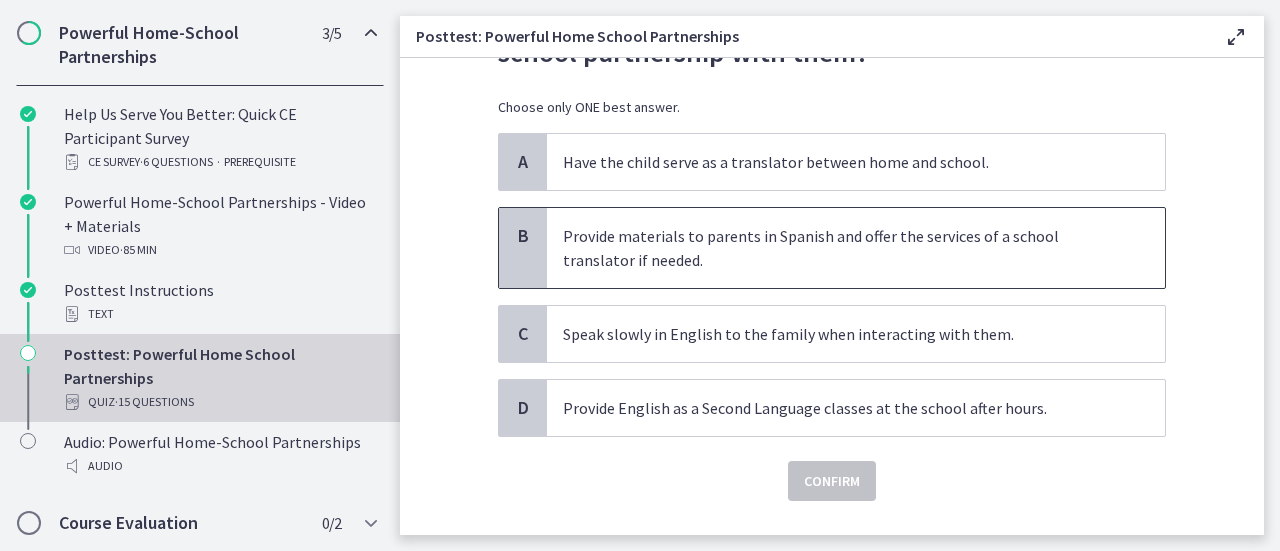 scroll, scrollTop: 200, scrollLeft: 0, axis: vertical 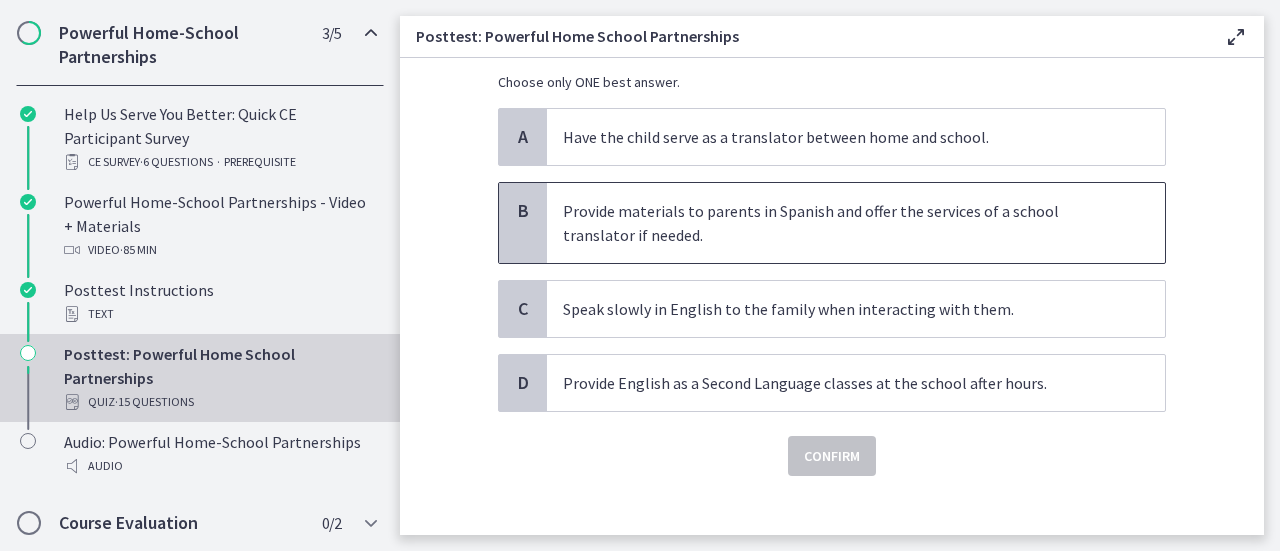 click on "Provide materials to parents in Spanish and offer the services of a school translator if needed." at bounding box center (856, 223) 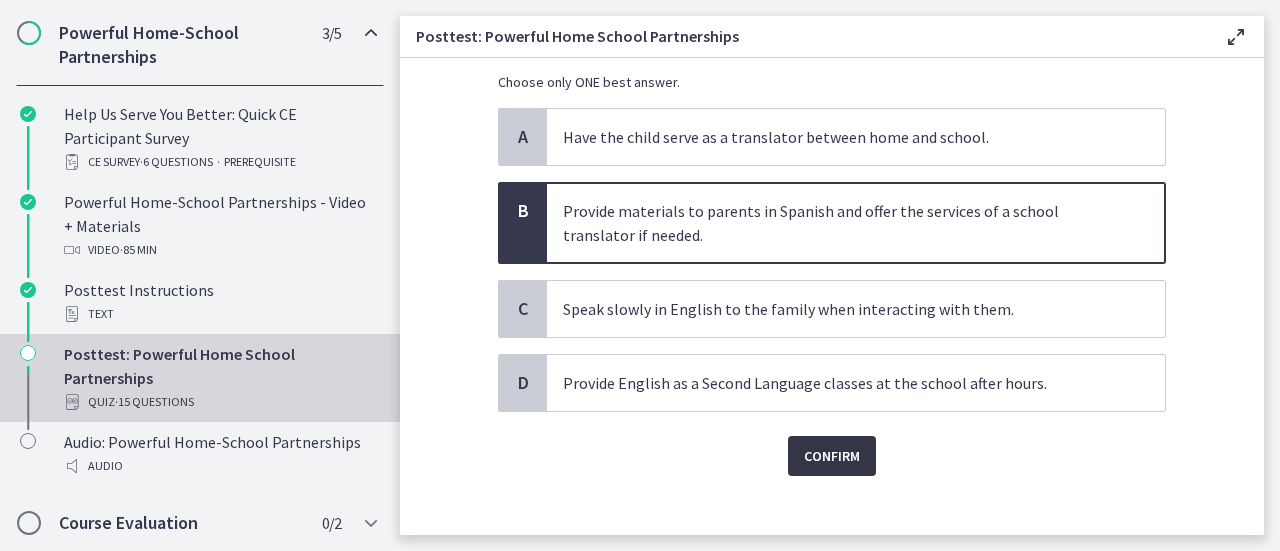 click on "Confirm" at bounding box center (832, 456) 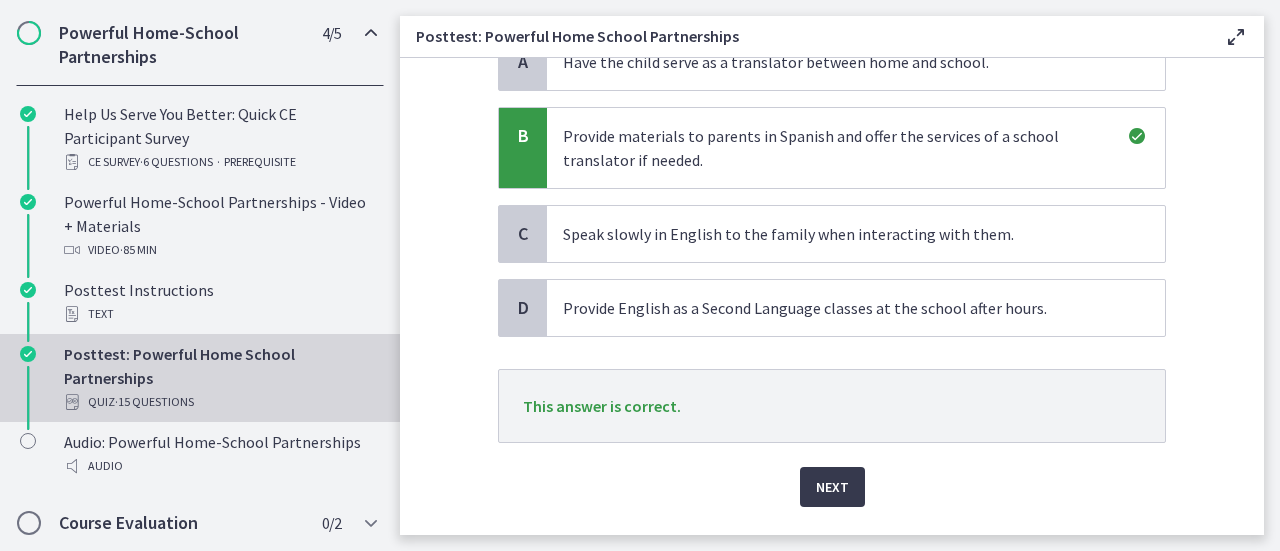 scroll, scrollTop: 324, scrollLeft: 0, axis: vertical 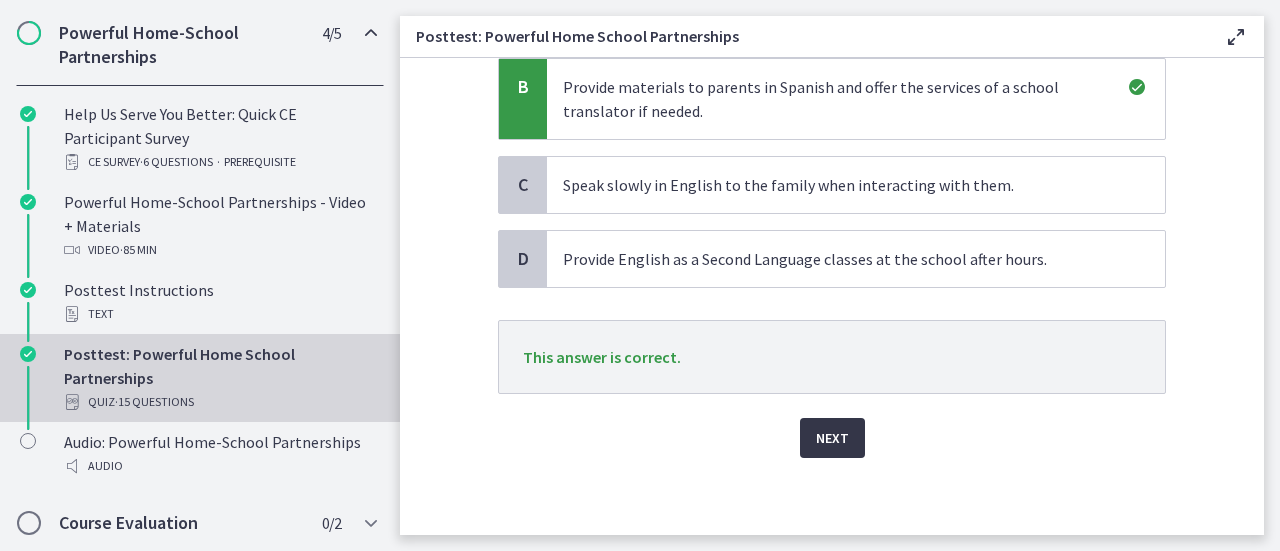 click on "Next" at bounding box center (832, 438) 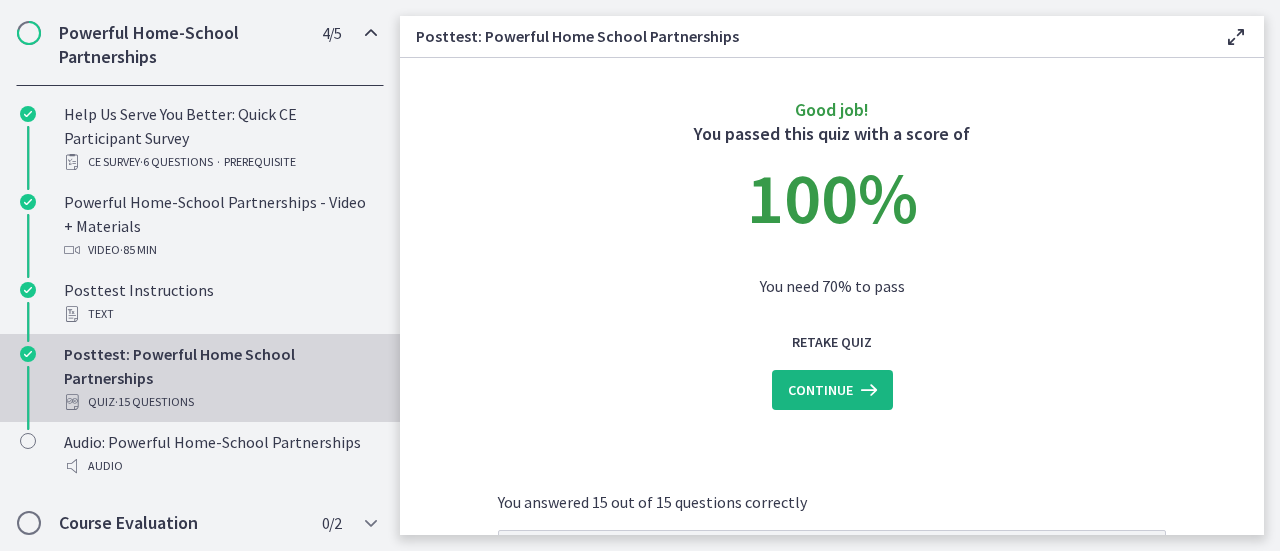 click on "Continue" at bounding box center [820, 390] 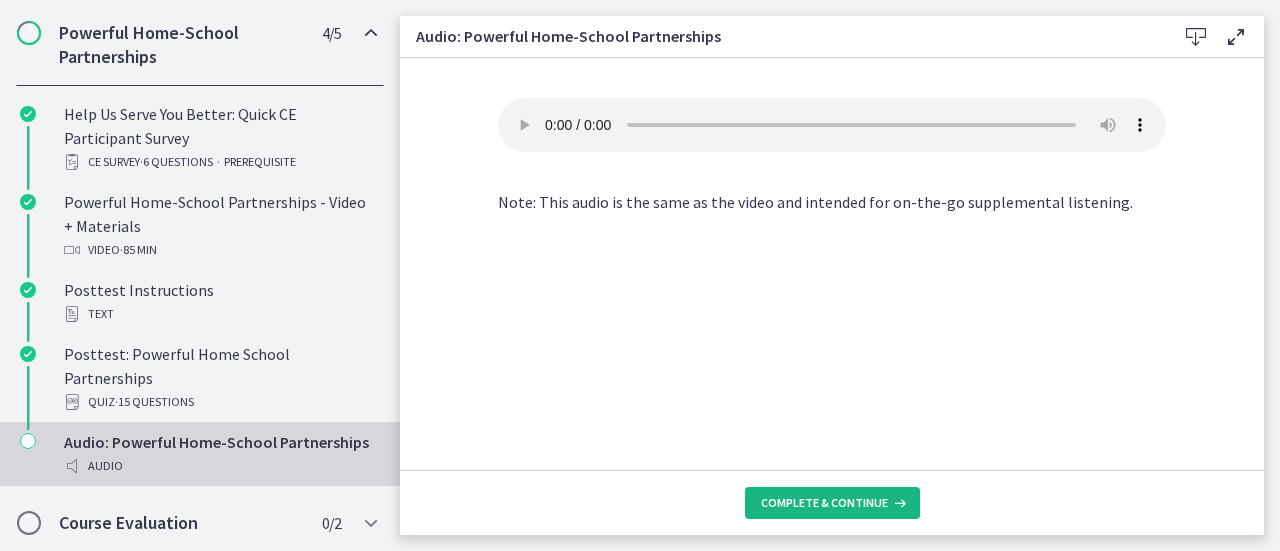 click on "Complete & continue" at bounding box center [824, 503] 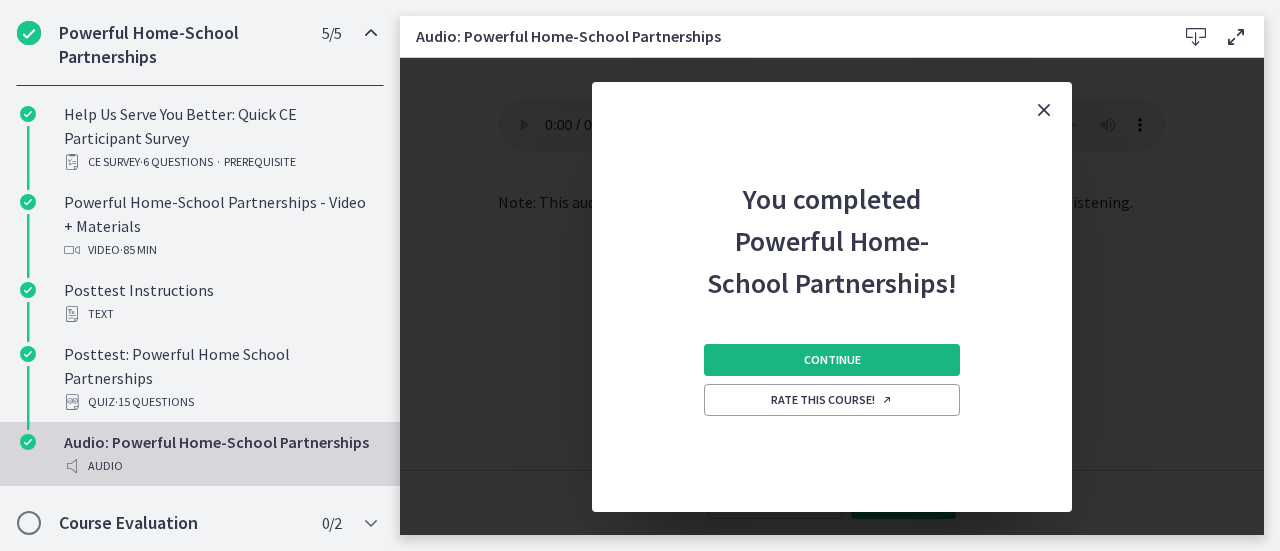 click on "Continue" at bounding box center (832, 360) 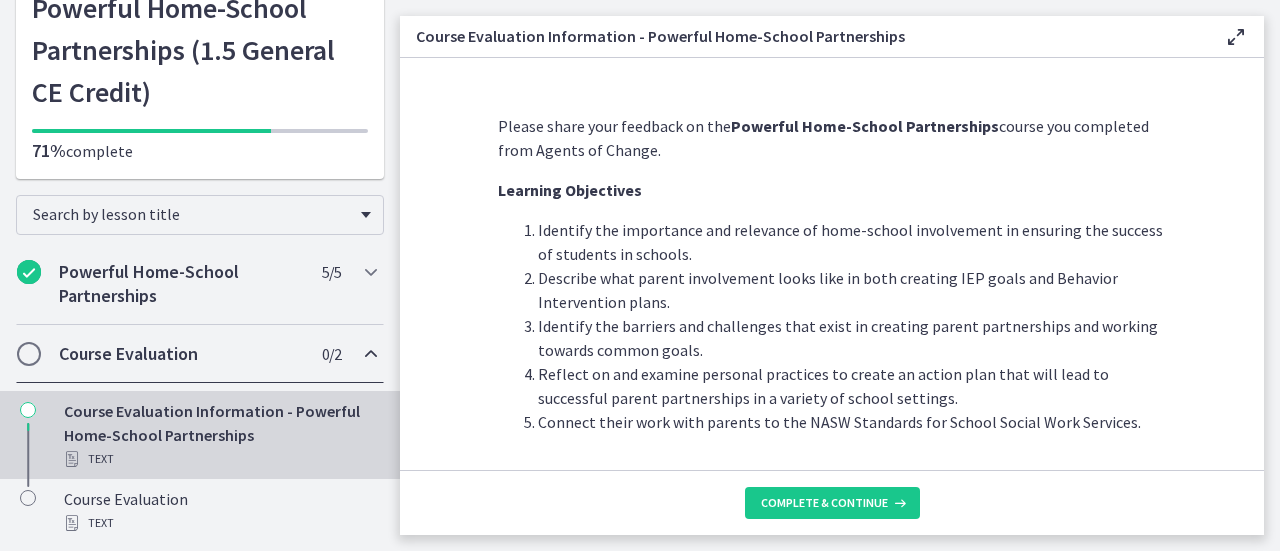 scroll, scrollTop: 136, scrollLeft: 0, axis: vertical 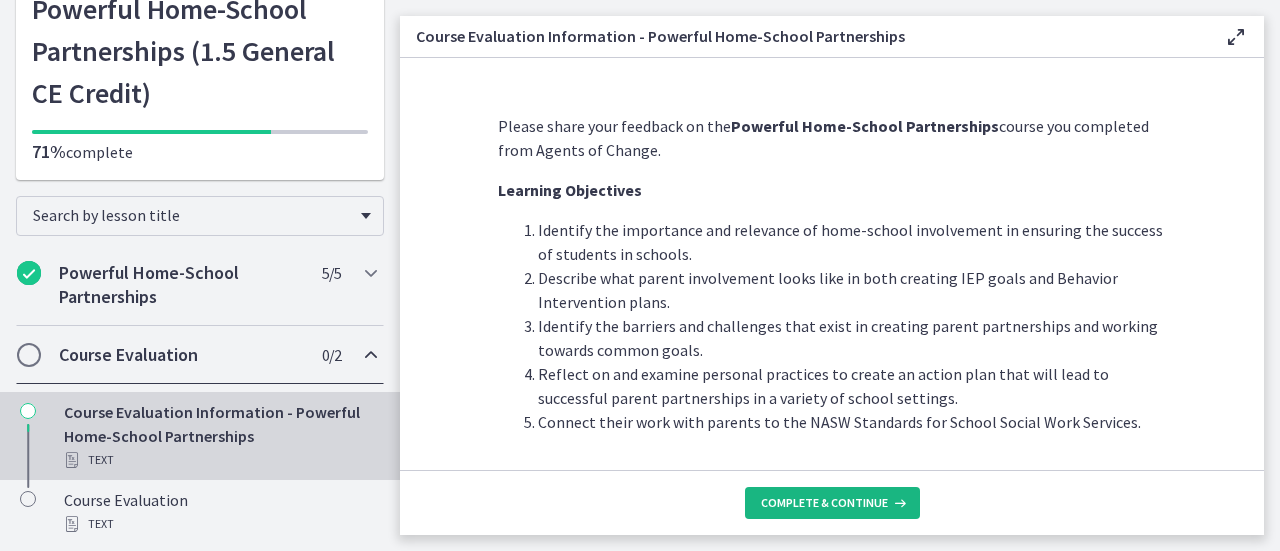 click on "Complete & continue" at bounding box center (824, 503) 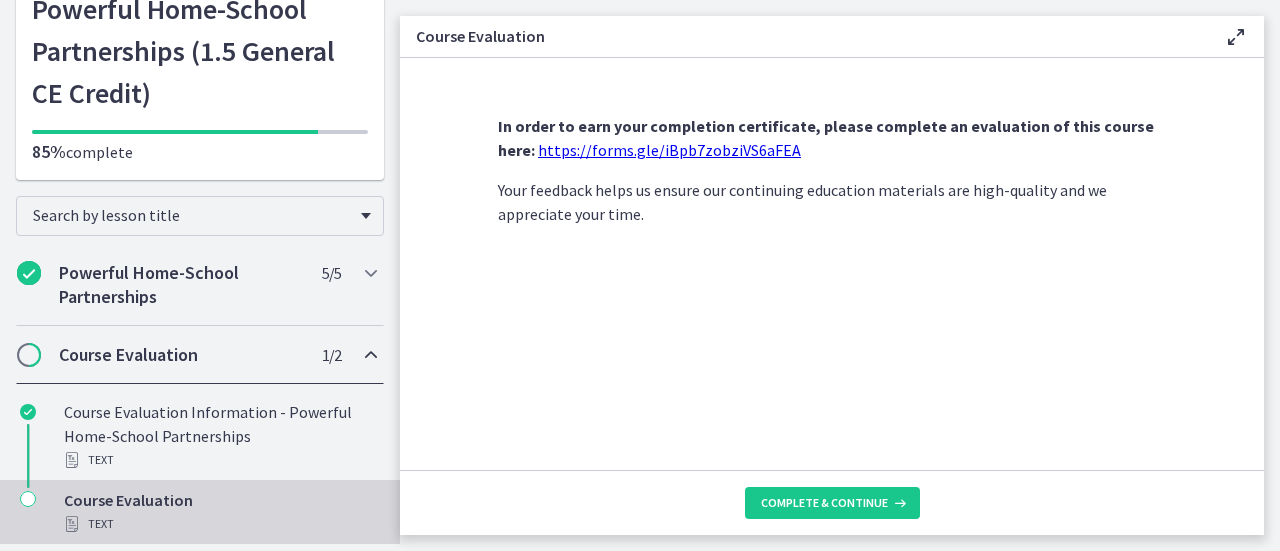 click on "https://forms.gle/iBpb7zobziVS6aFEA" at bounding box center (669, 150) 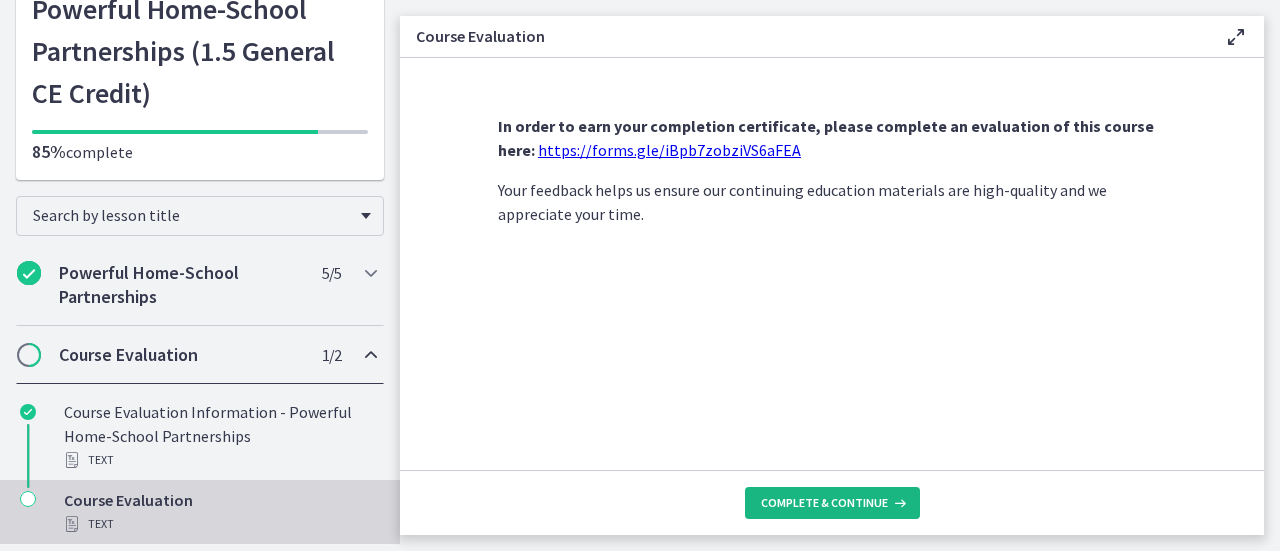 click on "Complete & continue" at bounding box center [832, 503] 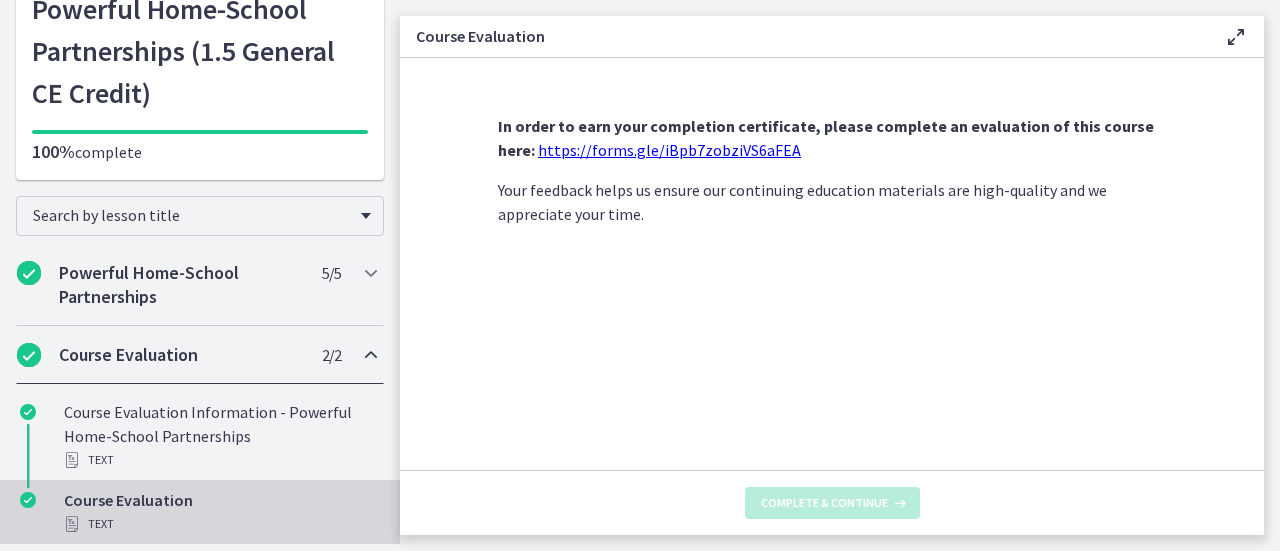 scroll, scrollTop: 244, scrollLeft: 0, axis: vertical 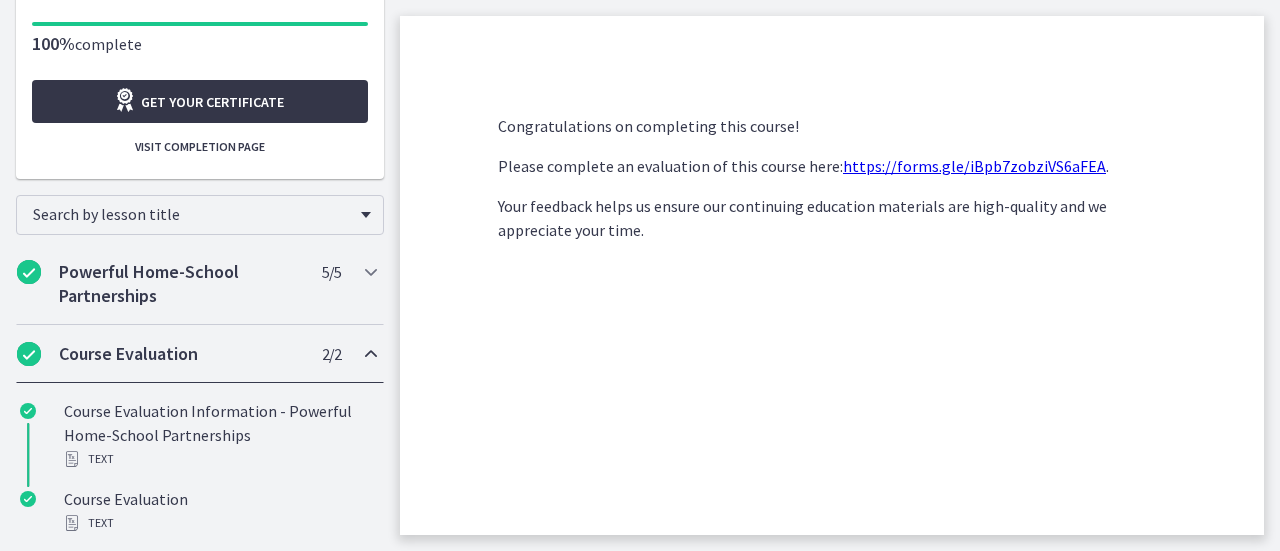 click on "Get your certificate" at bounding box center (212, 102) 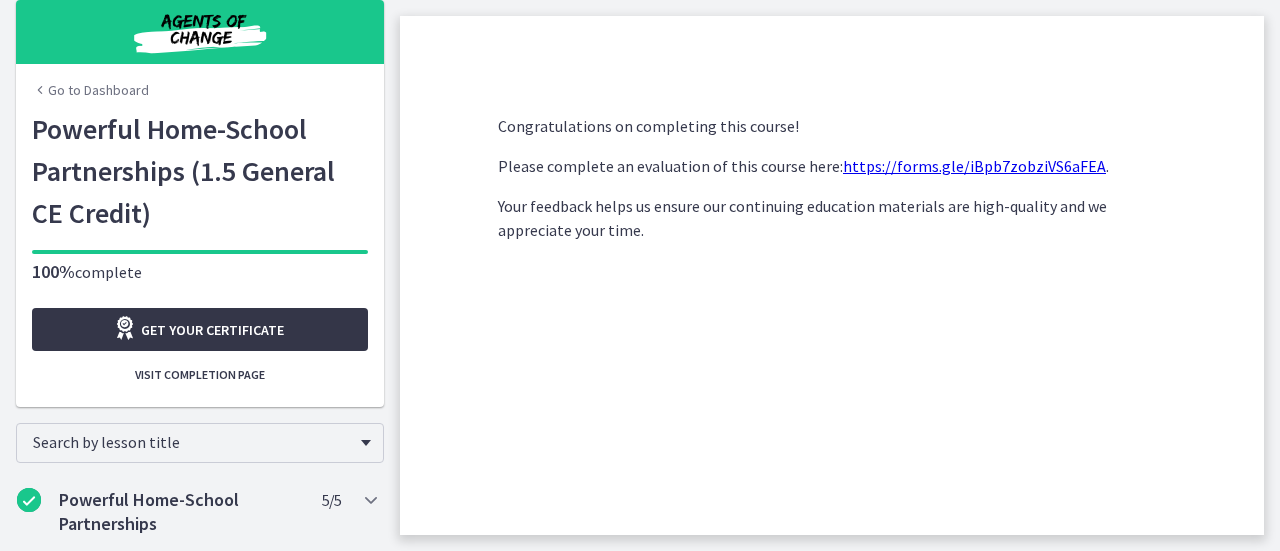 scroll, scrollTop: 0, scrollLeft: 0, axis: both 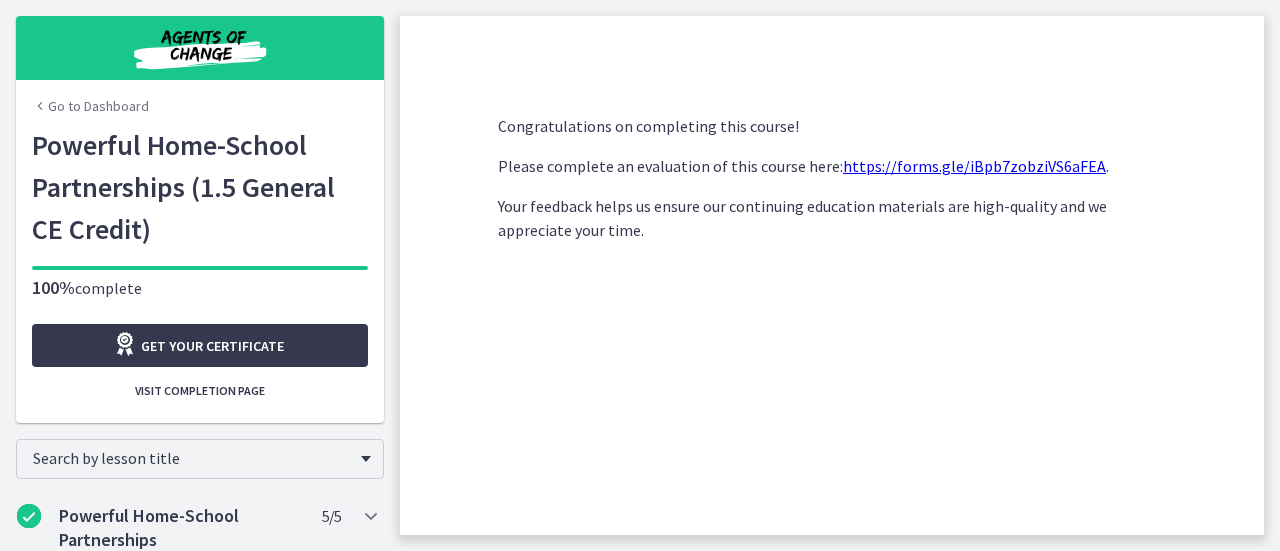 click on "Go to Dashboard" at bounding box center [90, 106] 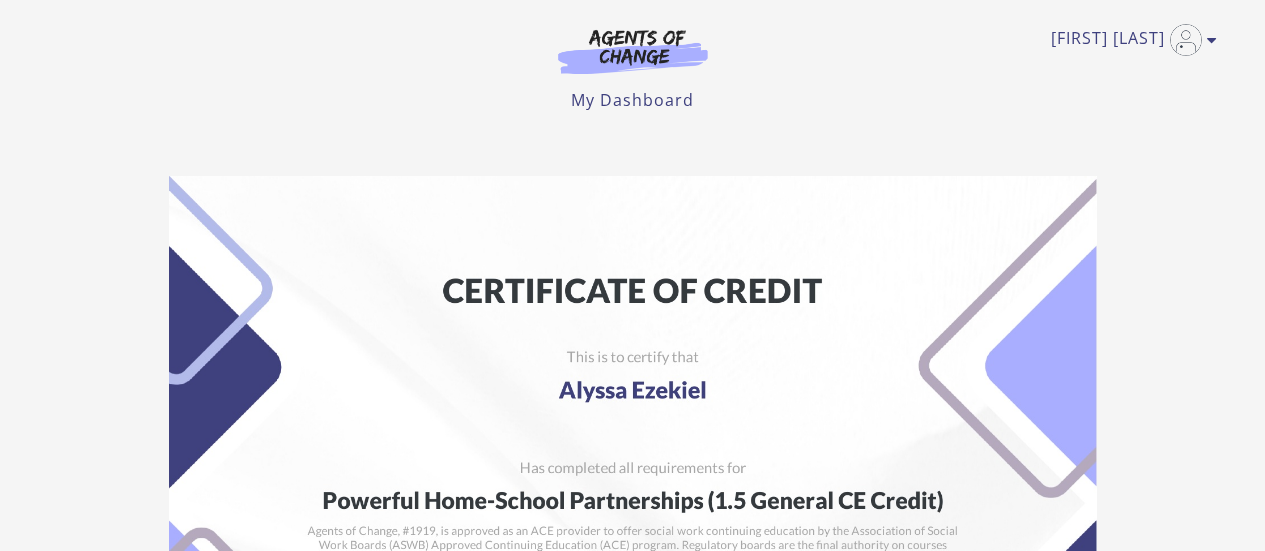 scroll, scrollTop: 0, scrollLeft: 0, axis: both 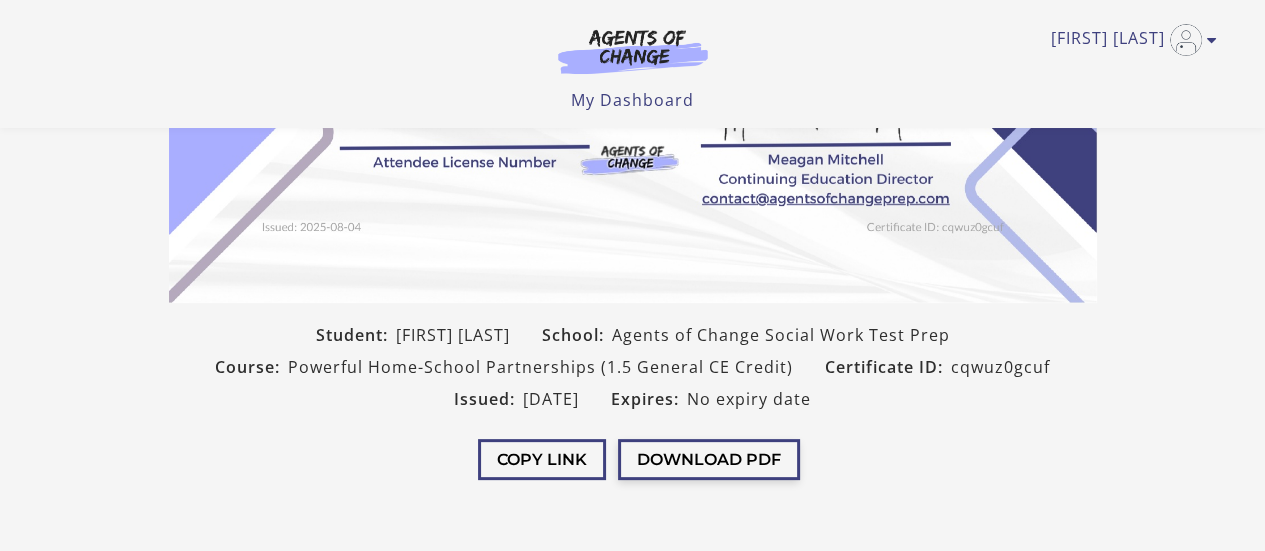 click on "Download PDF" at bounding box center (709, 459) 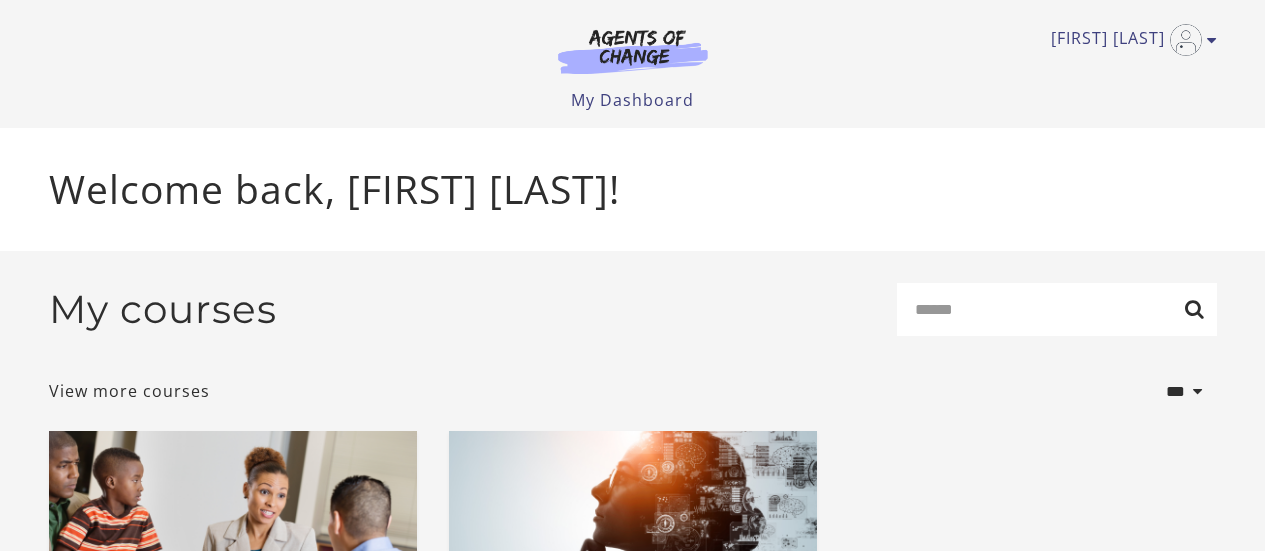 scroll, scrollTop: 0, scrollLeft: 0, axis: both 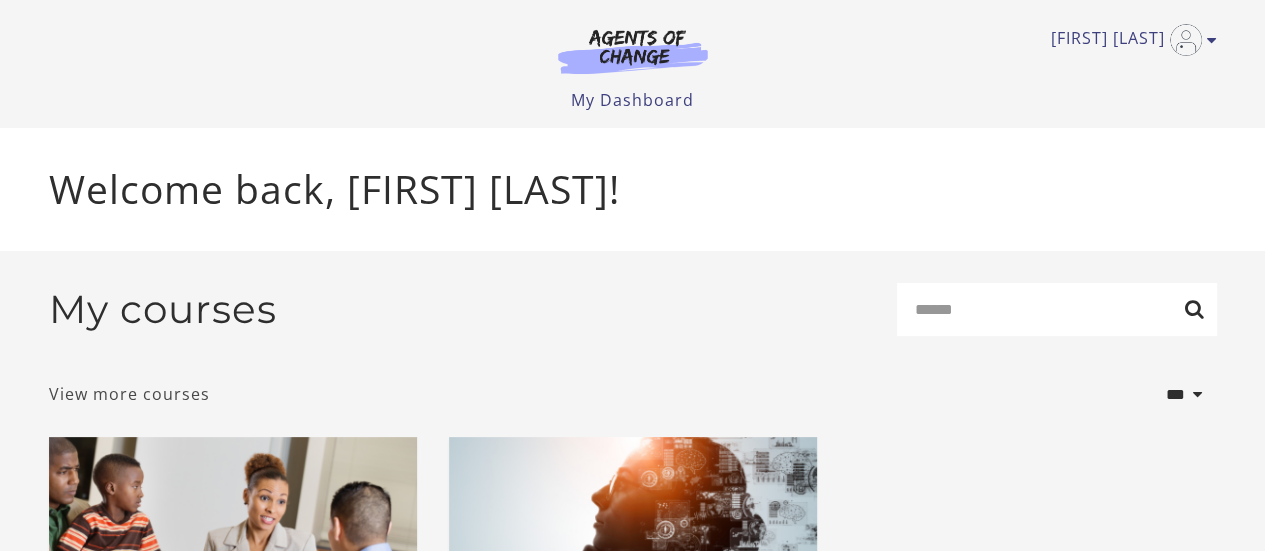 click on "View more courses" at bounding box center (129, 394) 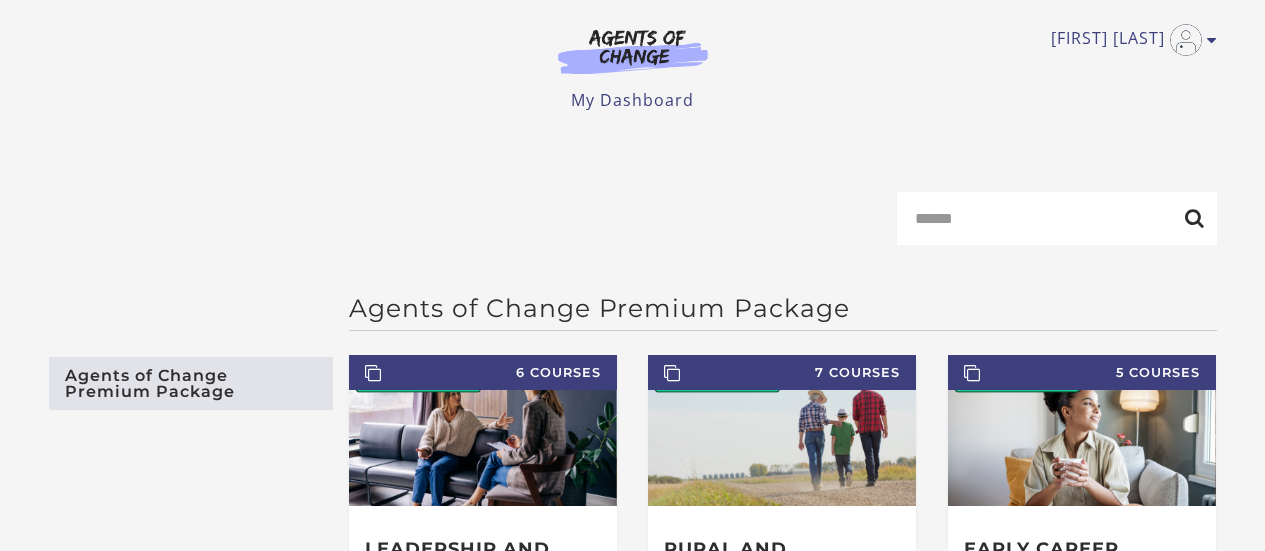 scroll, scrollTop: 0, scrollLeft: 0, axis: both 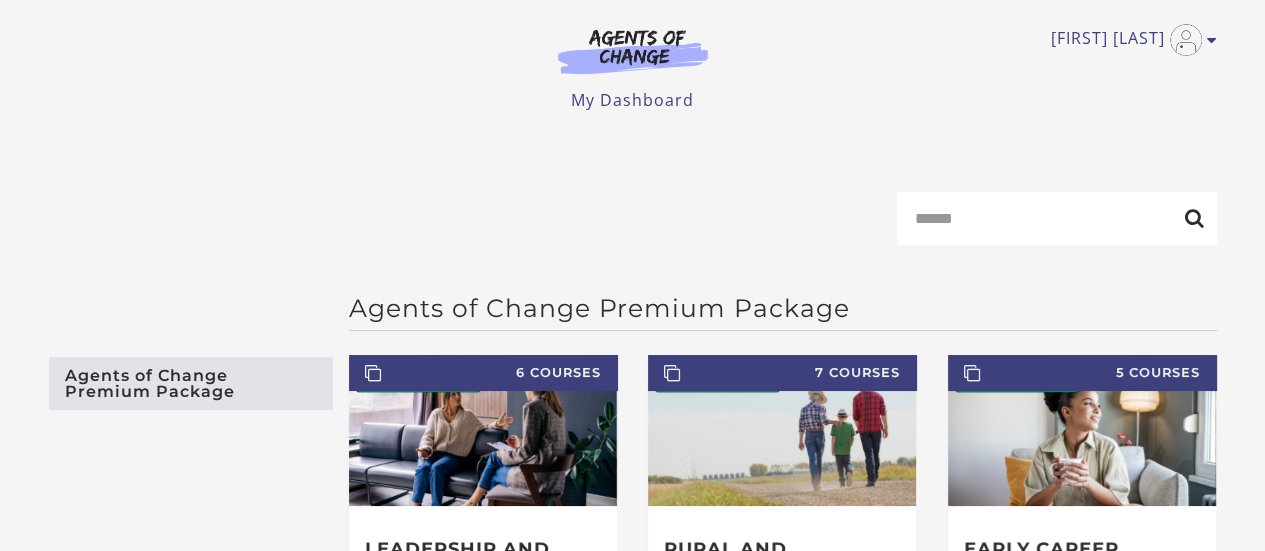 click on "Agents of Change Premium Package" at bounding box center (191, 383) 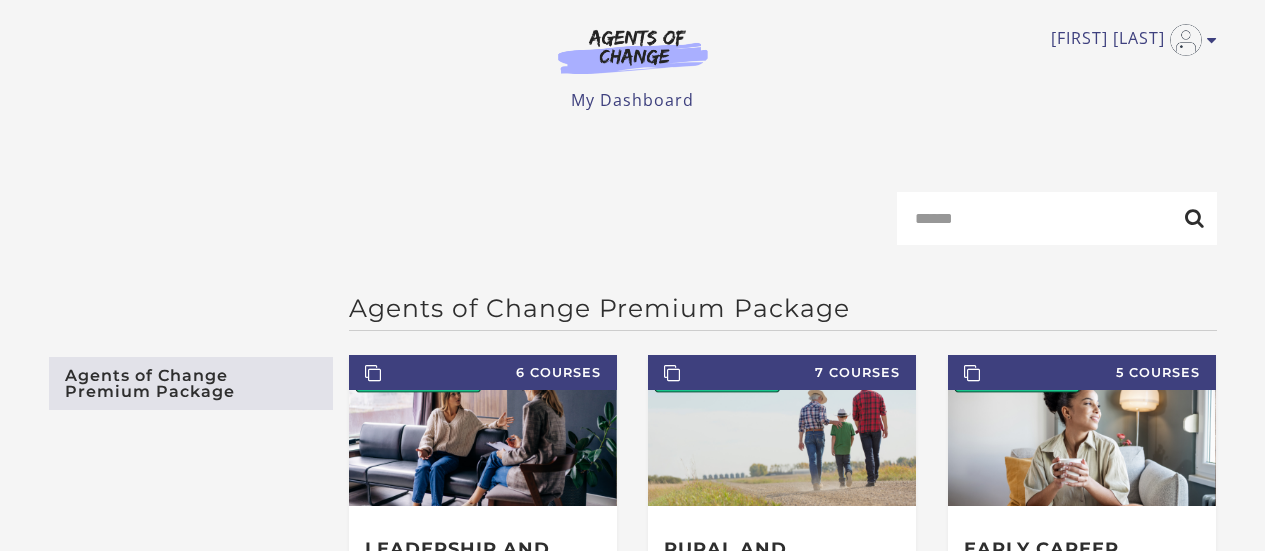 scroll, scrollTop: 0, scrollLeft: 0, axis: both 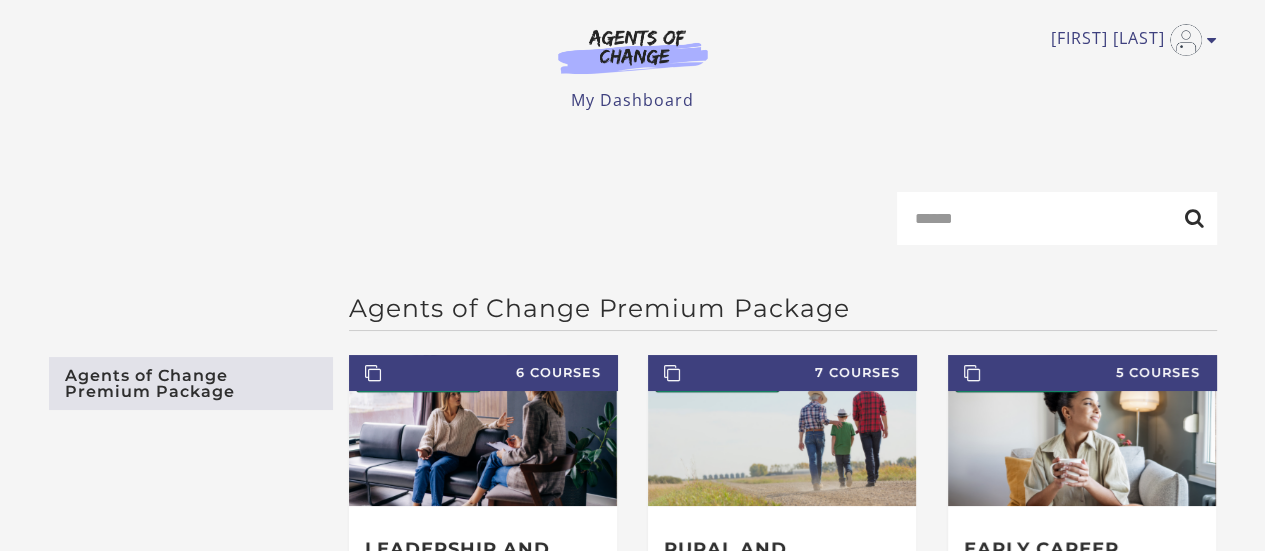 click at bounding box center [633, 51] 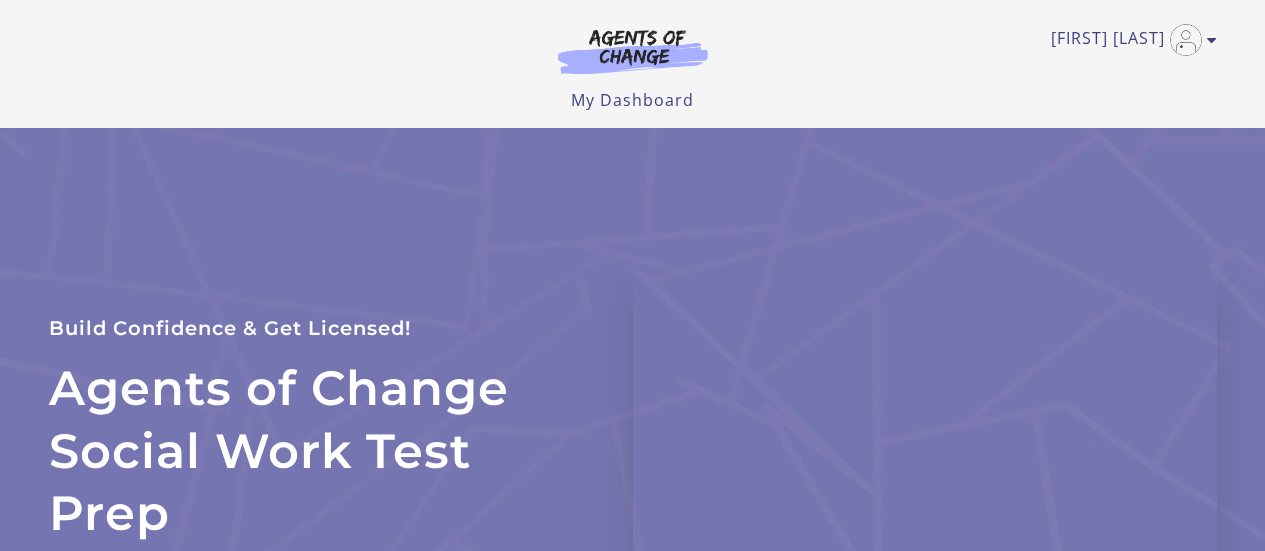 scroll, scrollTop: 0, scrollLeft: 0, axis: both 